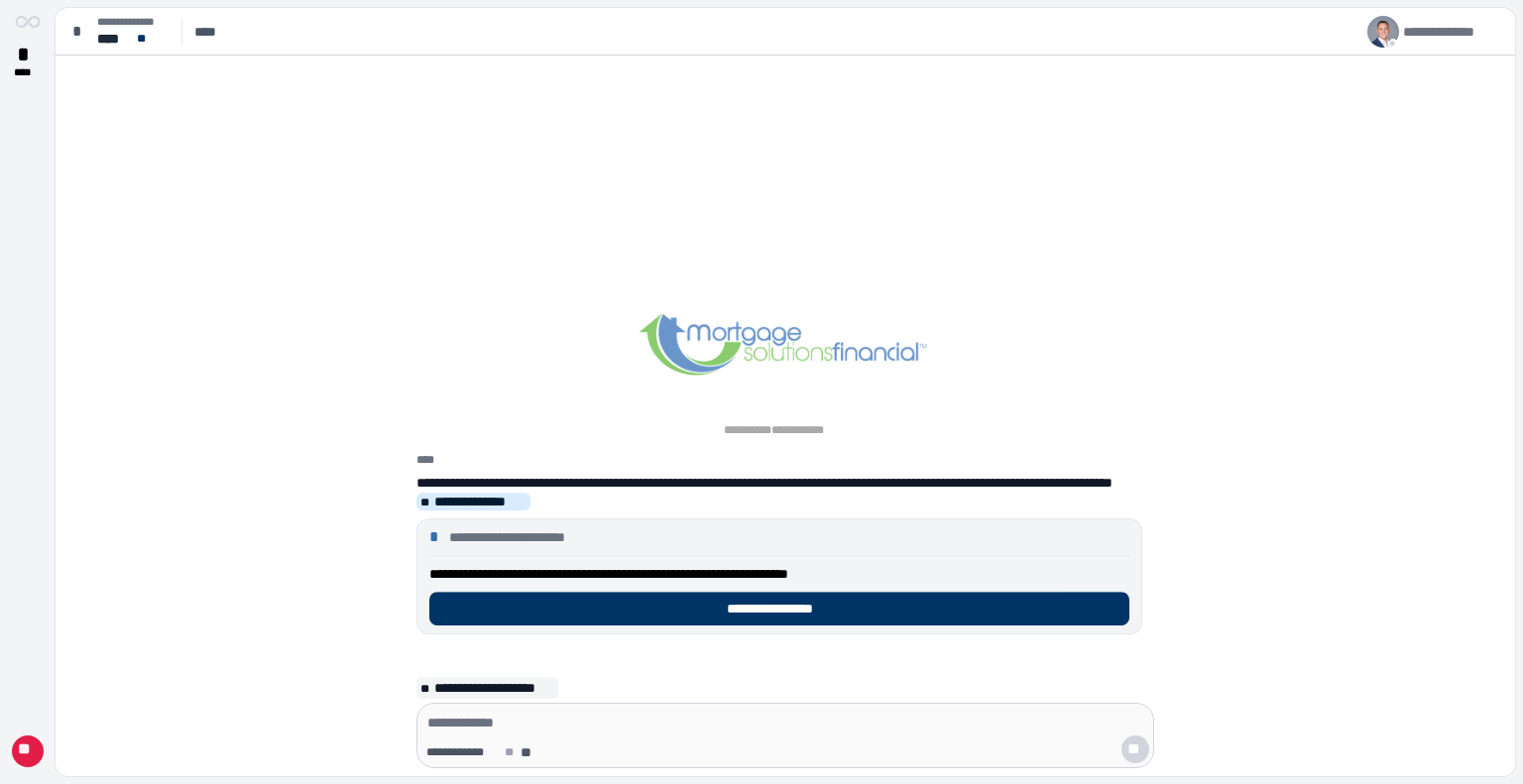 scroll, scrollTop: 0, scrollLeft: 0, axis: both 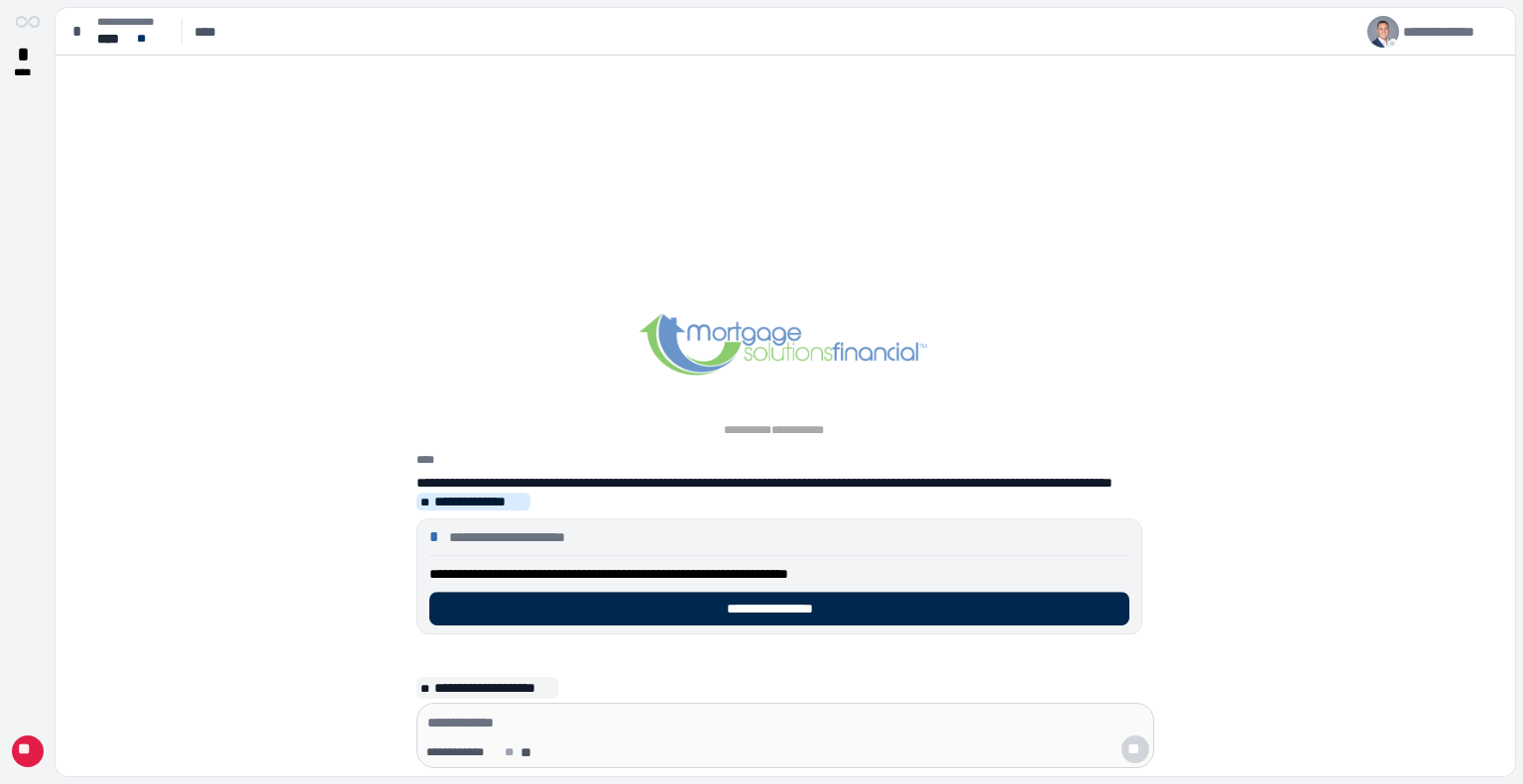 click on "**********" at bounding box center [779, 609] 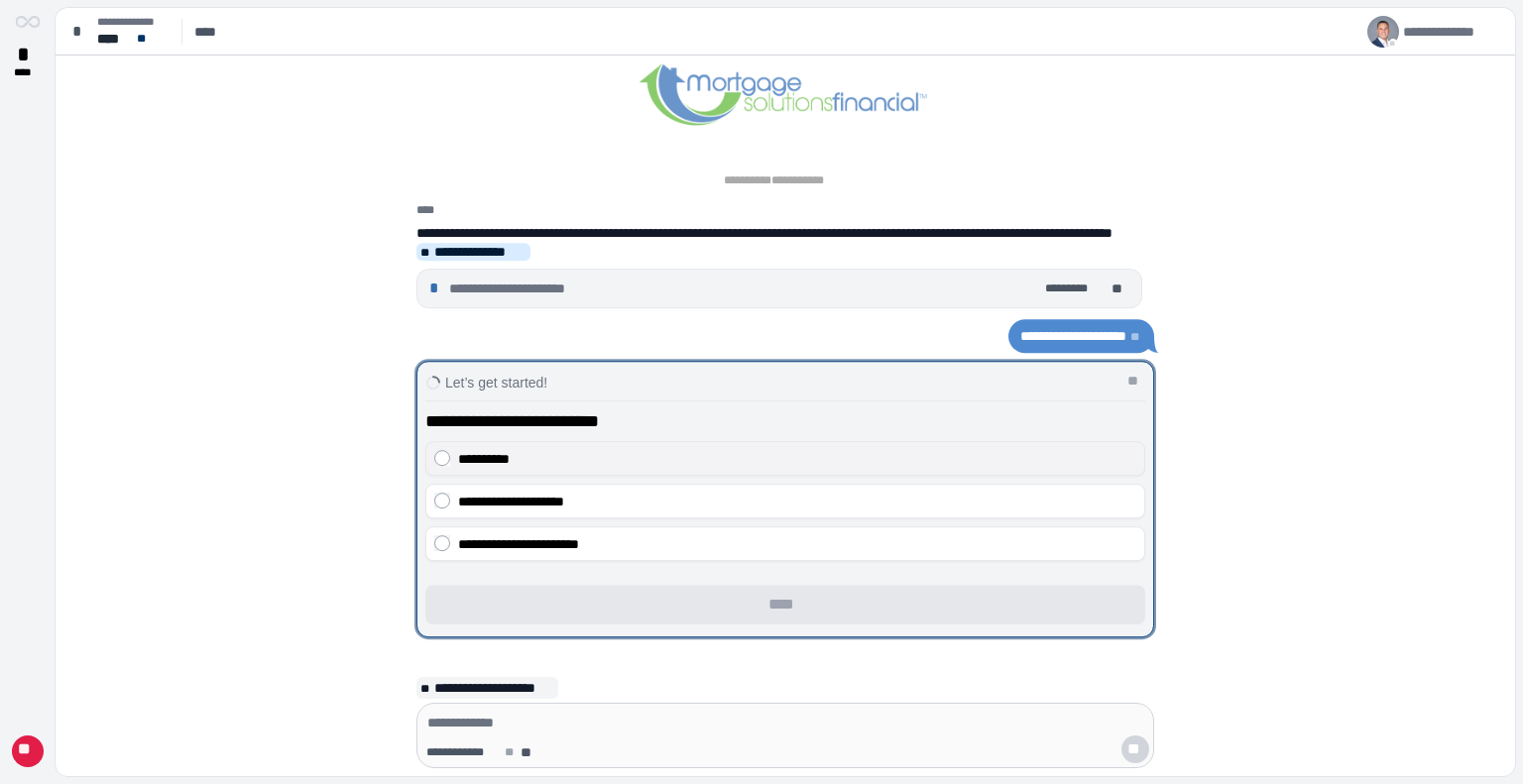 click on "**********" at bounding box center [785, 458] 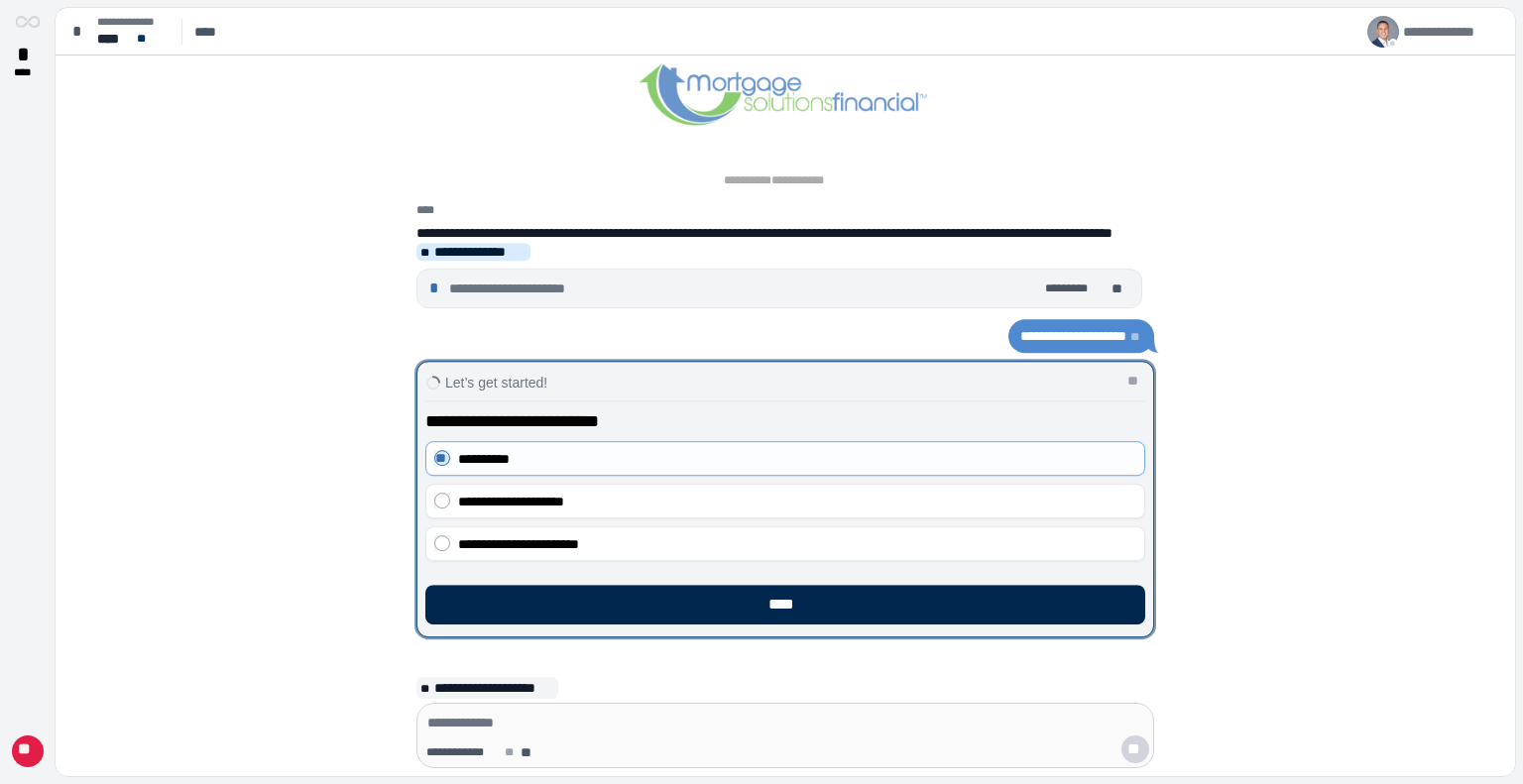 click on "****" at bounding box center (785, 605) 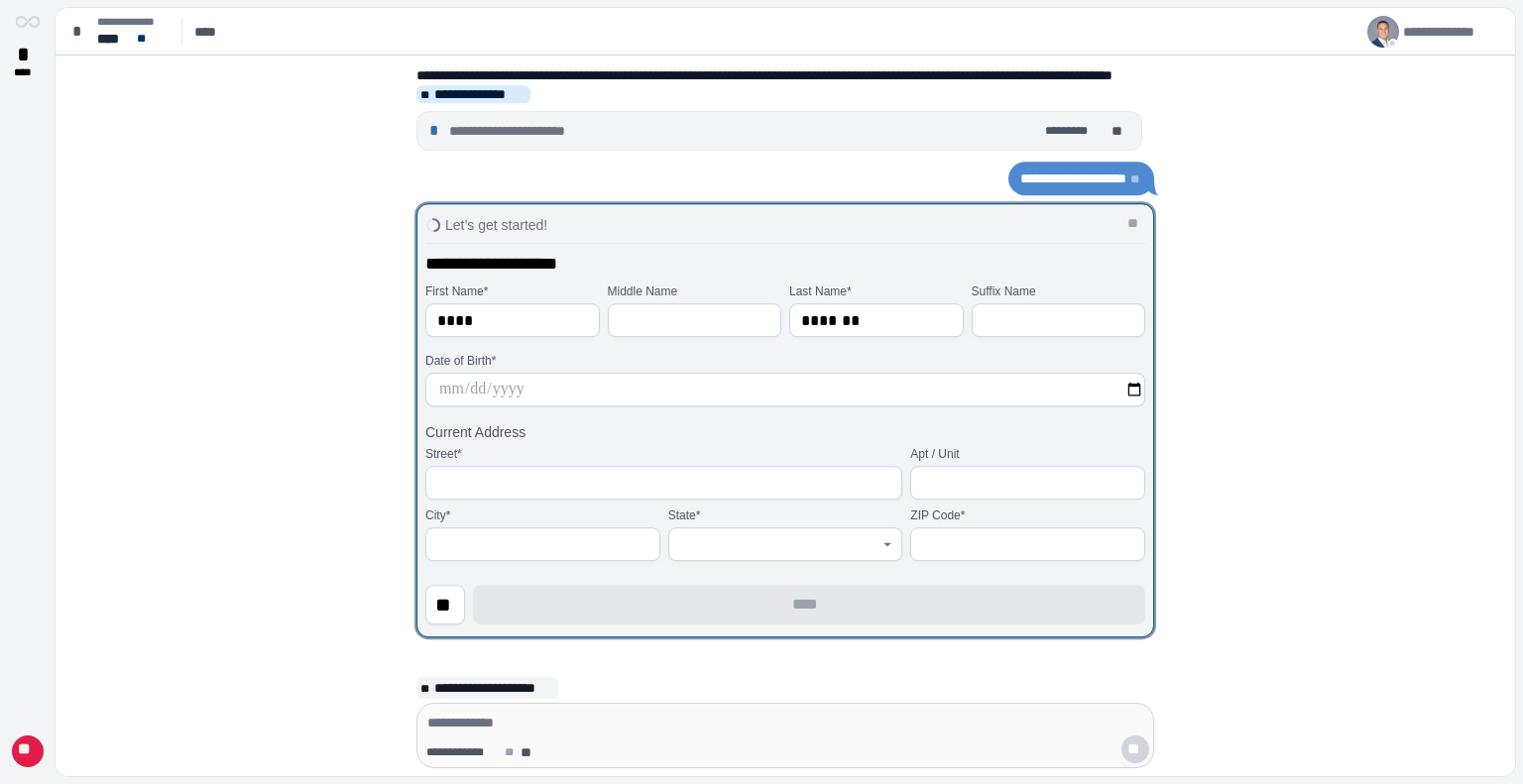click at bounding box center [785, 390] 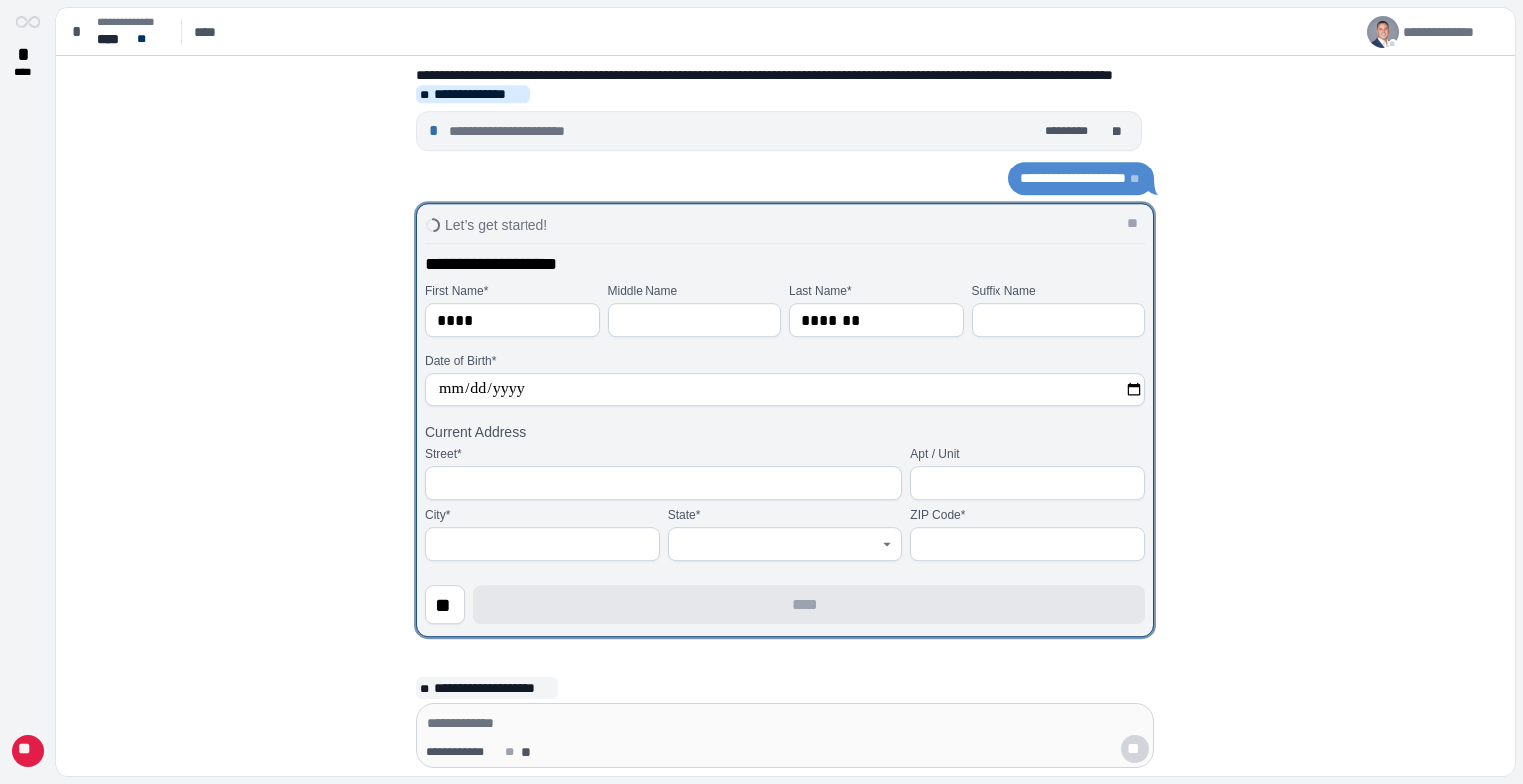 type on "**********" 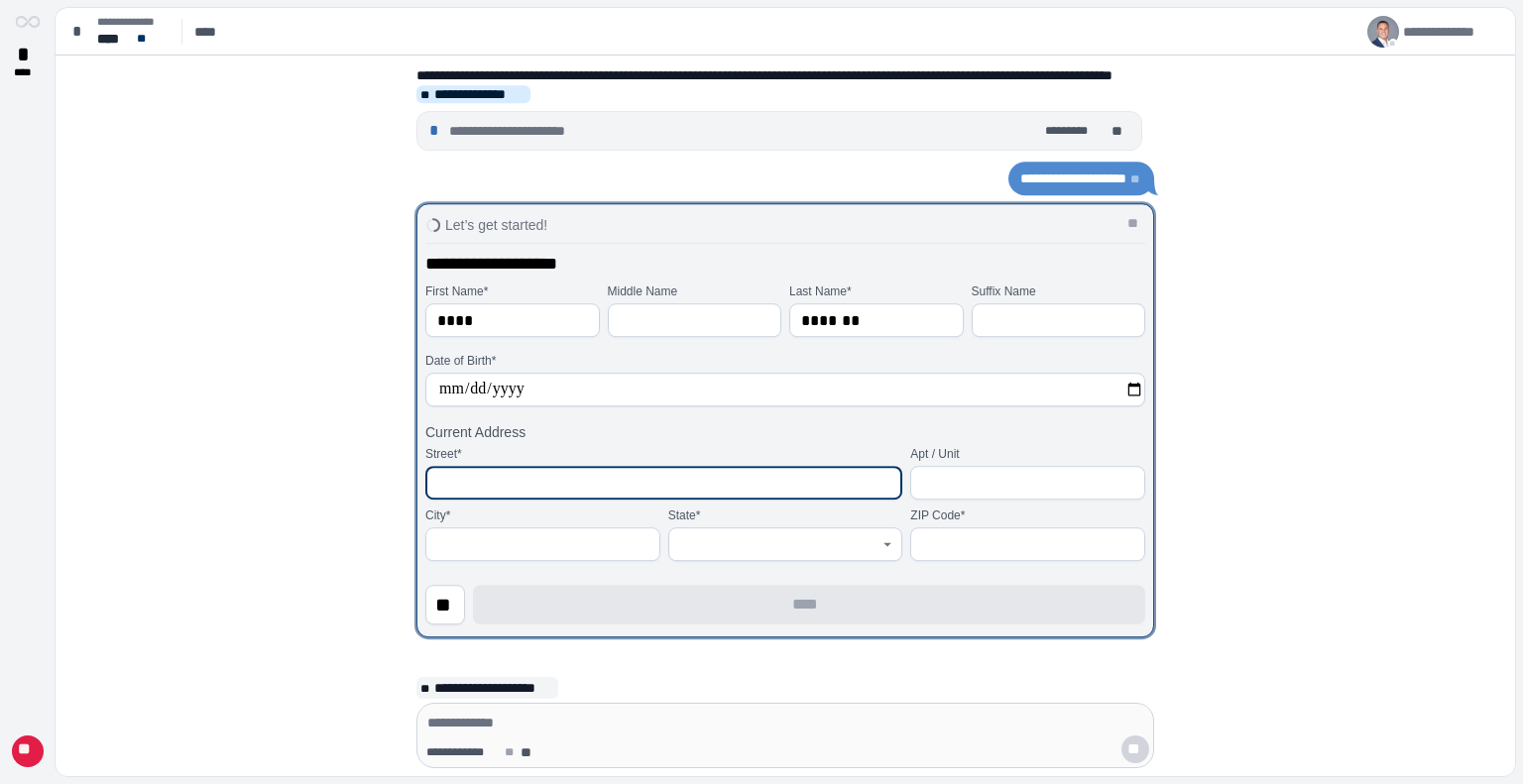 click at bounding box center (663, 483) 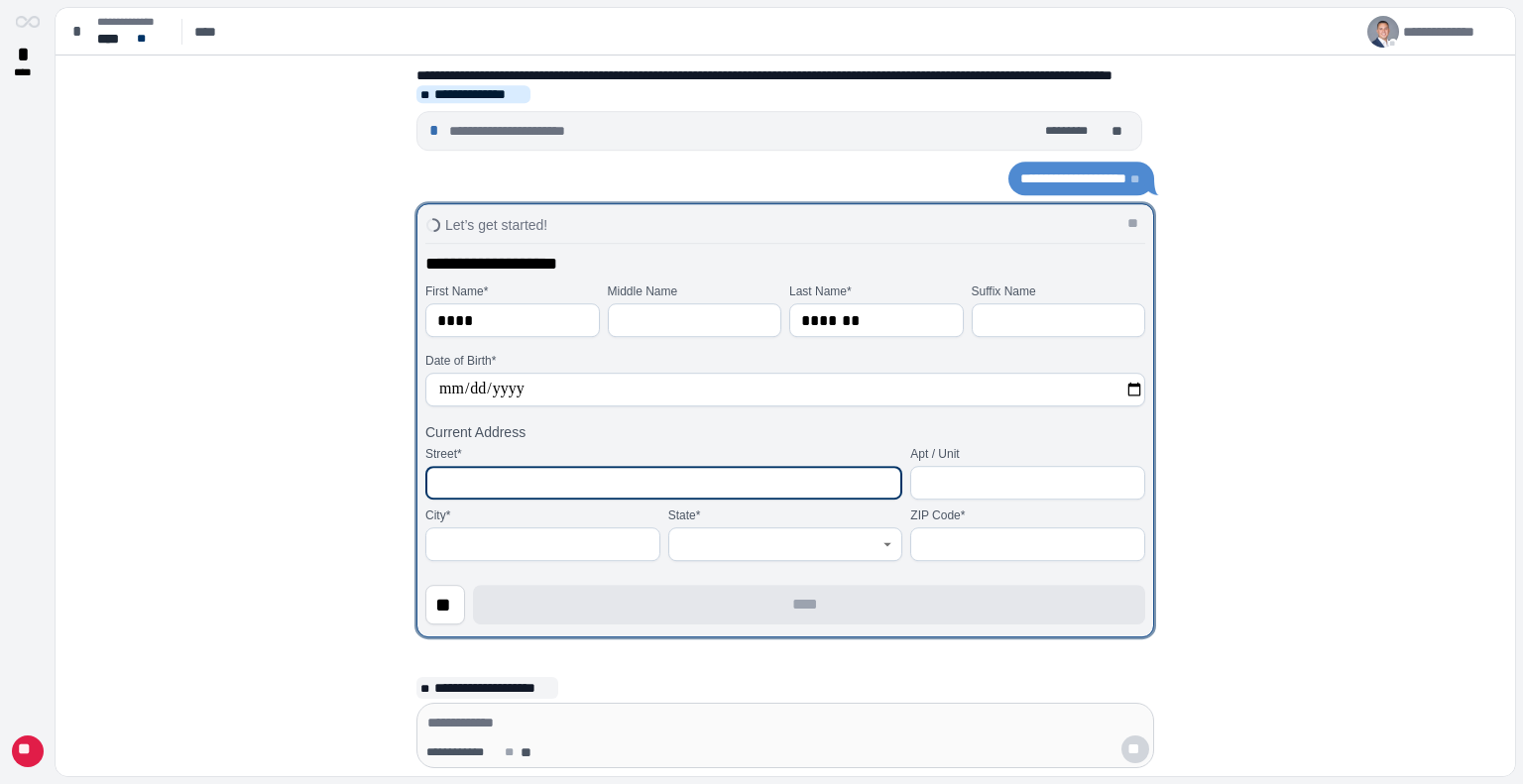 click at bounding box center (663, 483) 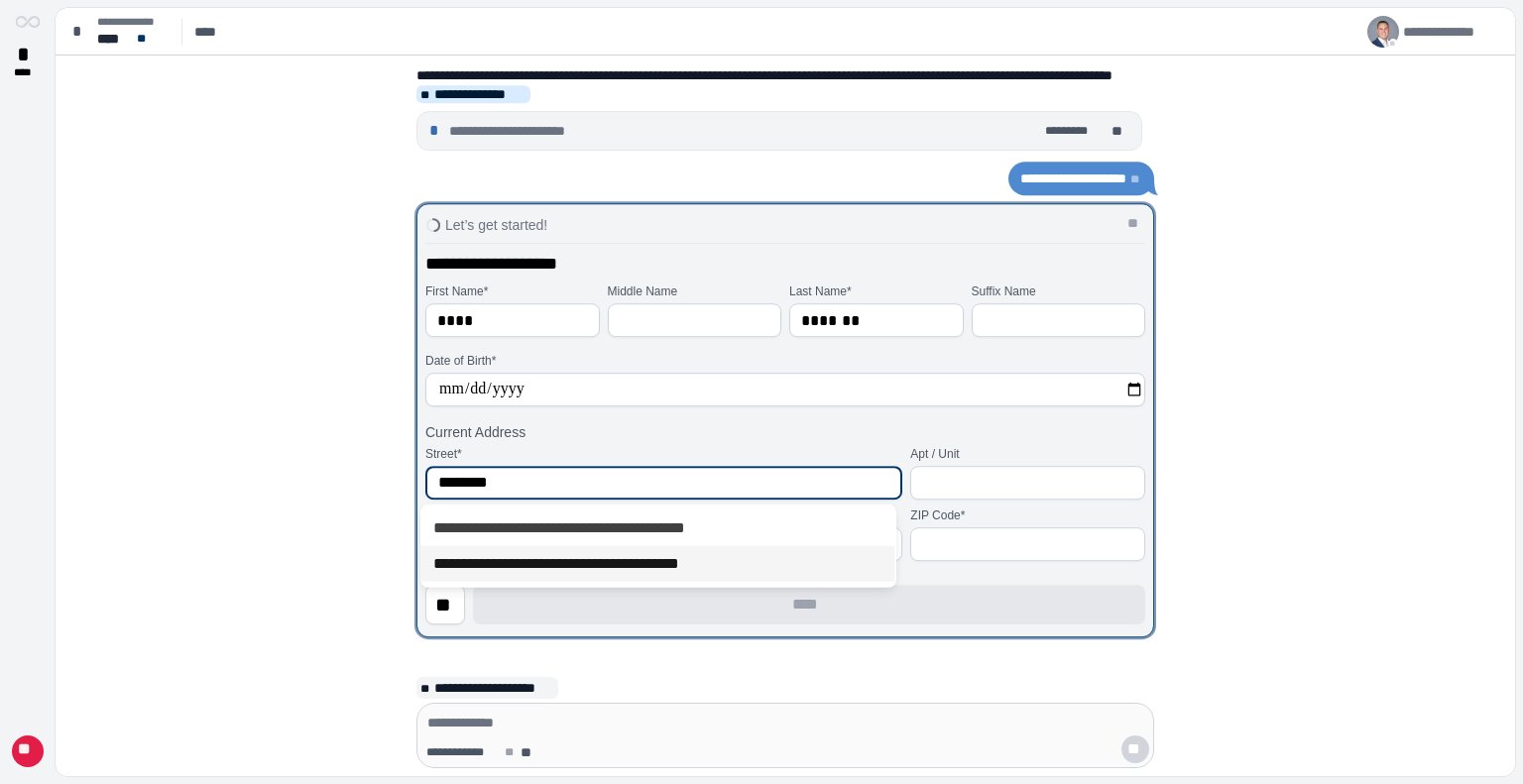 click on "**********" at bounding box center [657, 564] 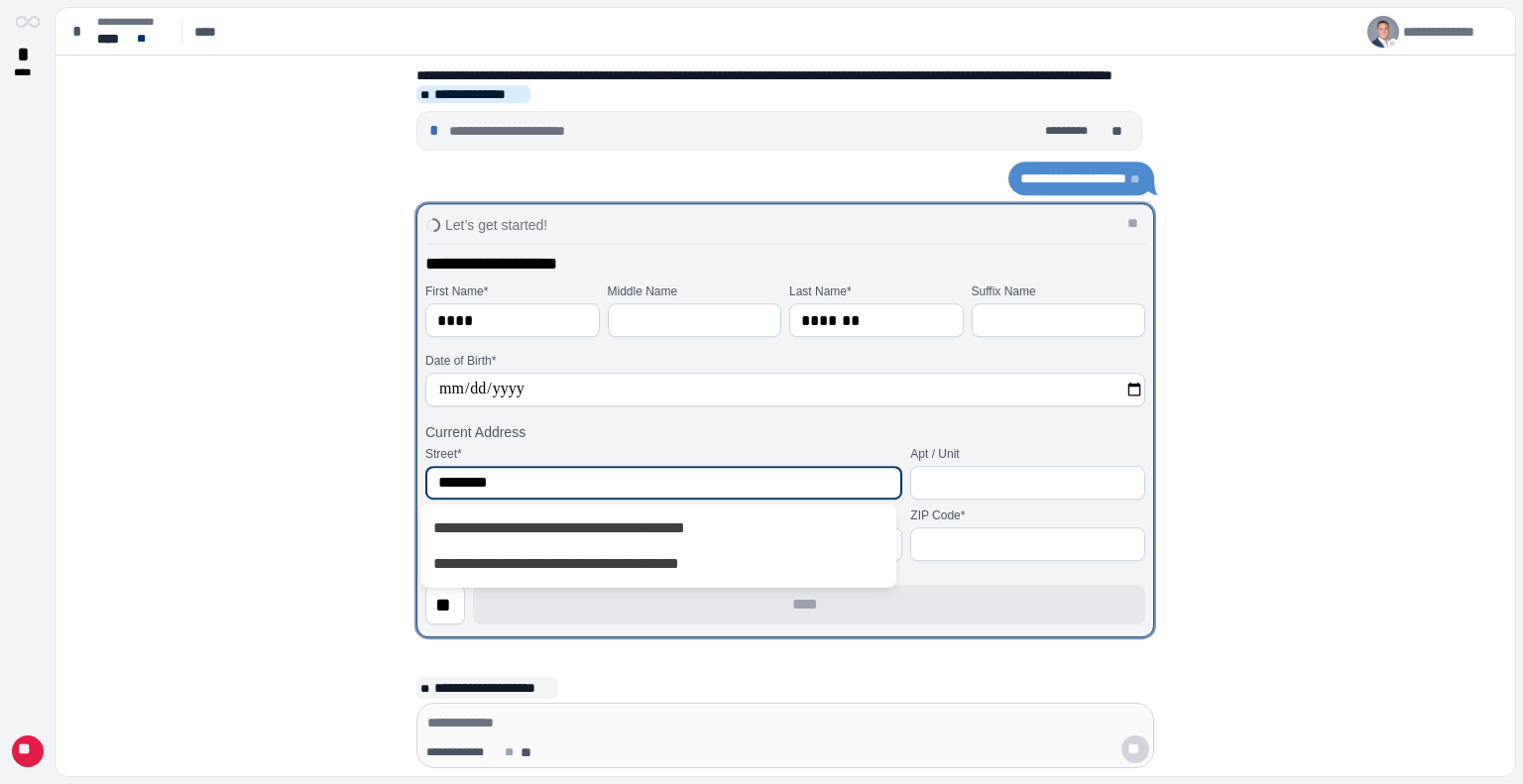 type on "**********" 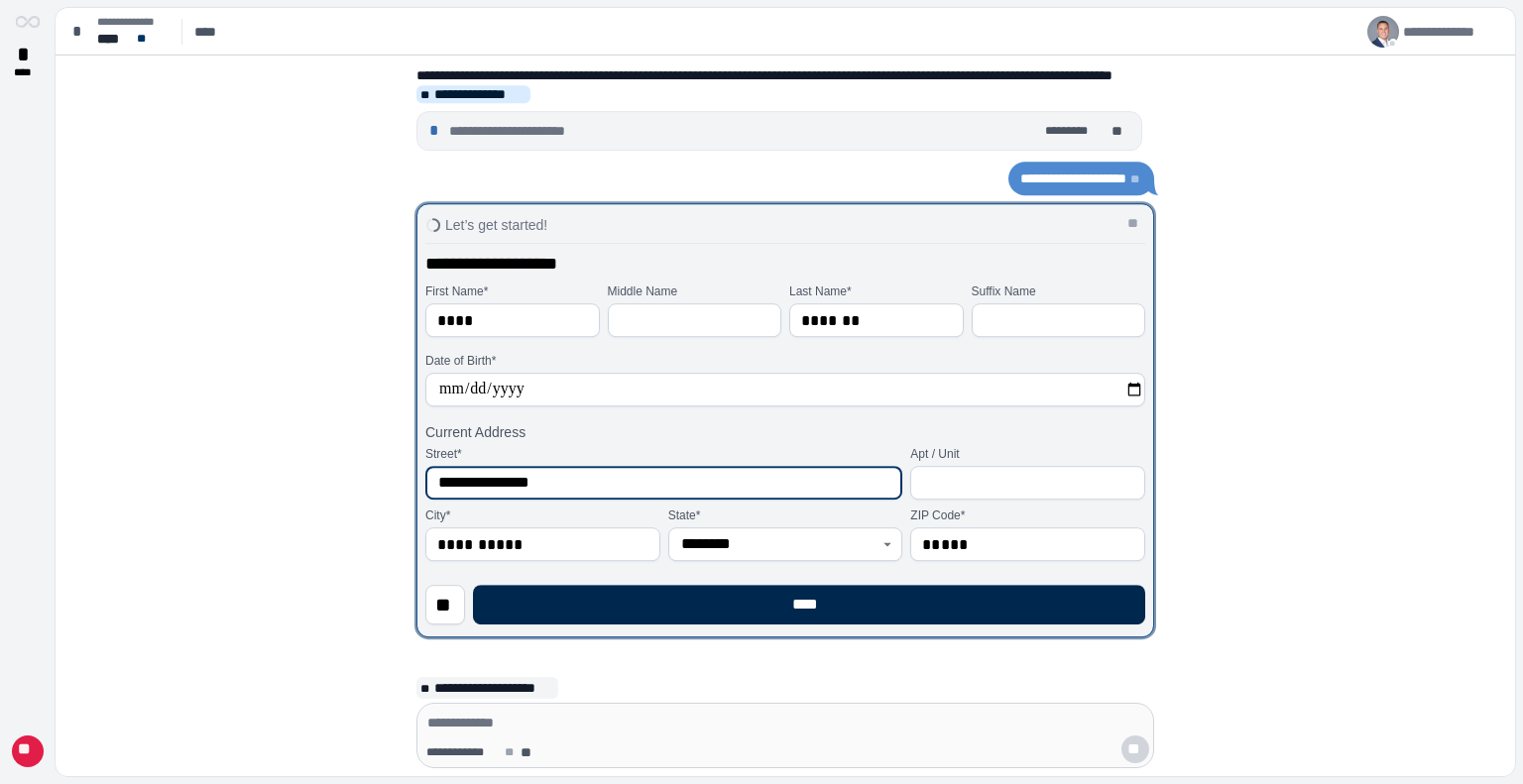 type on "**********" 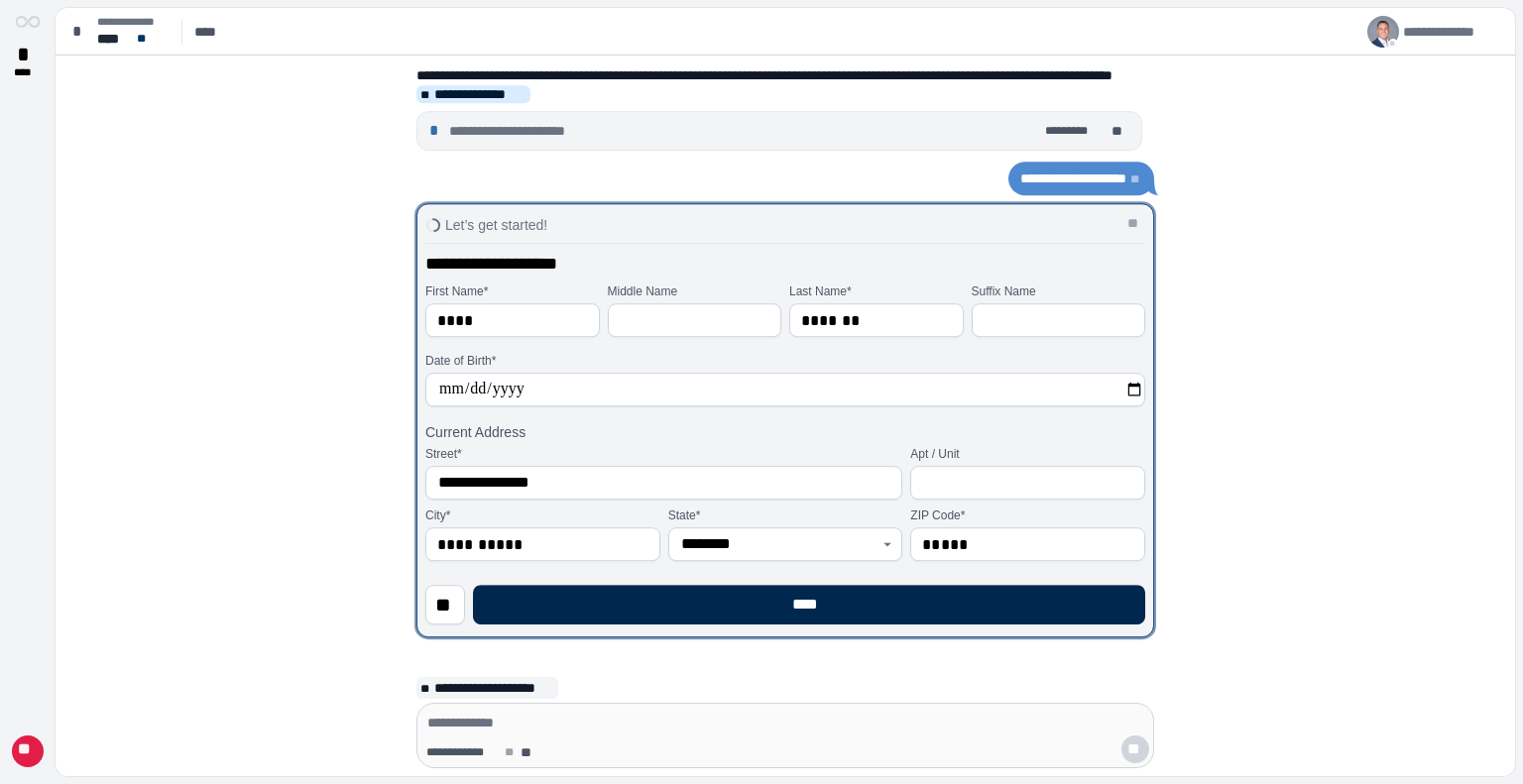 click on "****" at bounding box center [809, 605] 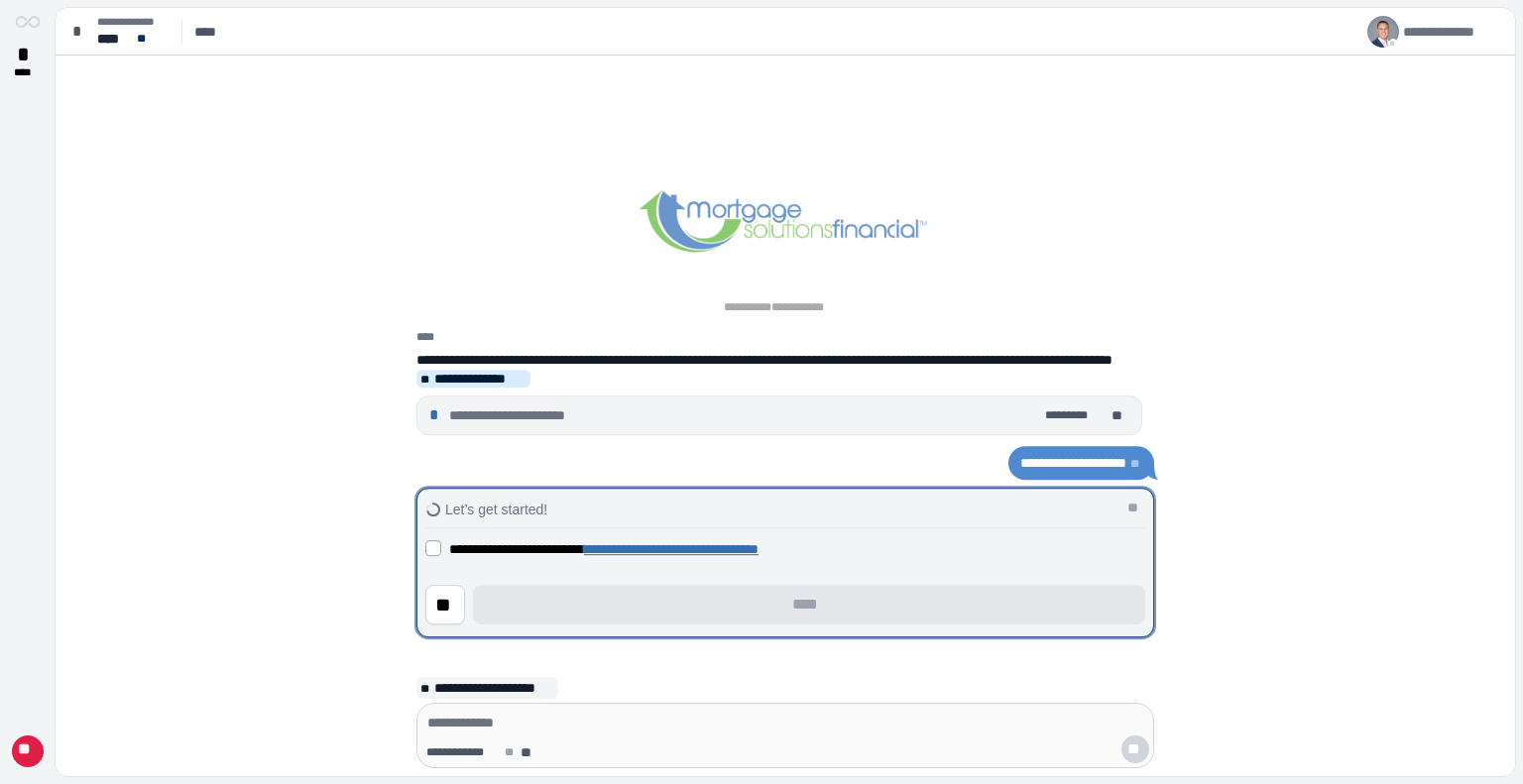 click on "**********" at bounding box center [604, 549] 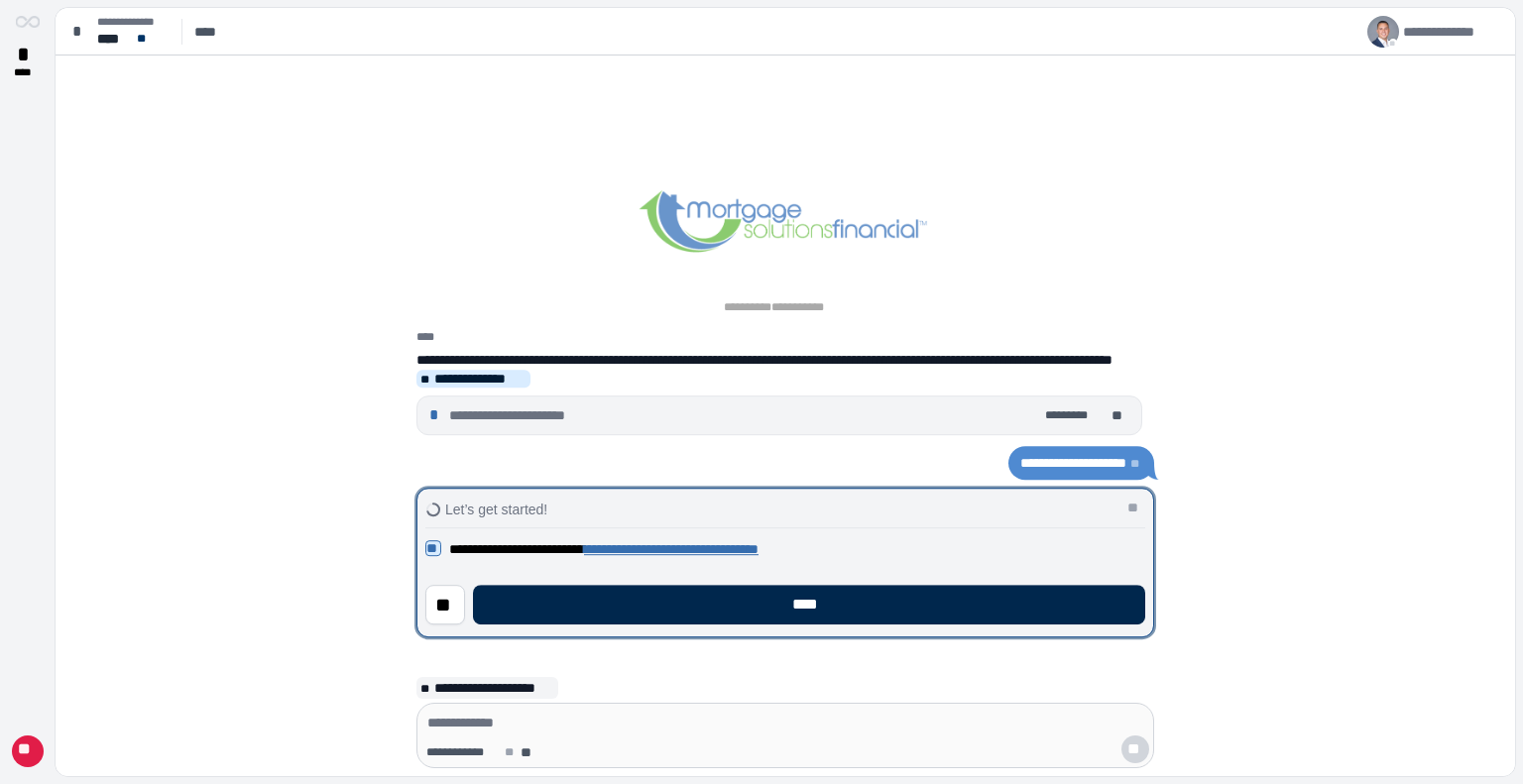 click on "****" at bounding box center (809, 605) 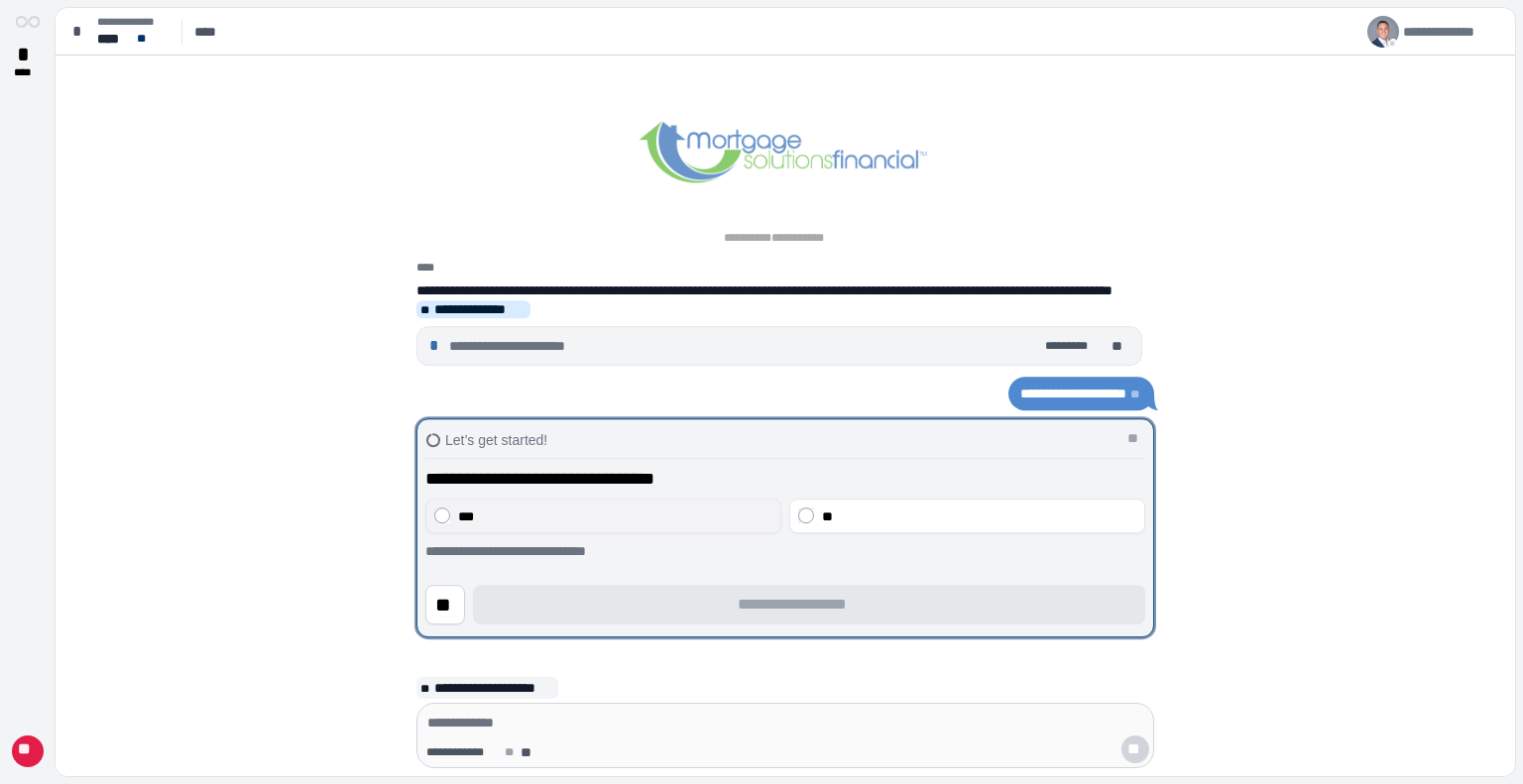 click on "***" at bounding box center (603, 515) 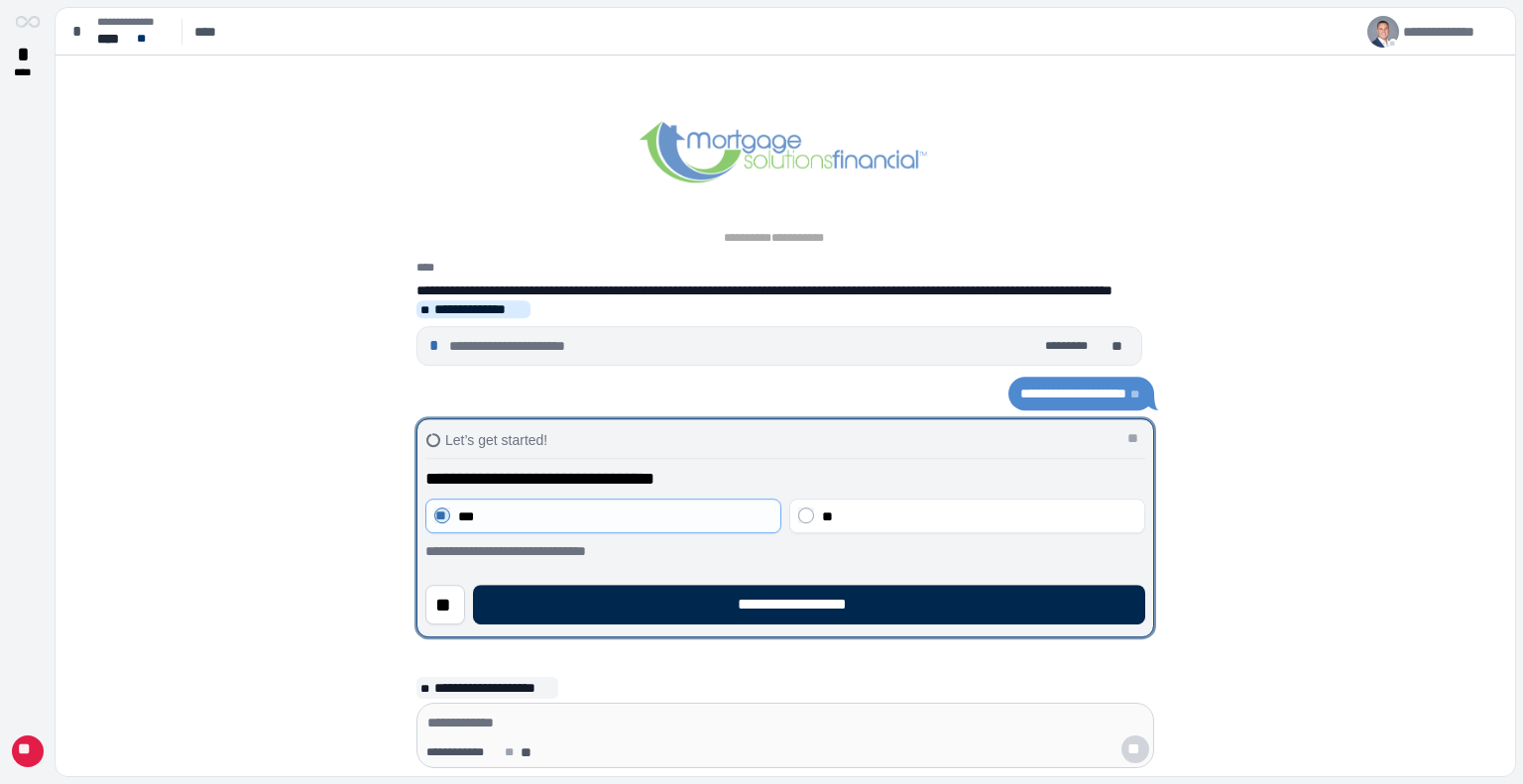 click on "**********" at bounding box center [809, 605] 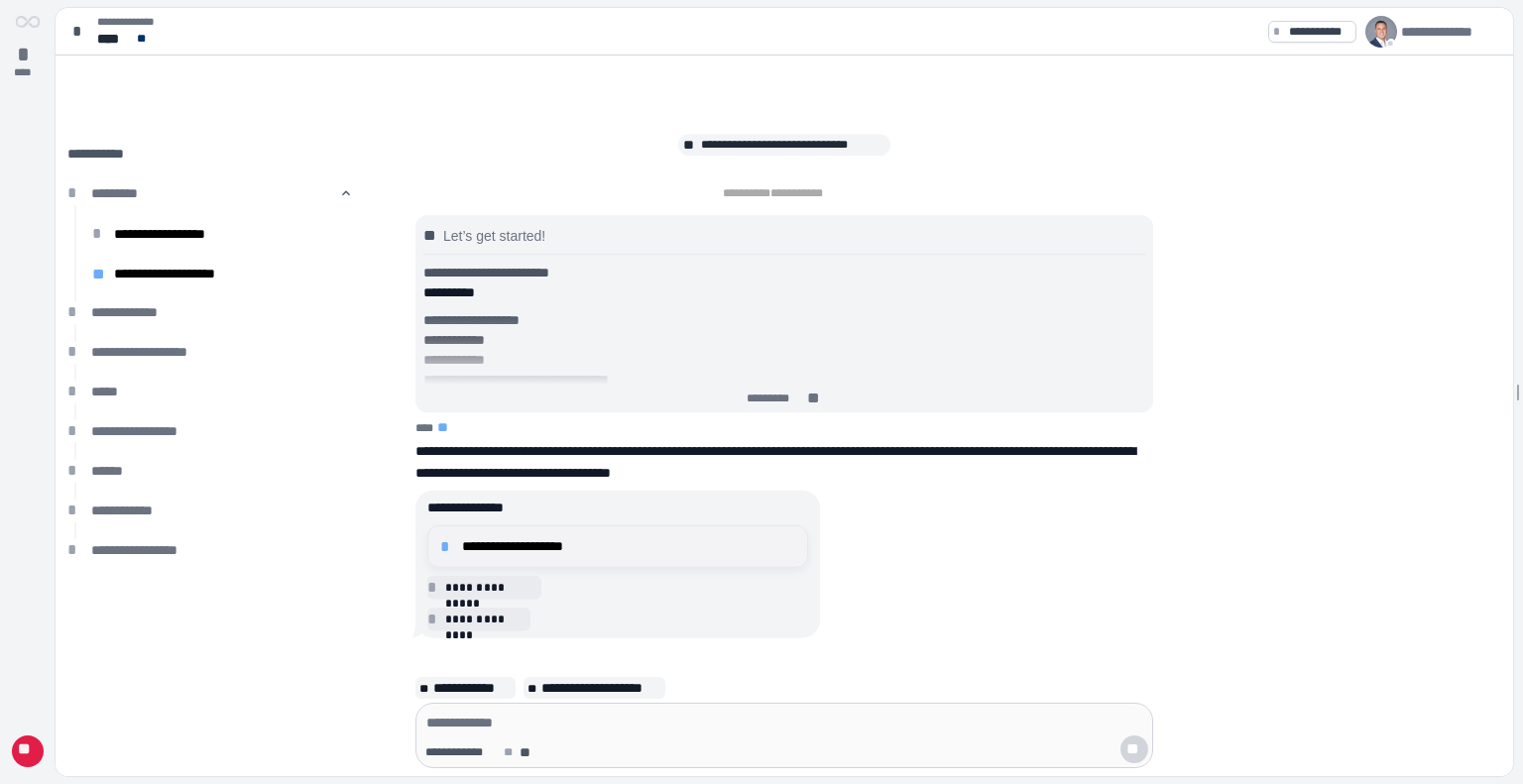 click on "**********" at bounding box center [629, 546] 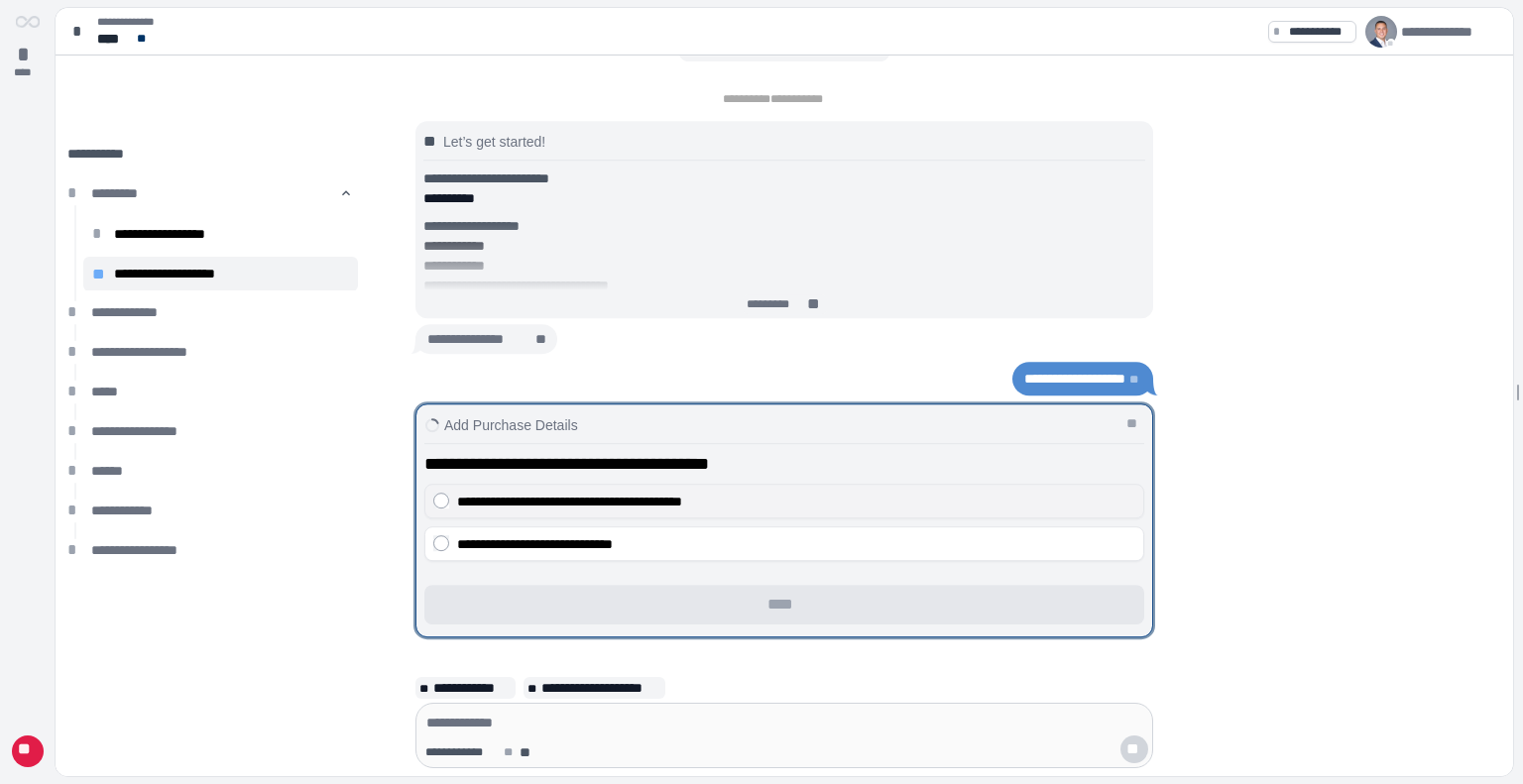 click on "**********" at bounding box center (569, 502) 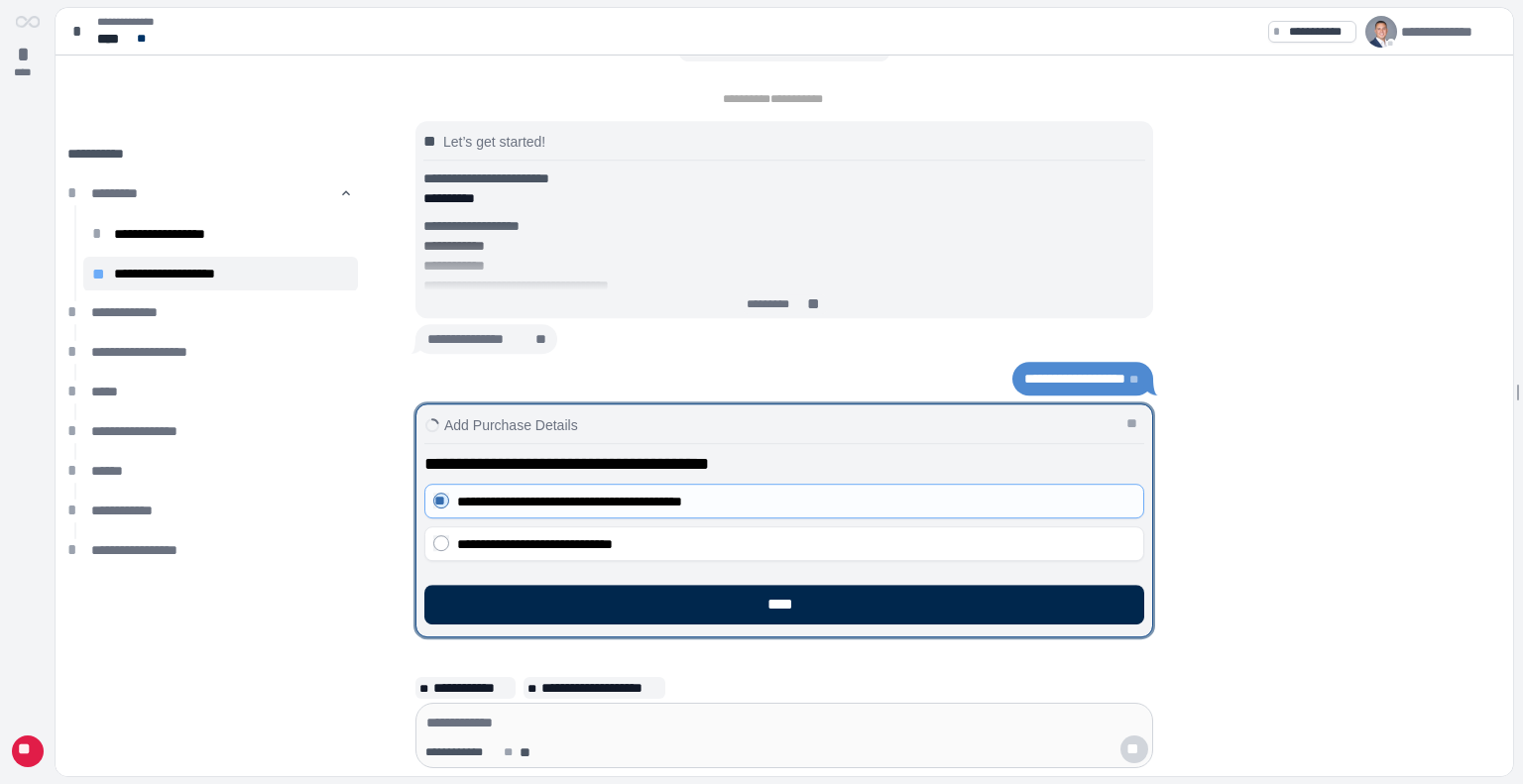 click on "****" at bounding box center [784, 605] 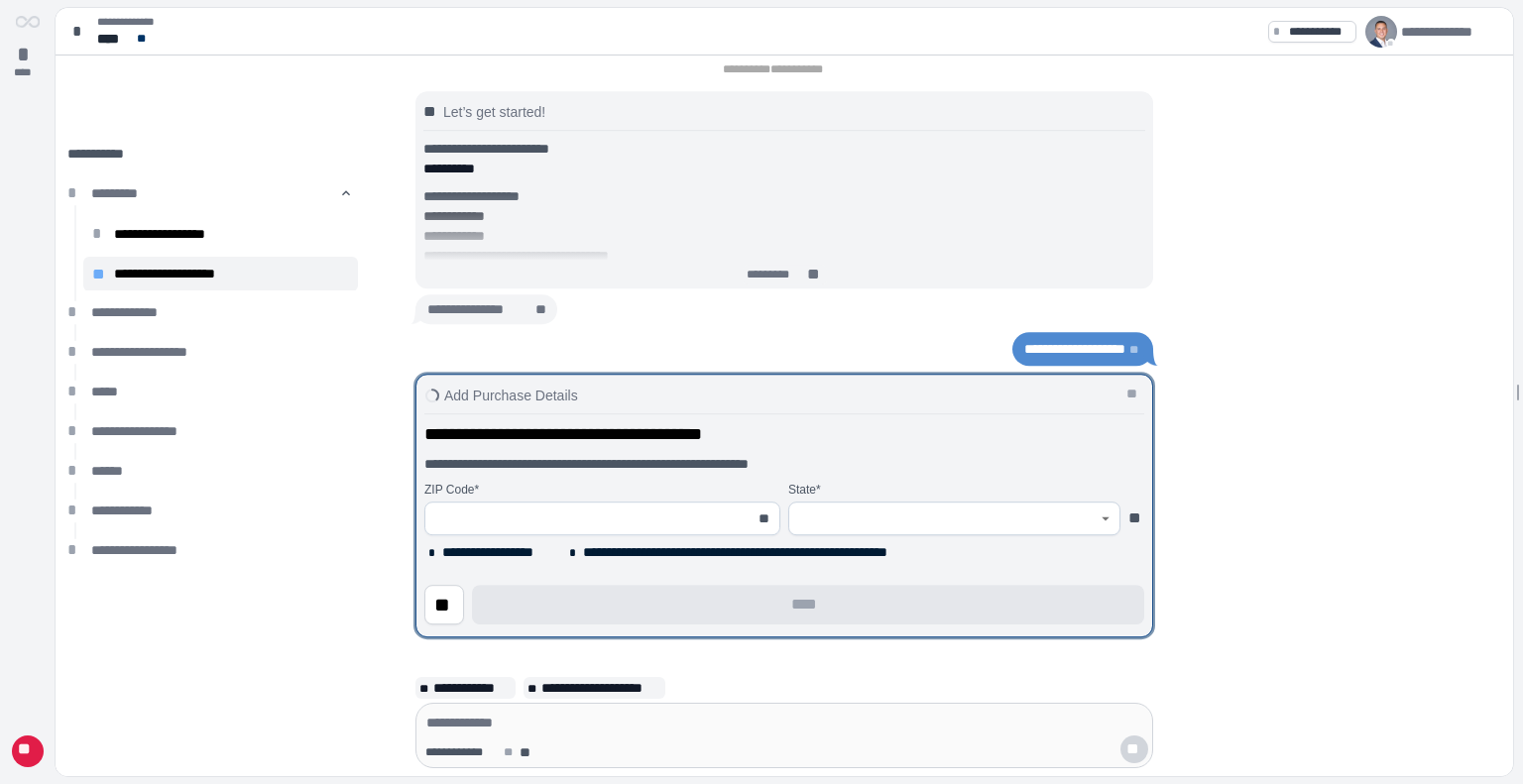 click at bounding box center (591, 518) 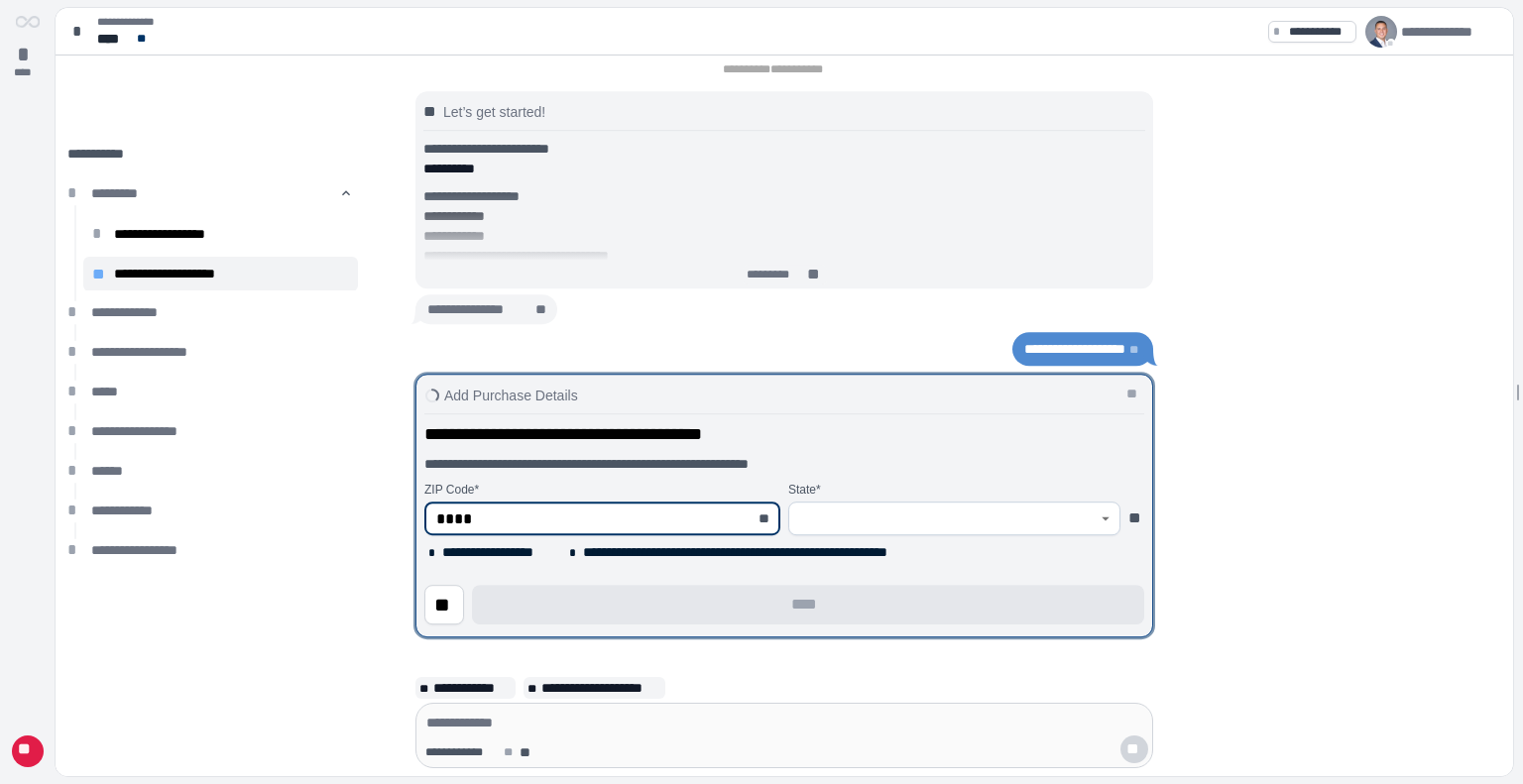 type on "*****" 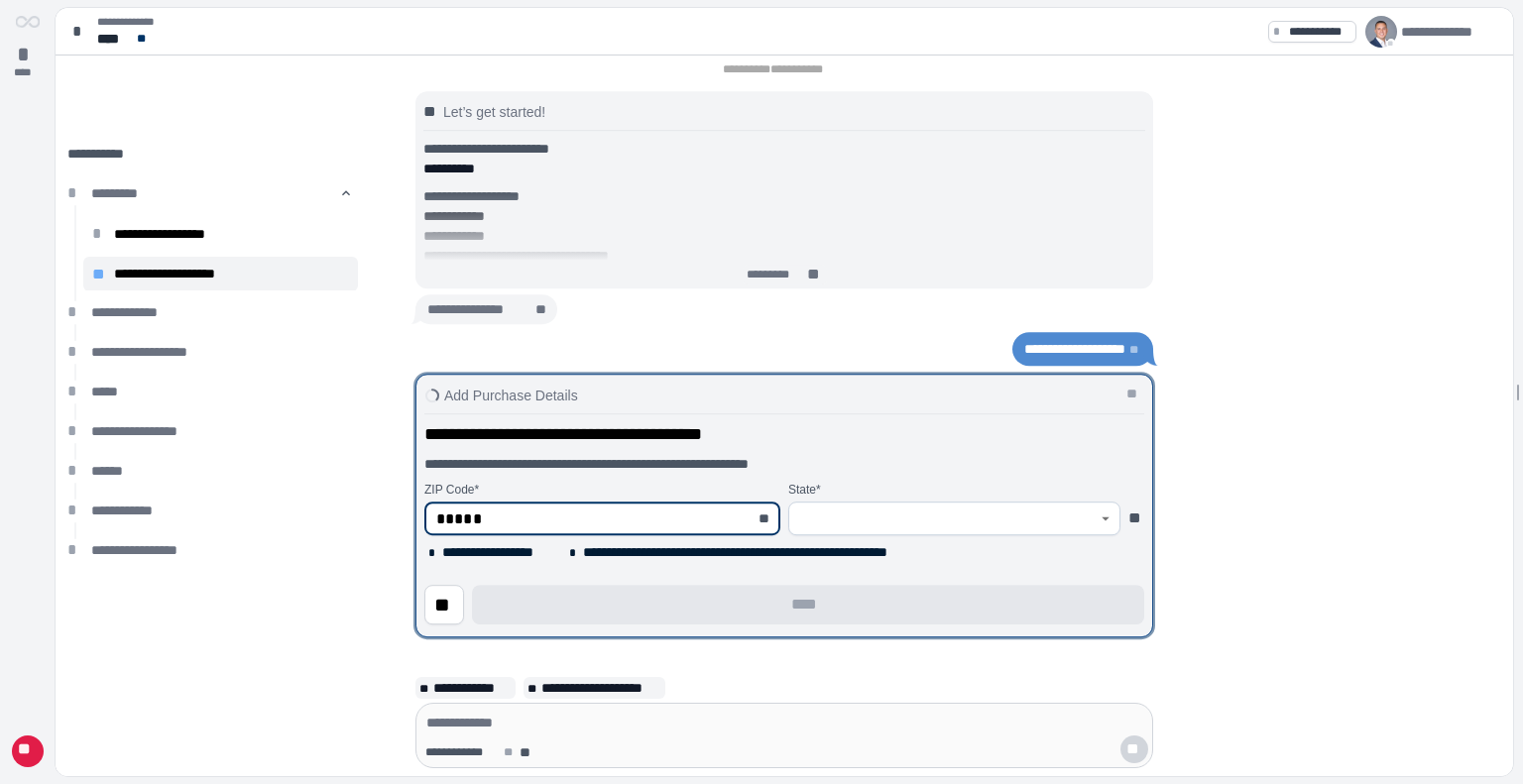 type on "**********" 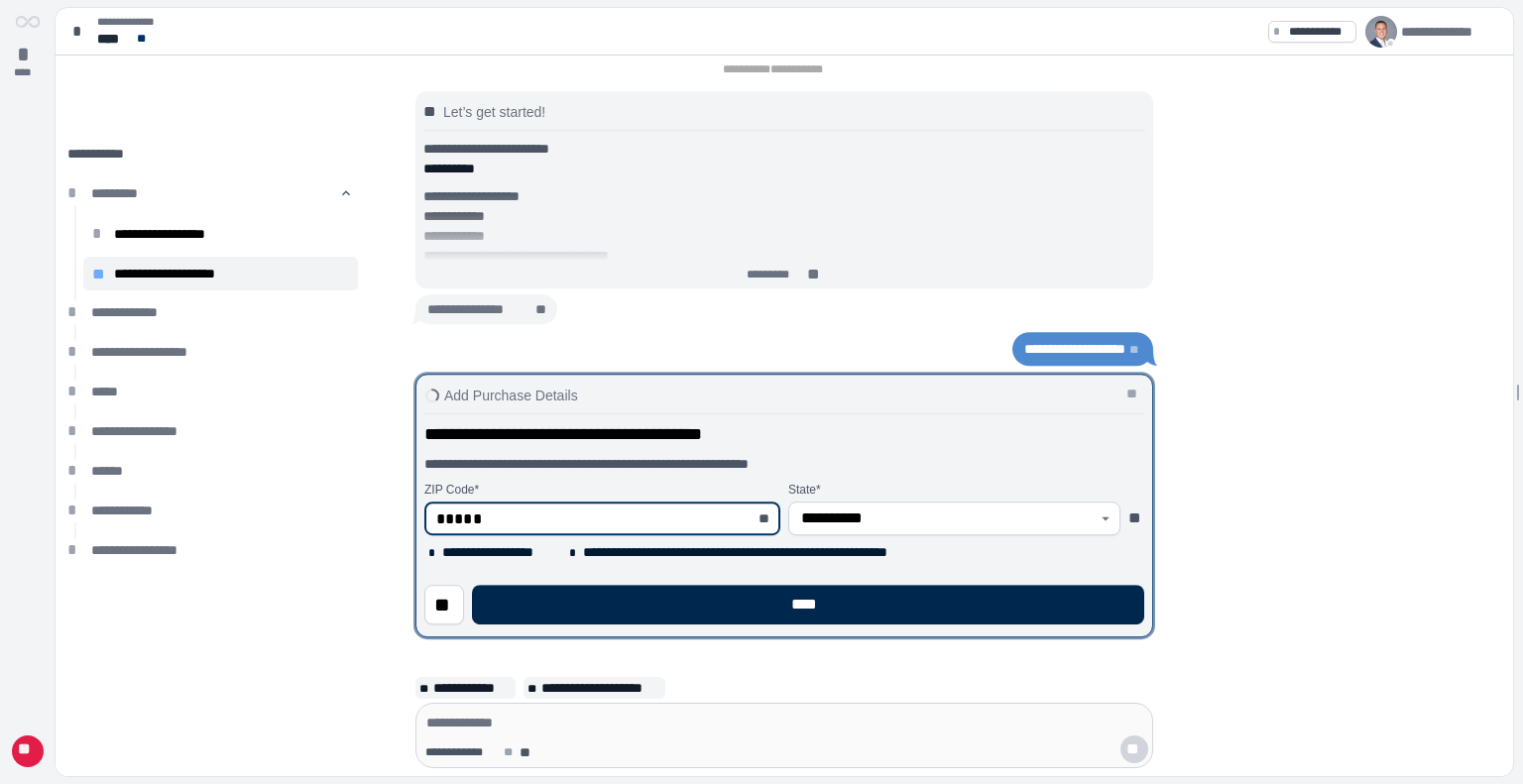 type on "*****" 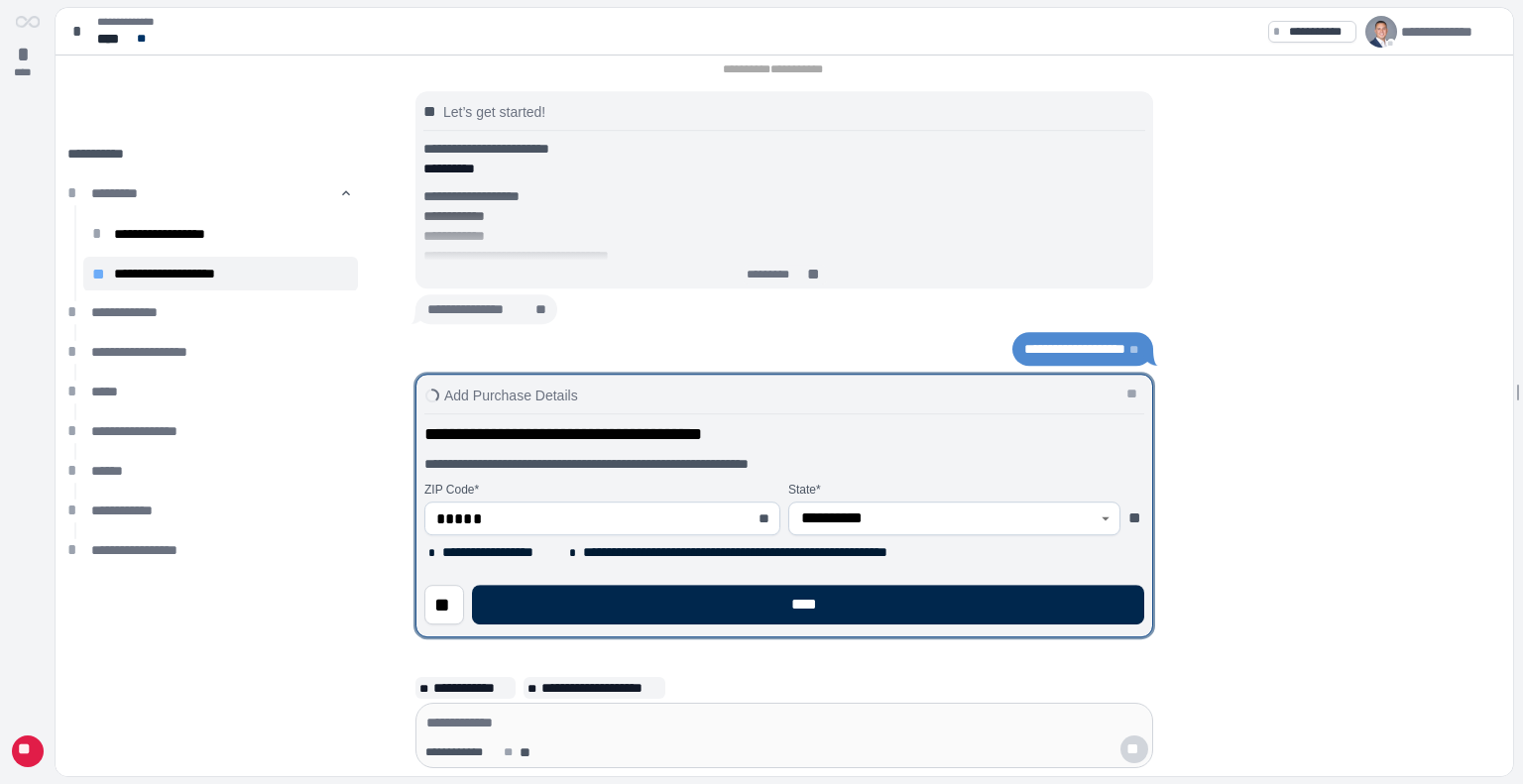 click on "****" at bounding box center (808, 605) 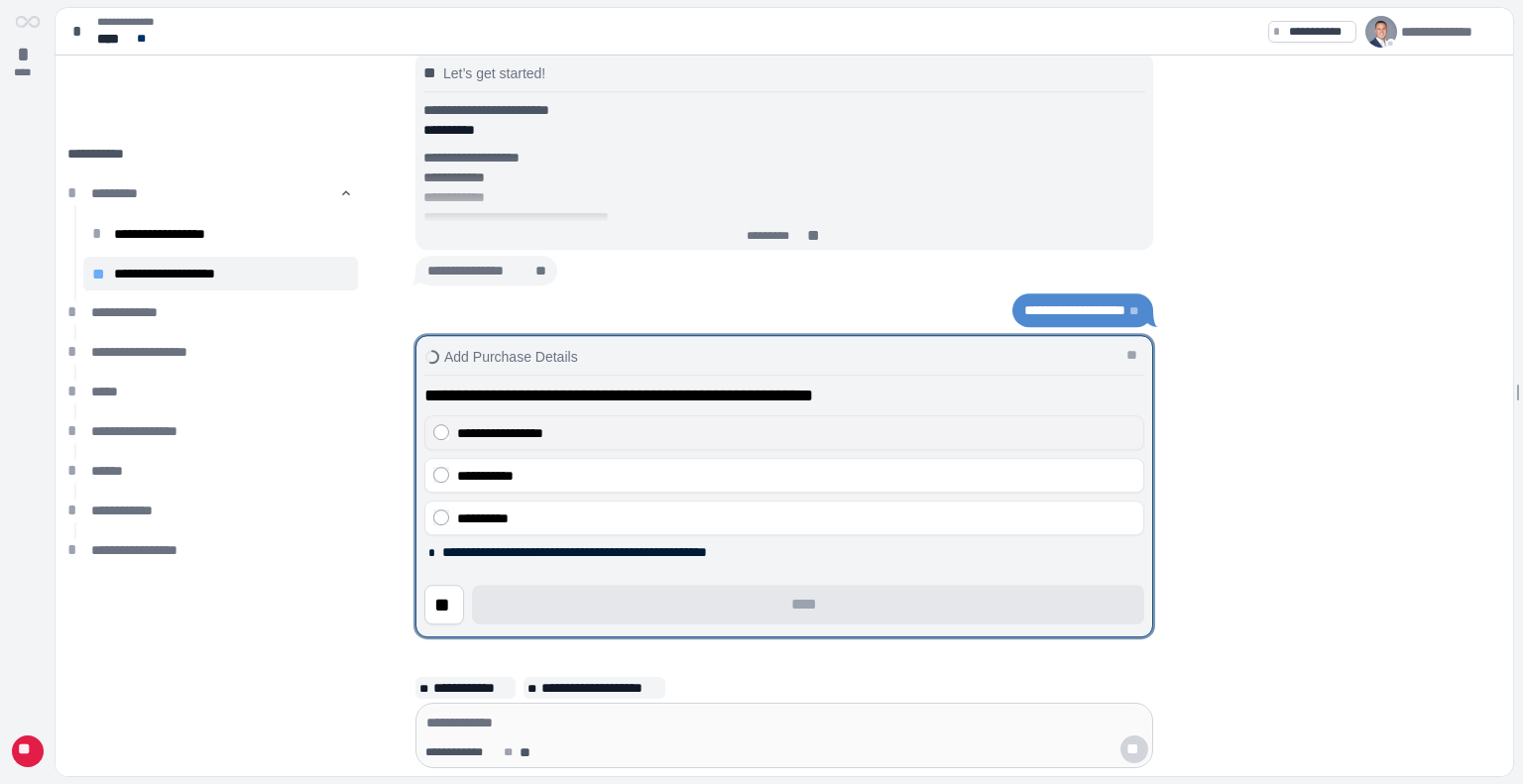 click on "**********" at bounding box center (500, 433) 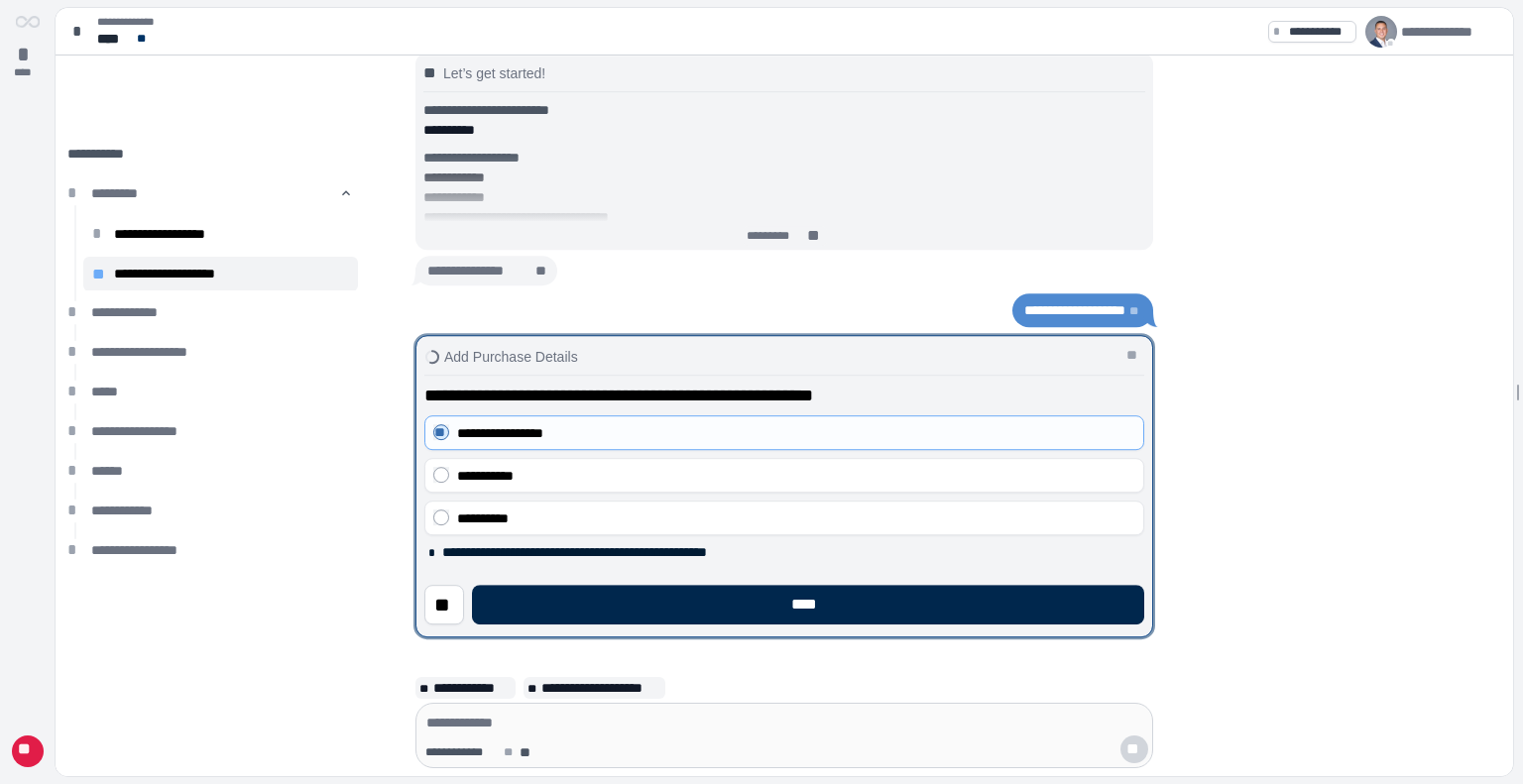 click on "****" at bounding box center (808, 605) 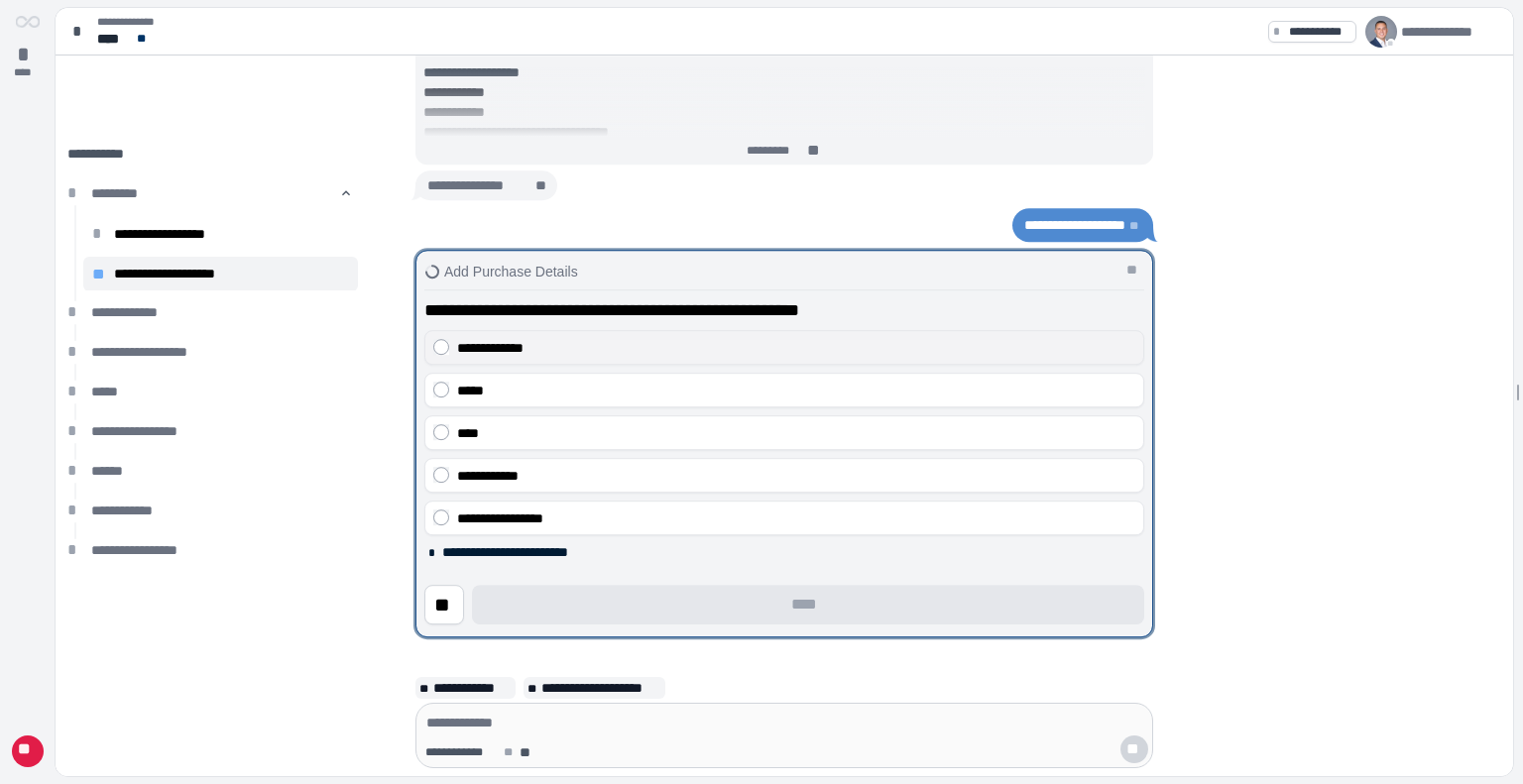 click on "**********" at bounding box center [490, 348] 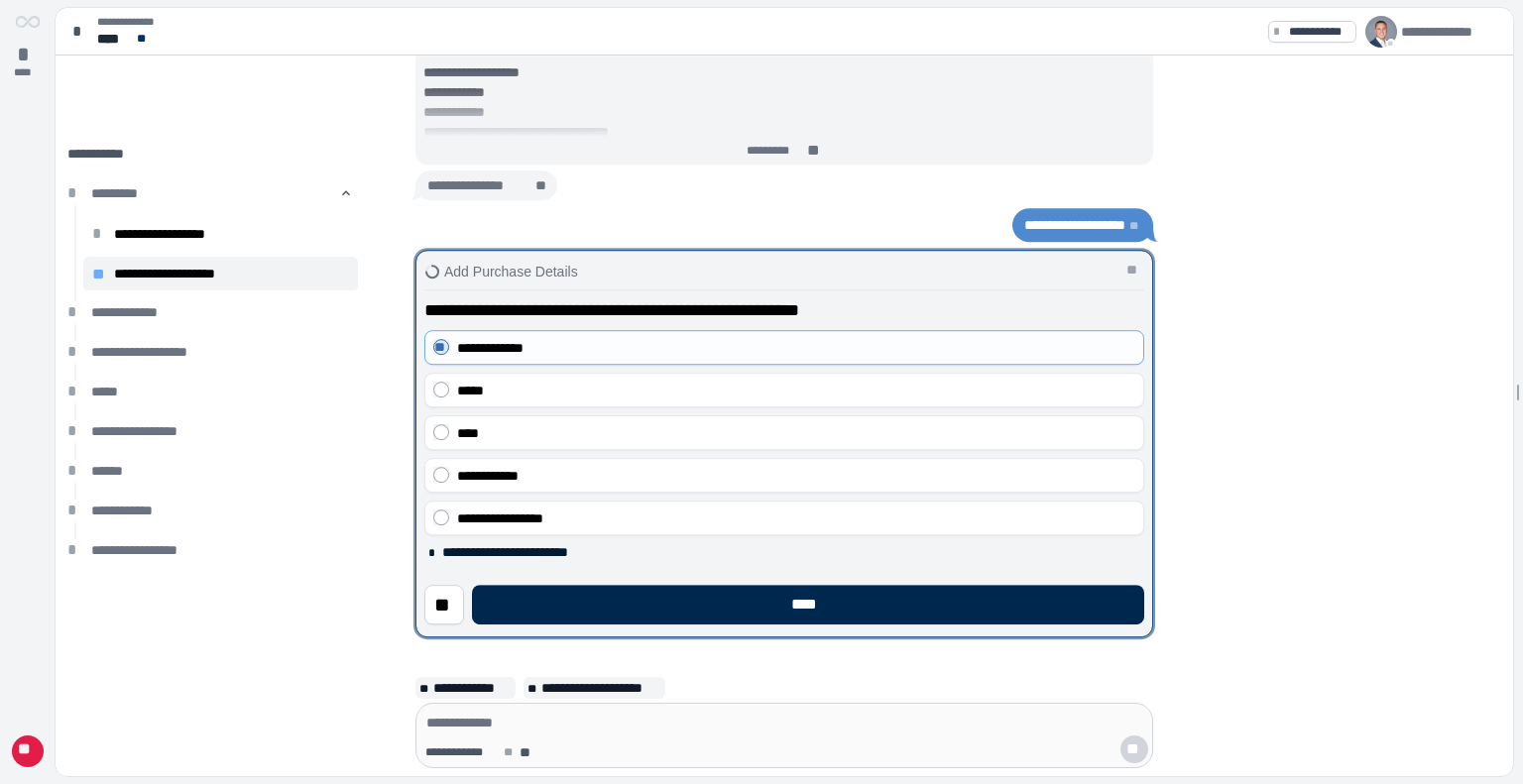 click on "****" at bounding box center [808, 605] 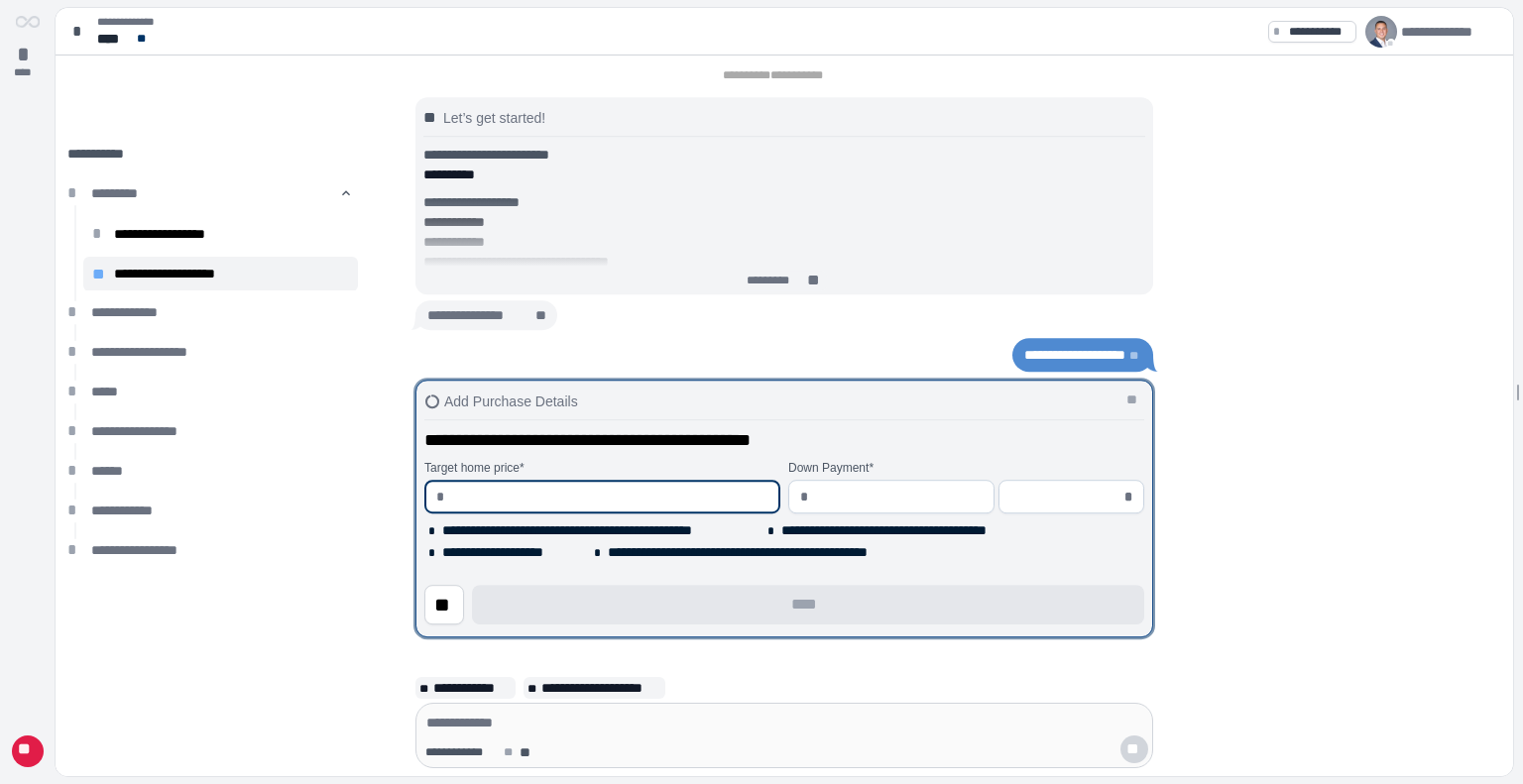 click at bounding box center (610, 497) 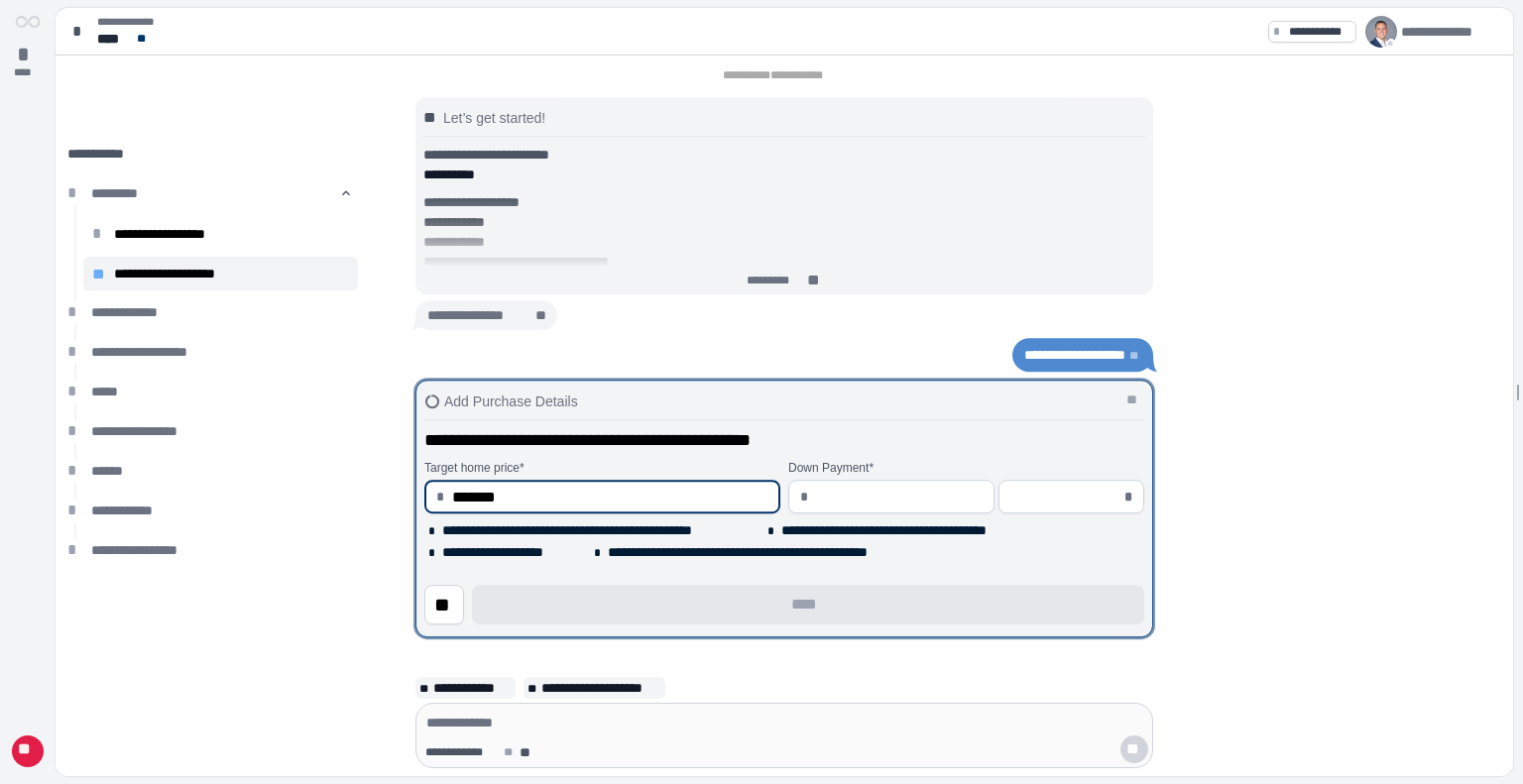 type on "**********" 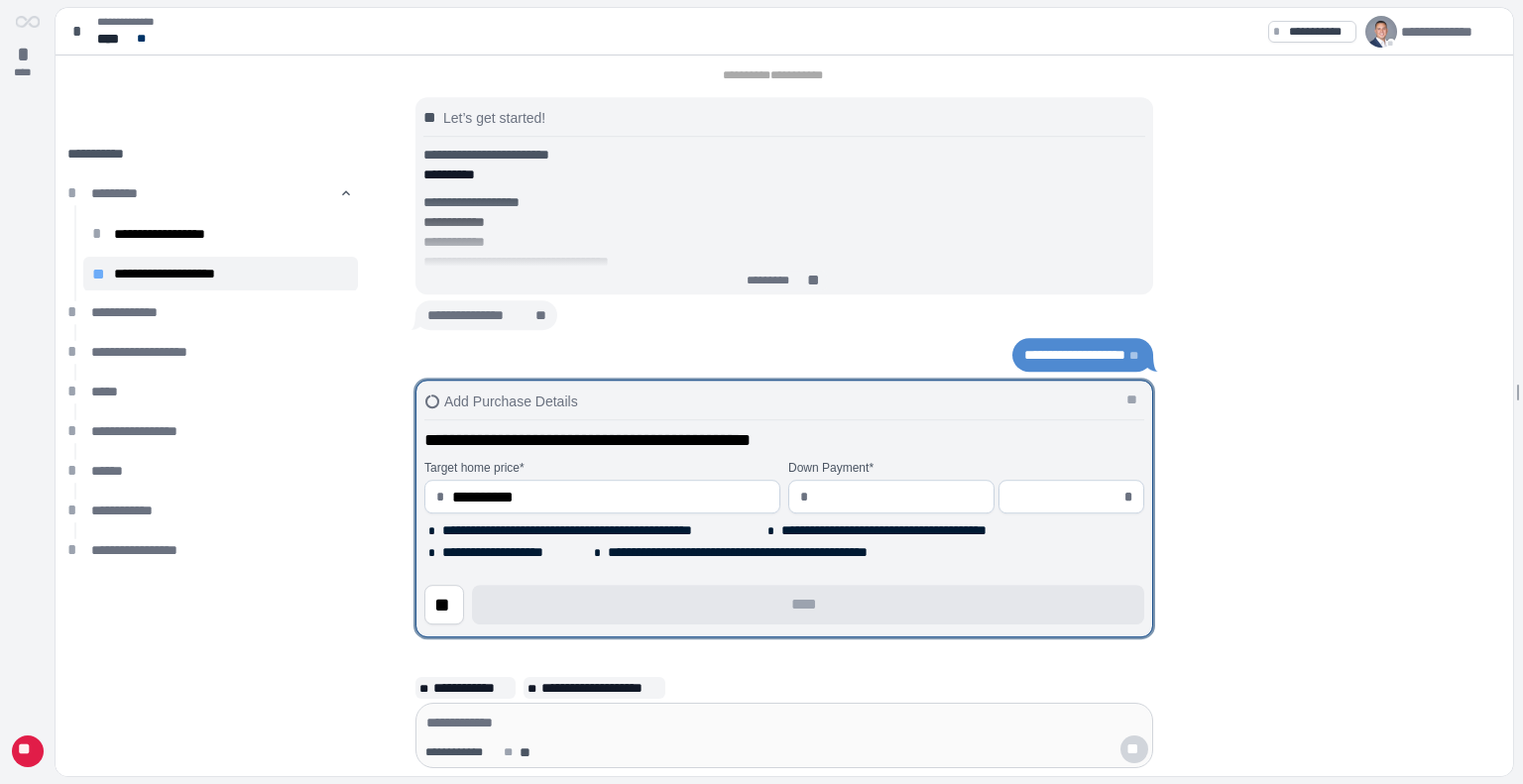 drag, startPoint x: 916, startPoint y: 472, endPoint x: 889, endPoint y: 498, distance: 37.48333 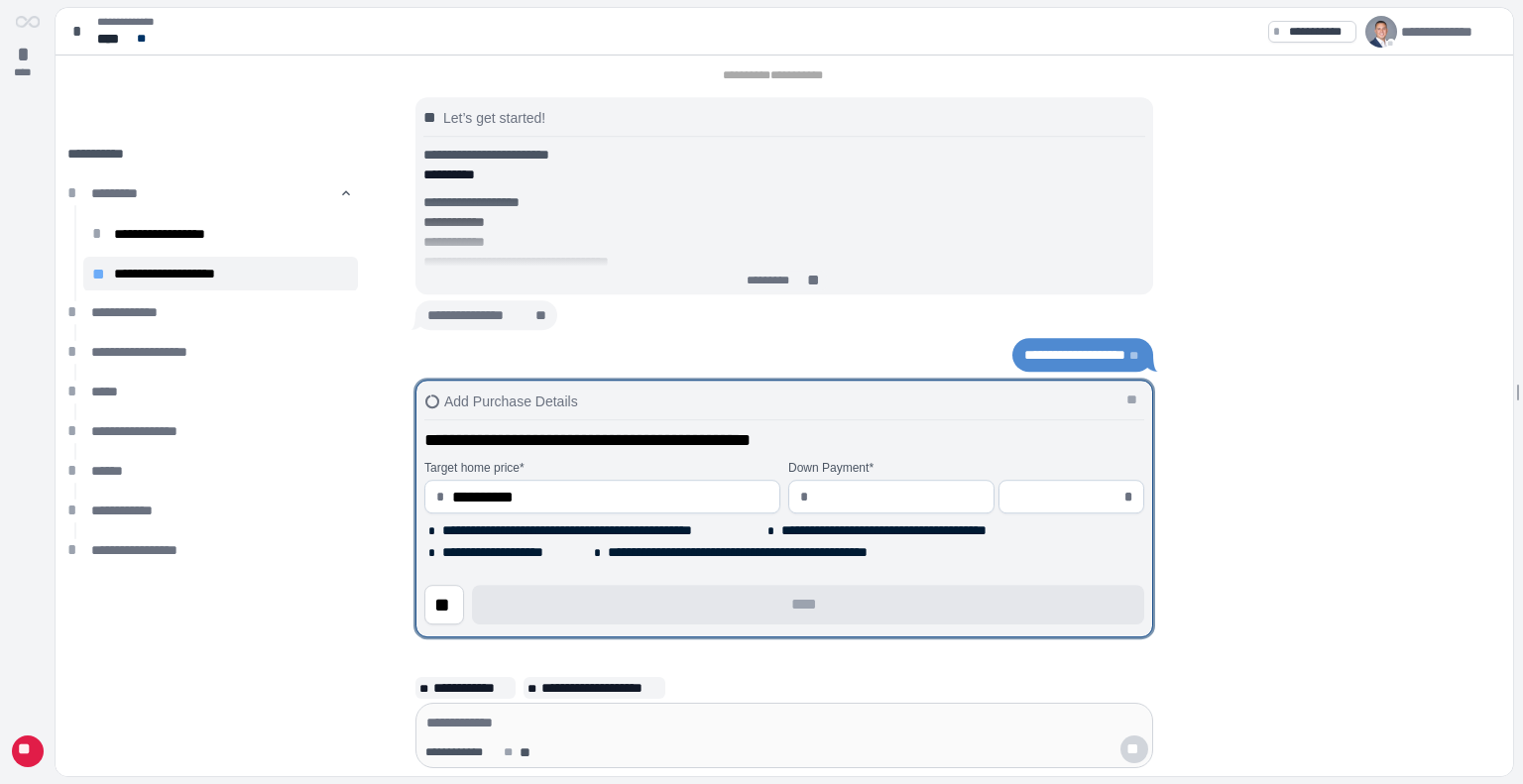 click on "*" at bounding box center (891, 493) 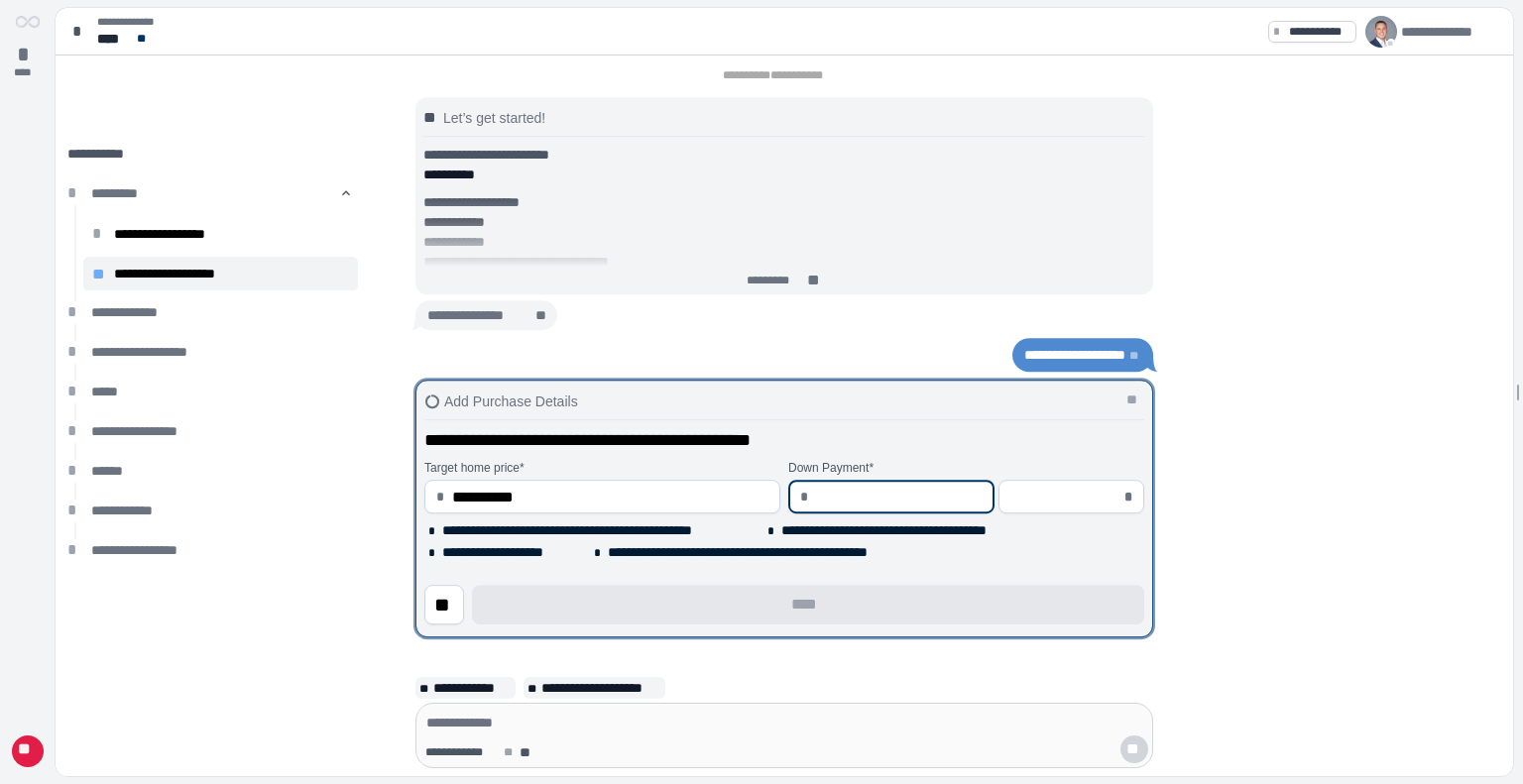 type on "*" 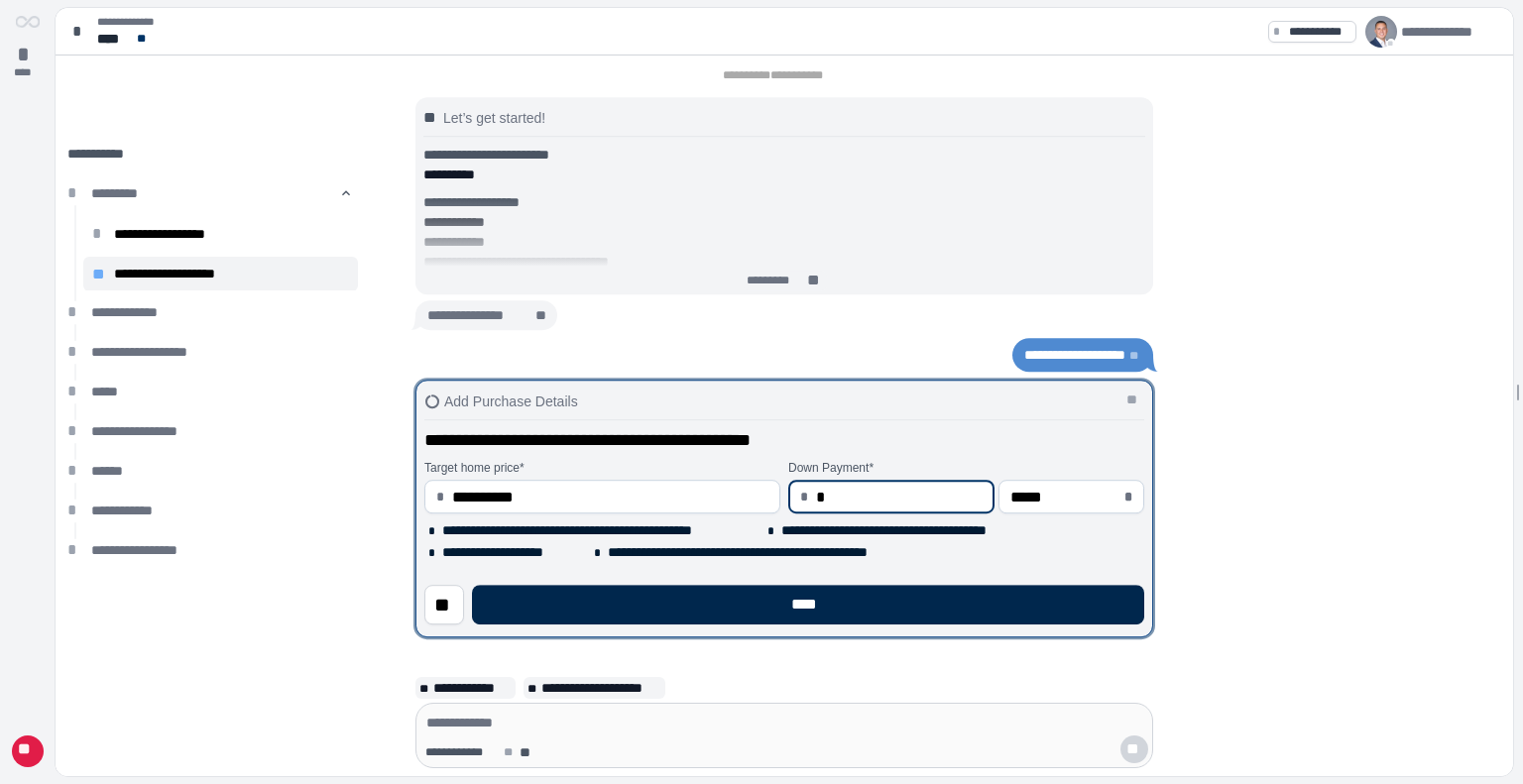 type on "****" 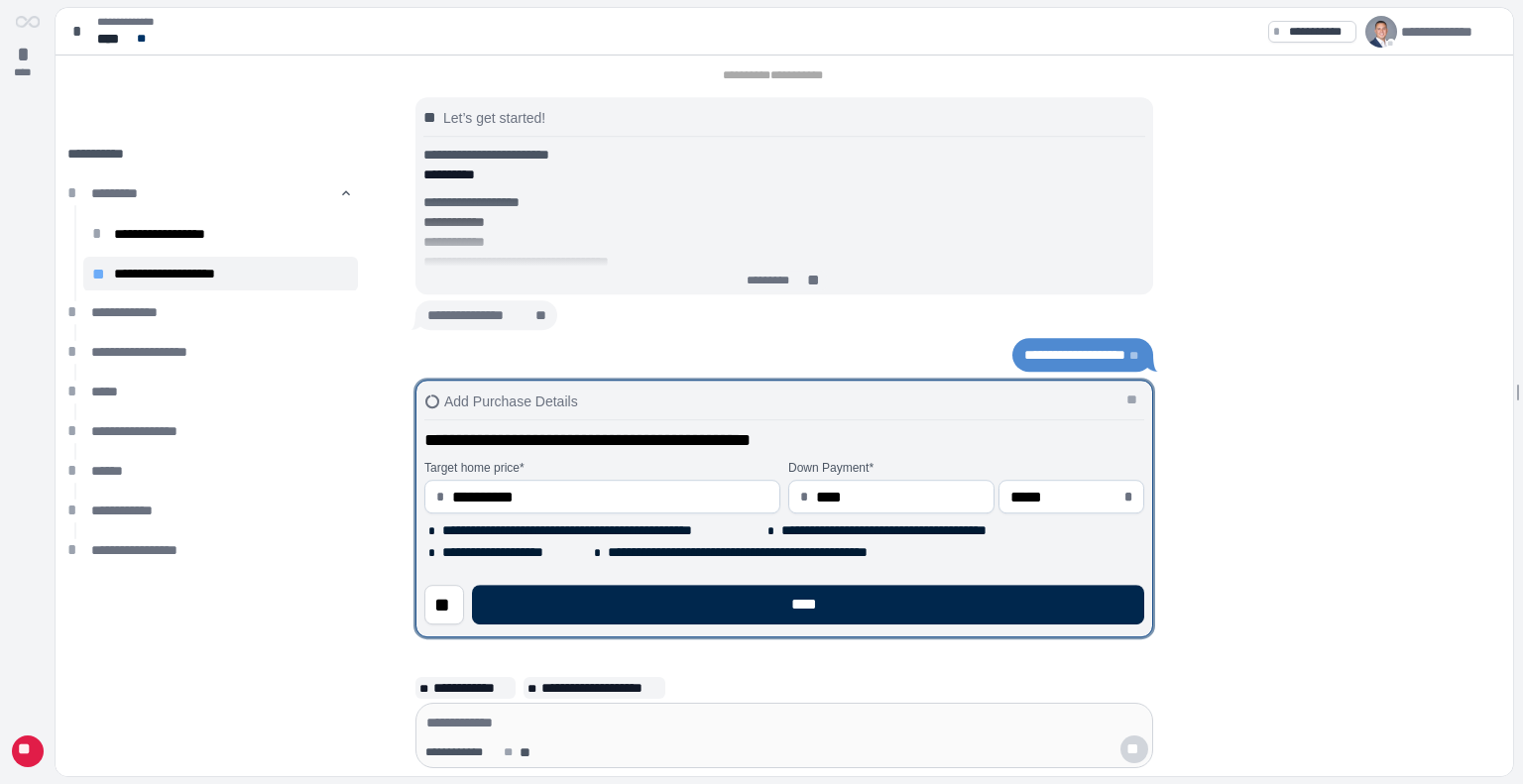 click on "****" at bounding box center [808, 605] 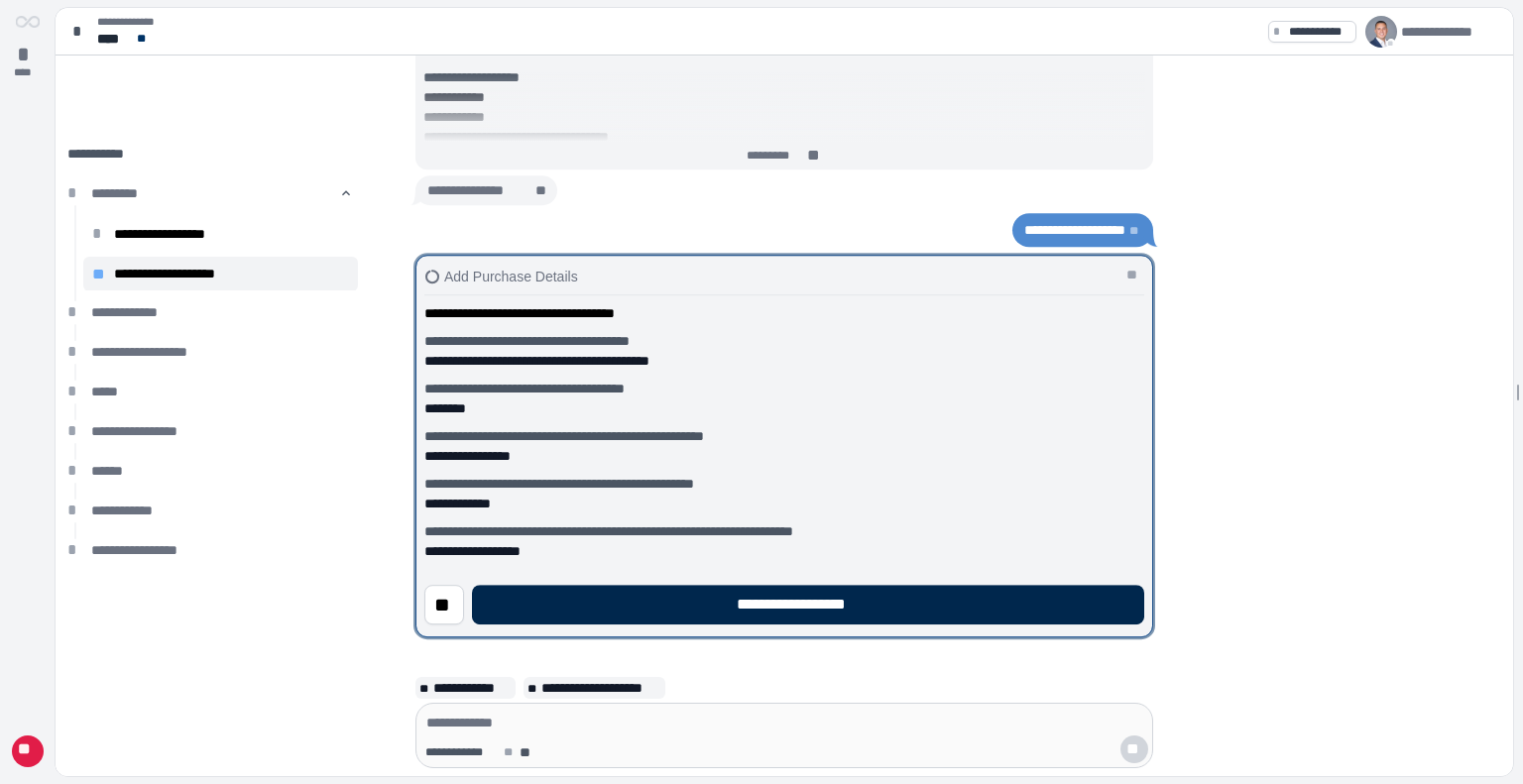 click on "**********" at bounding box center (808, 605) 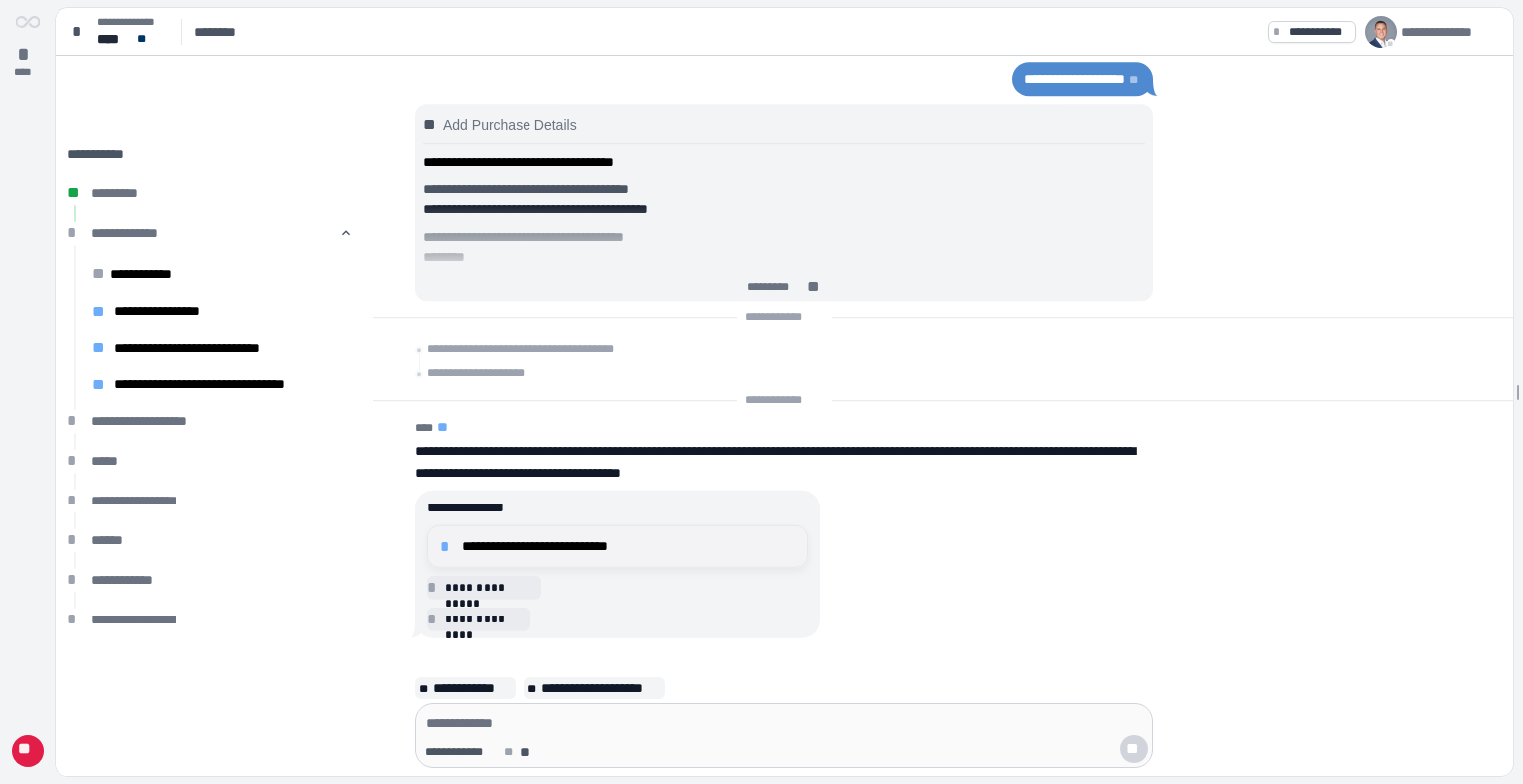 click on "**********" at bounding box center (629, 546) 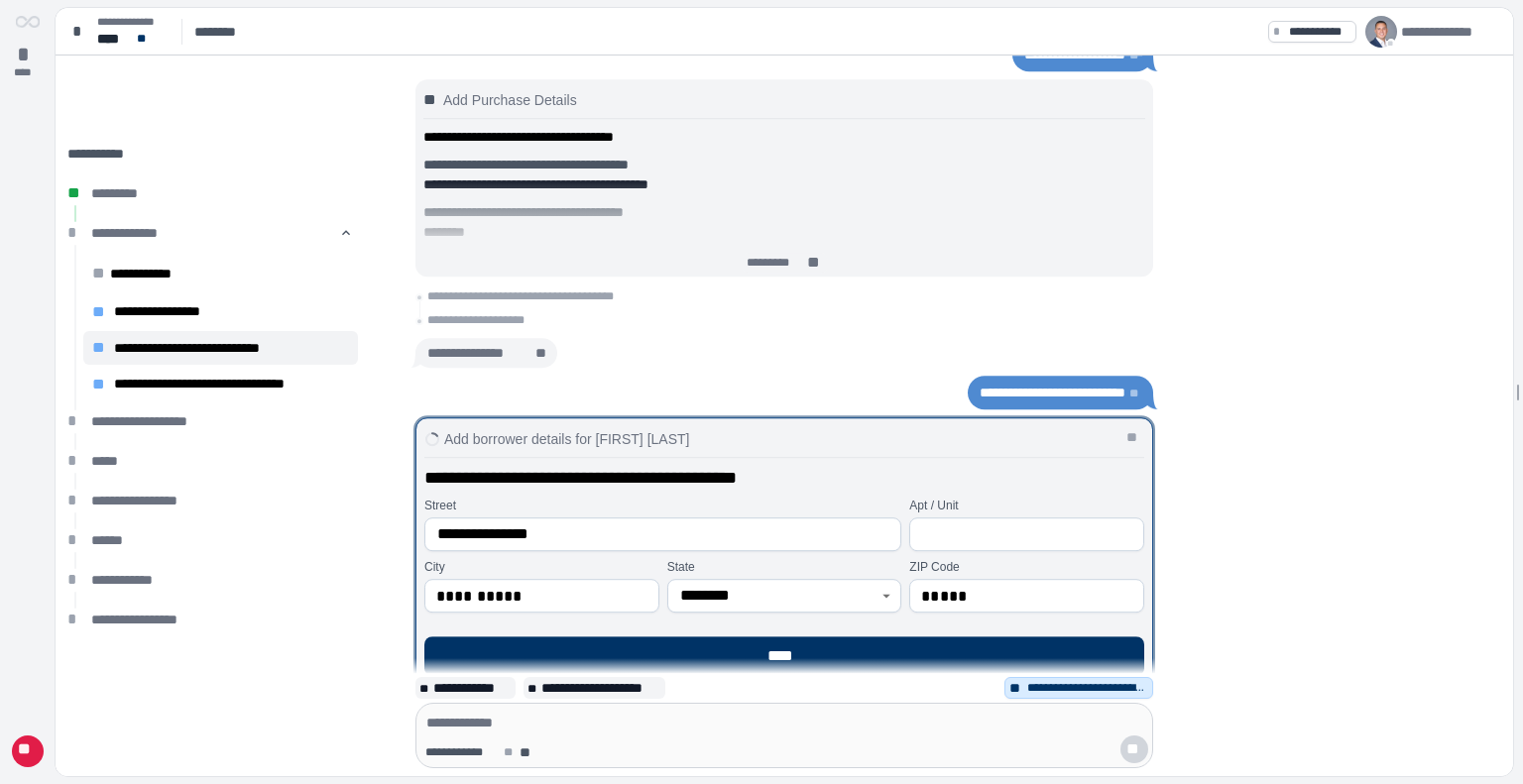 scroll, scrollTop: 0, scrollLeft: 0, axis: both 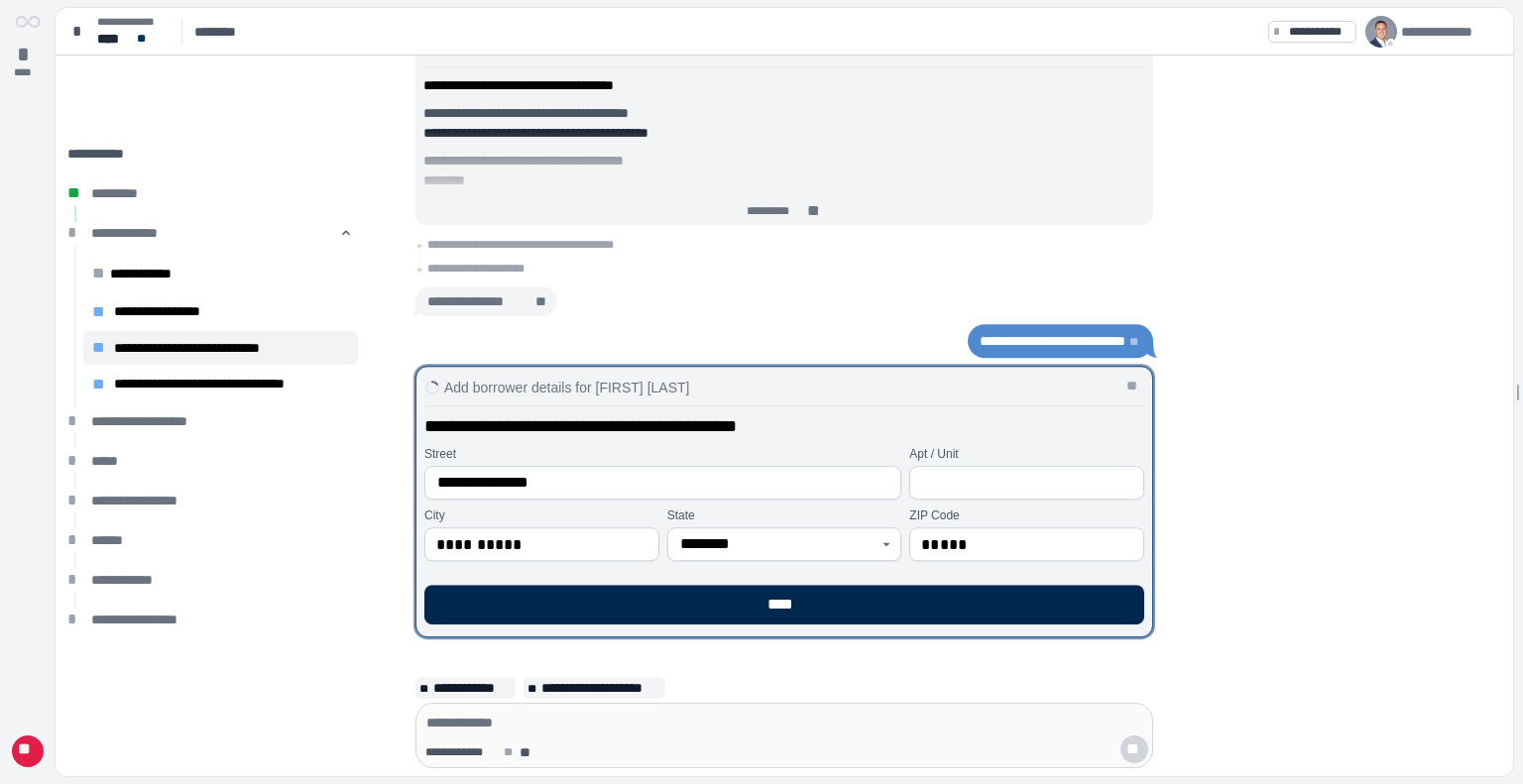click on "****" at bounding box center (784, 605) 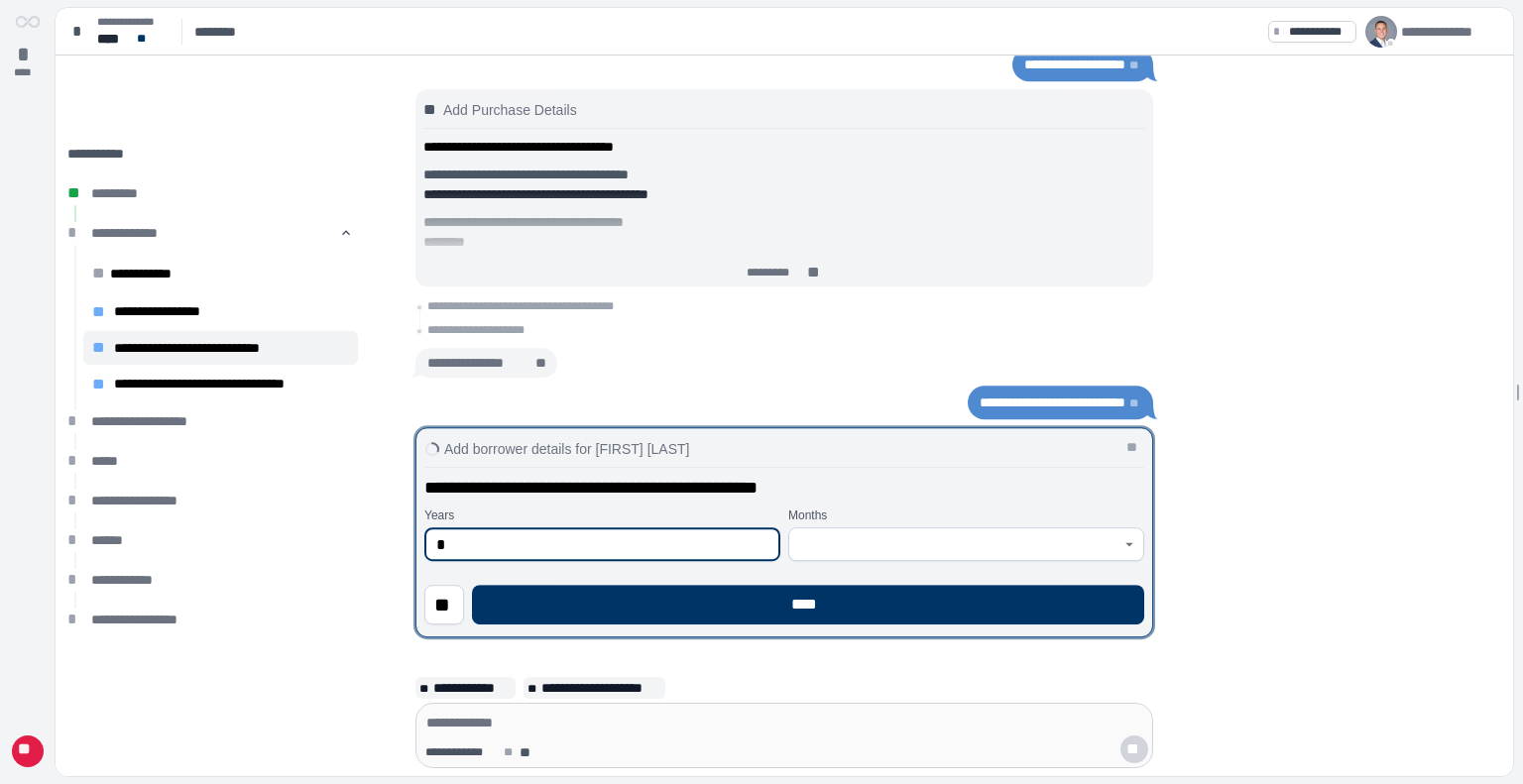 type on "*" 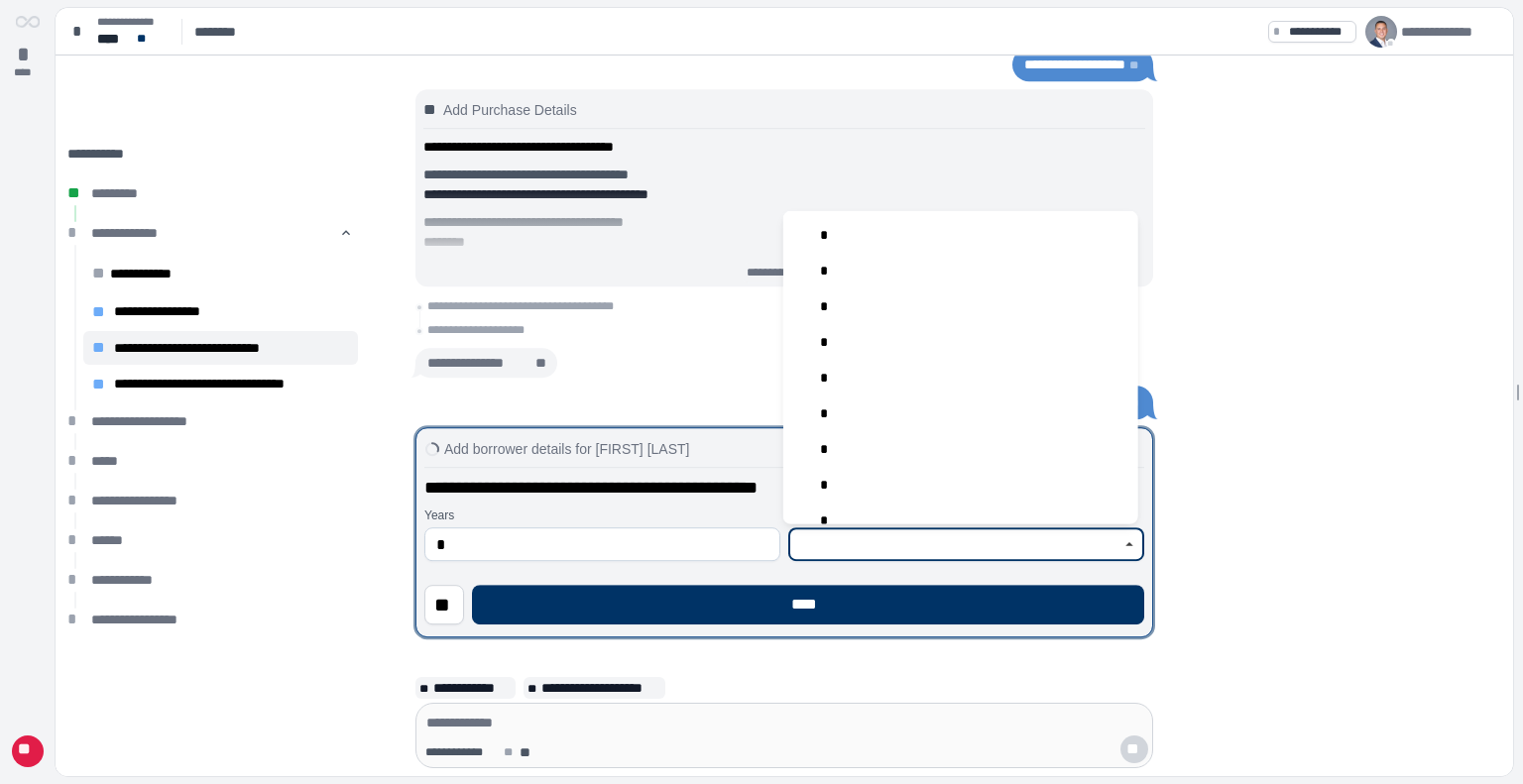 click at bounding box center [955, 544] 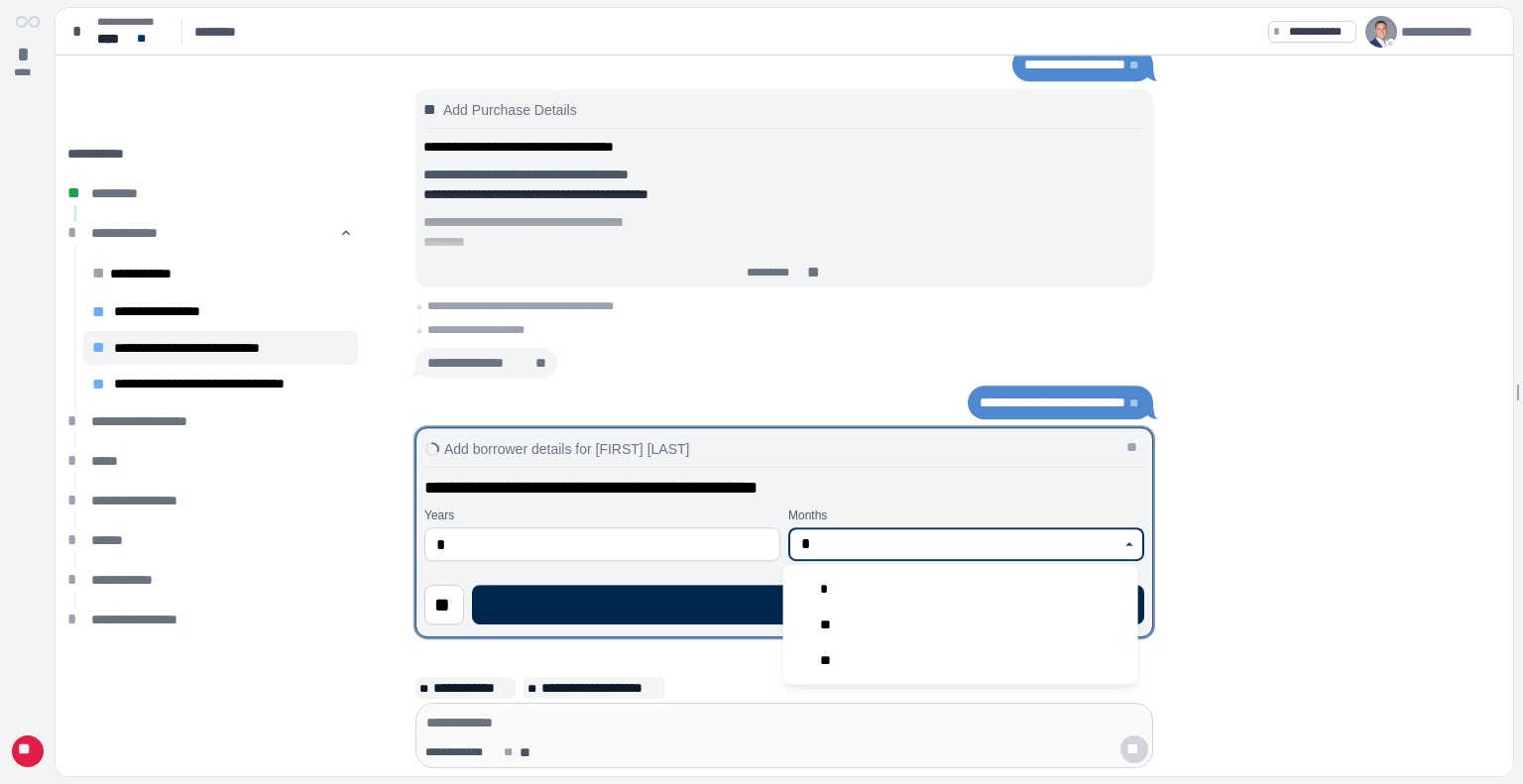 type on "*" 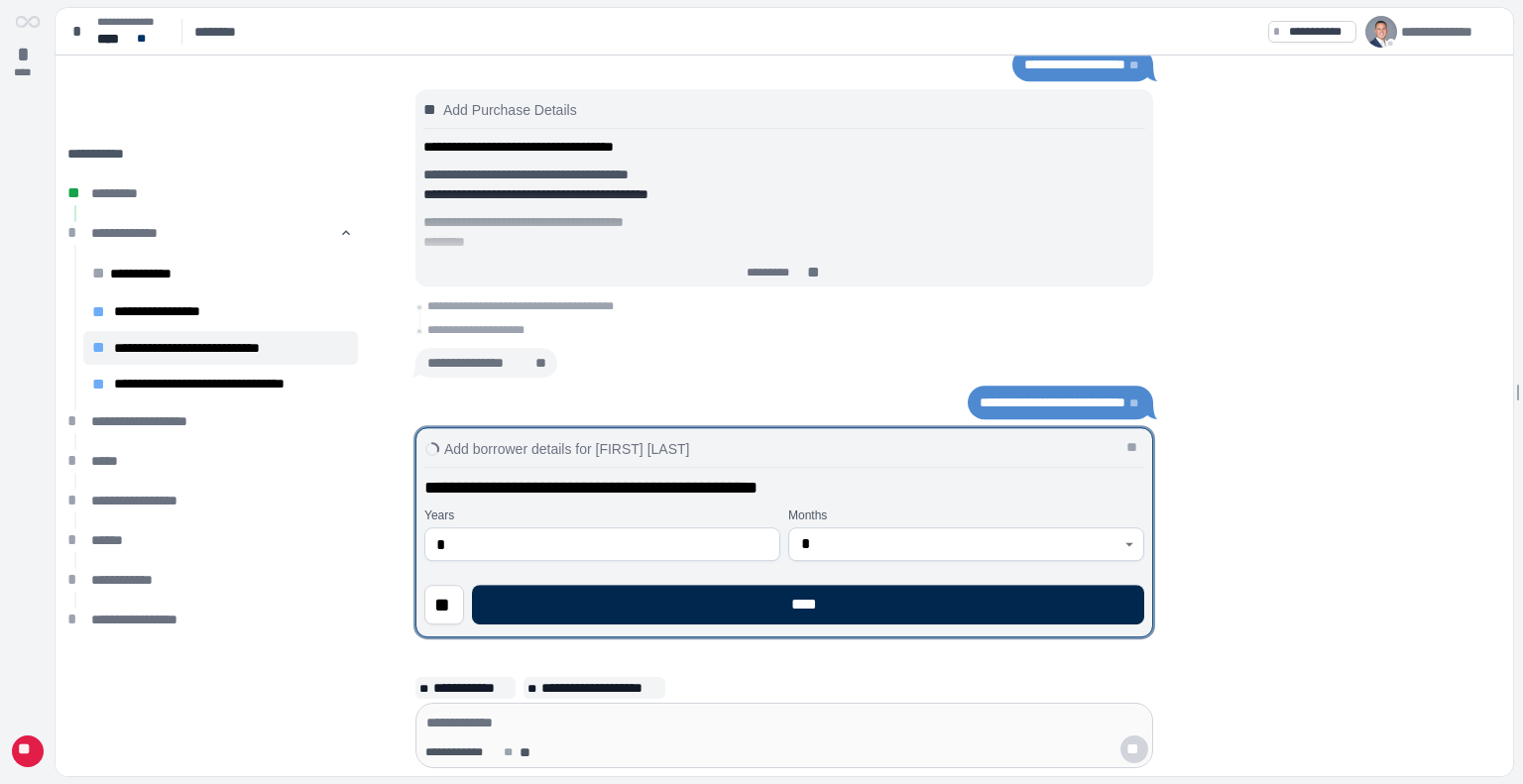 click on "****" at bounding box center (808, 605) 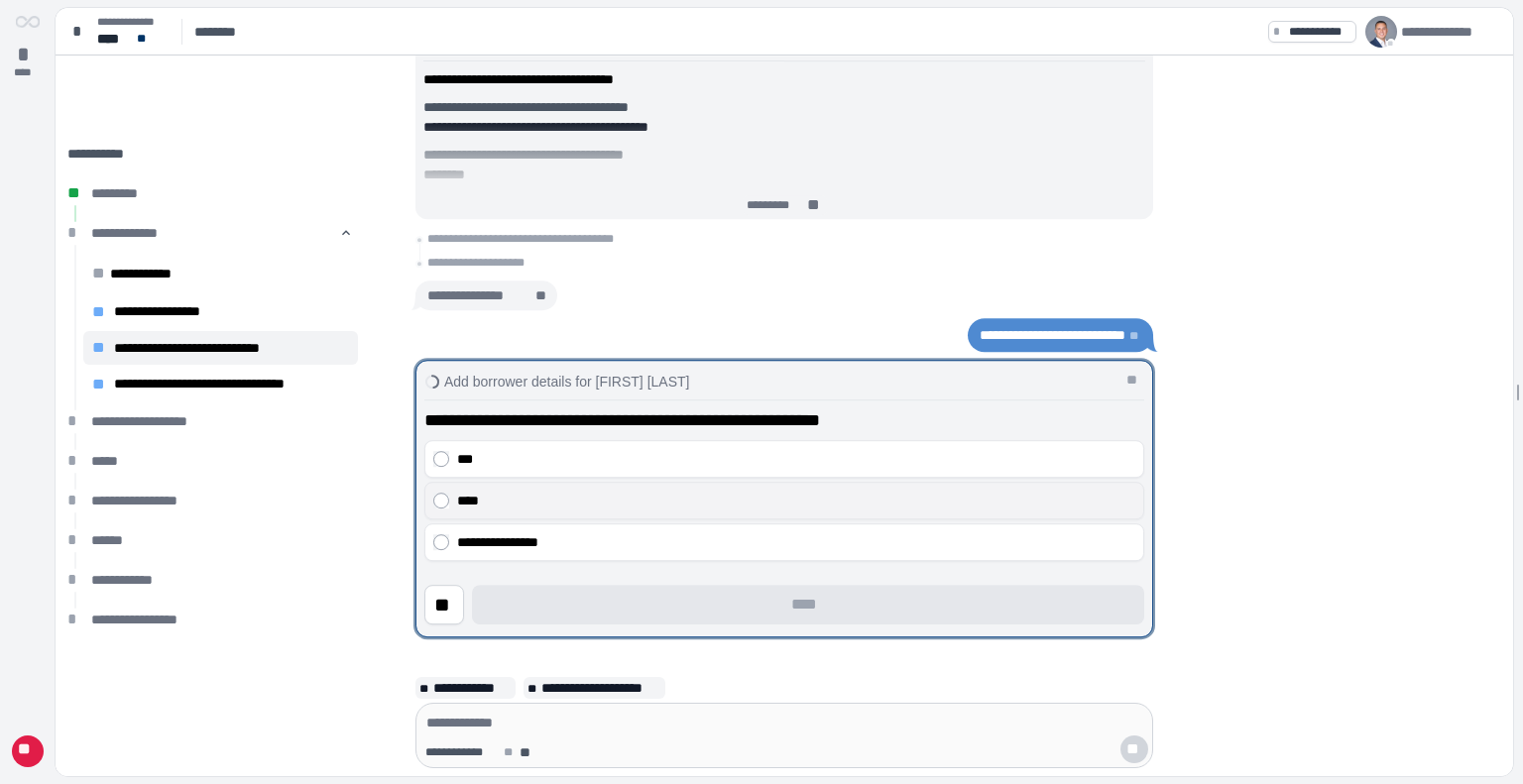 drag, startPoint x: 532, startPoint y: 453, endPoint x: 558, endPoint y: 504, distance: 57.245087 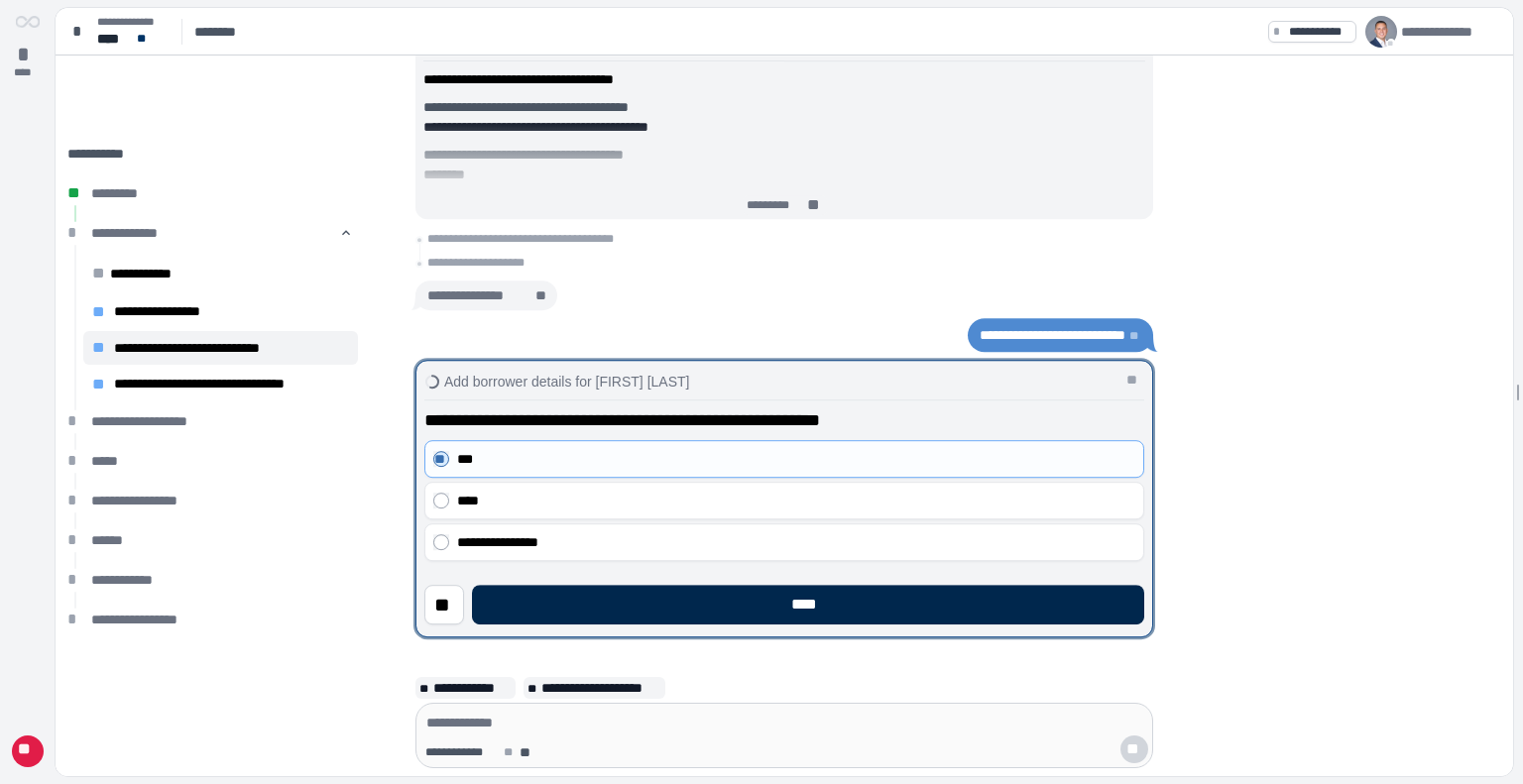 click on "****" at bounding box center (808, 605) 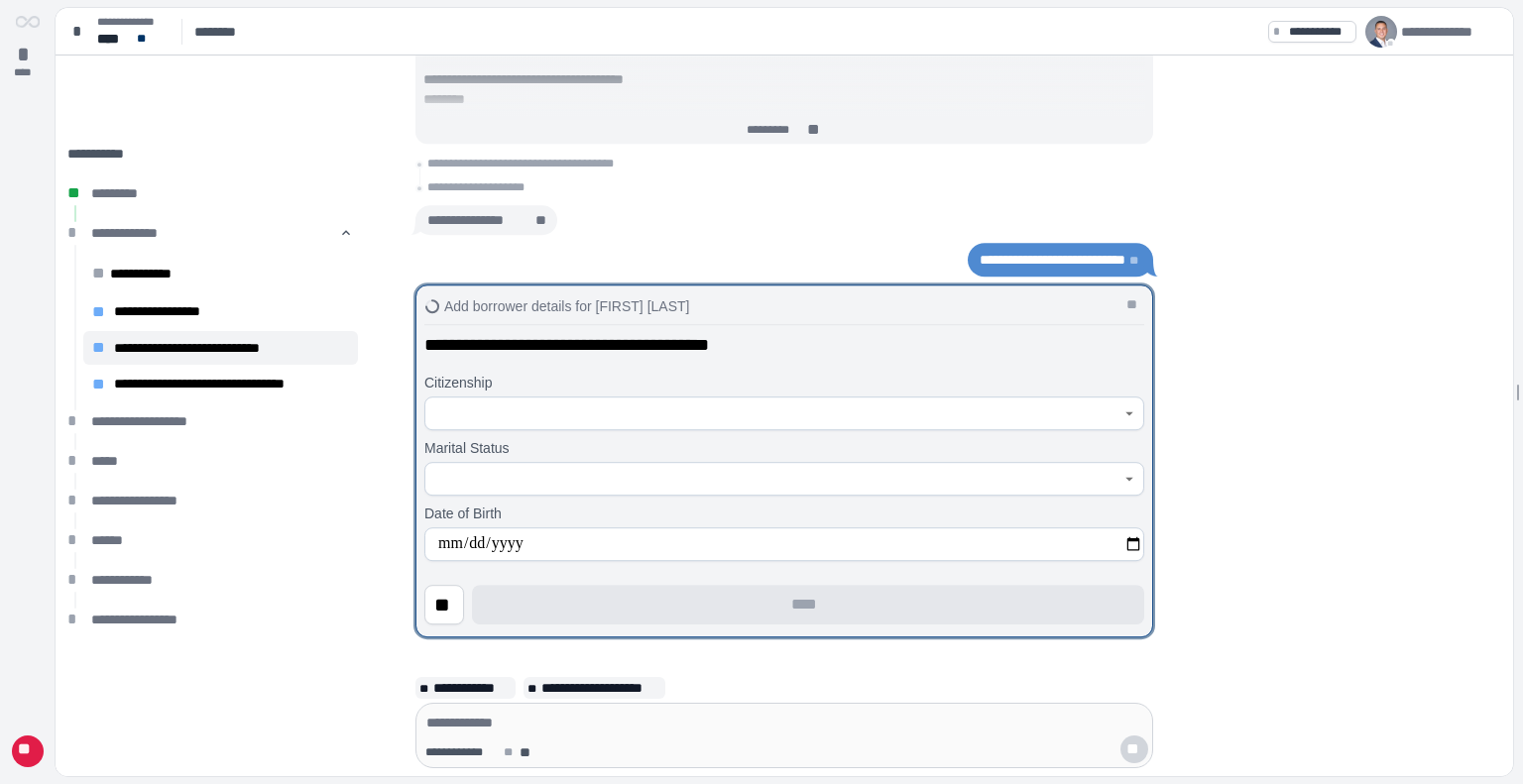 click at bounding box center (773, 413) 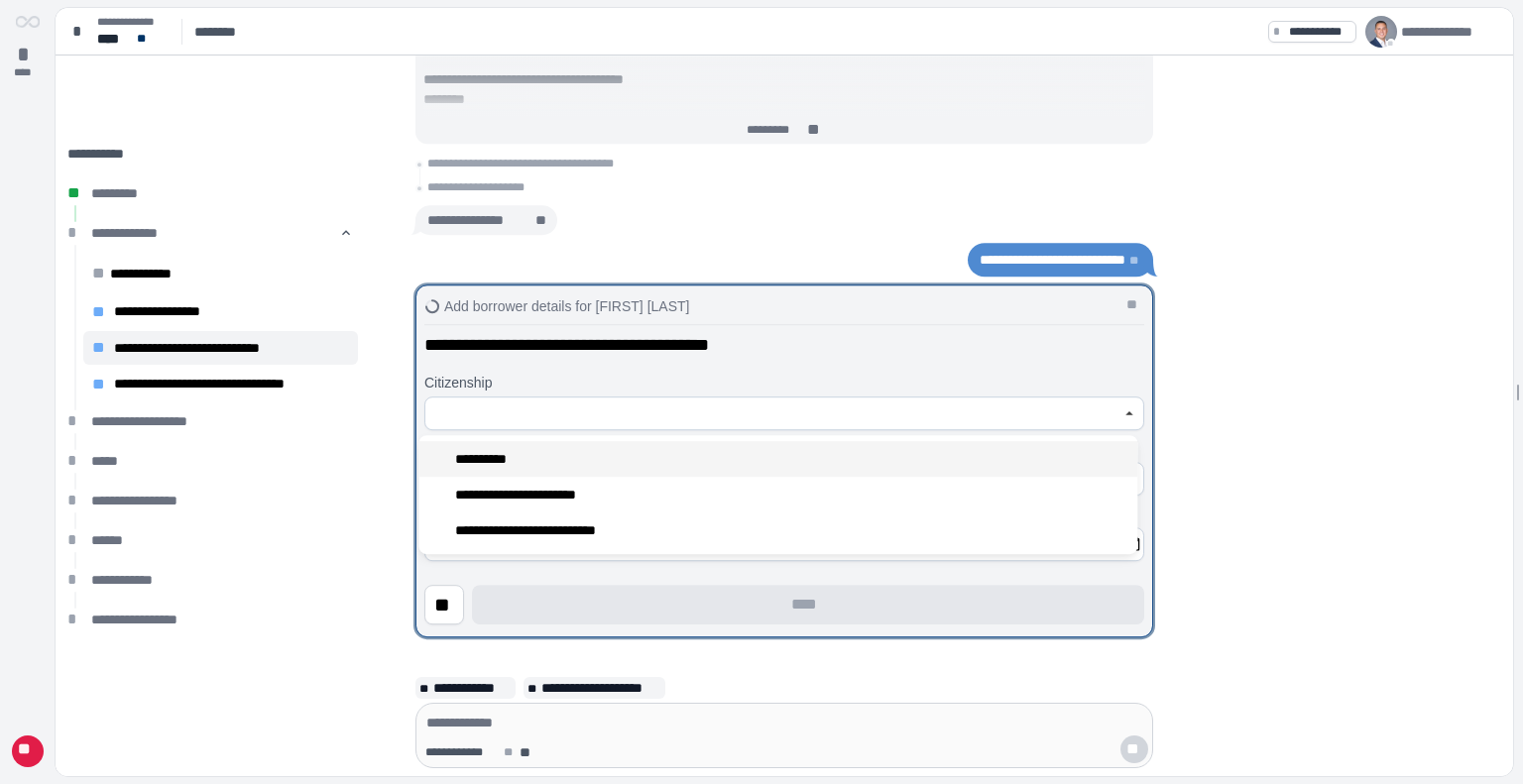 click on "**********" at bounding box center (777, 459) 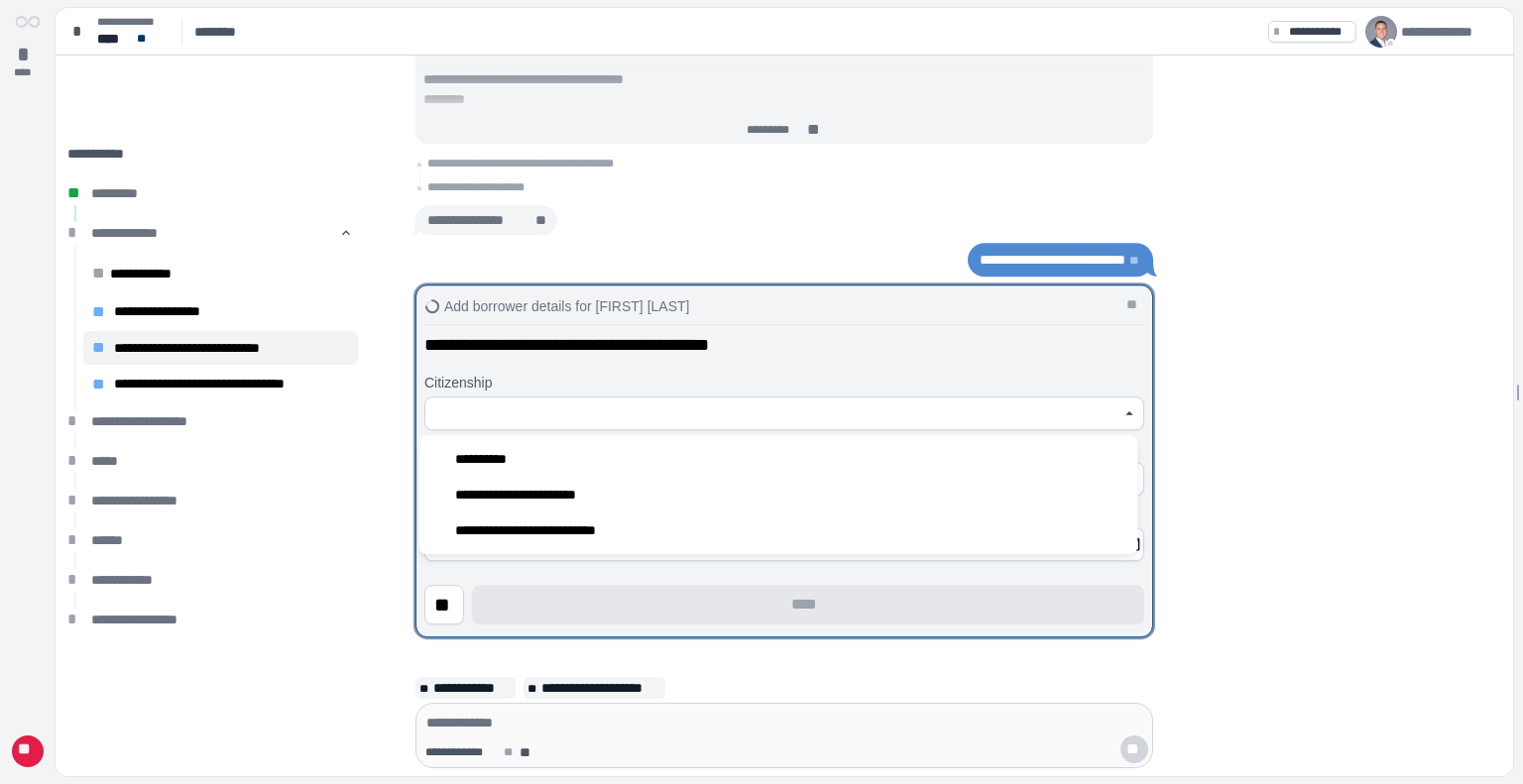 type on "**********" 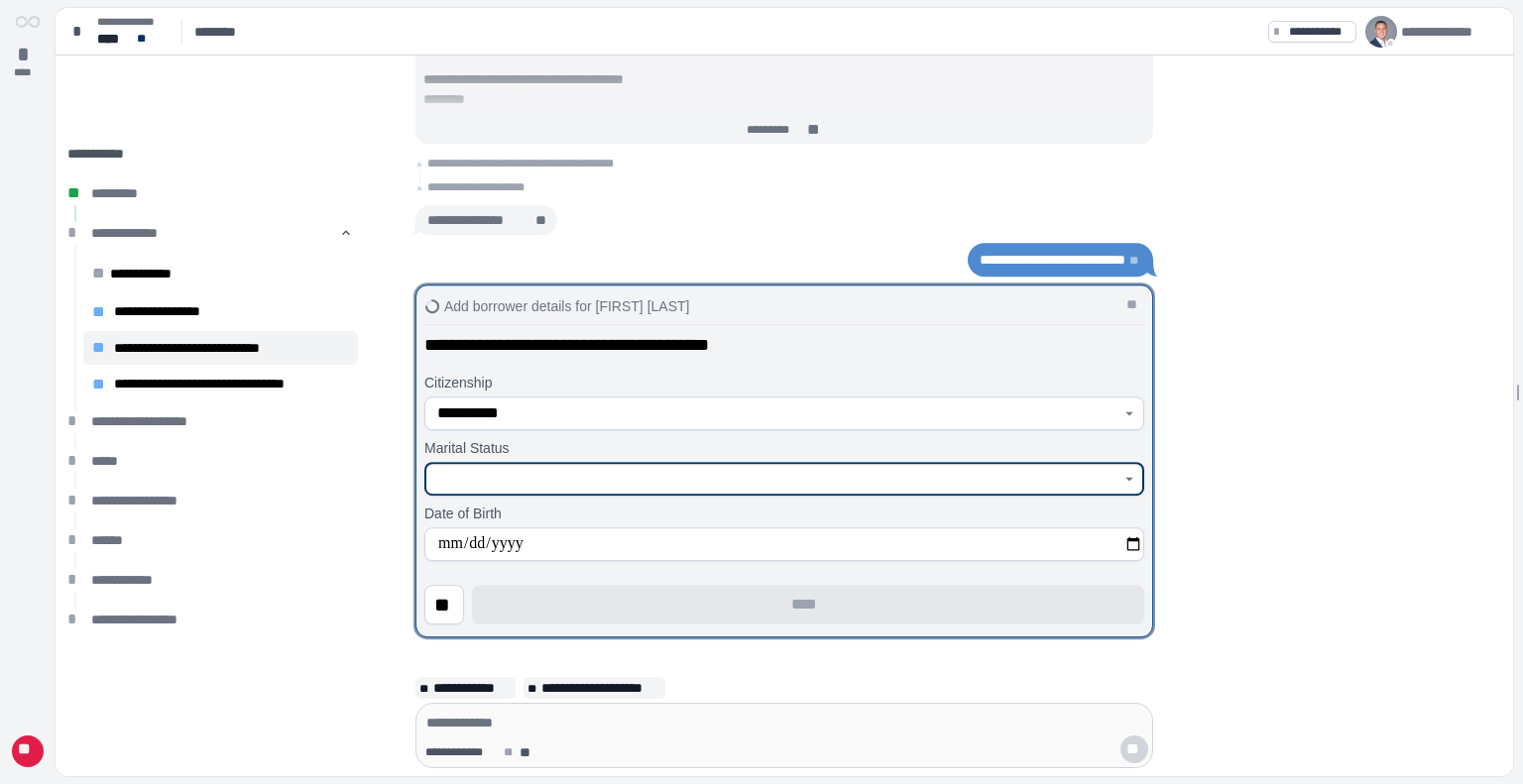 click at bounding box center (773, 479) 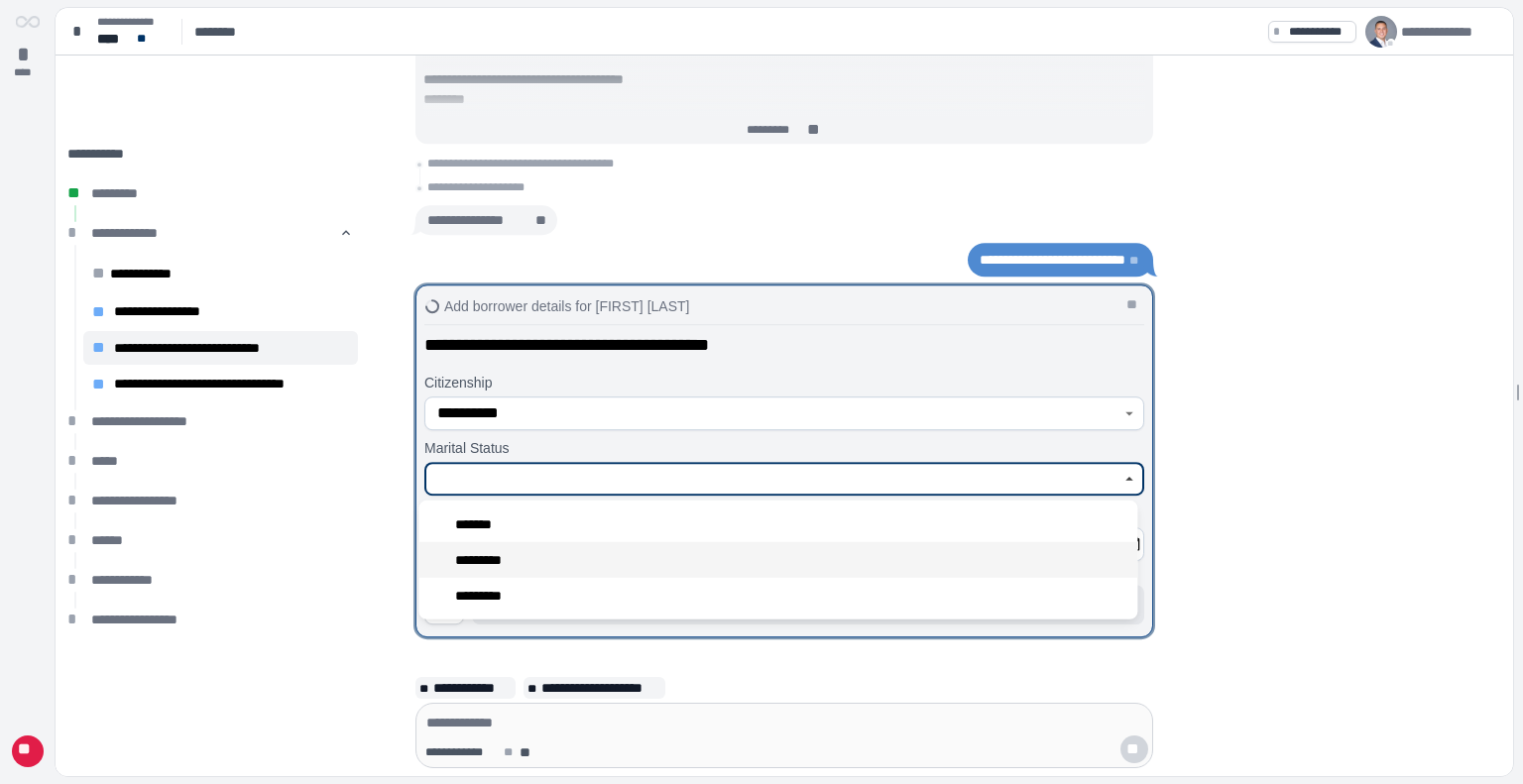 click on "*********" at bounding box center [487, 560] 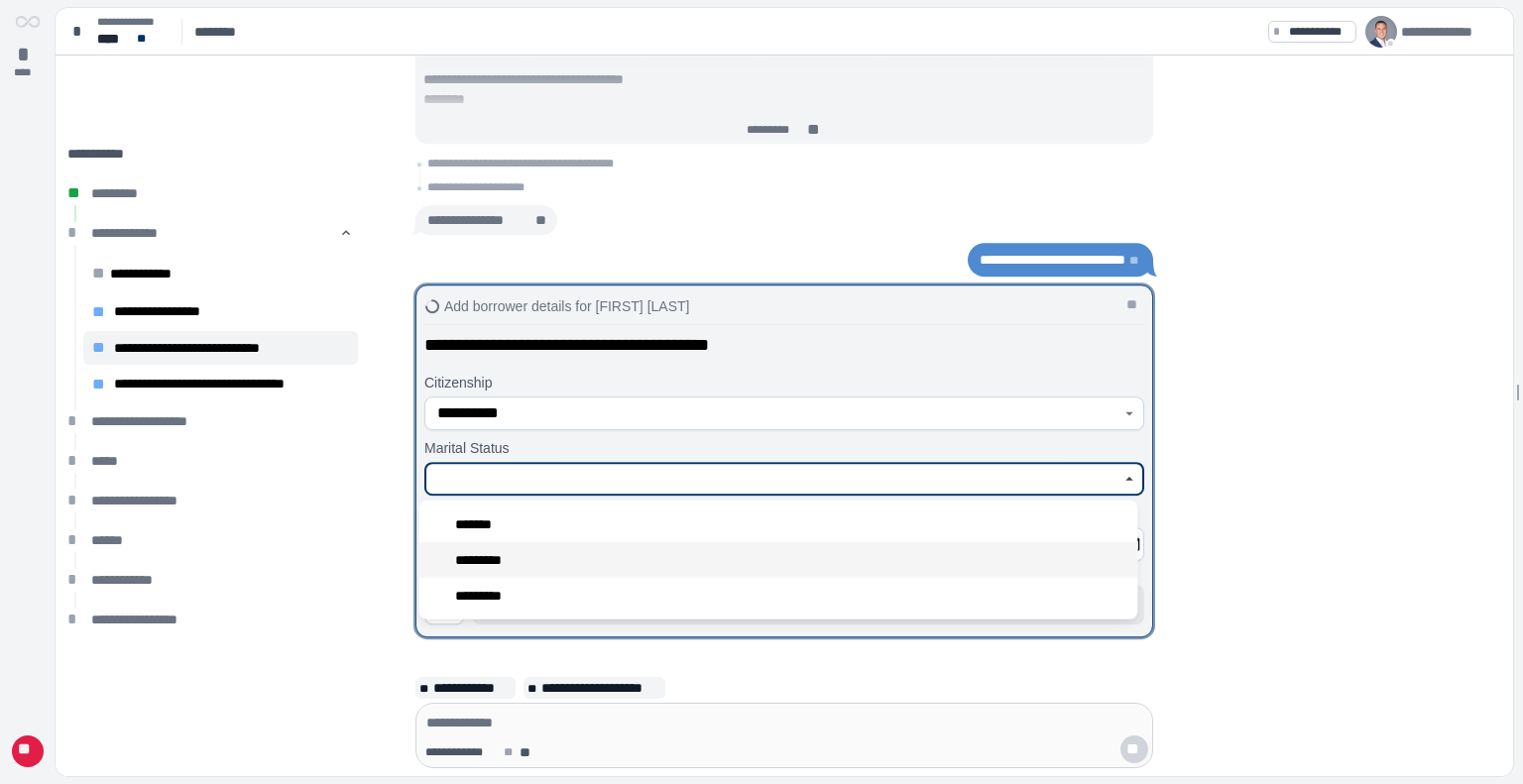 type on "*********" 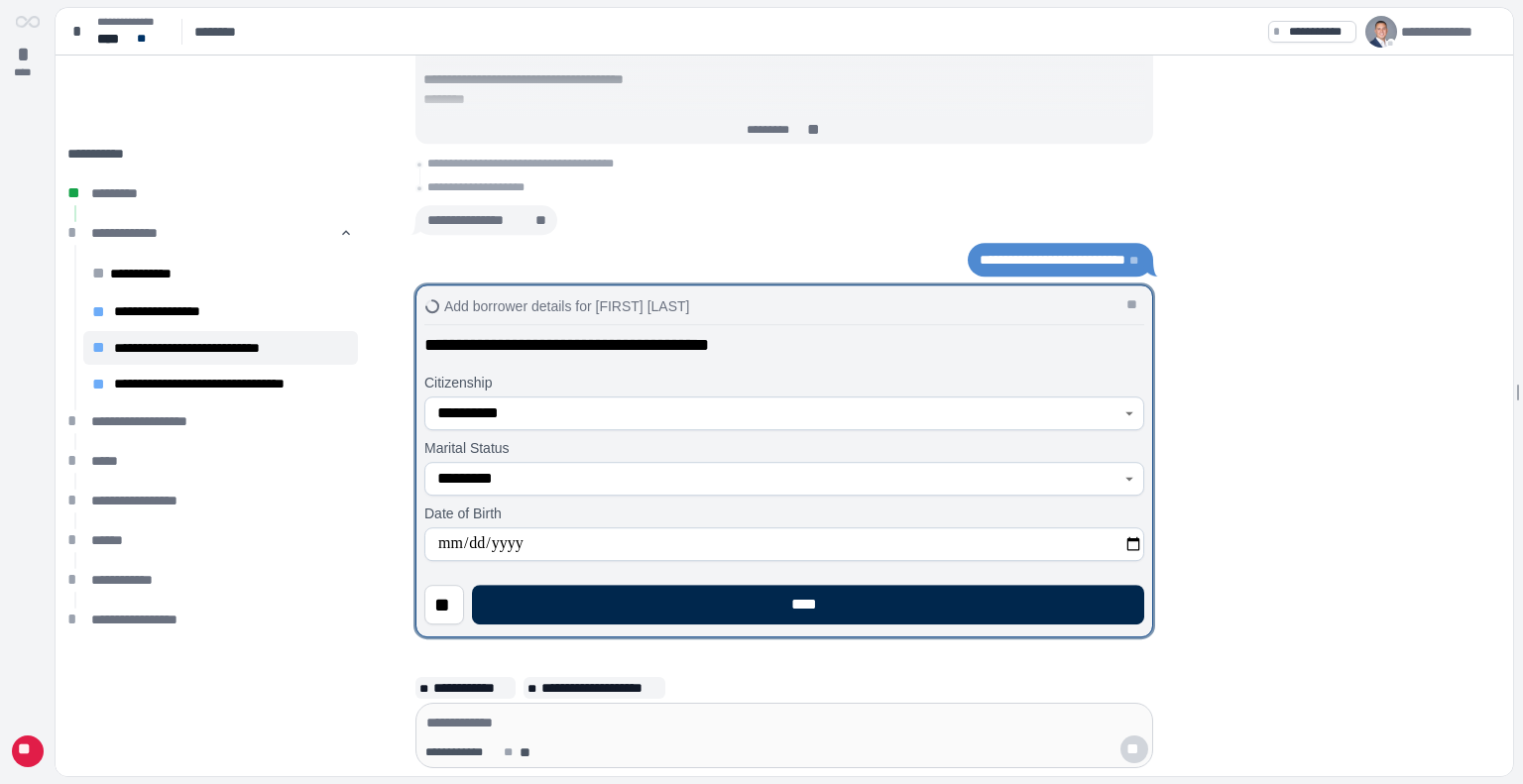 click on "****" at bounding box center (808, 605) 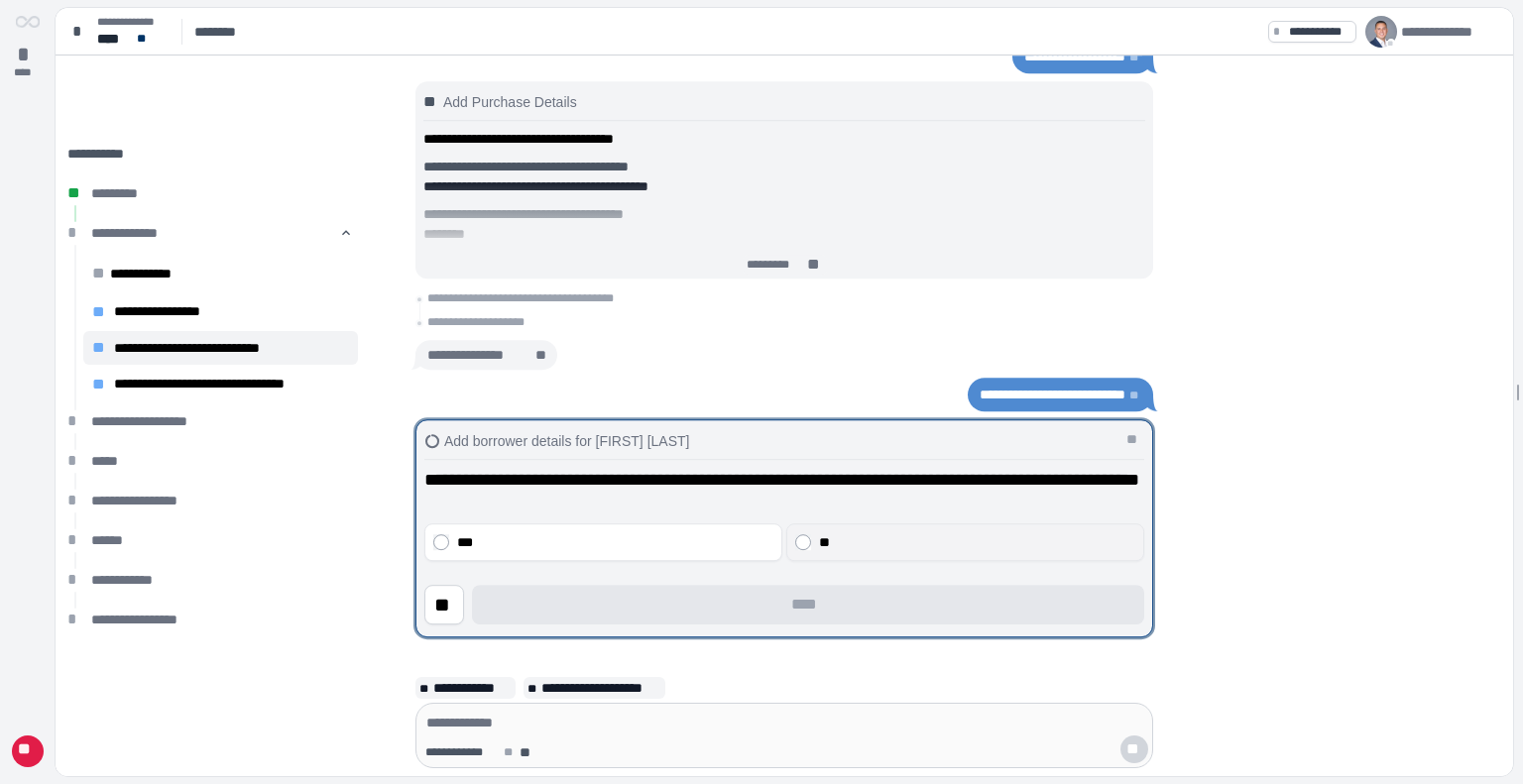 click on "**" at bounding box center [965, 542] 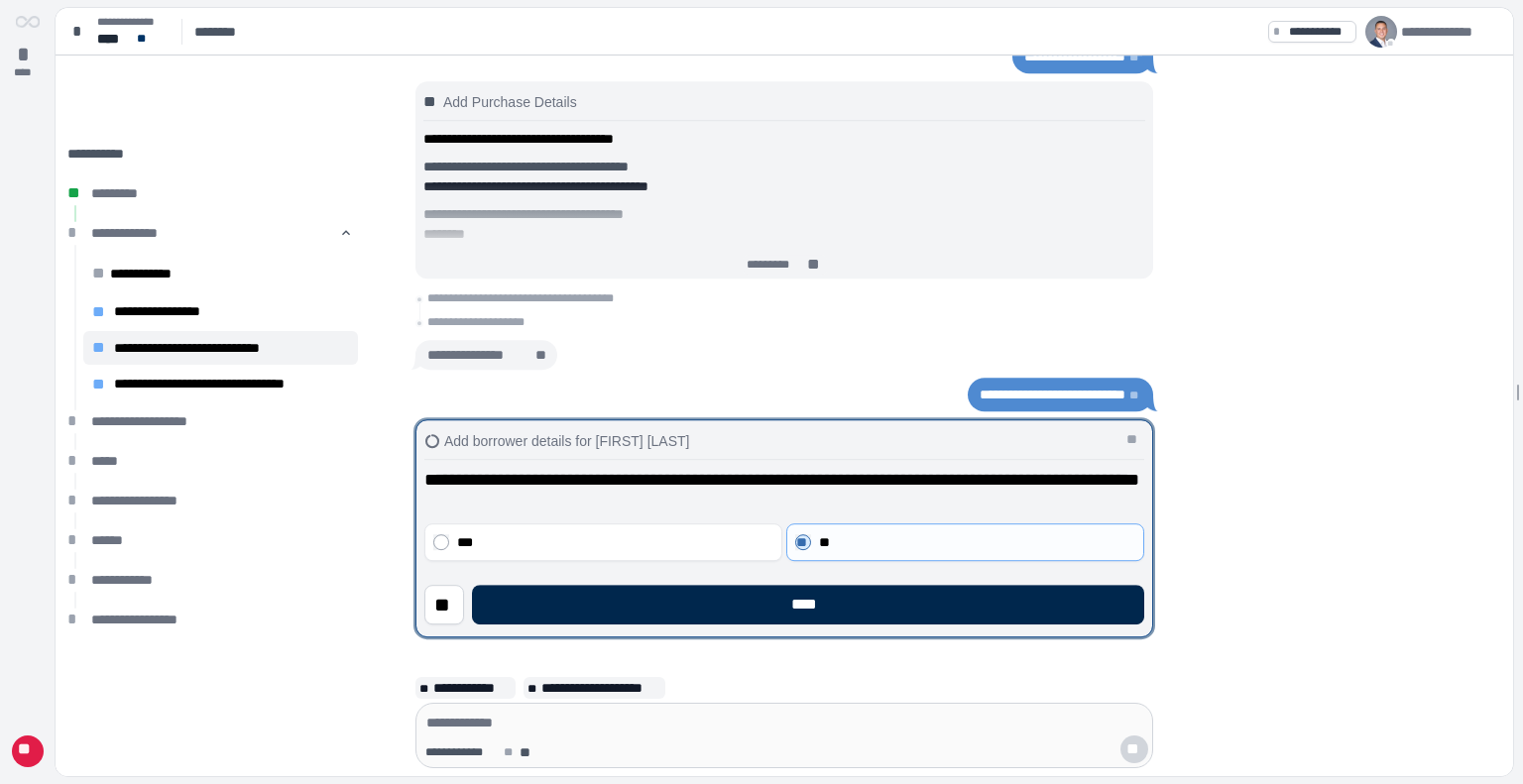 click on "****" at bounding box center (808, 605) 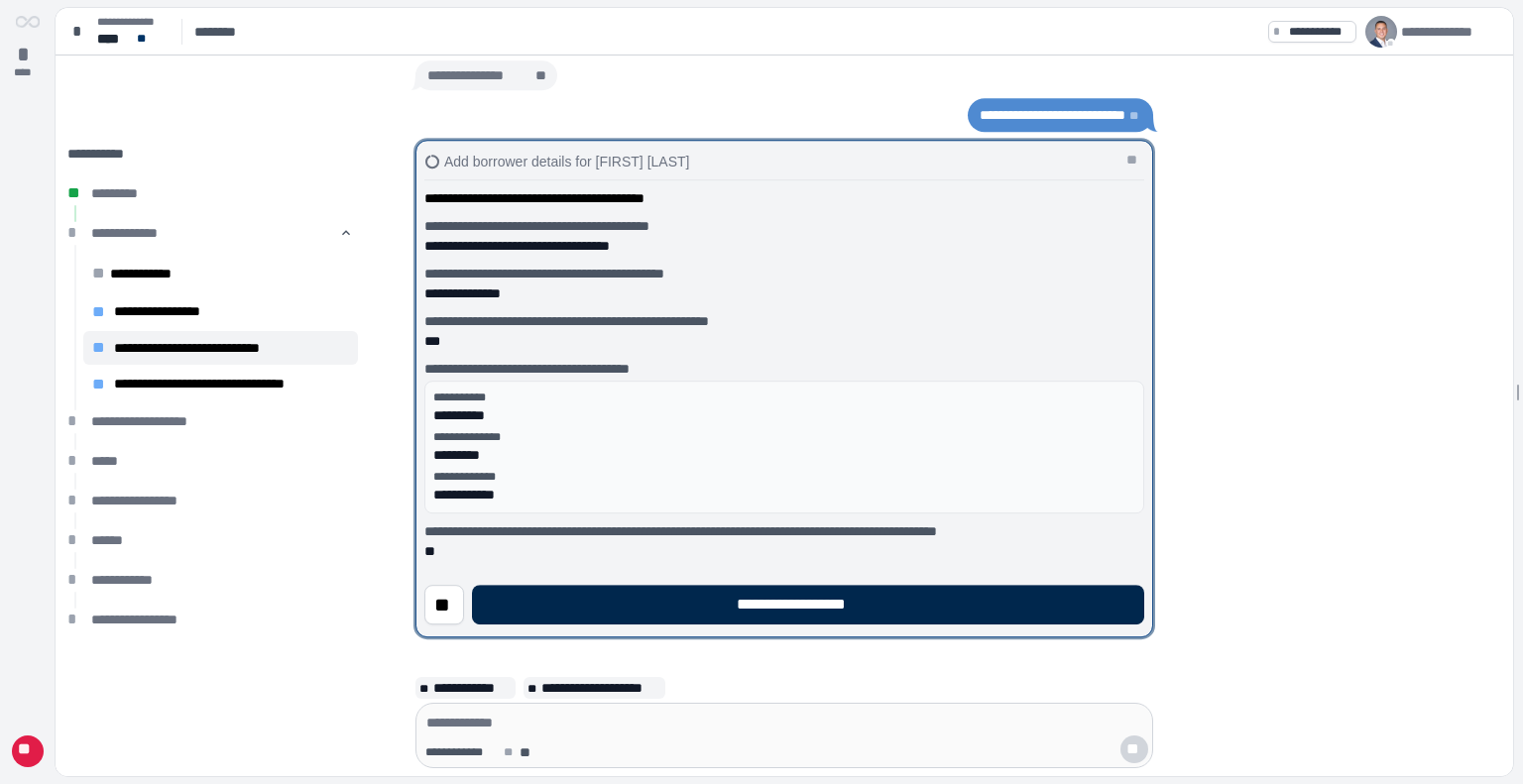 click on "**********" at bounding box center [808, 605] 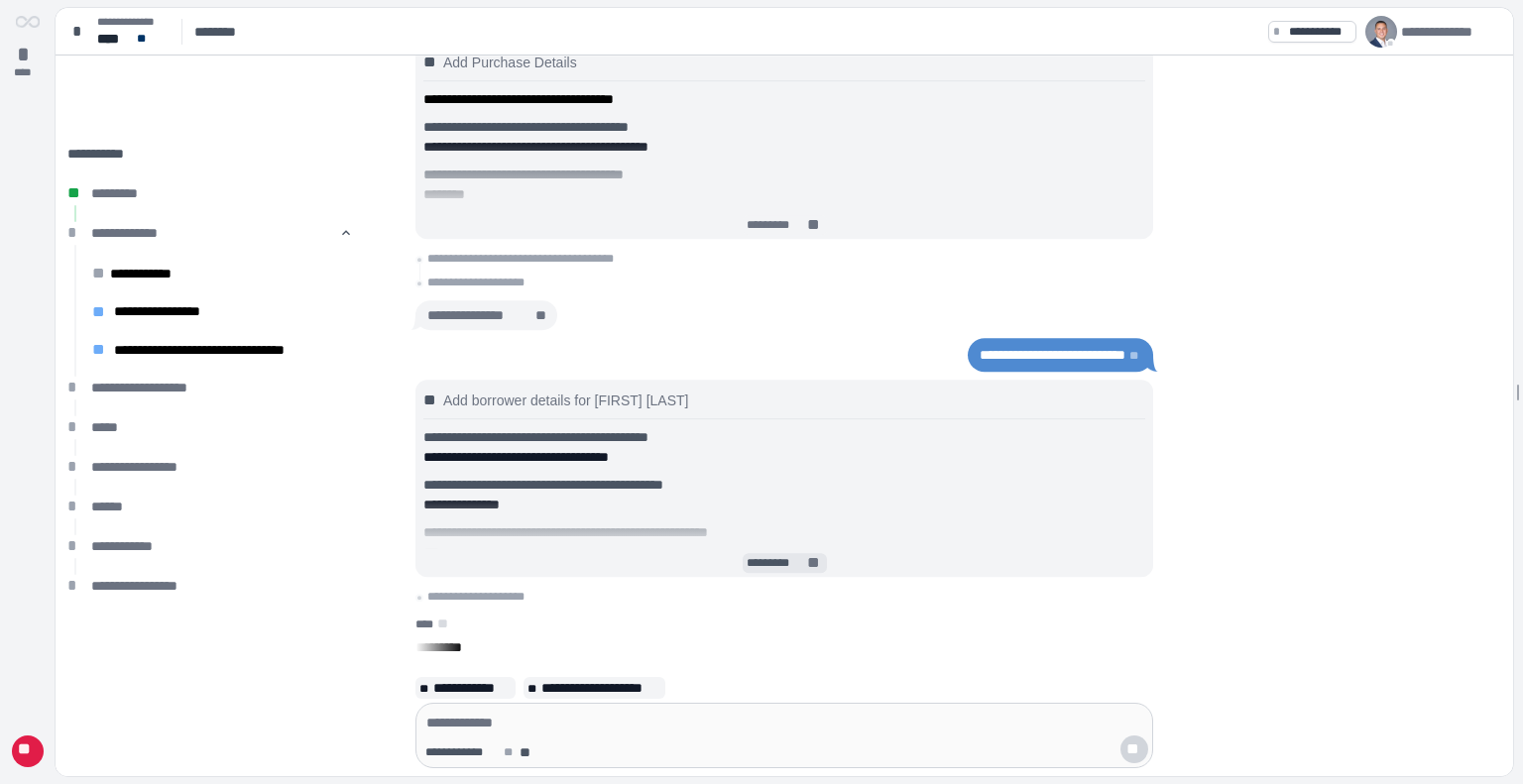 scroll, scrollTop: 0, scrollLeft: 0, axis: both 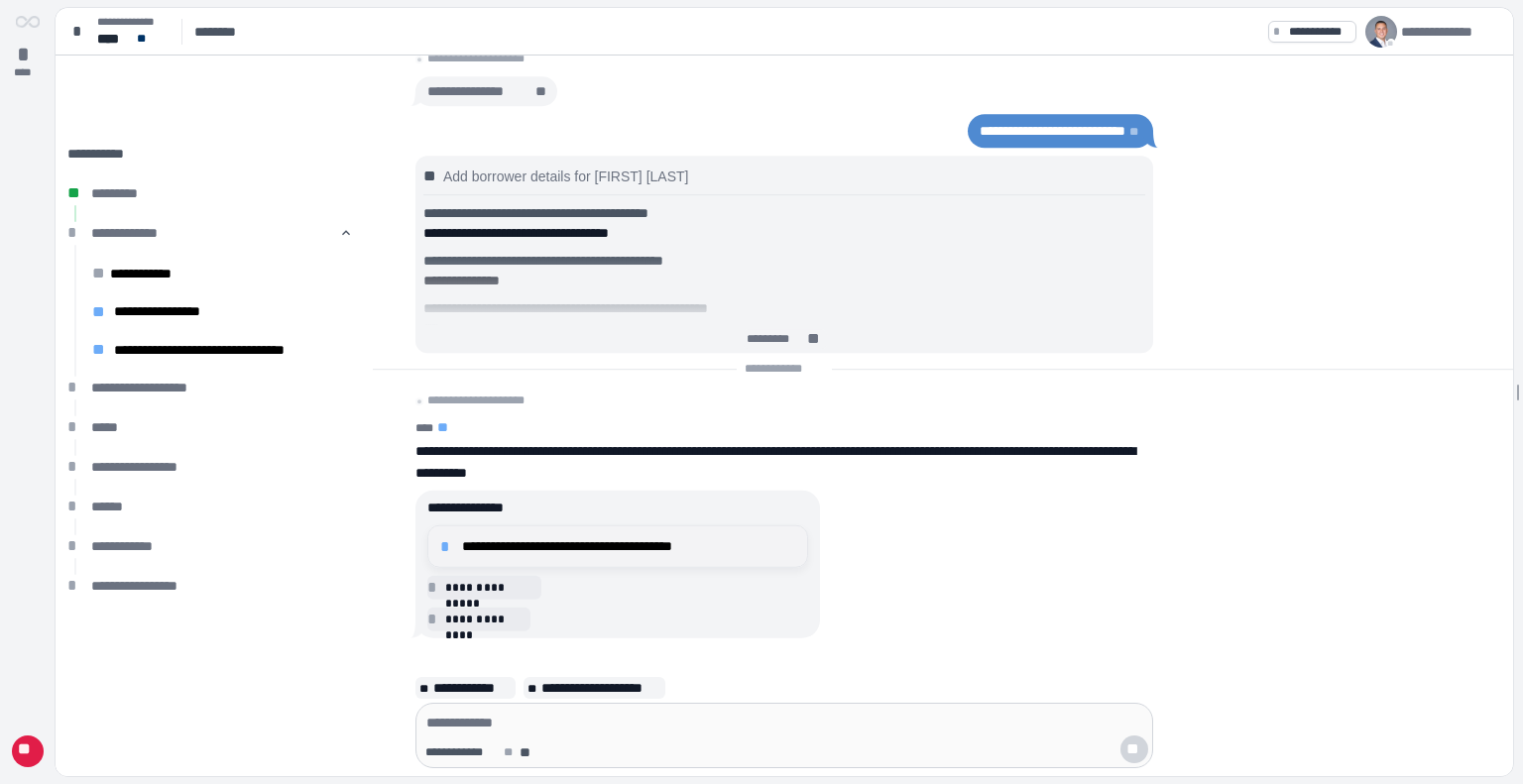 click on "**********" at bounding box center [629, 546] 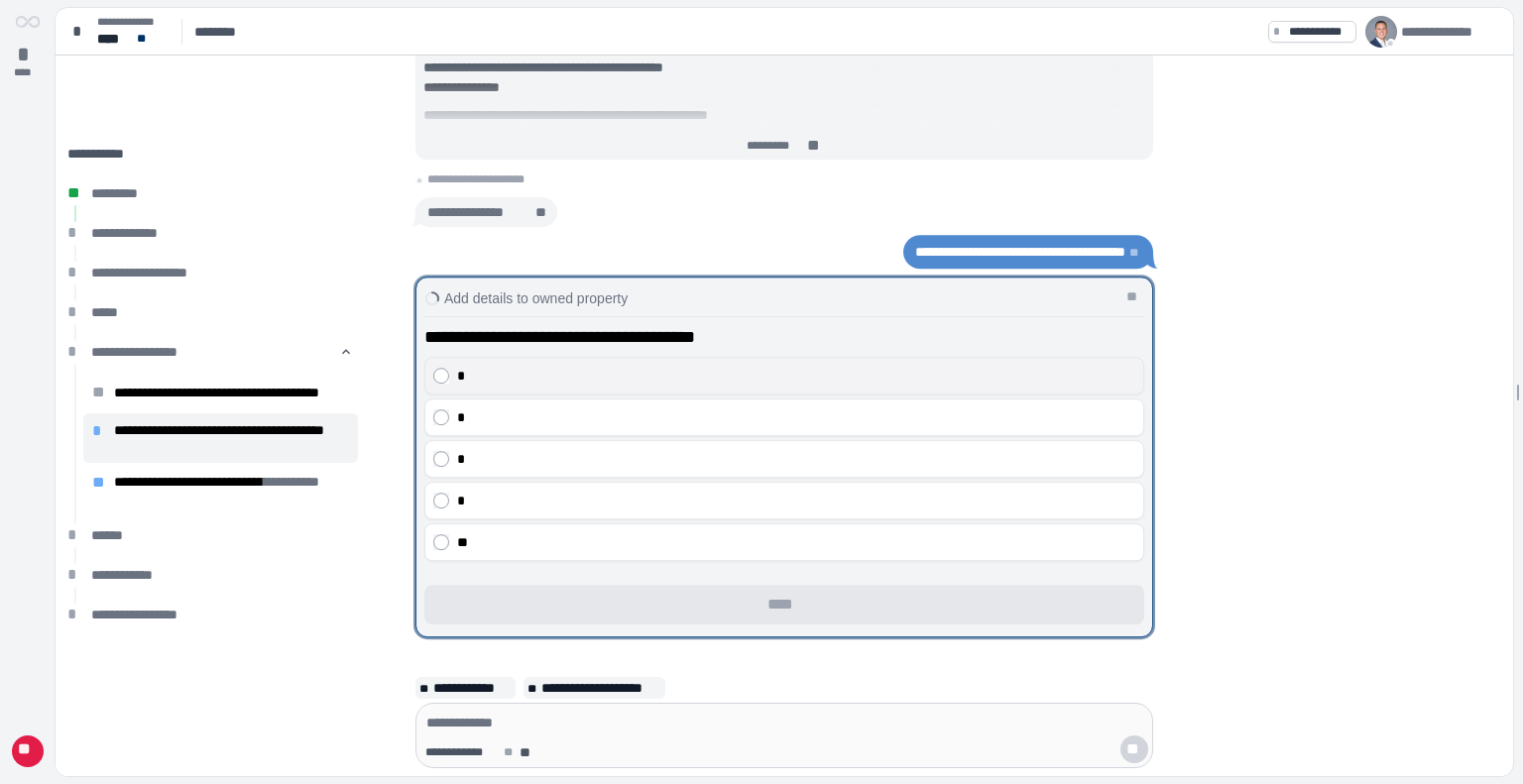click on "*" at bounding box center (796, 376) 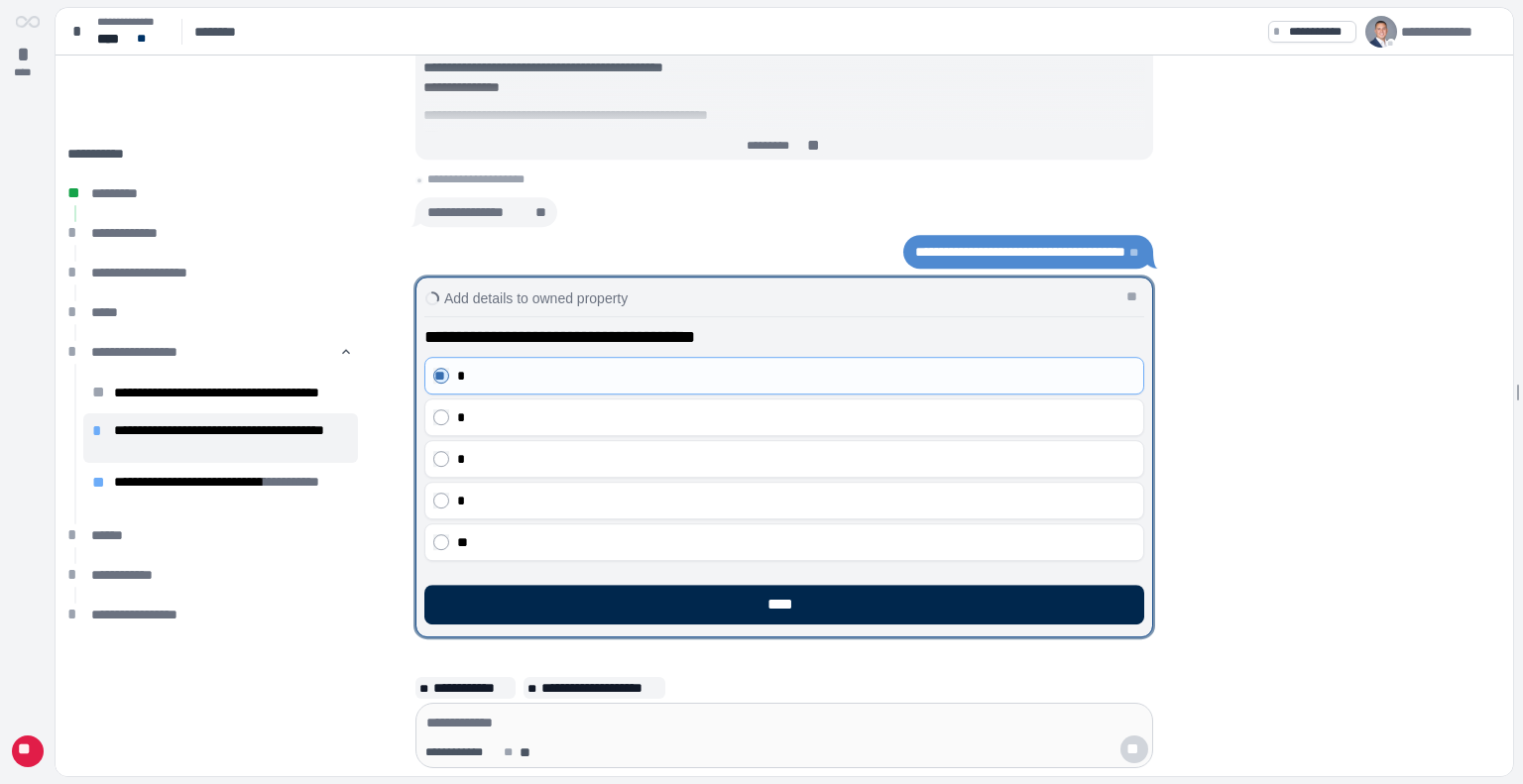 click on "****" at bounding box center (784, 605) 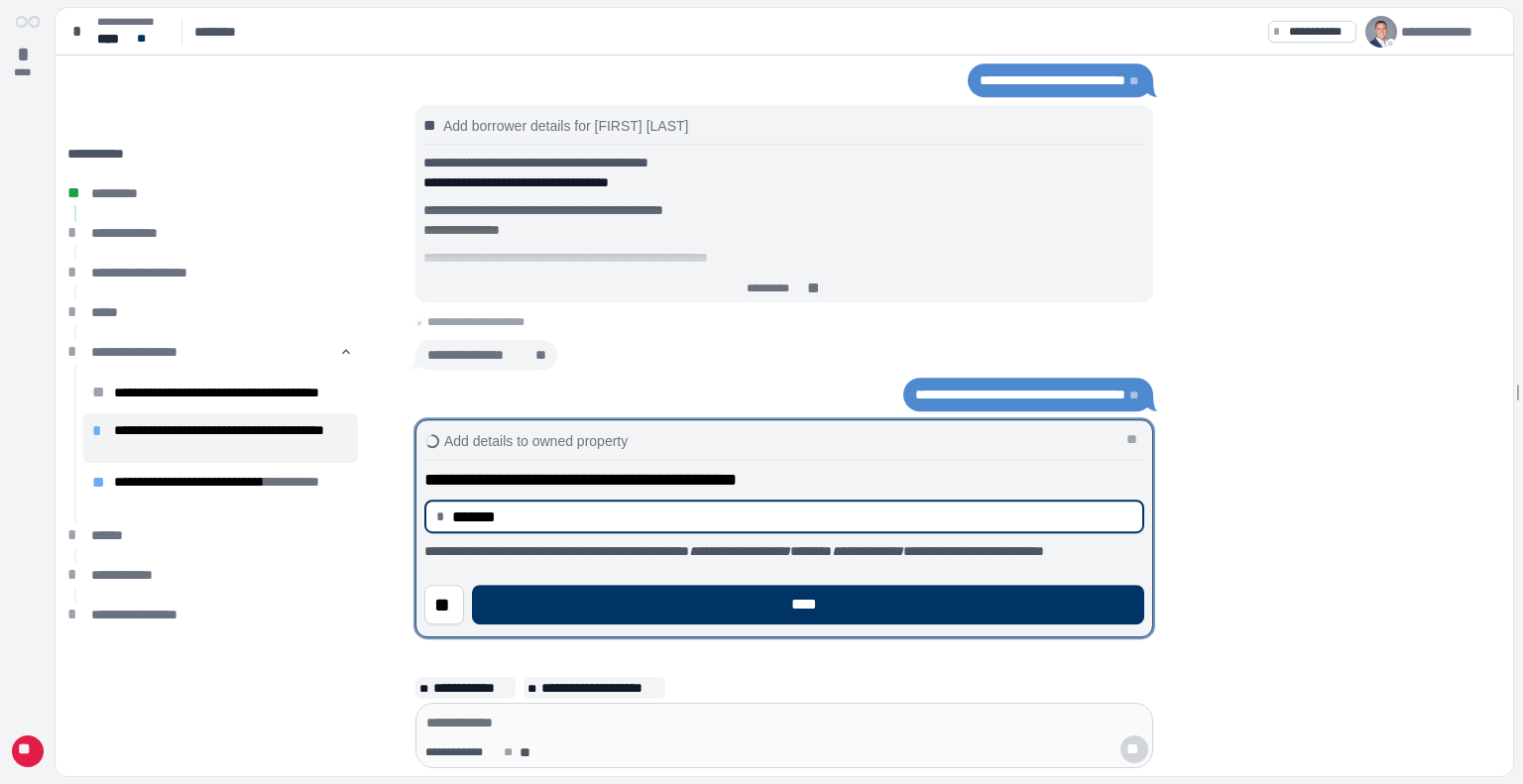 type on "**********" 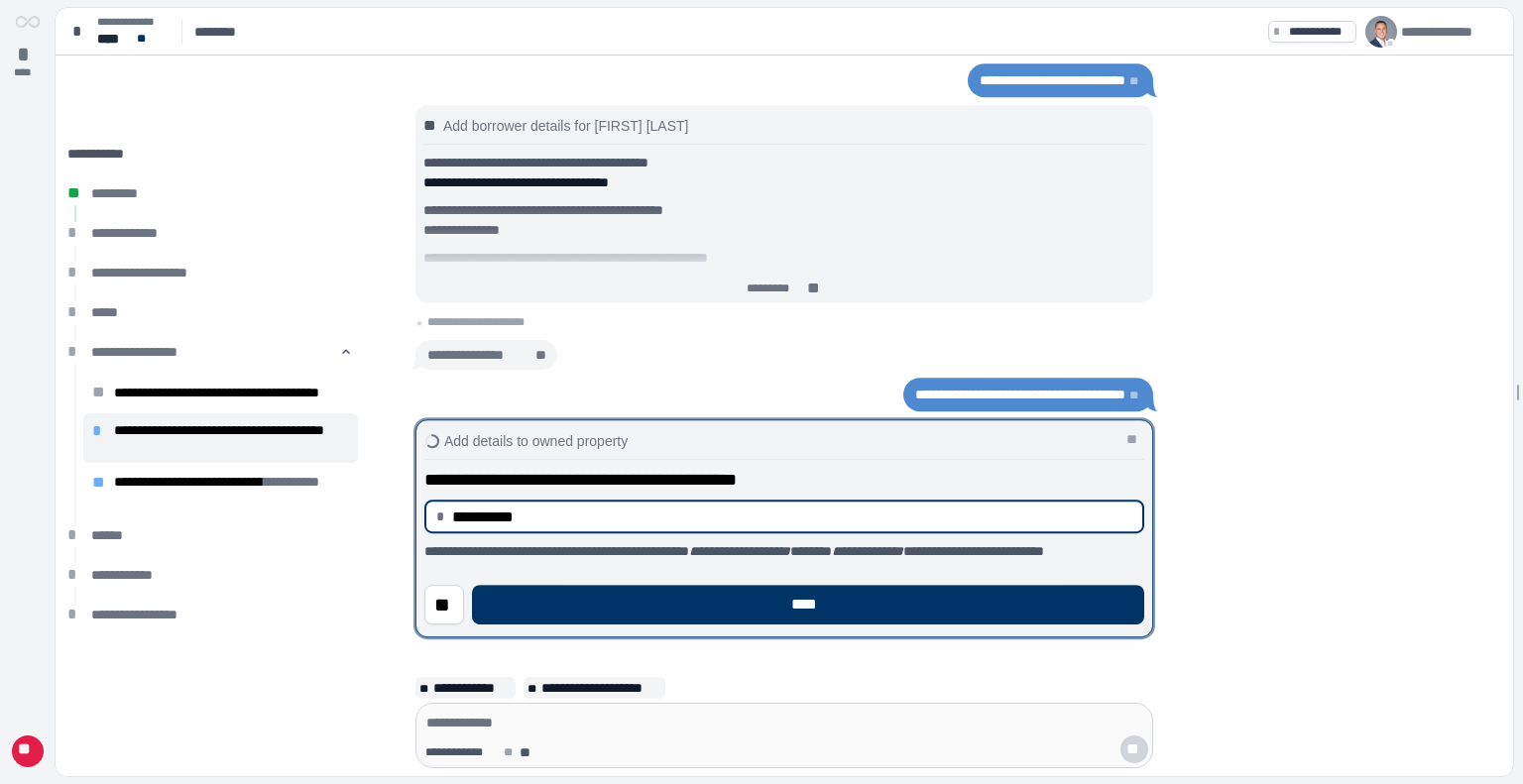 click on "**********" at bounding box center [784, 539] 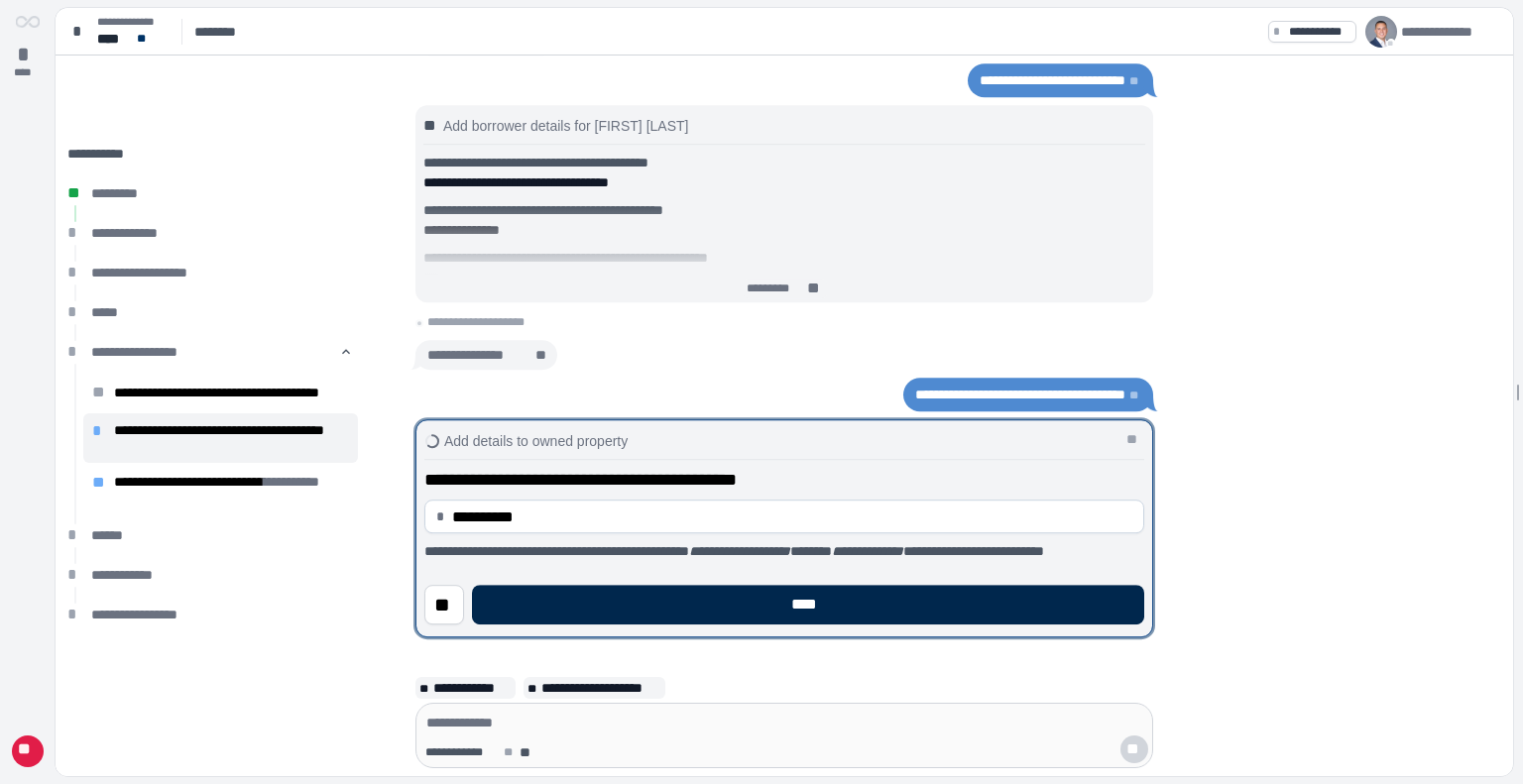 click on "****" at bounding box center [808, 605] 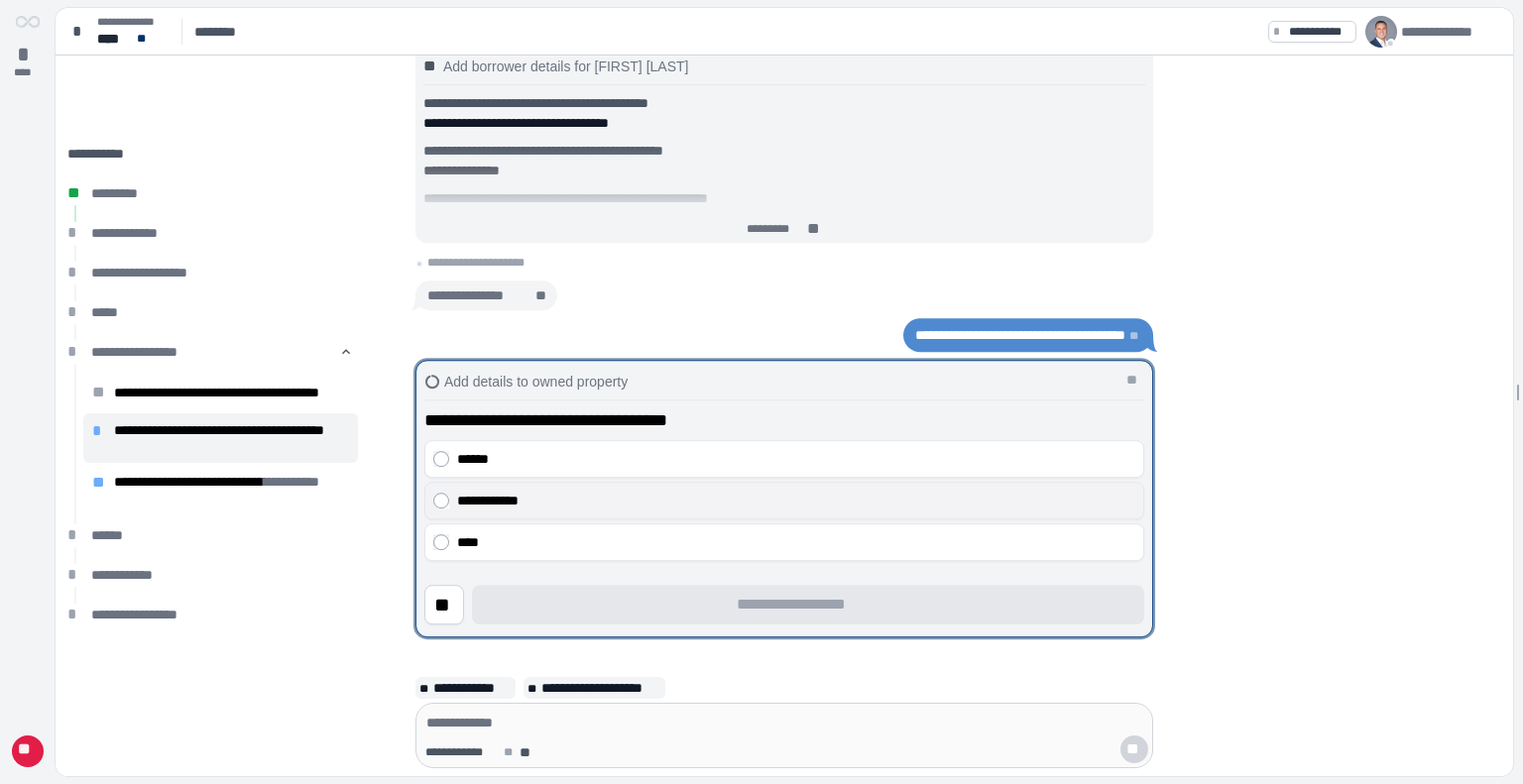 click on "**********" at bounding box center (796, 501) 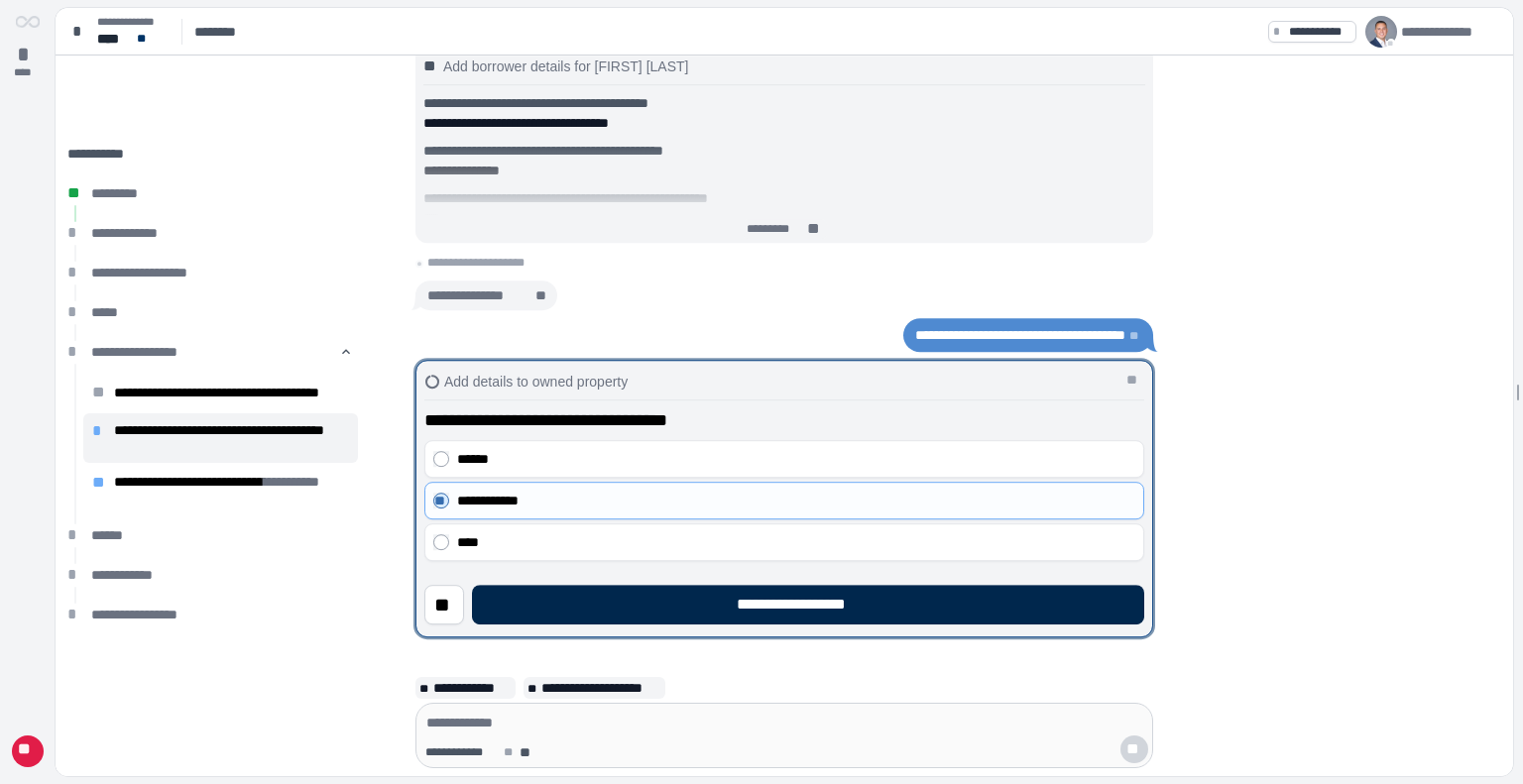 click on "**********" at bounding box center (808, 605) 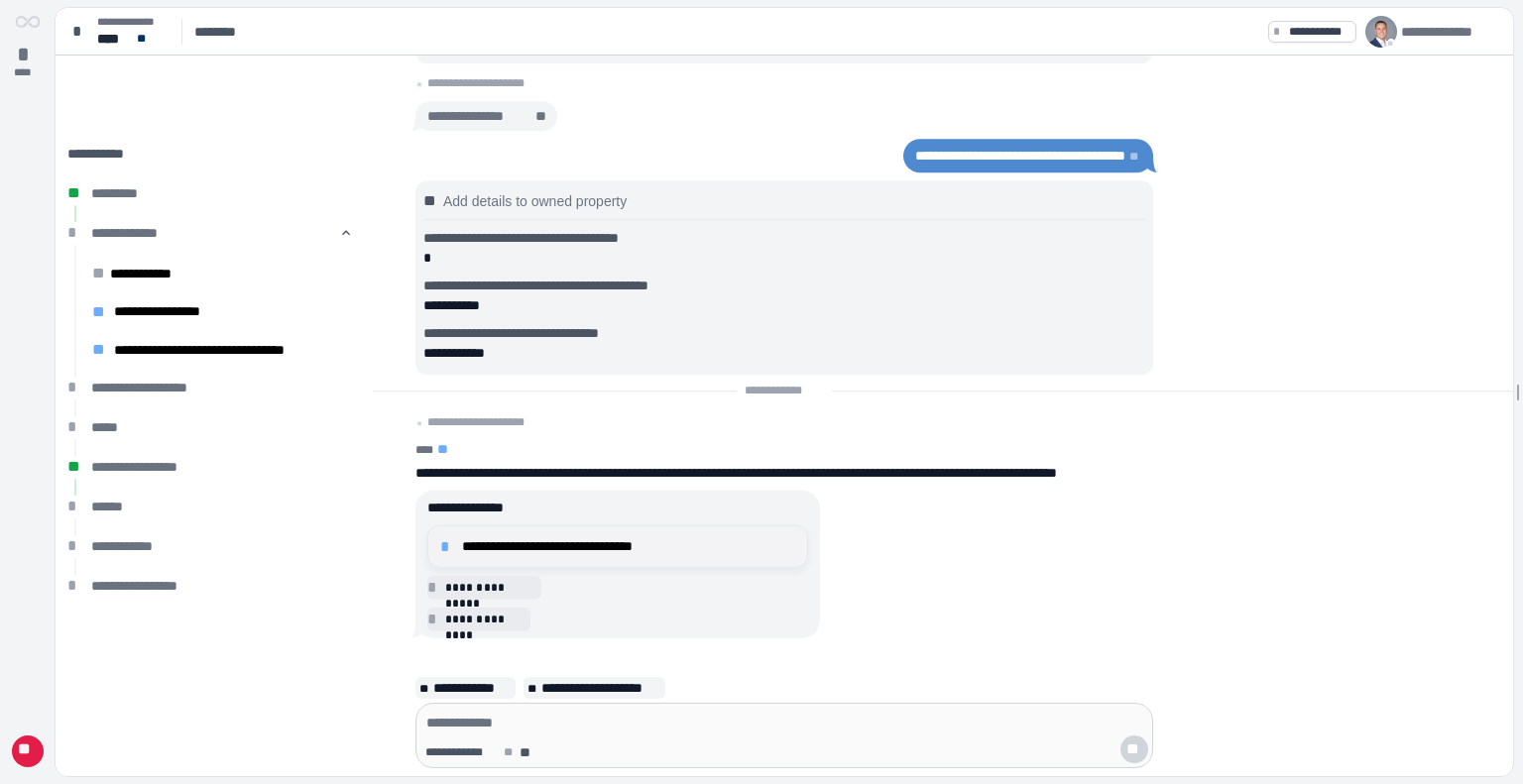 click on "**********" at bounding box center (629, 546) 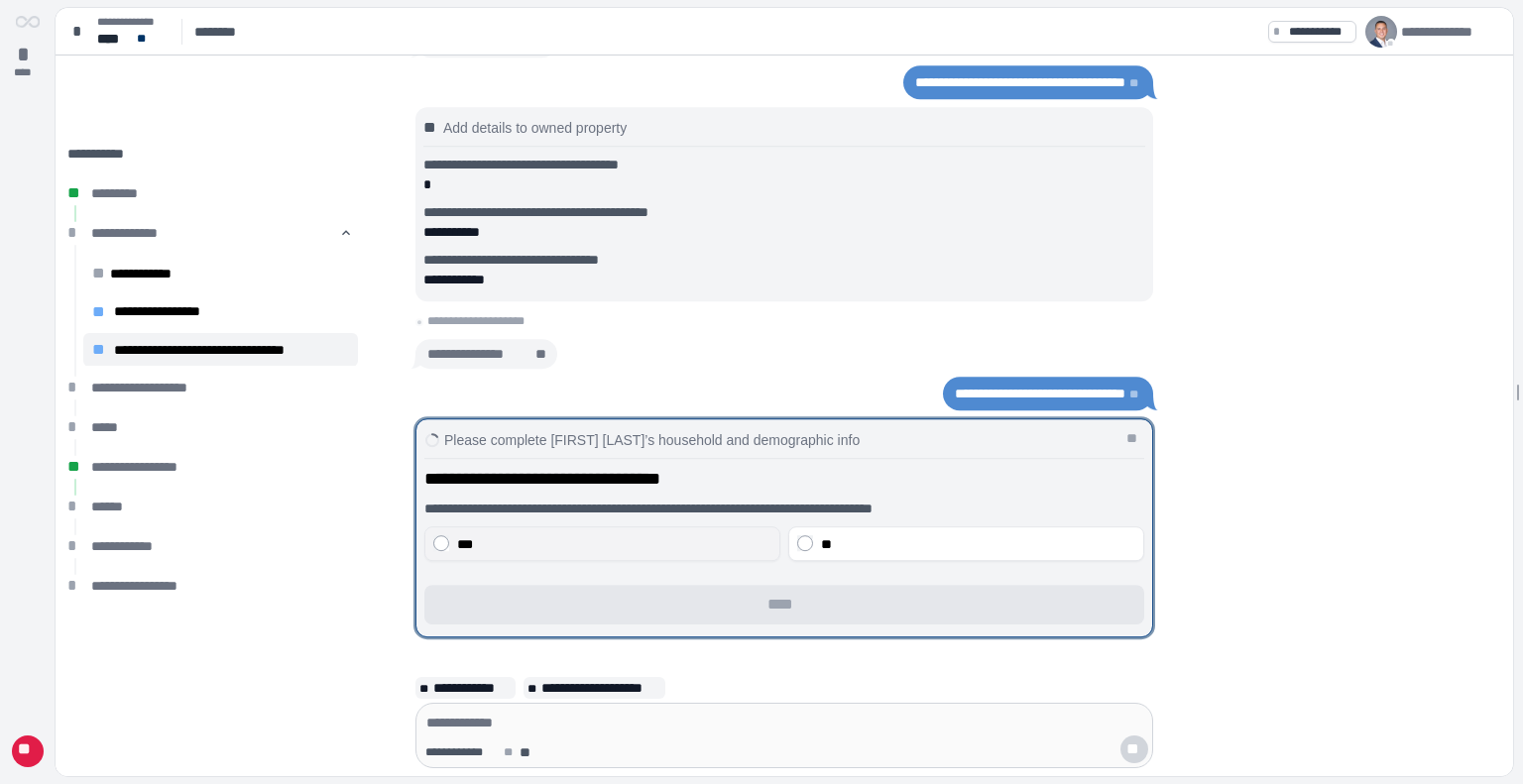 click on "***" at bounding box center [614, 544] 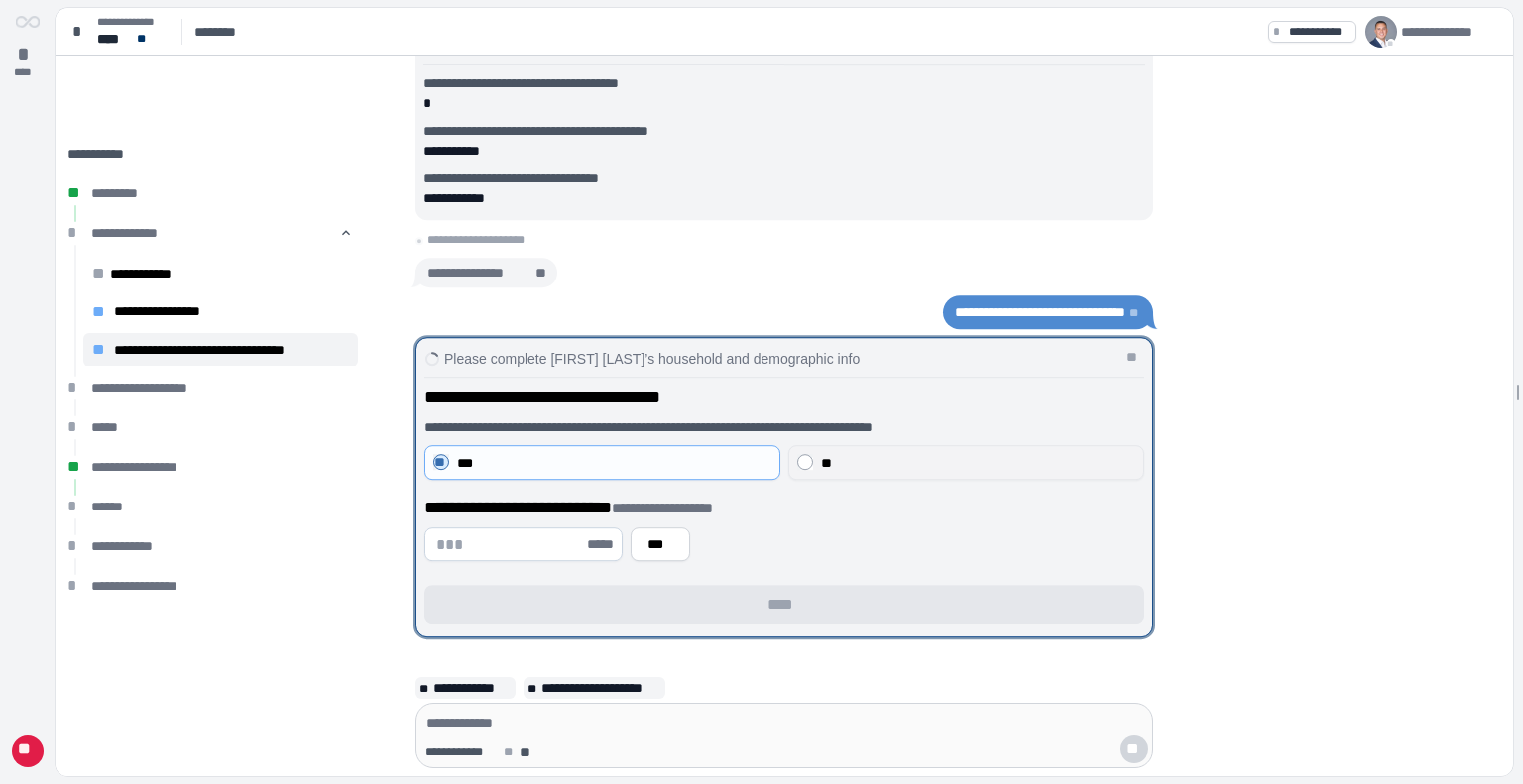 click on "**" at bounding box center [978, 463] 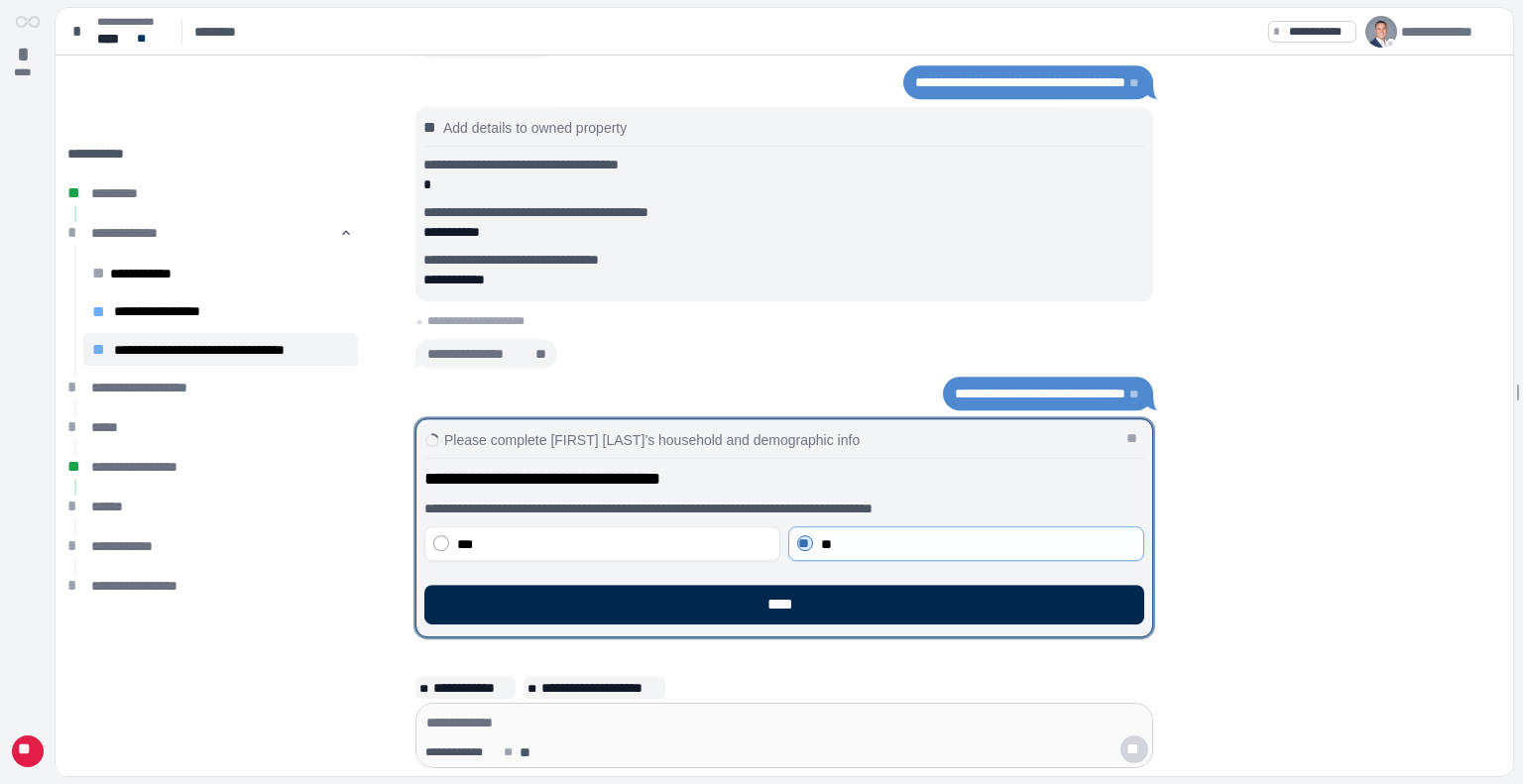 click on "****" at bounding box center (784, 605) 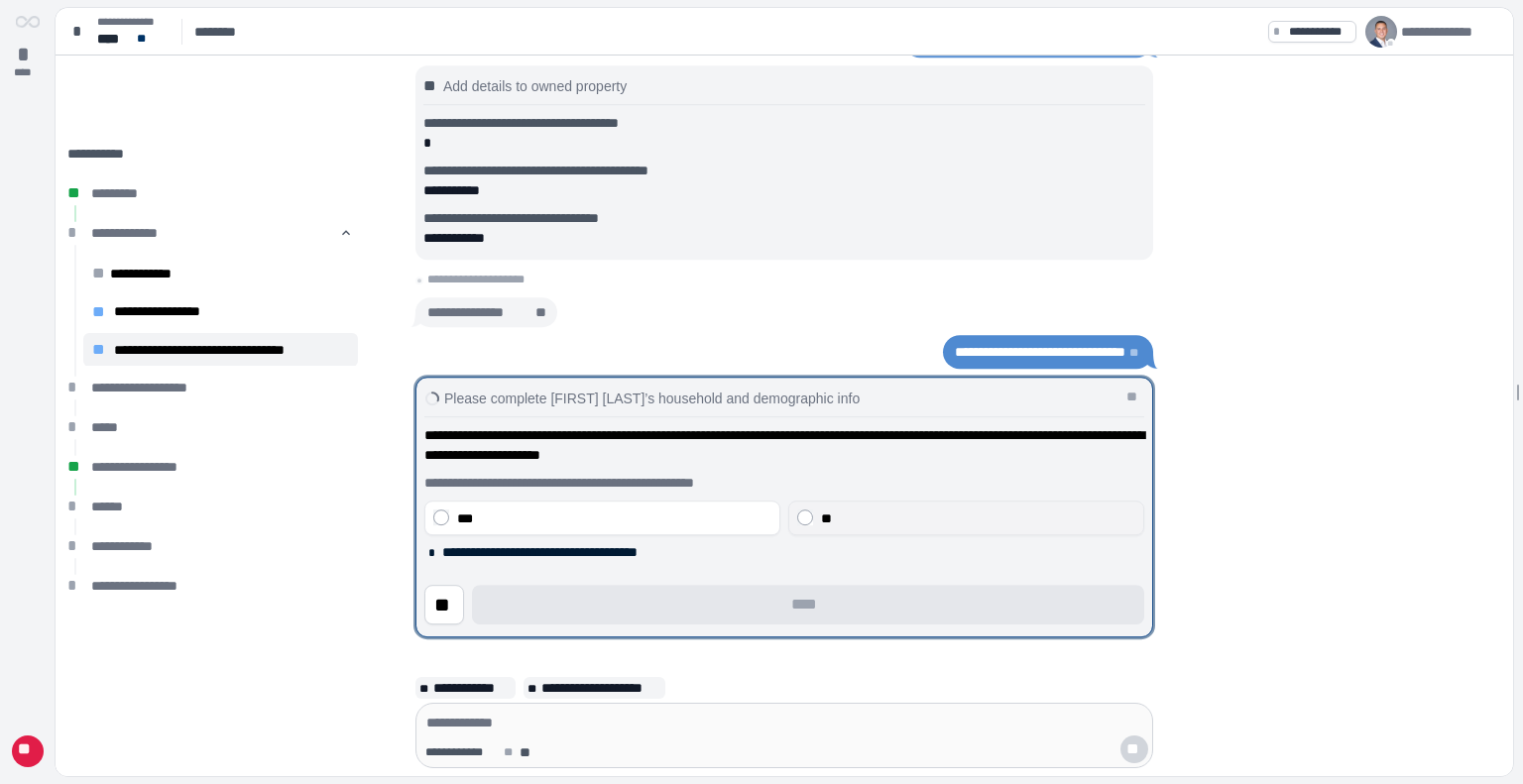 click on "**" at bounding box center (978, 518) 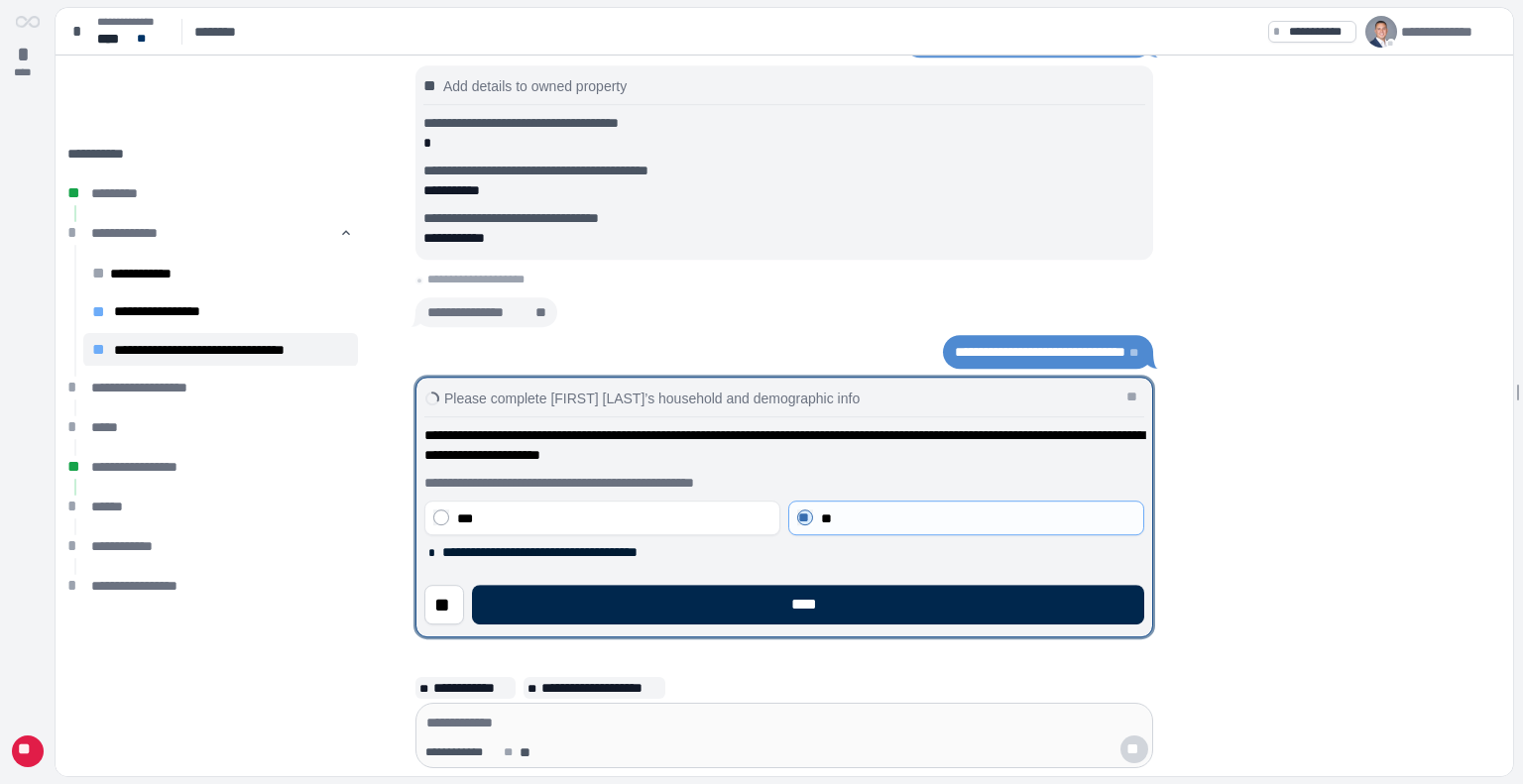 click on "****" at bounding box center [808, 605] 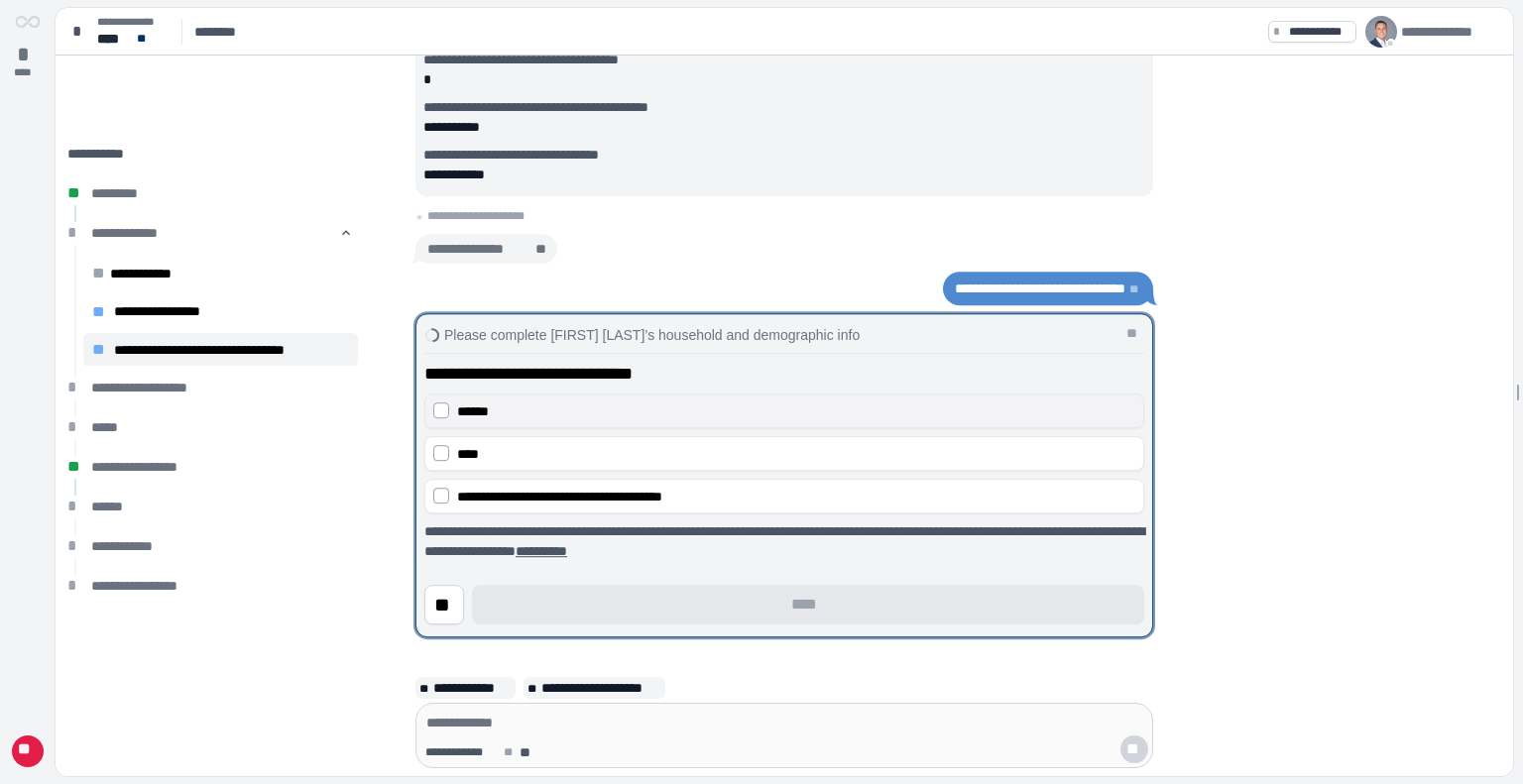 click on "******" at bounding box center [796, 411] 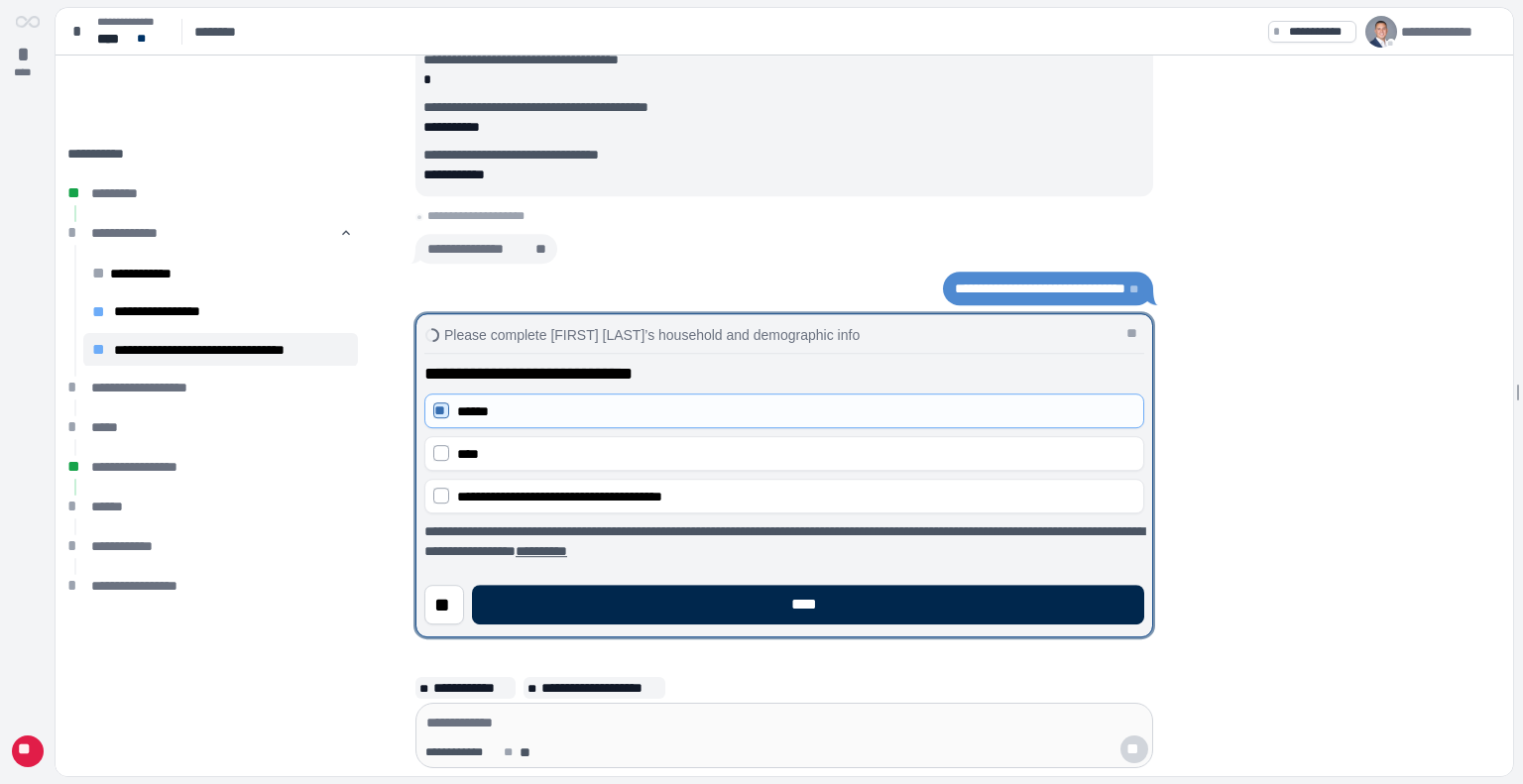 click on "****" at bounding box center [808, 605] 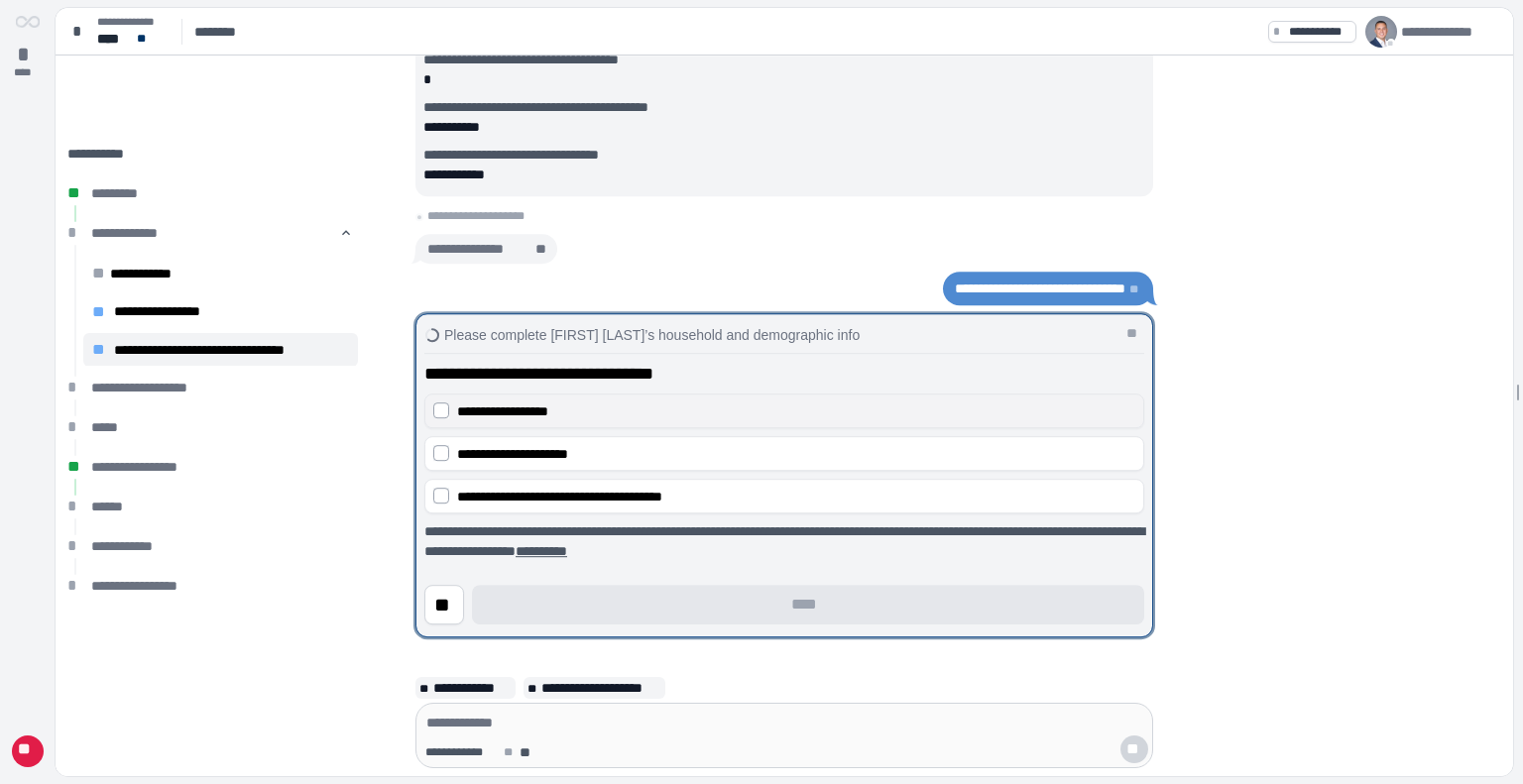 click on "**********" at bounding box center [503, 411] 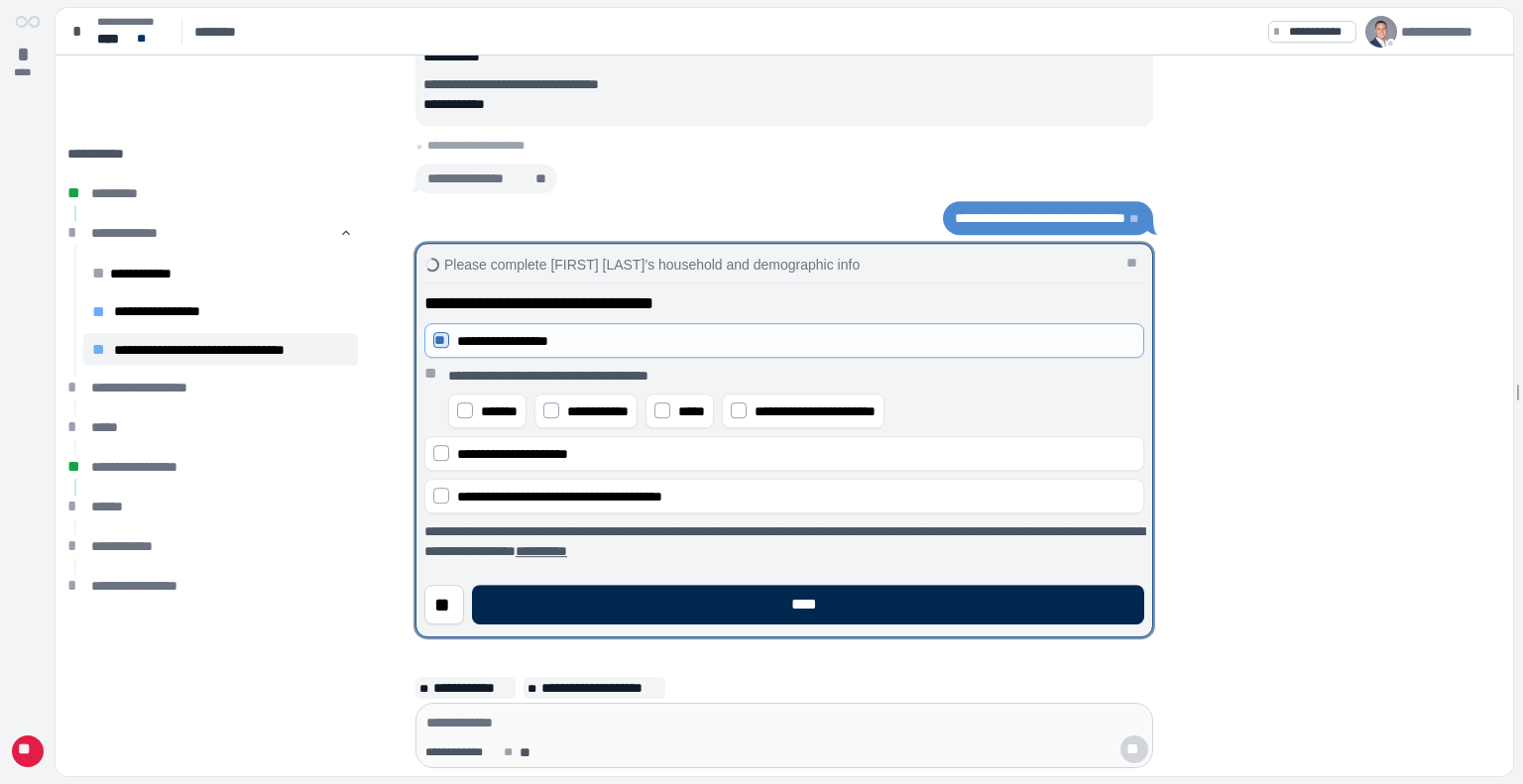 click on "****" at bounding box center [808, 605] 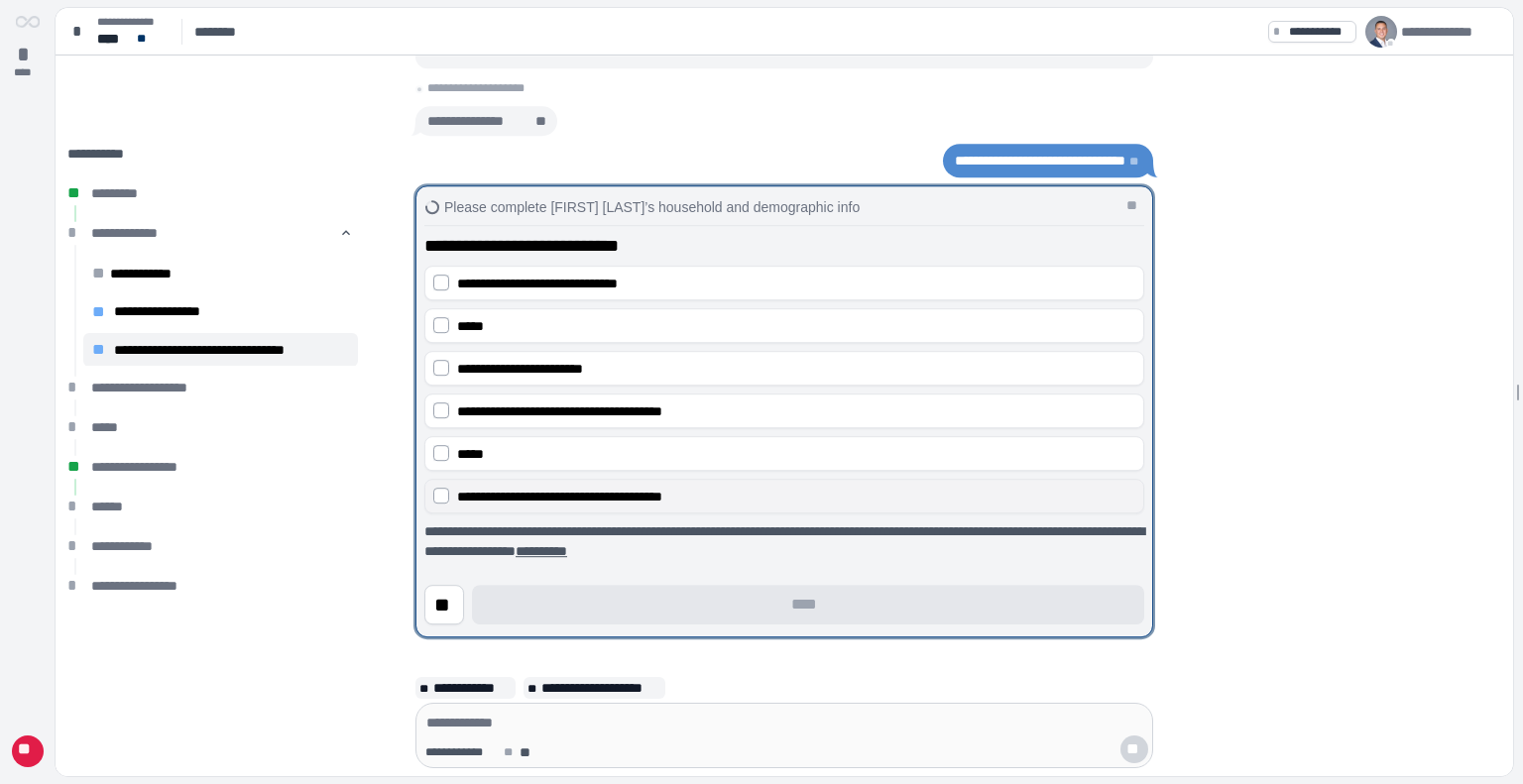 drag, startPoint x: 520, startPoint y: 440, endPoint x: 555, endPoint y: 506, distance: 74.70609 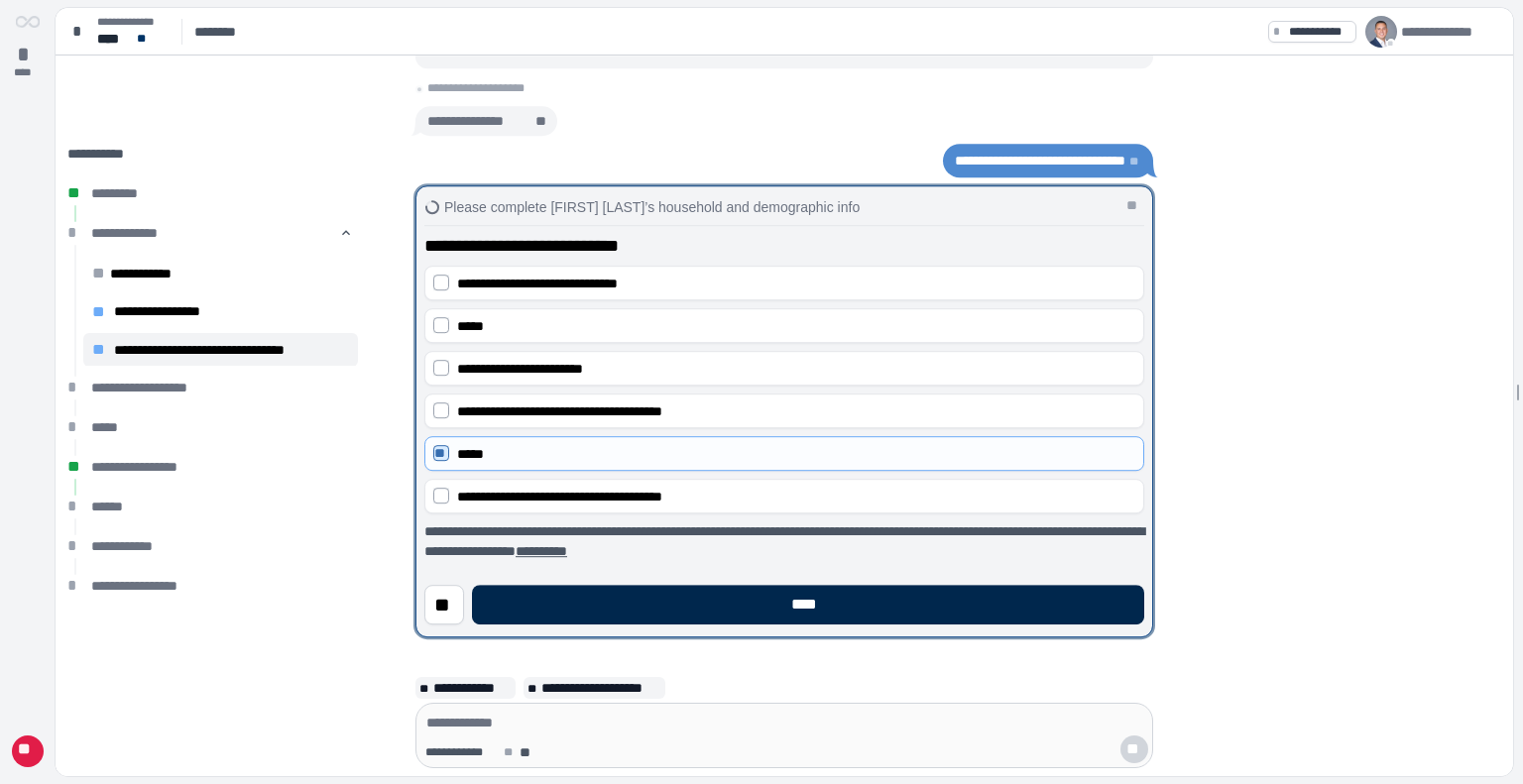 click on "****" at bounding box center [808, 605] 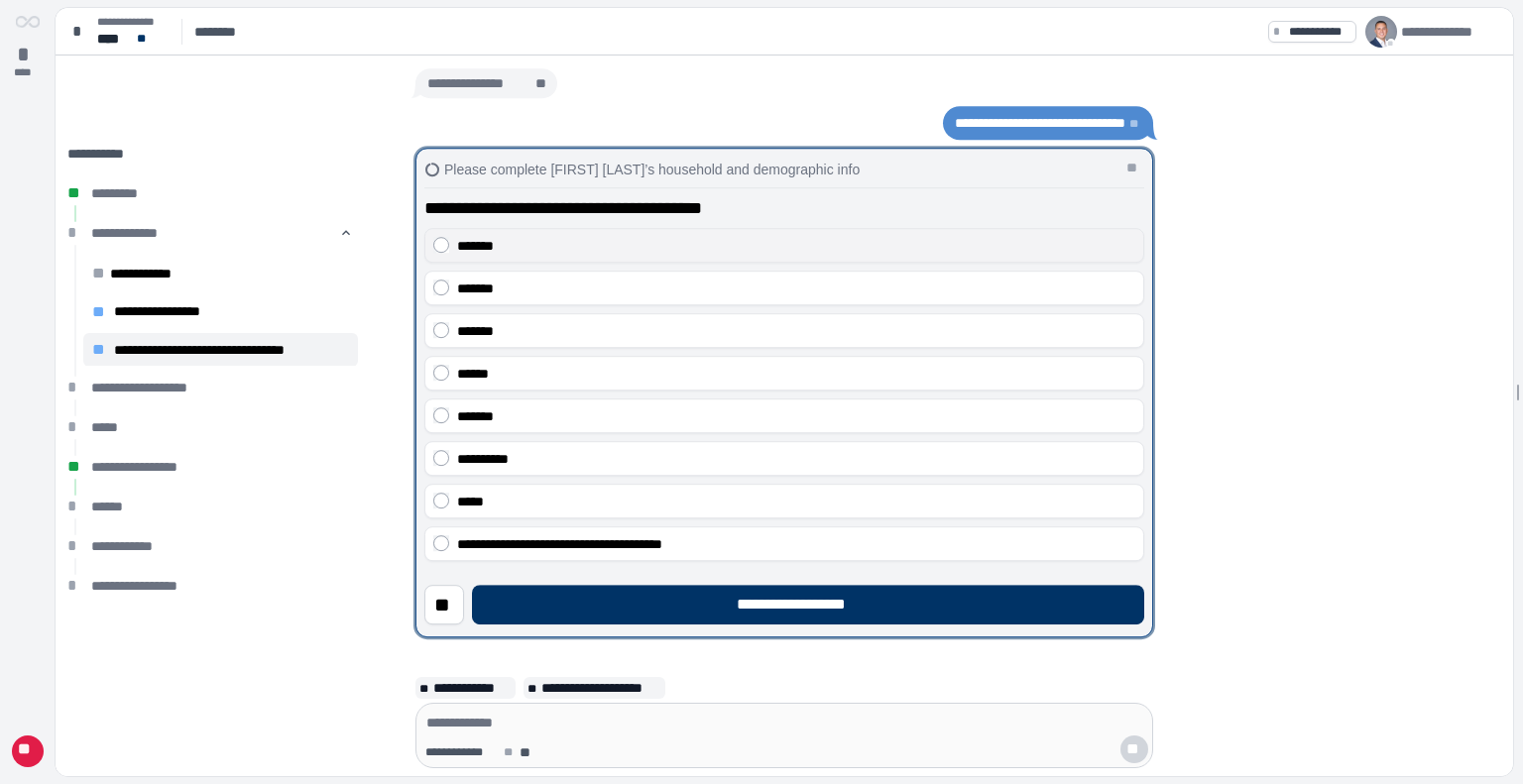 click on "*******" at bounding box center (796, 246) 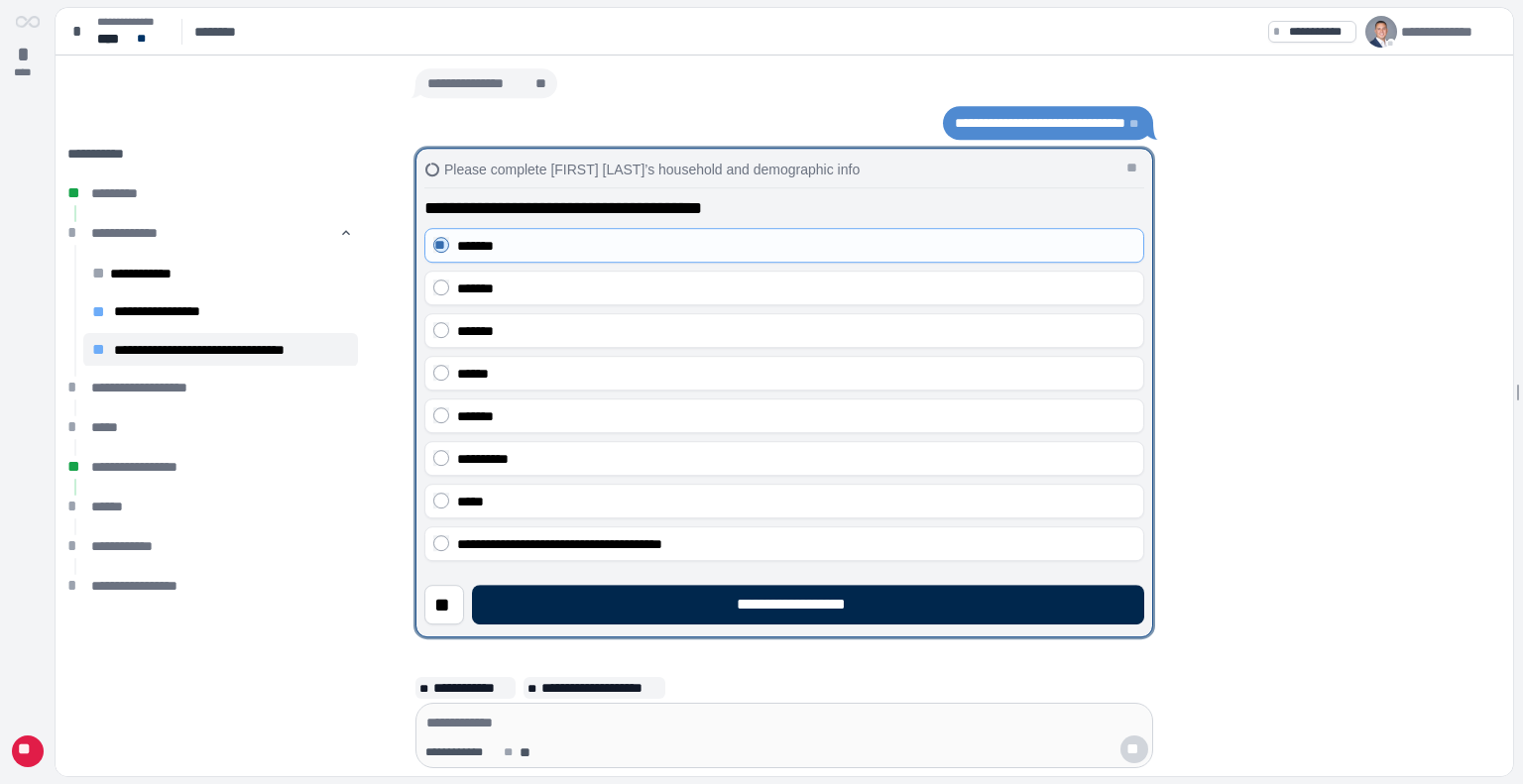 click on "**********" at bounding box center [808, 605] 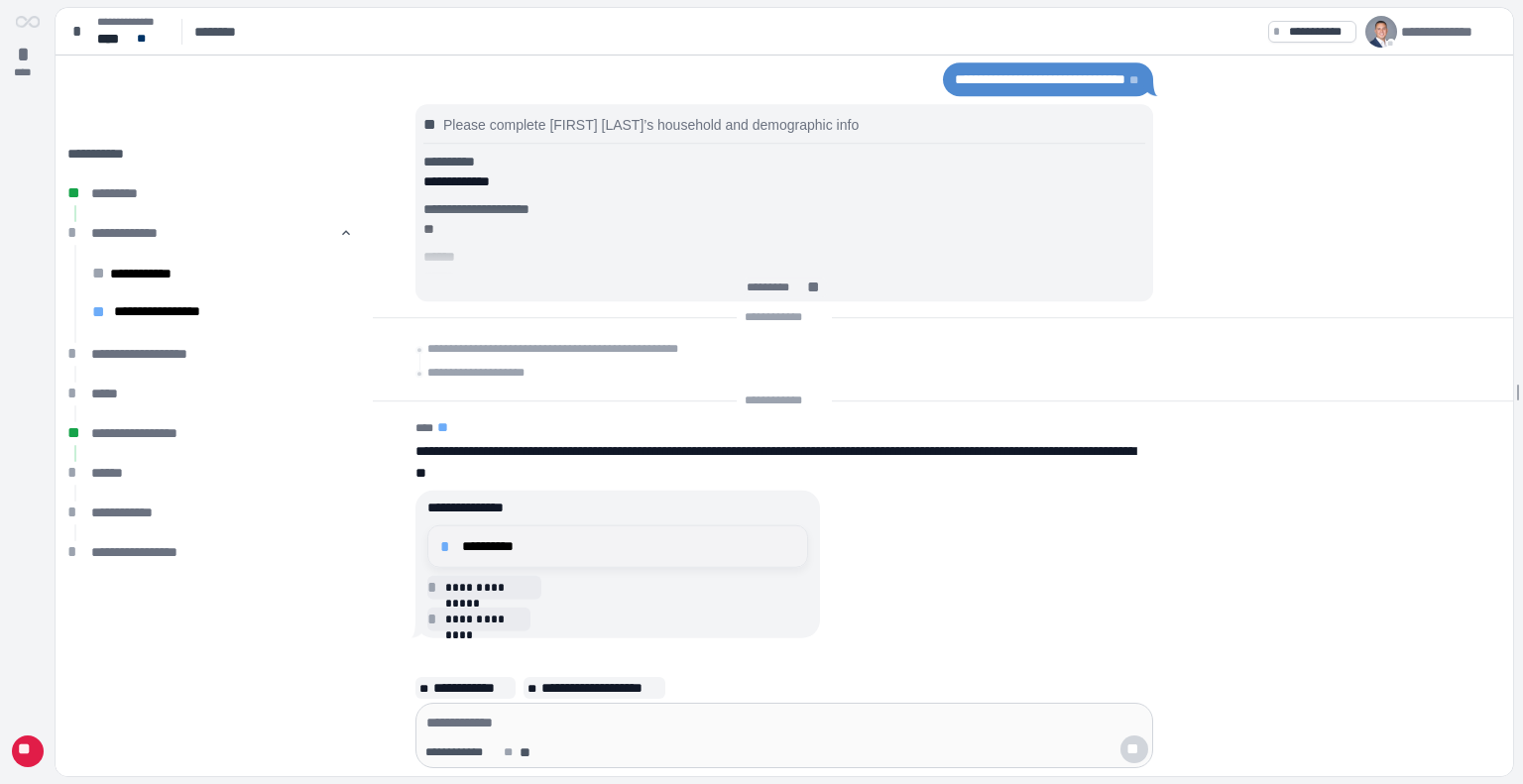 click on "**********" at bounding box center (629, 546) 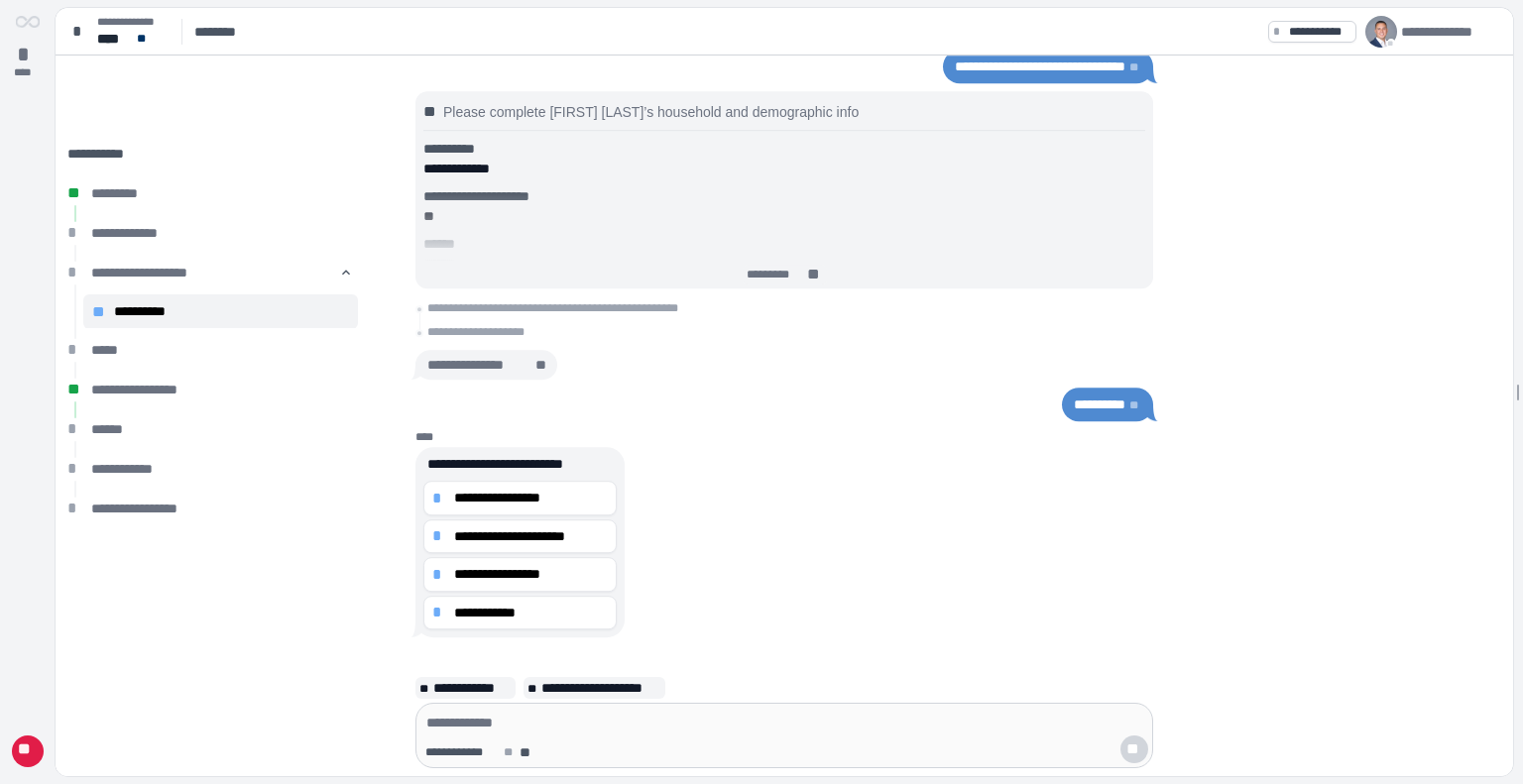 click on "**********" at bounding box center [520, 464] 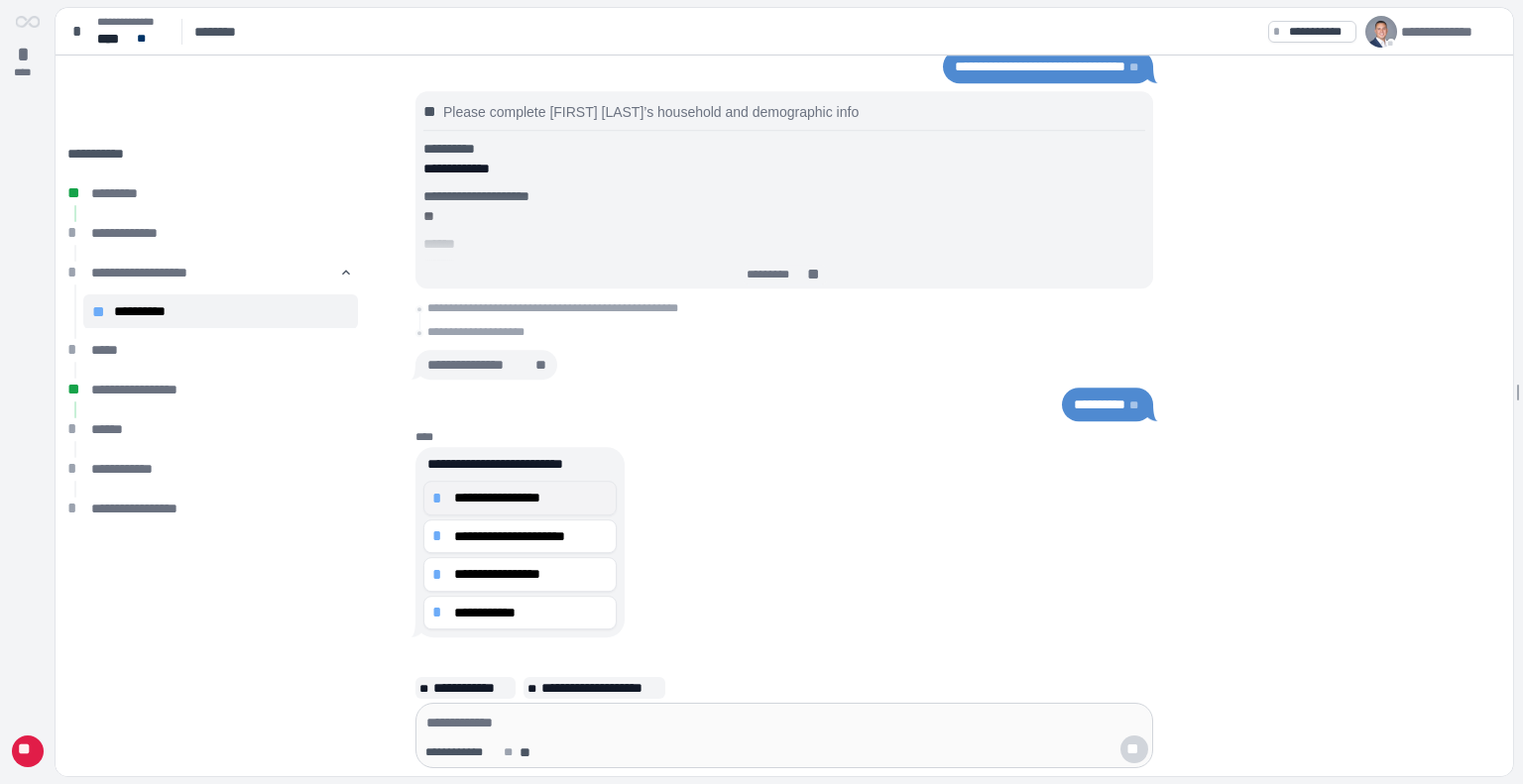 click on "**********" at bounding box center (530, 498) 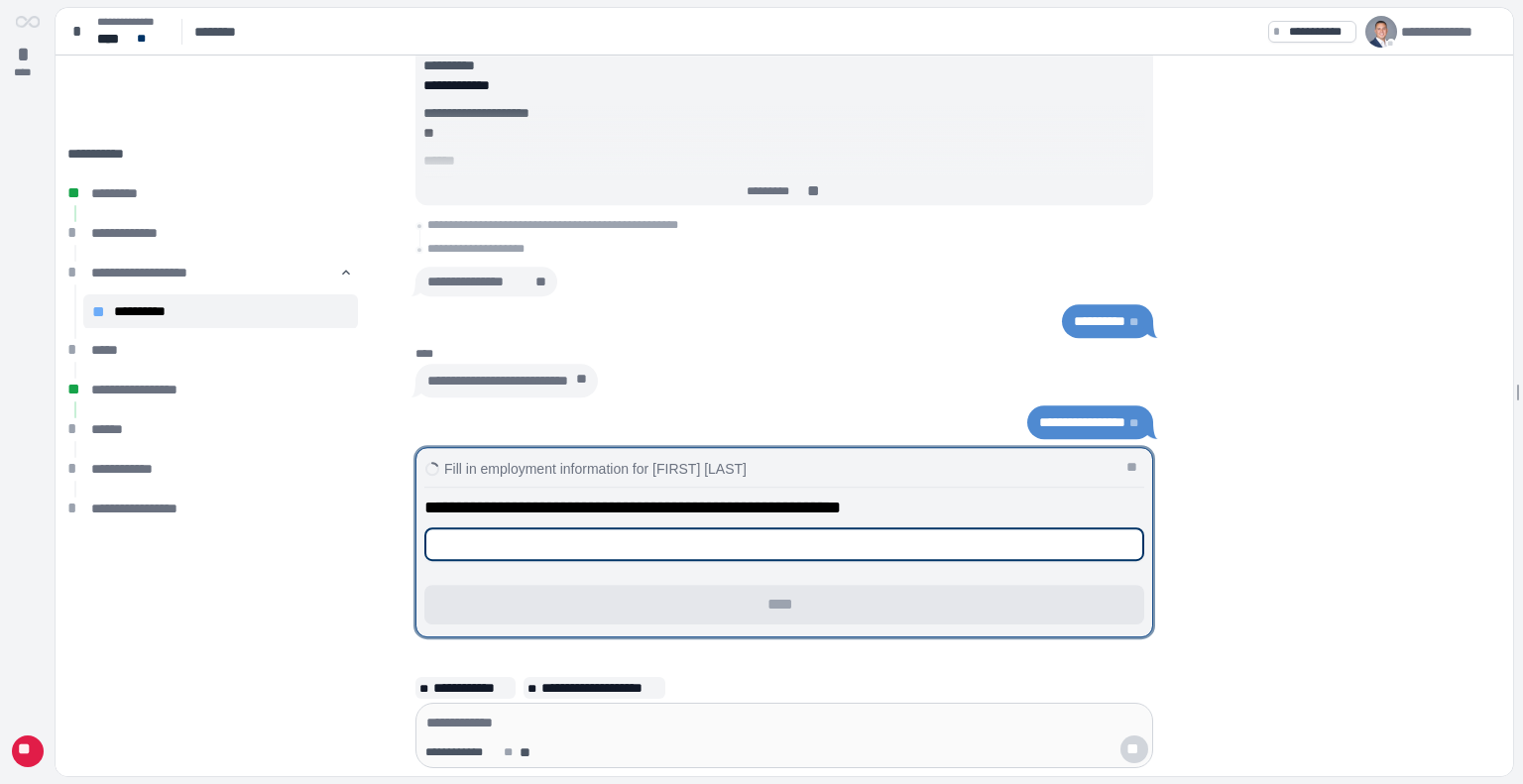 click at bounding box center (784, 544) 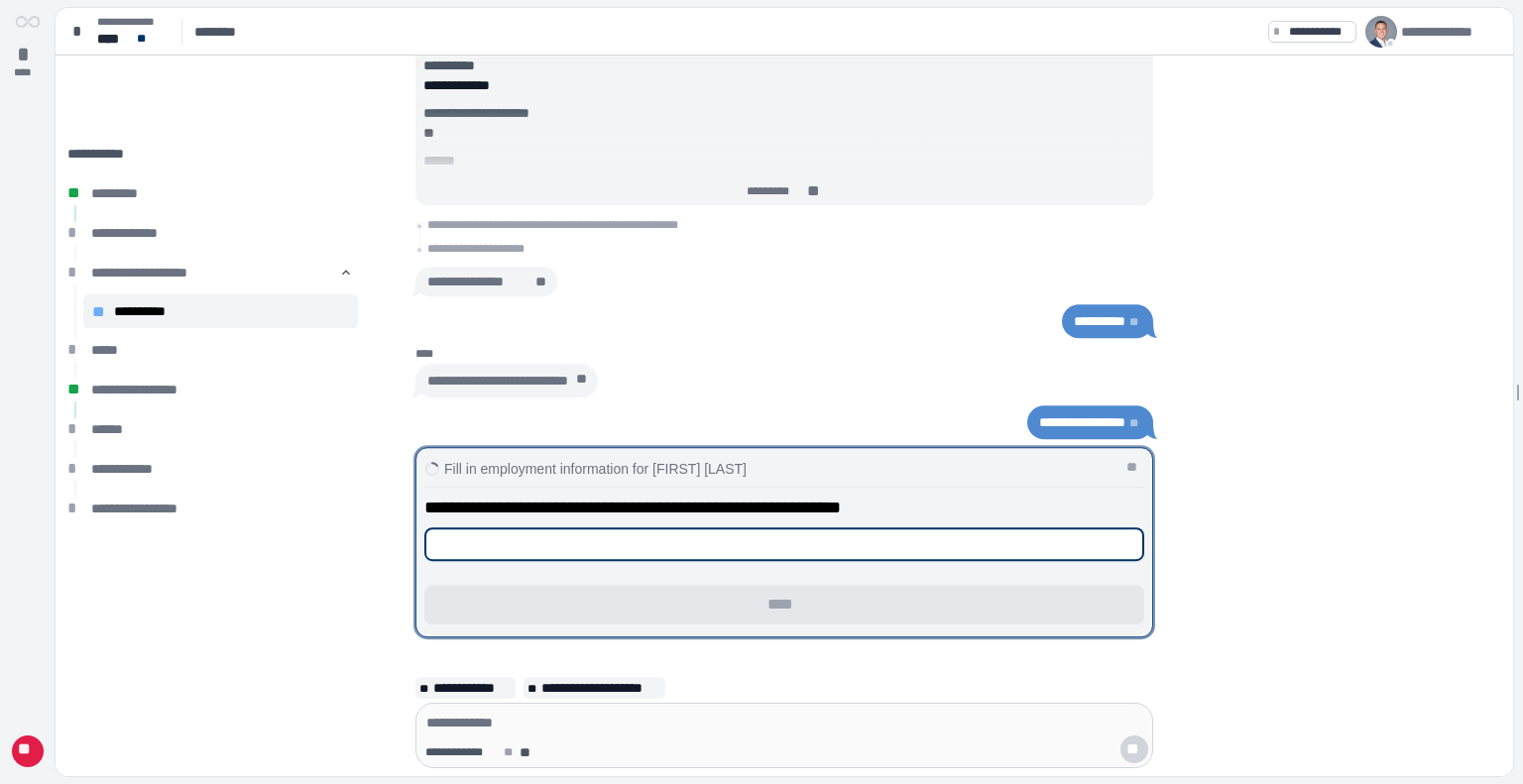 type on "*" 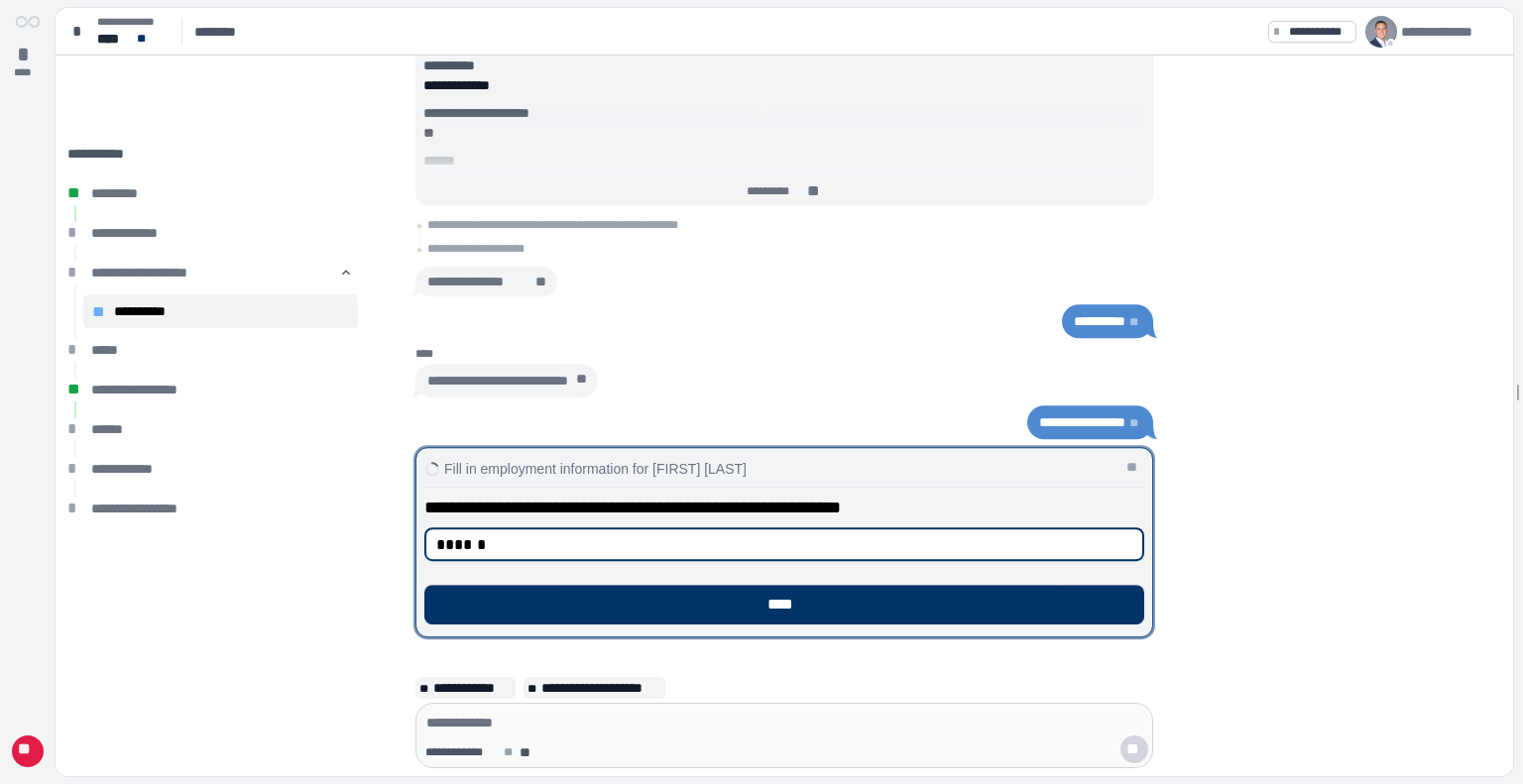 type on "******" 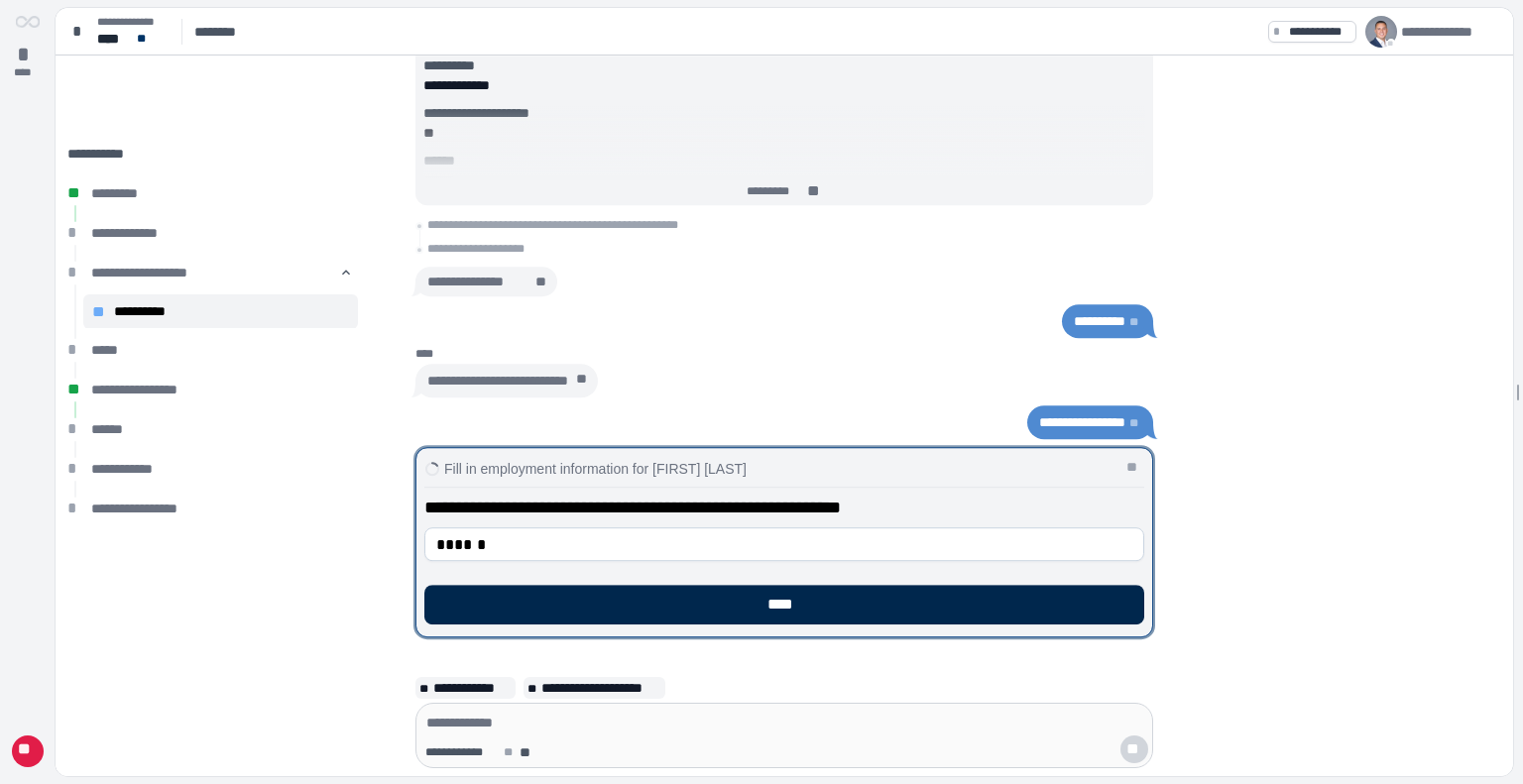 click on "****" at bounding box center (784, 605) 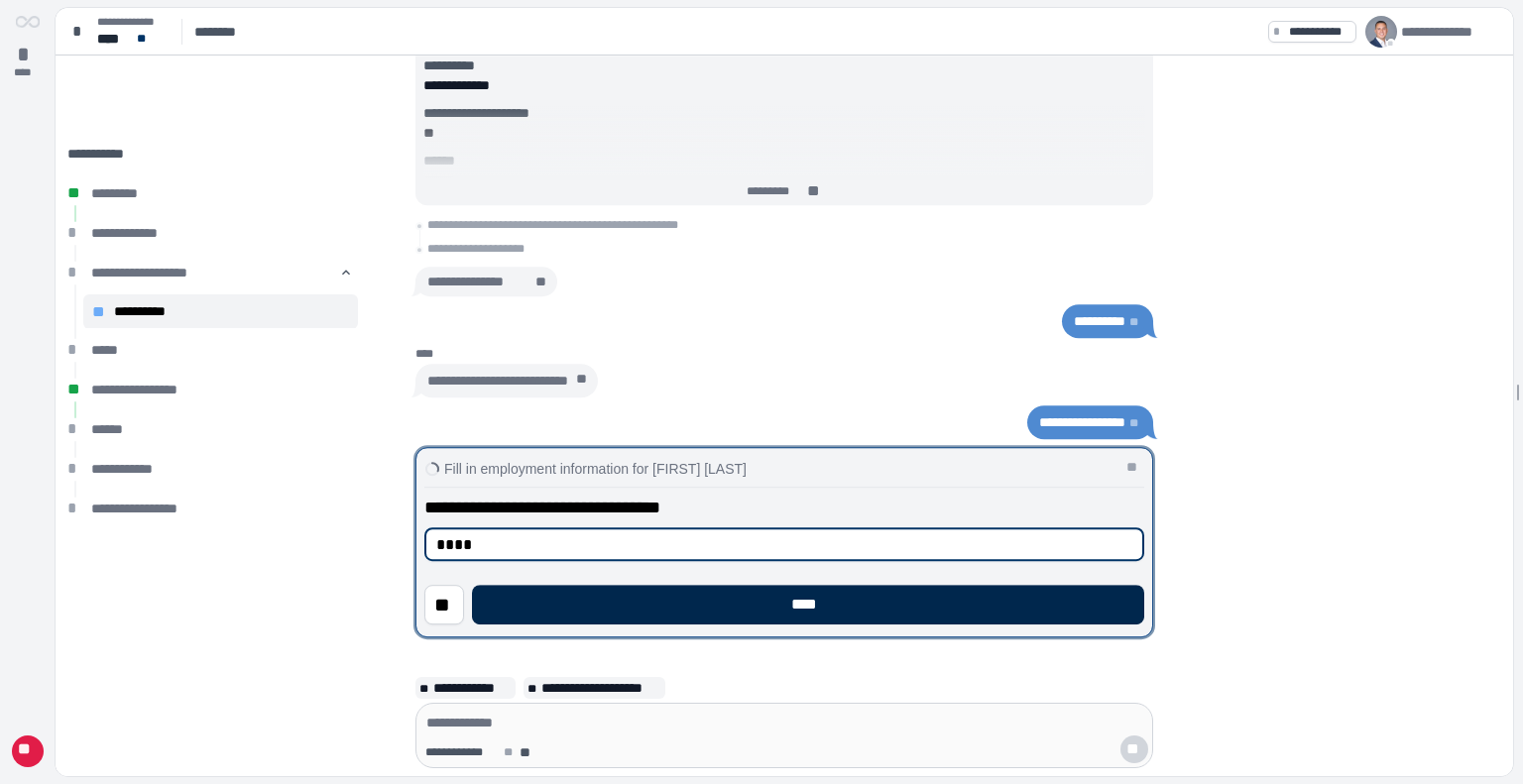 type on "****" 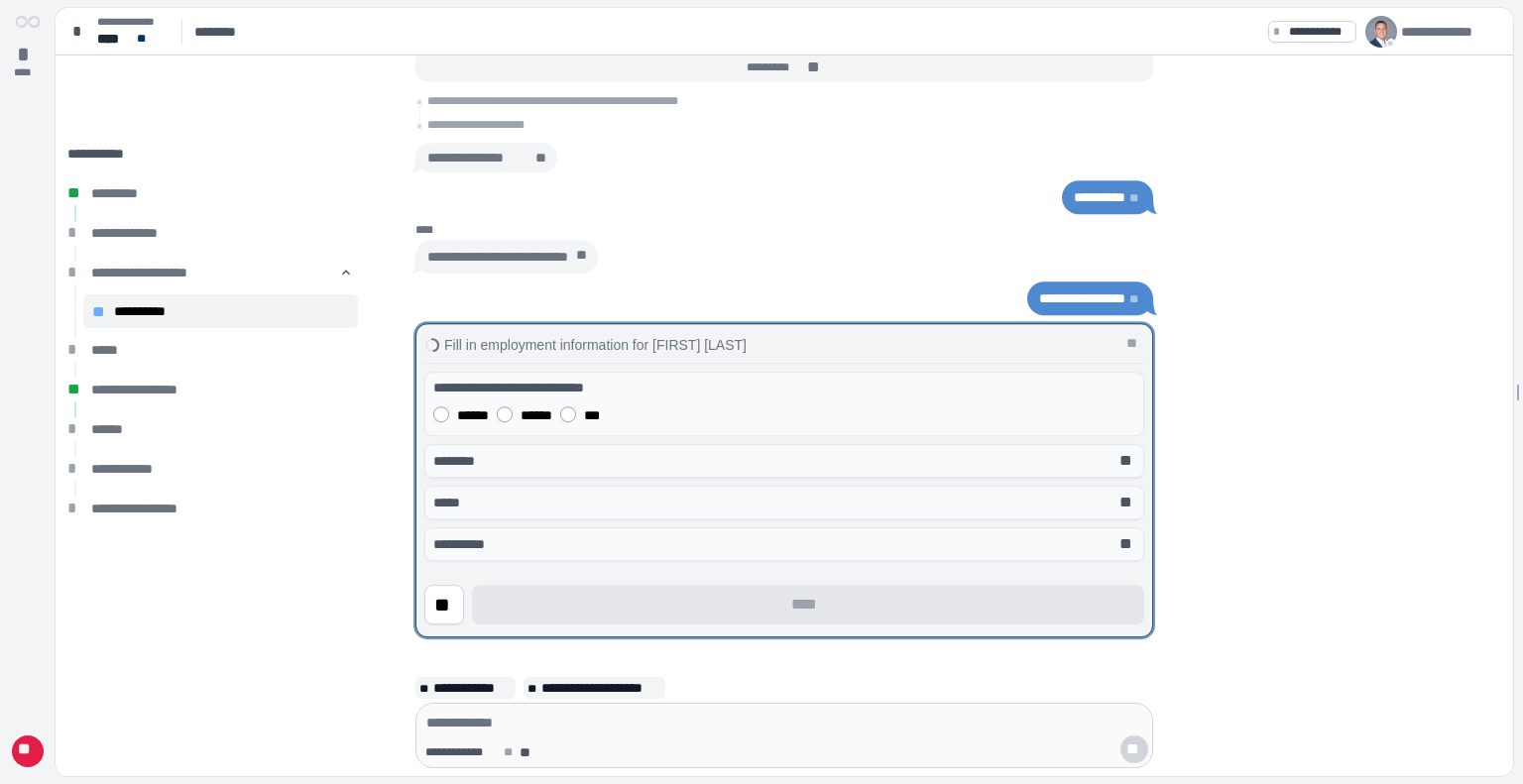 click on "****** ****** ***" at bounding box center [784, 414] 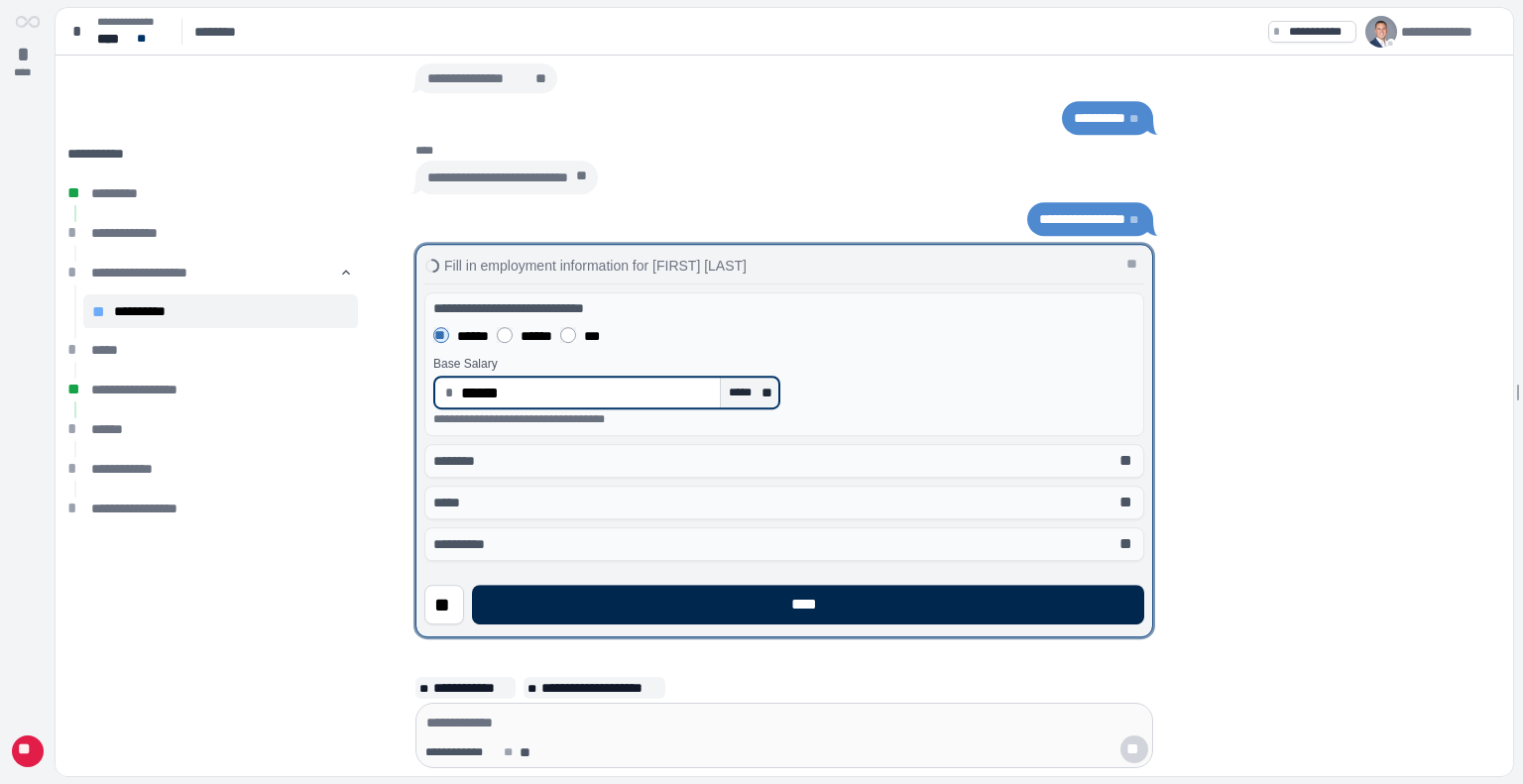type on "*********" 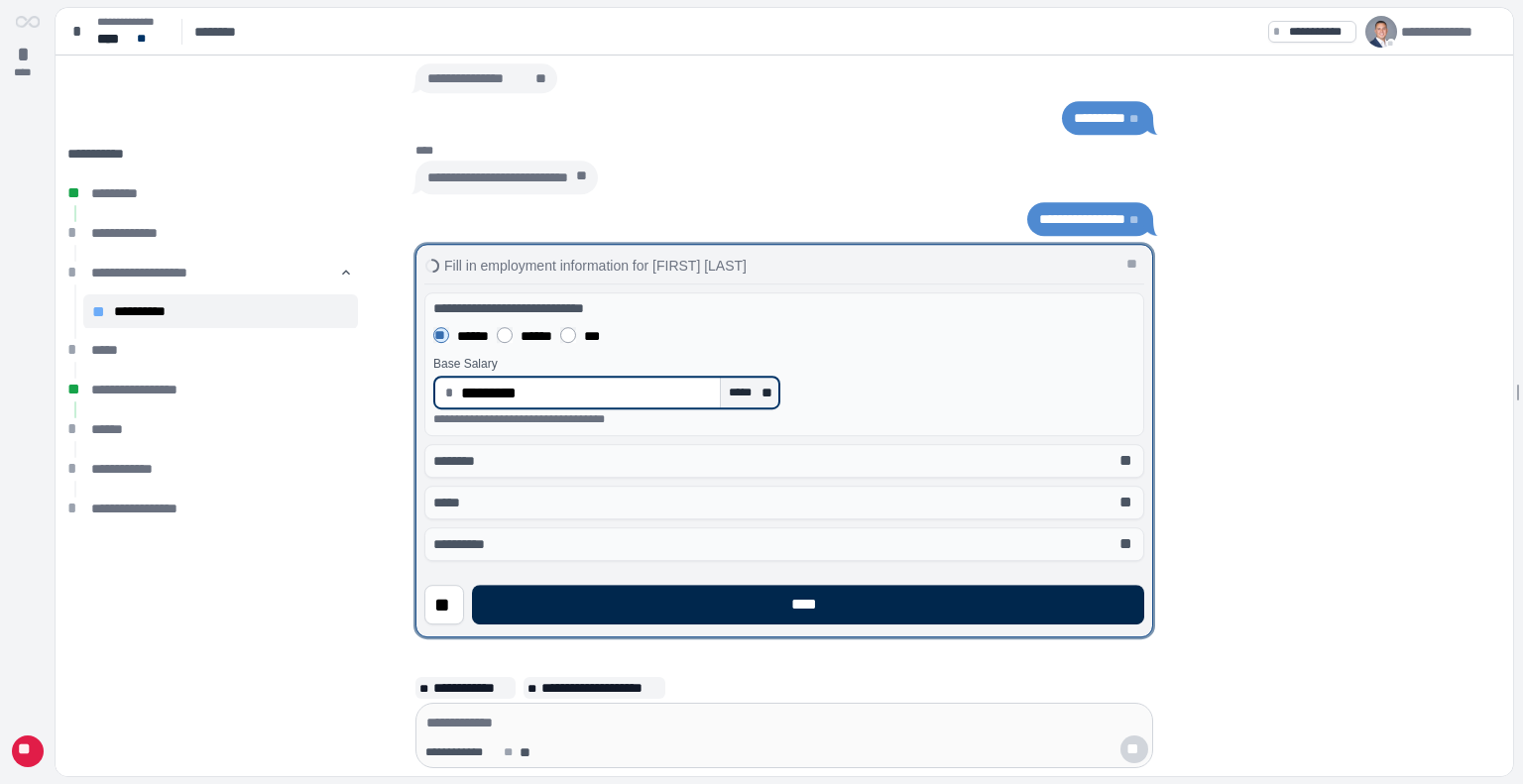click on "****" at bounding box center (808, 605) 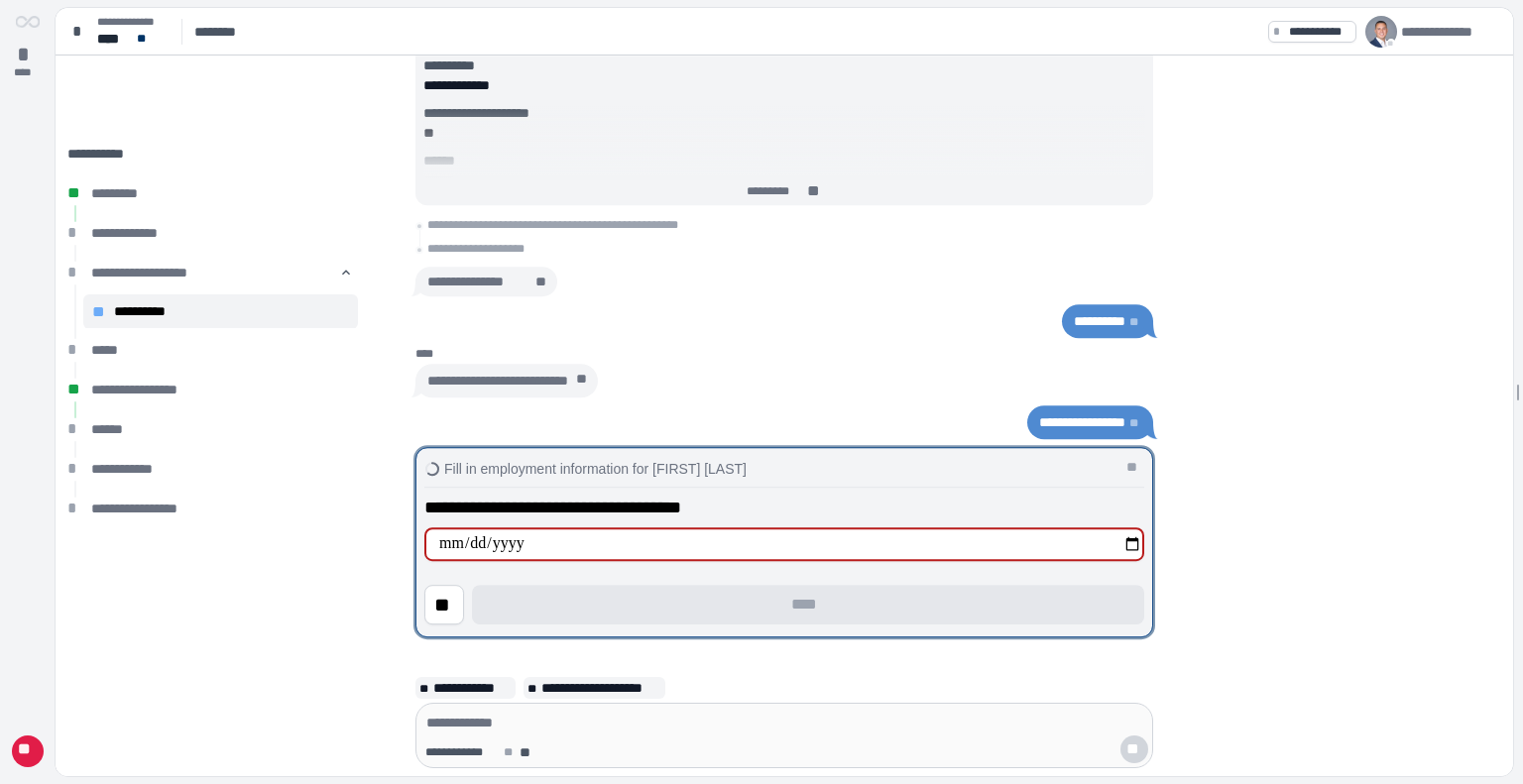 type on "**********" 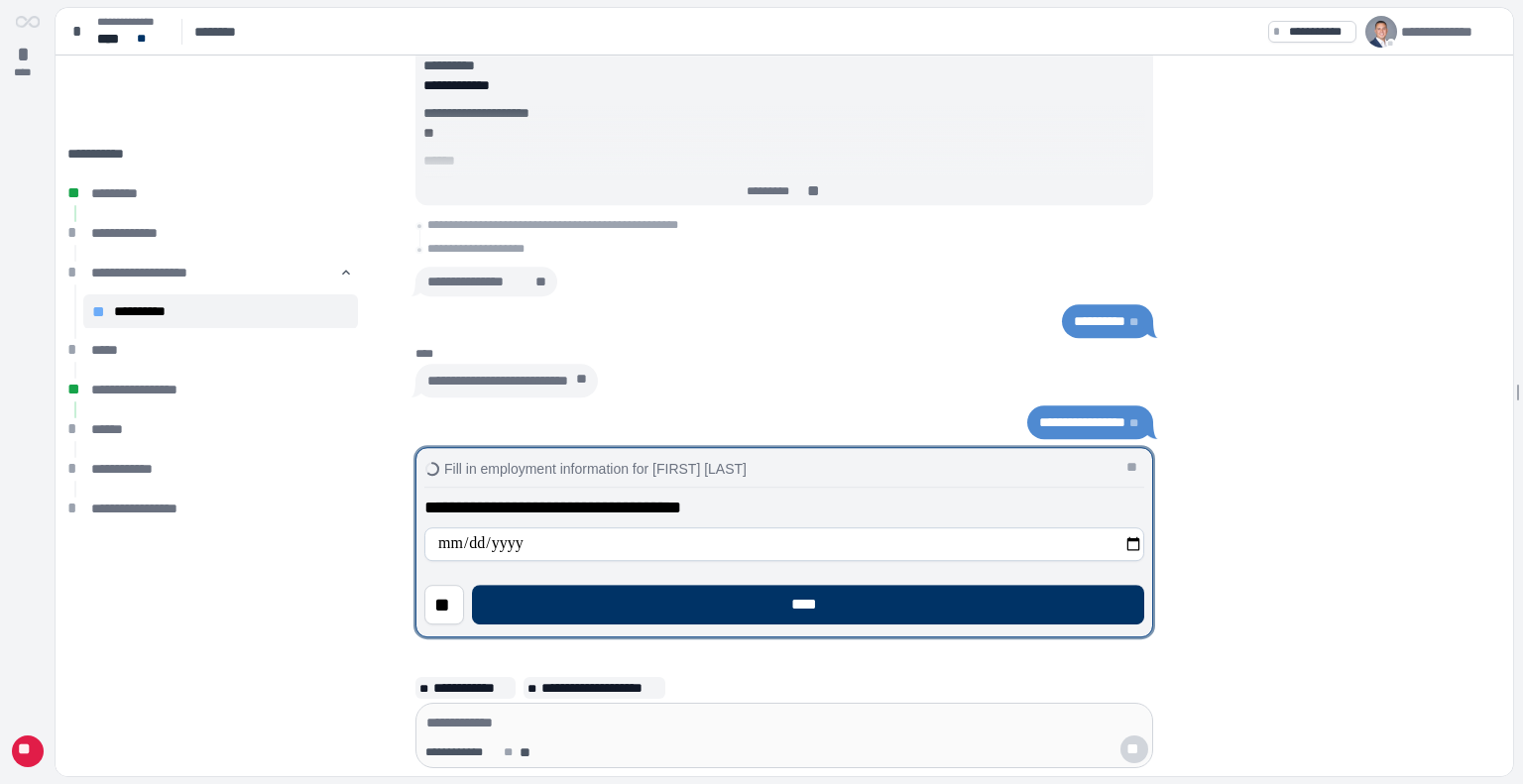 click on "**********" at bounding box center [784, 560] 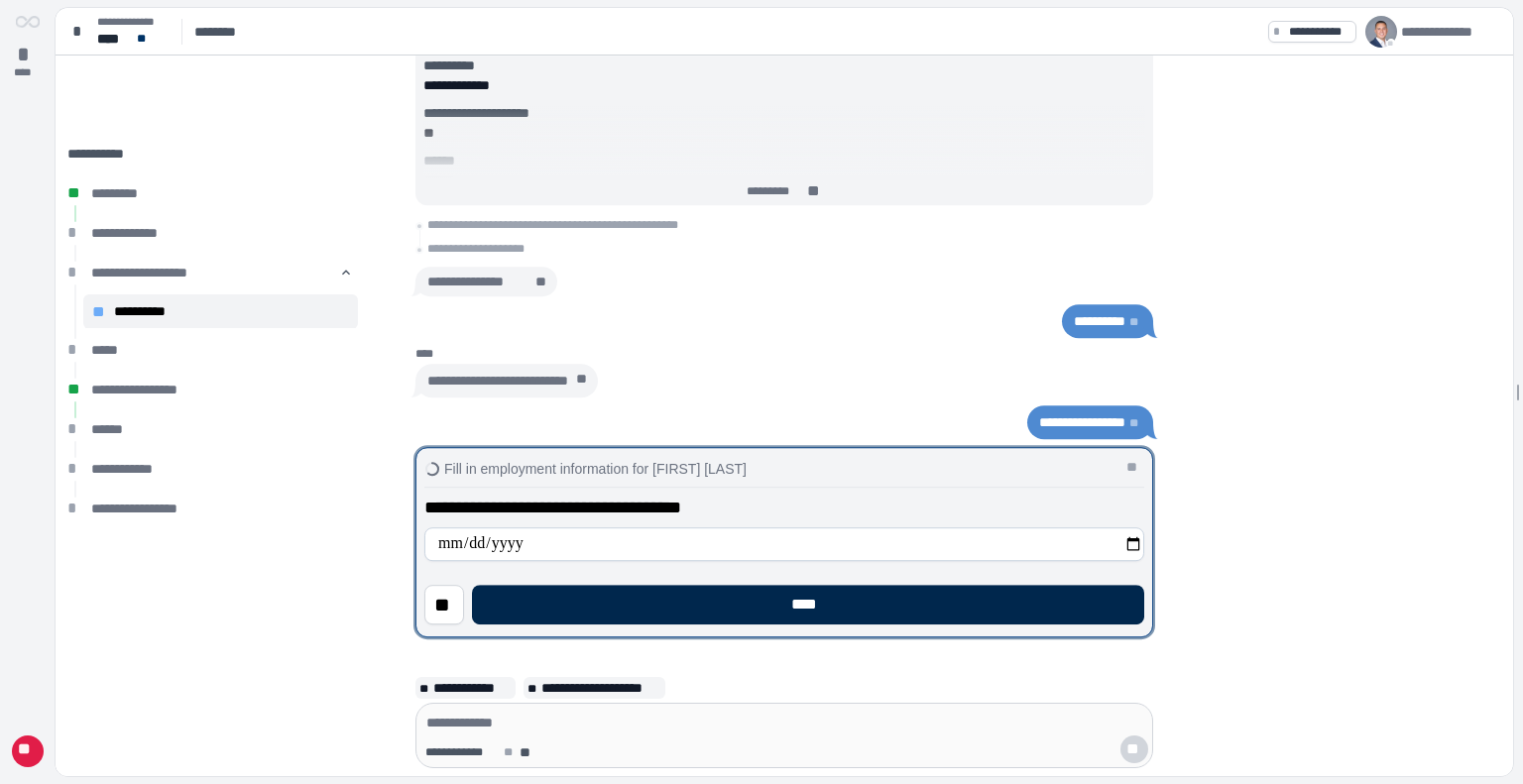 click on "****" at bounding box center (808, 605) 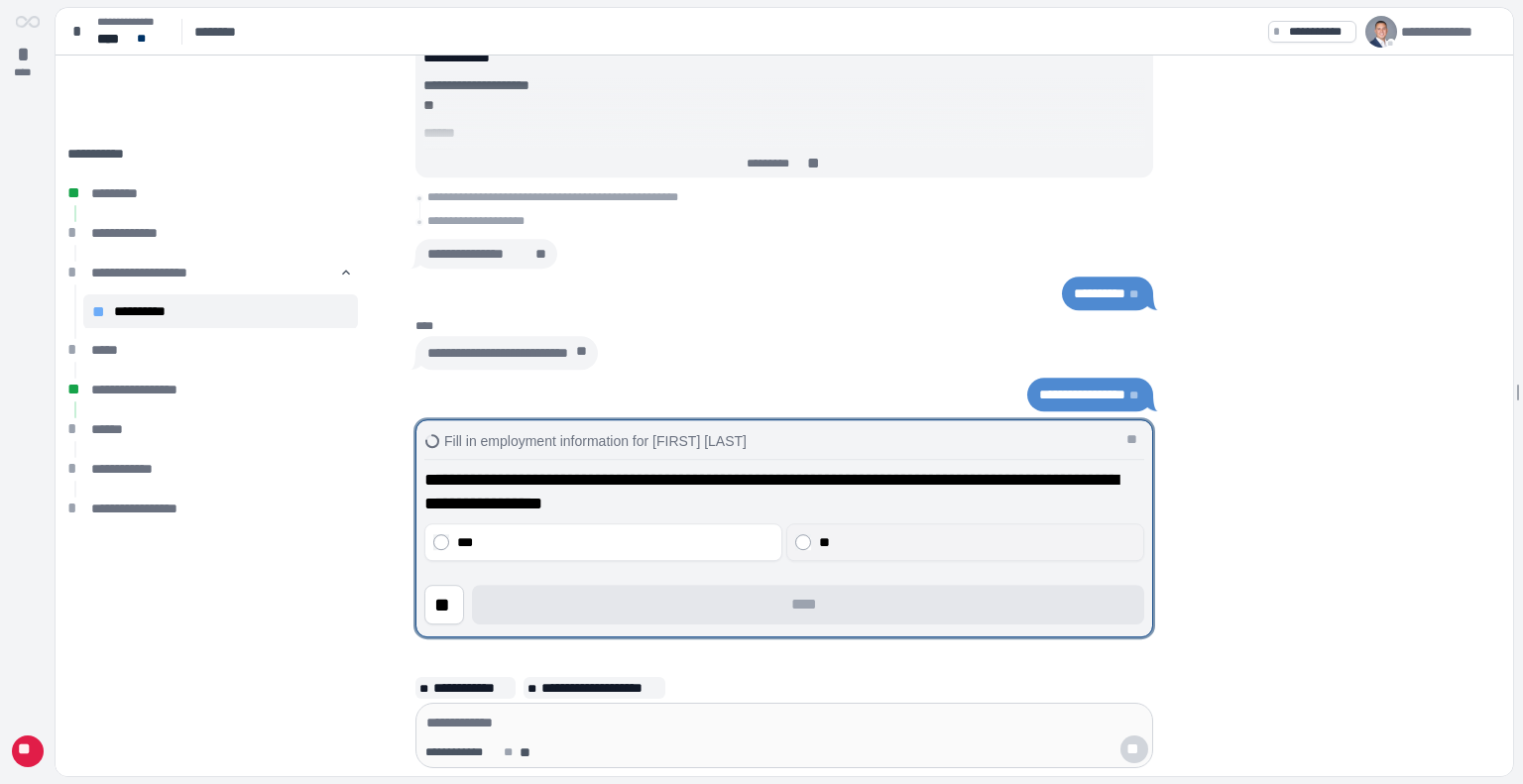 click on "**" at bounding box center [978, 542] 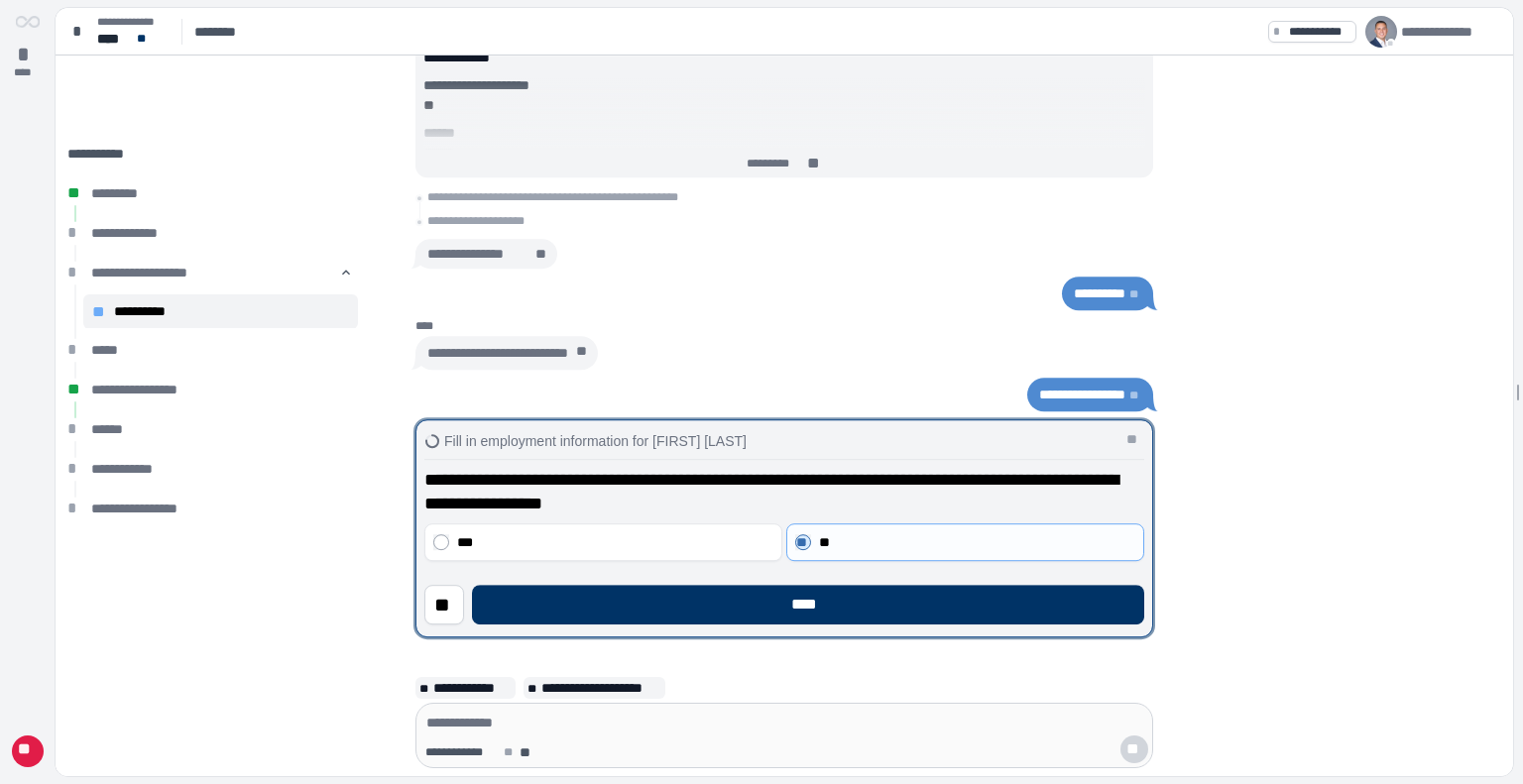 click on "**********" at bounding box center [784, 539] 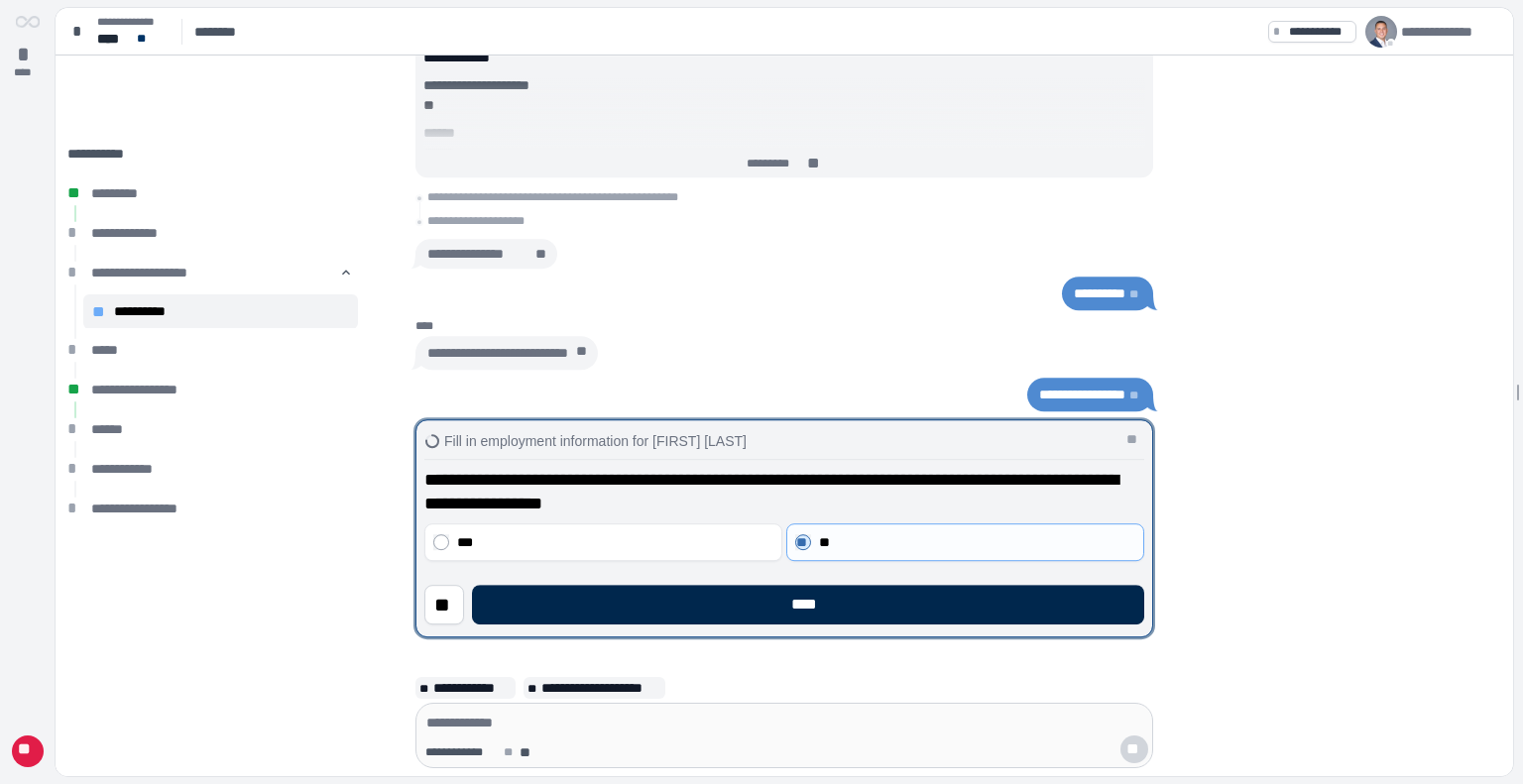 click on "****" at bounding box center [808, 605] 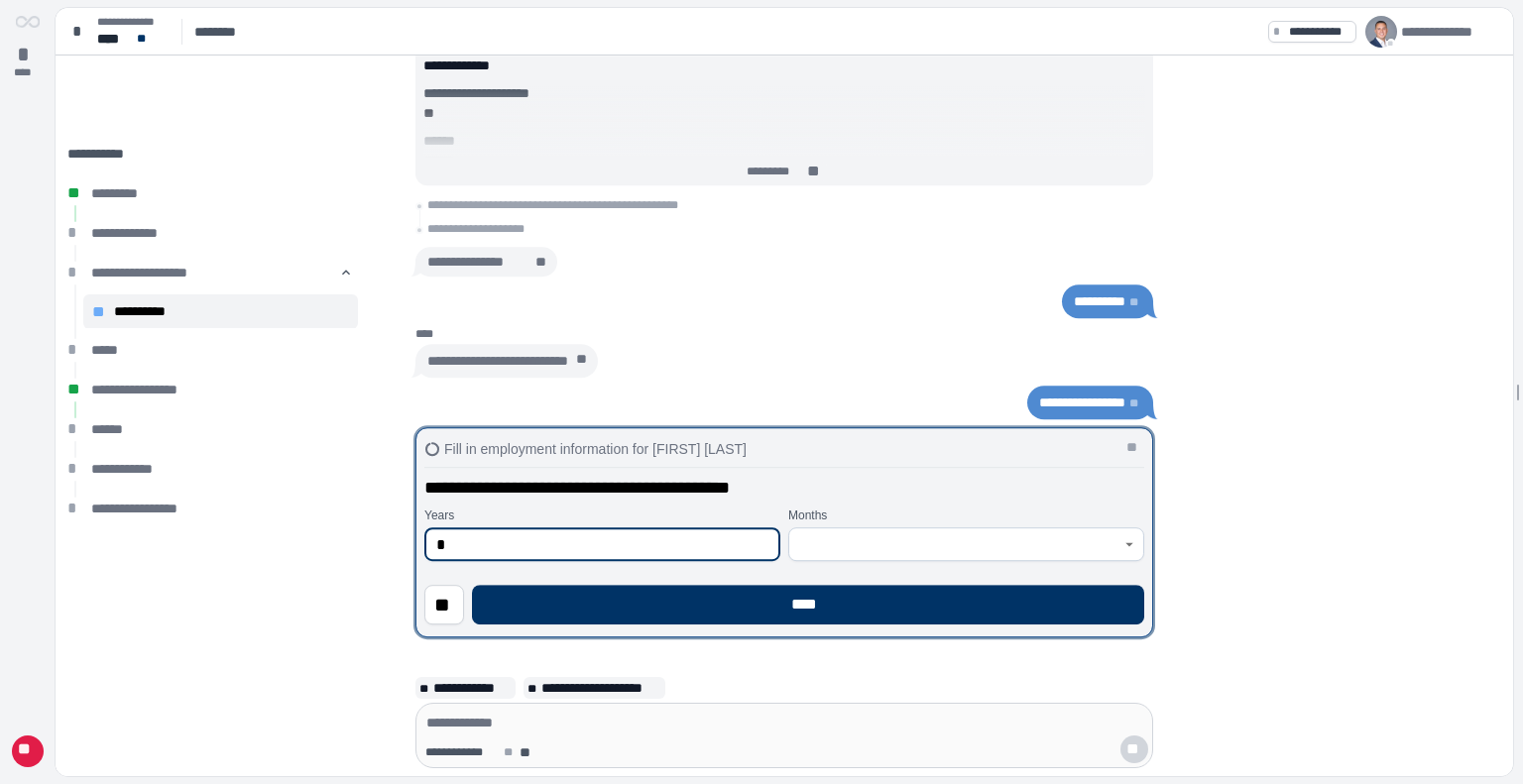 type on "*" 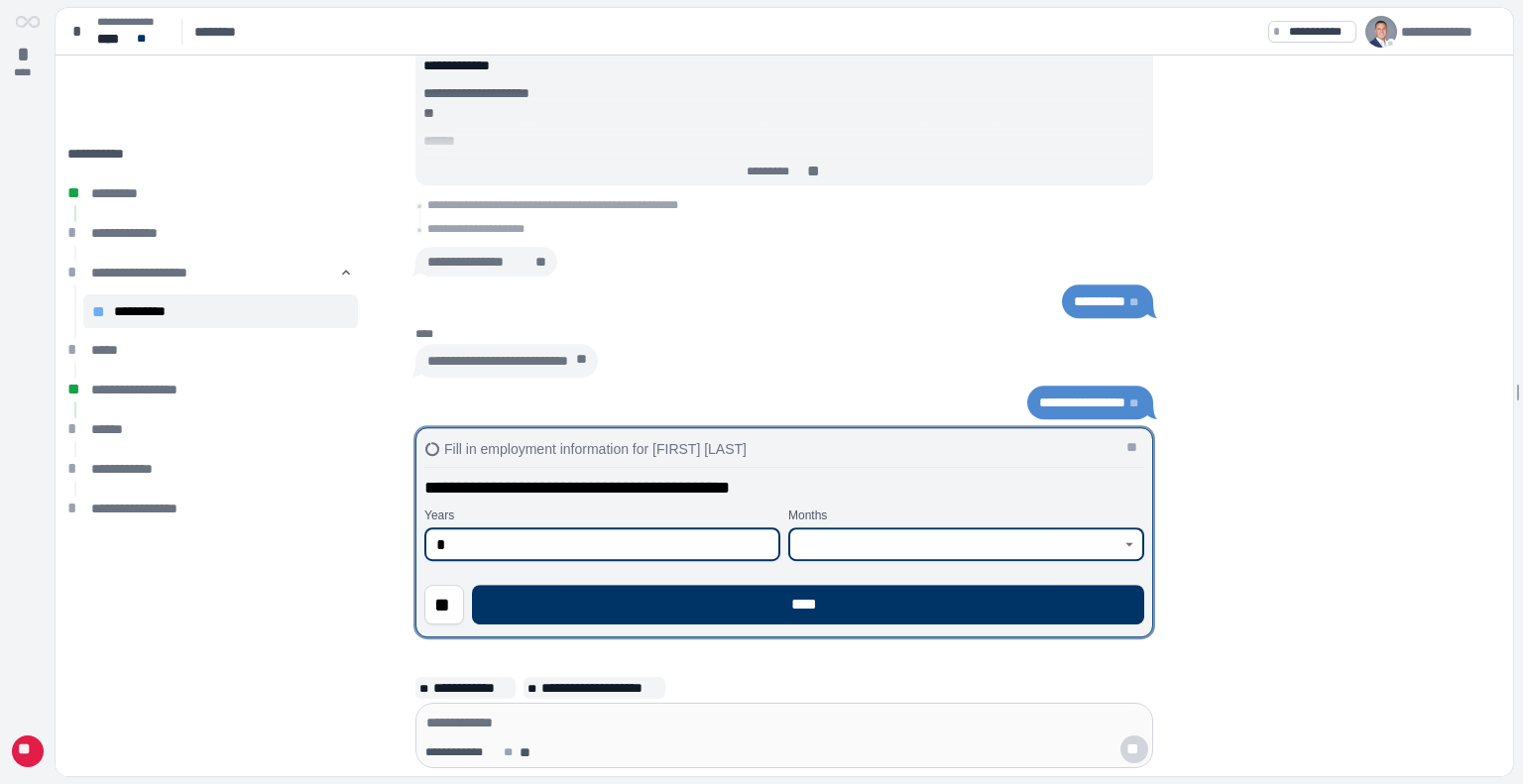 click at bounding box center (955, 544) 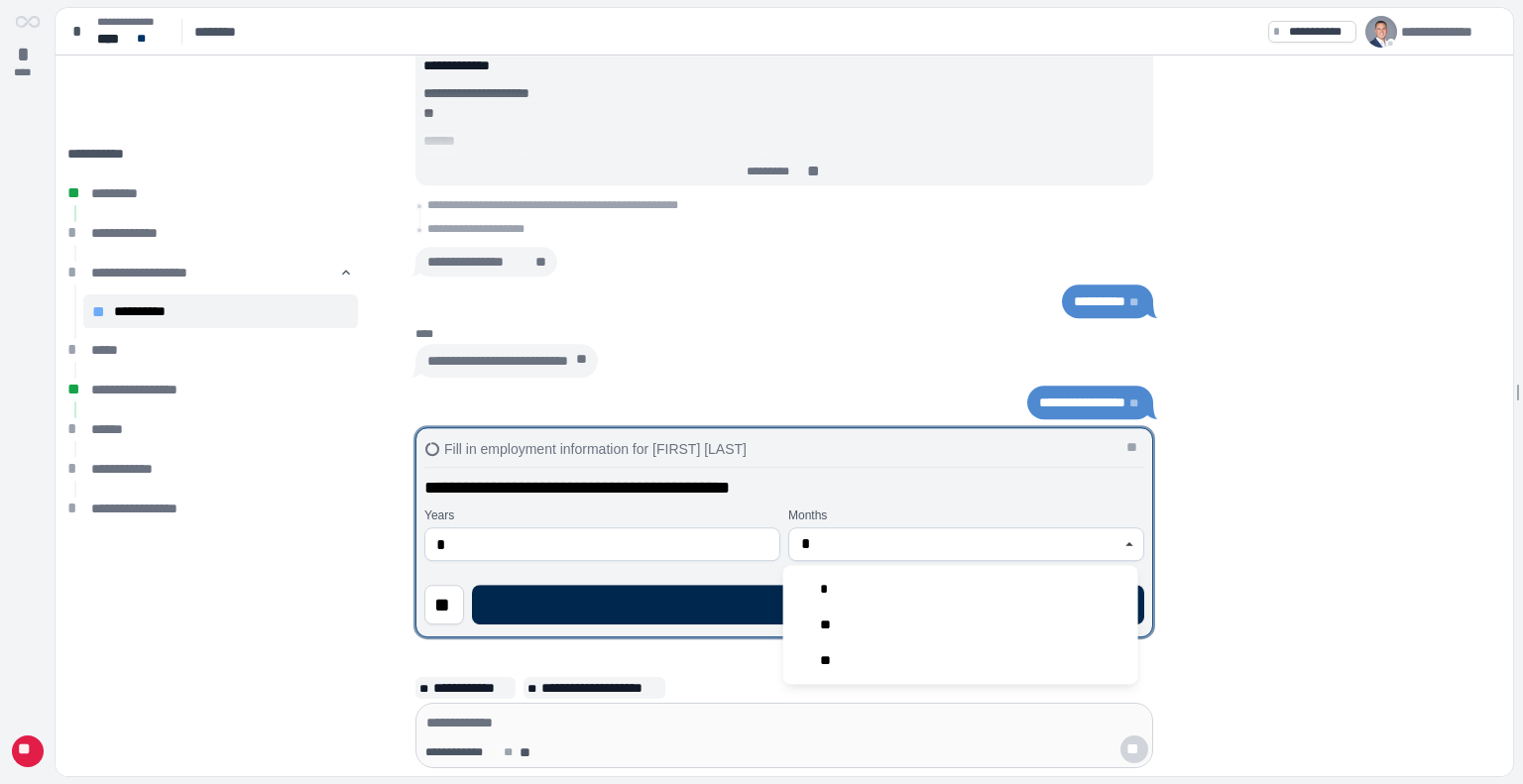 type on "**" 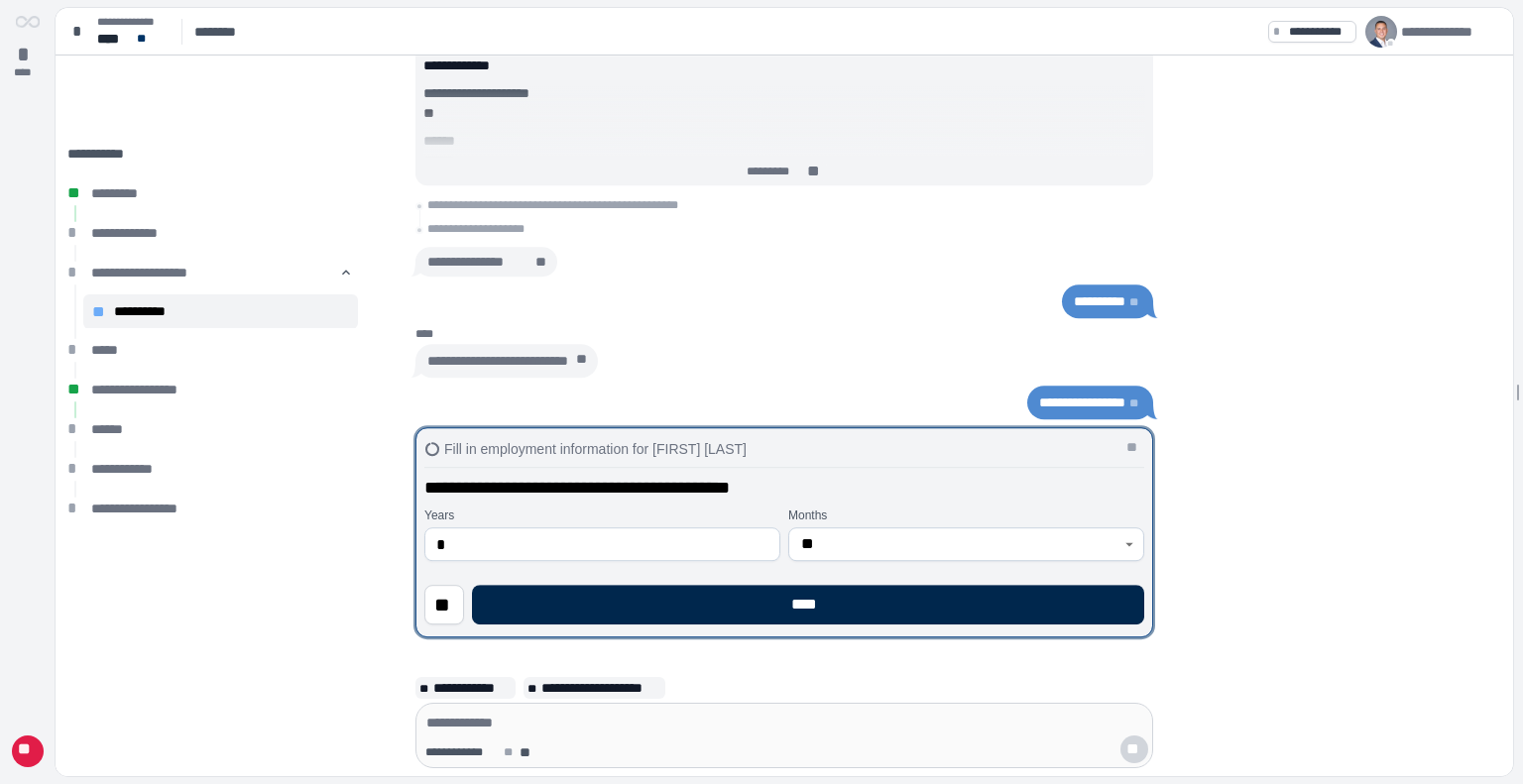 click on "****" at bounding box center (808, 605) 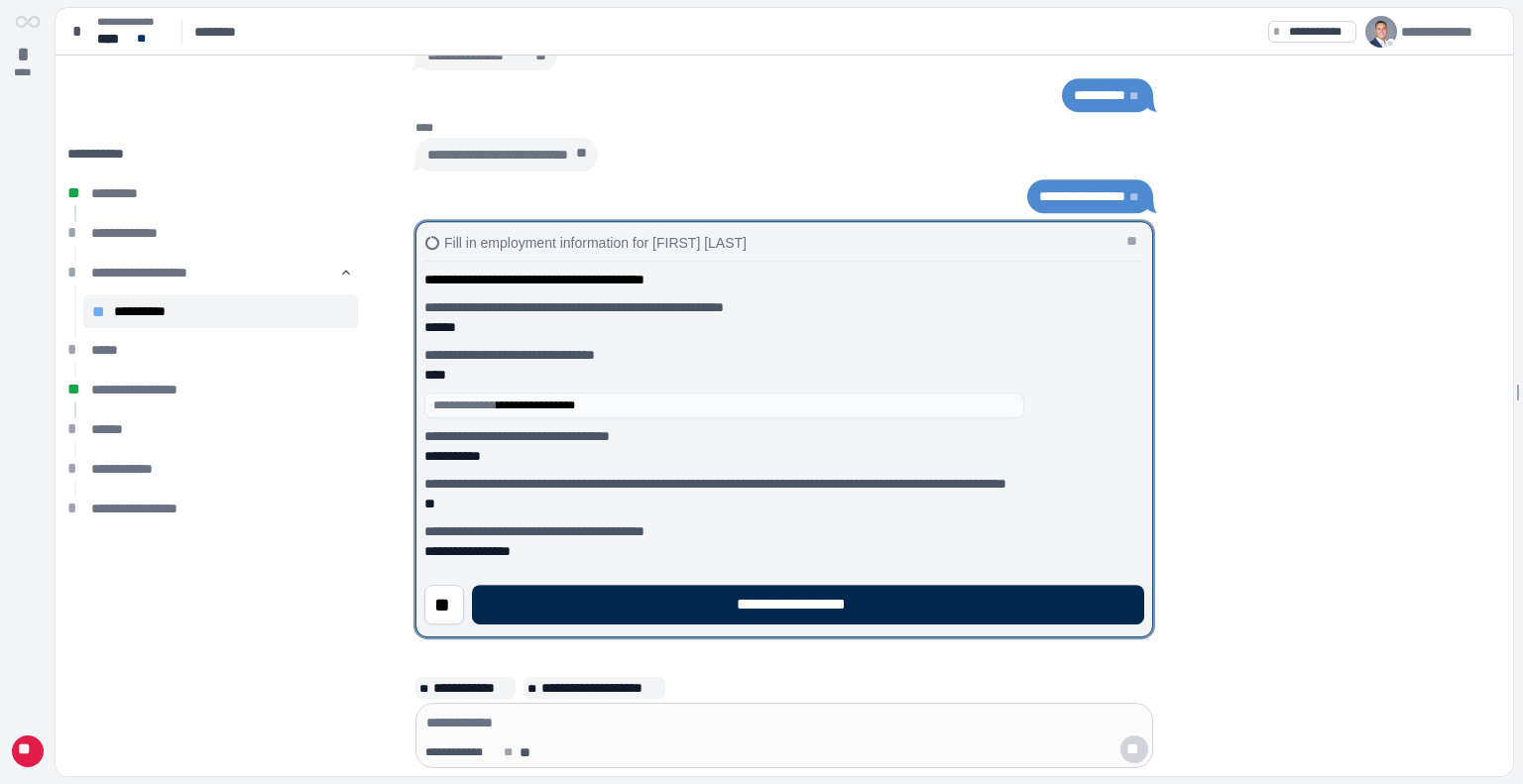 click on "**********" at bounding box center (808, 605) 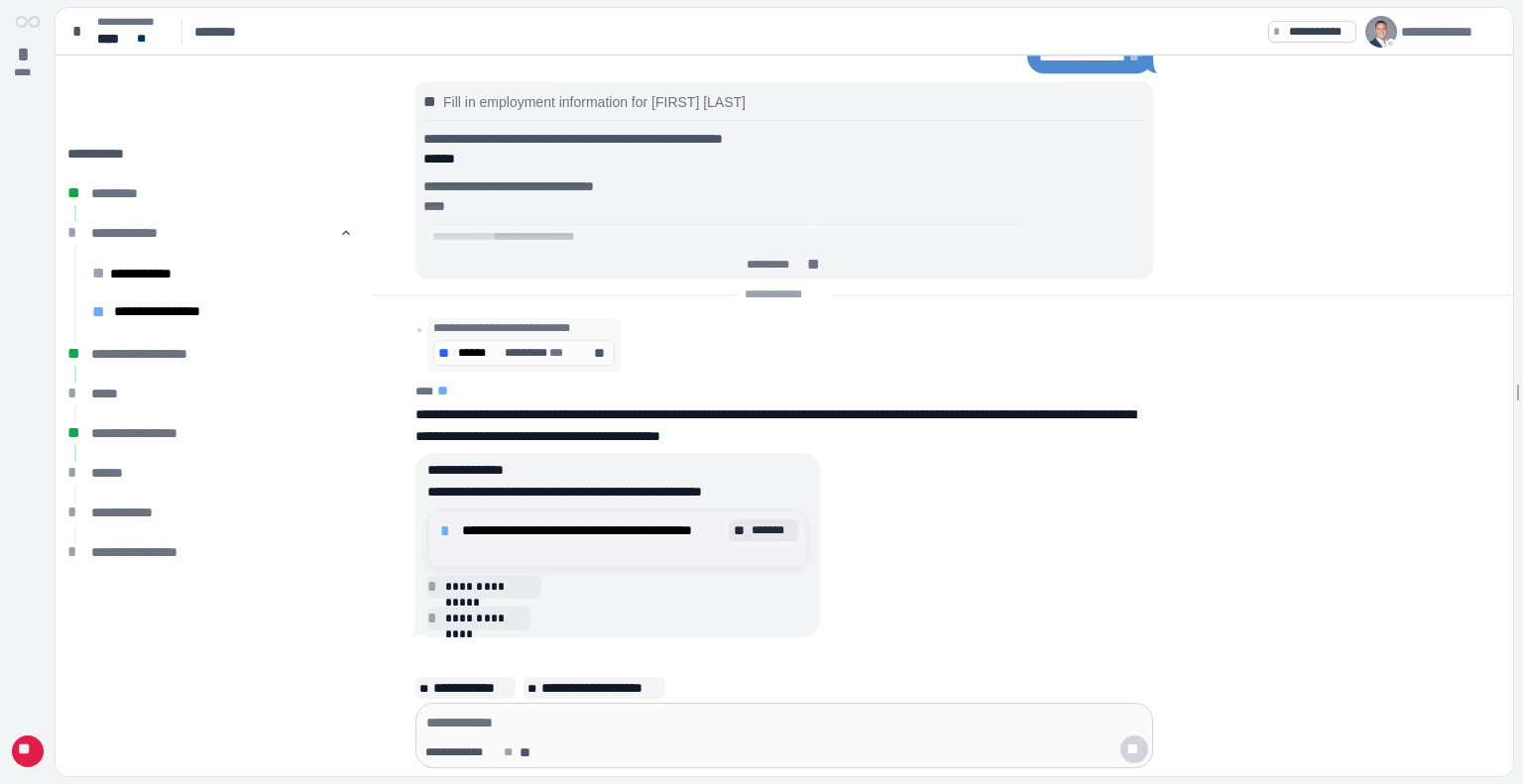 click on "**********" at bounding box center (593, 538) 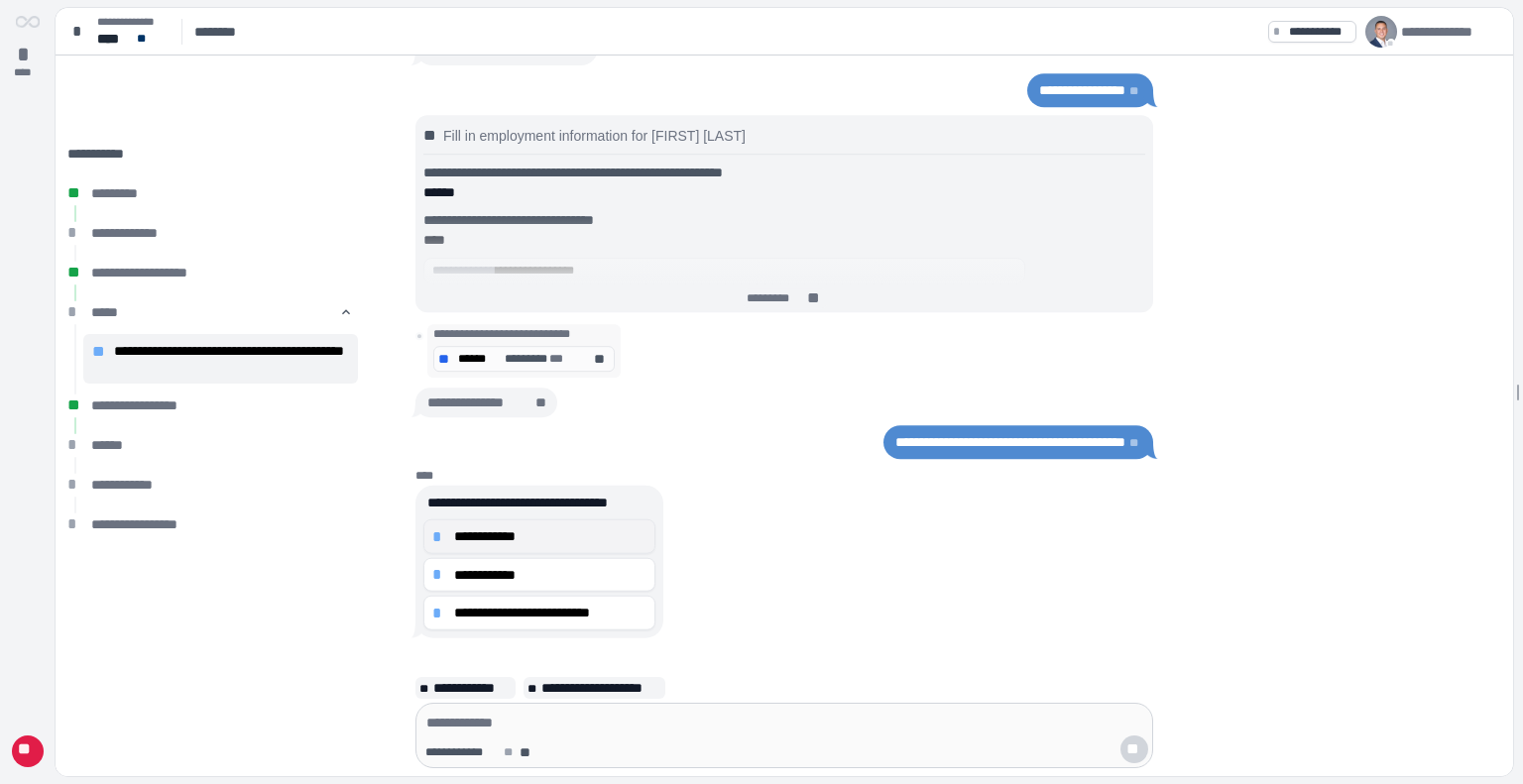 click on "**********" at bounding box center [550, 536] 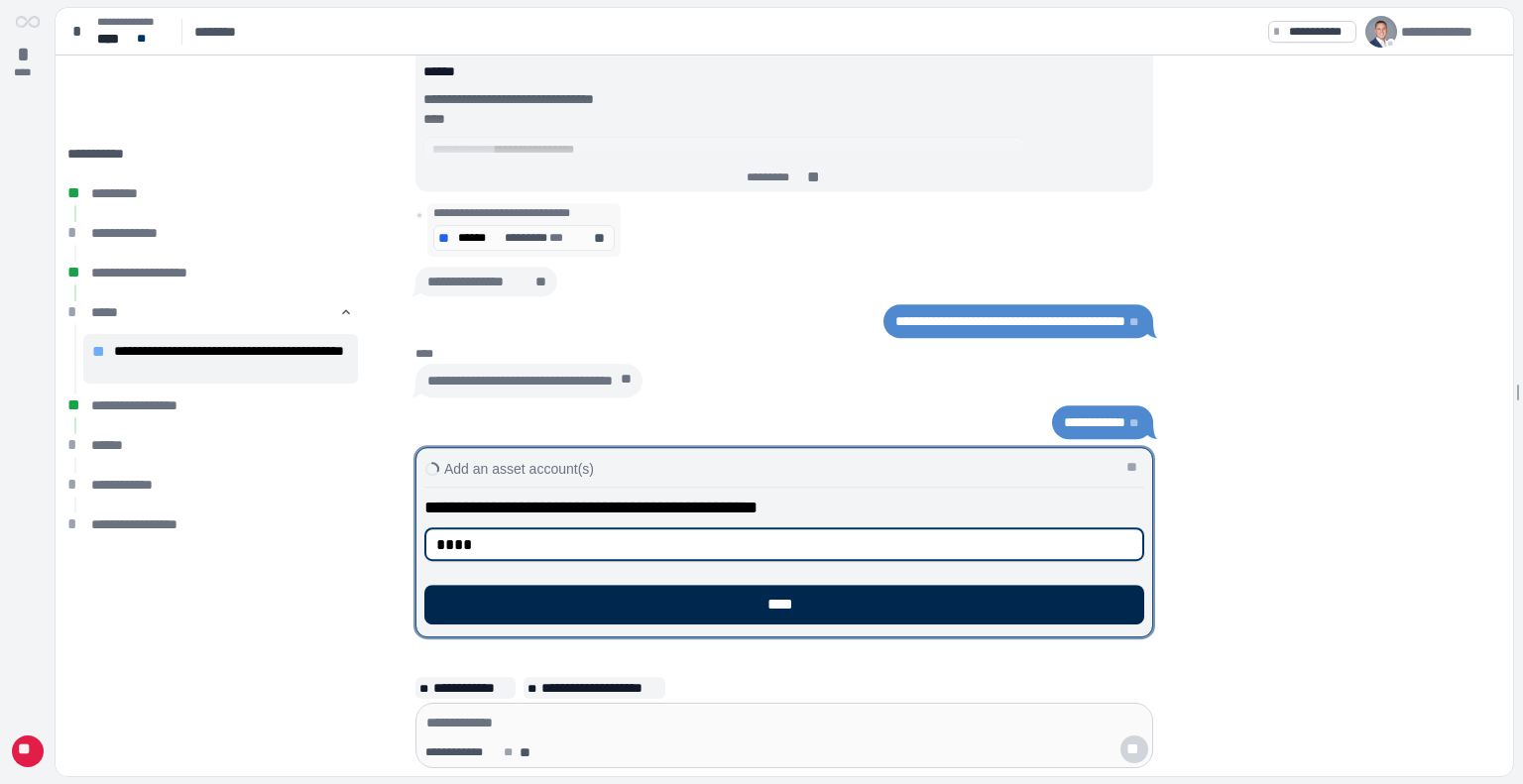 type on "****" 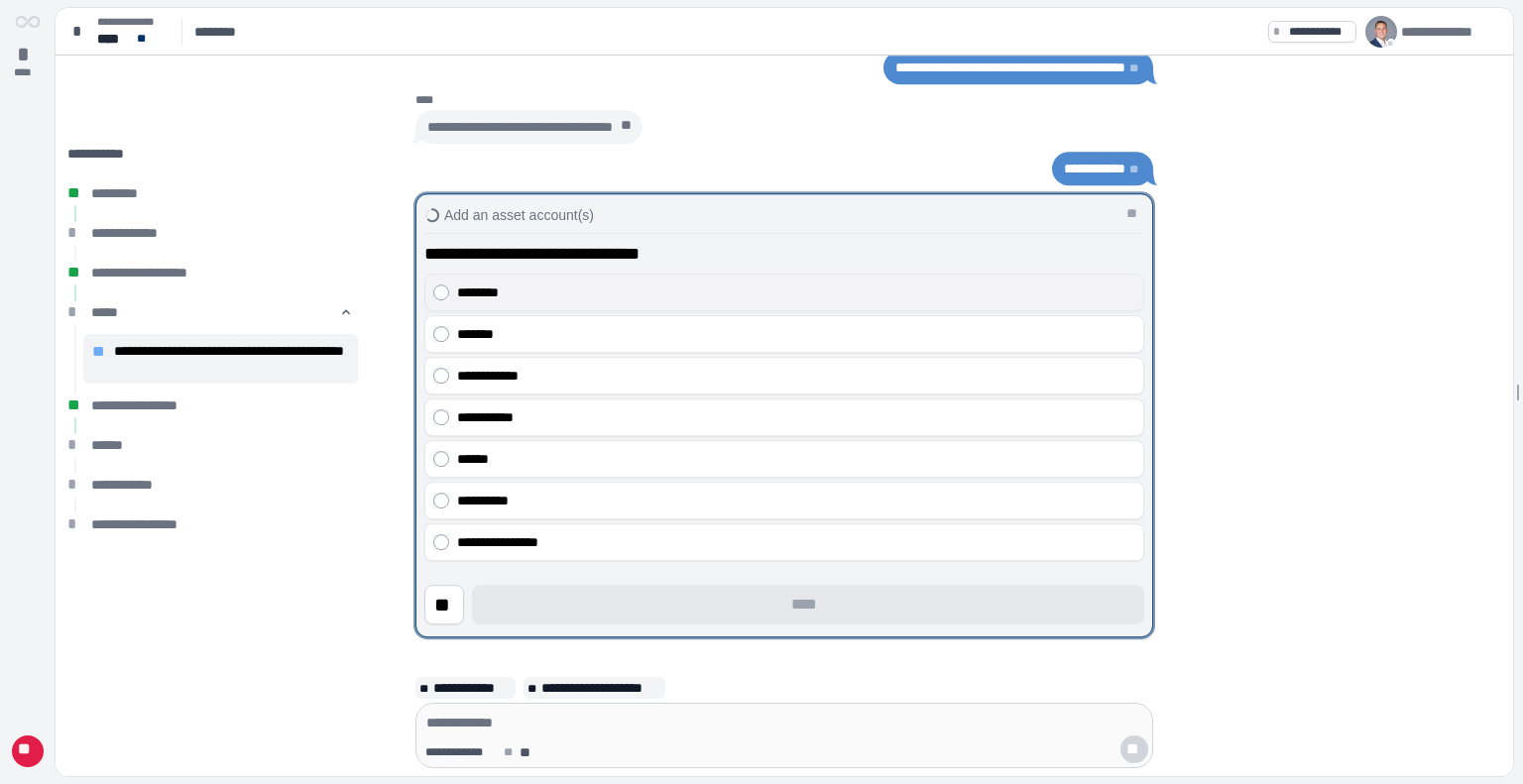 click on "********" at bounding box center [796, 292] 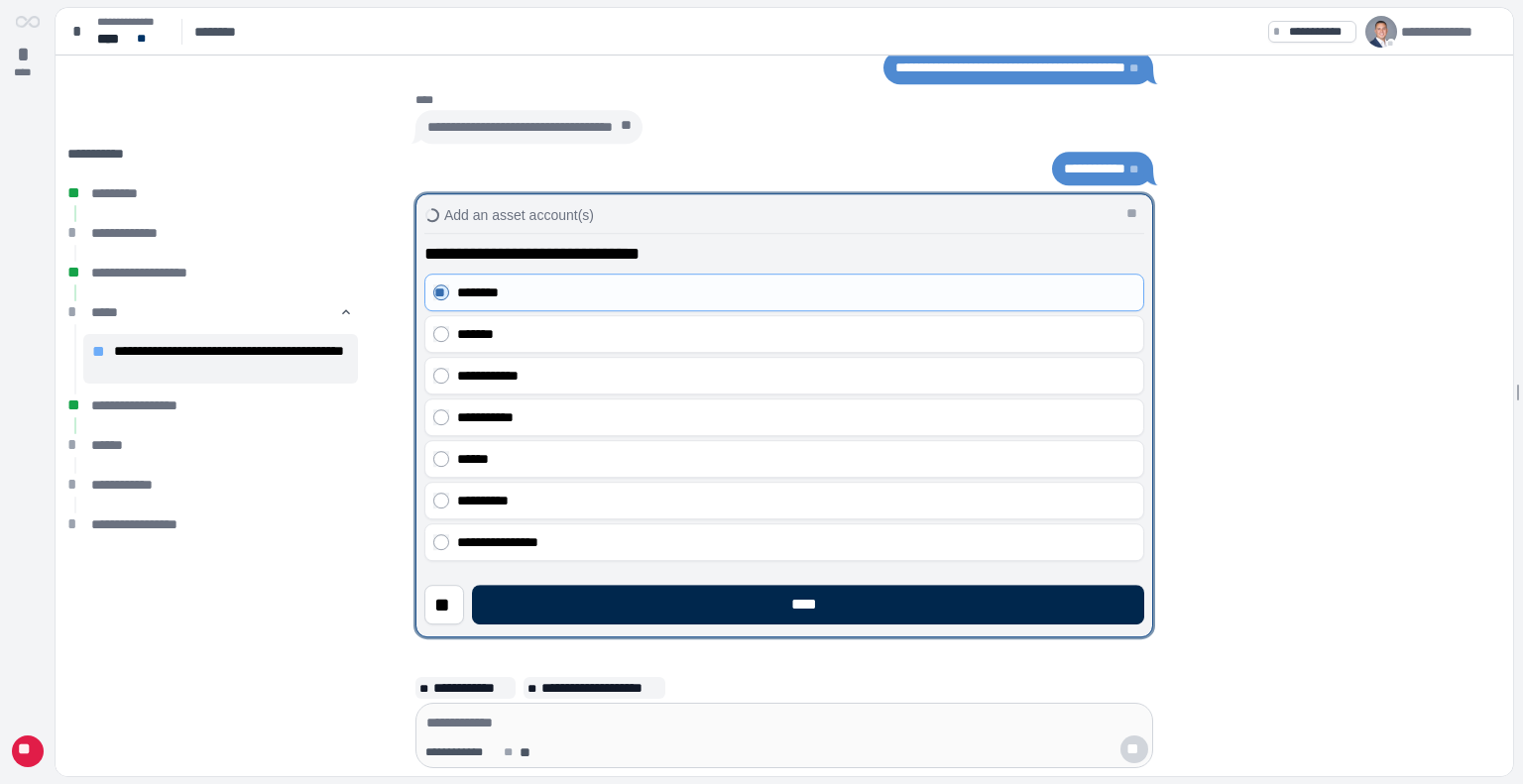 click on "****" at bounding box center (808, 605) 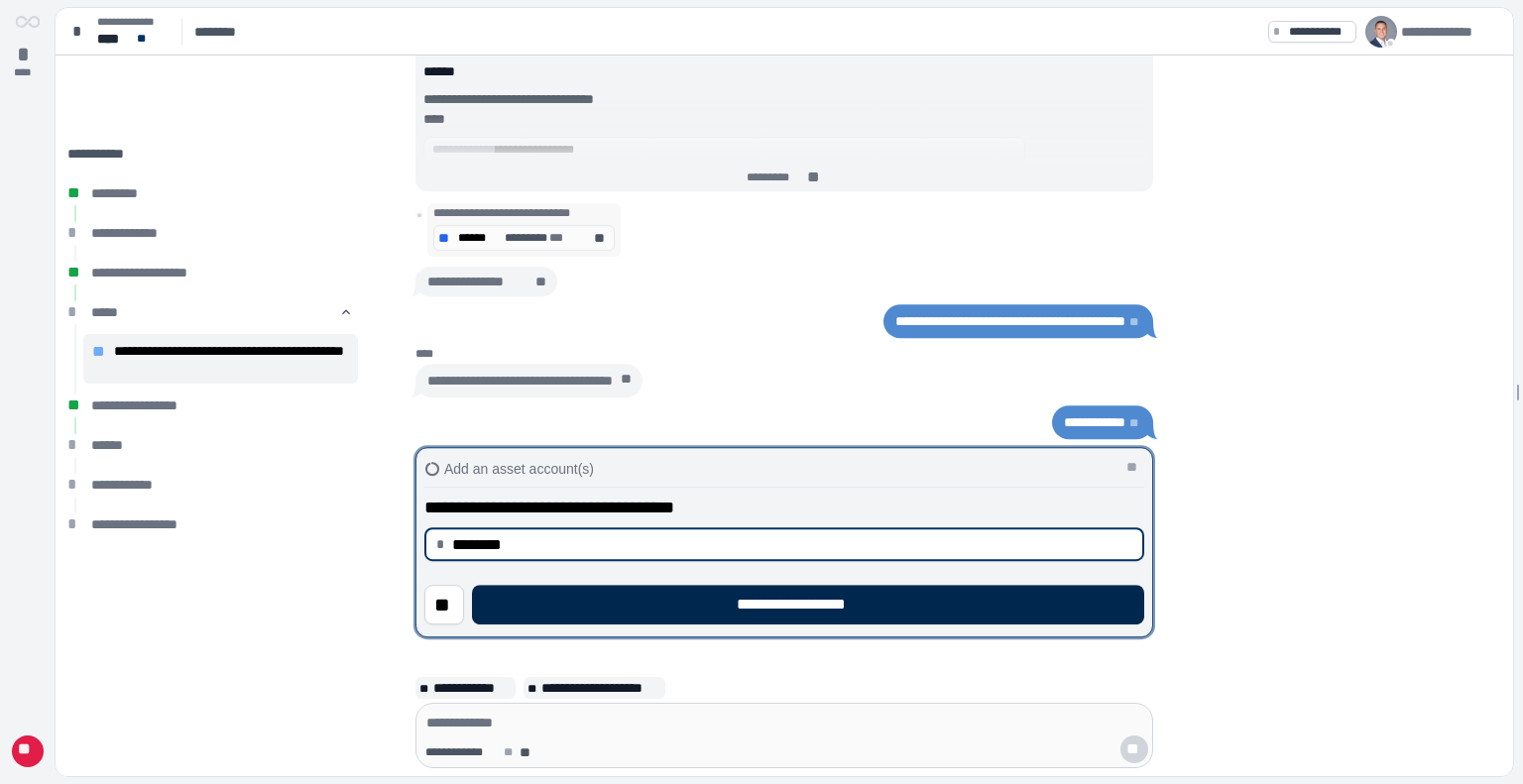 type on "********" 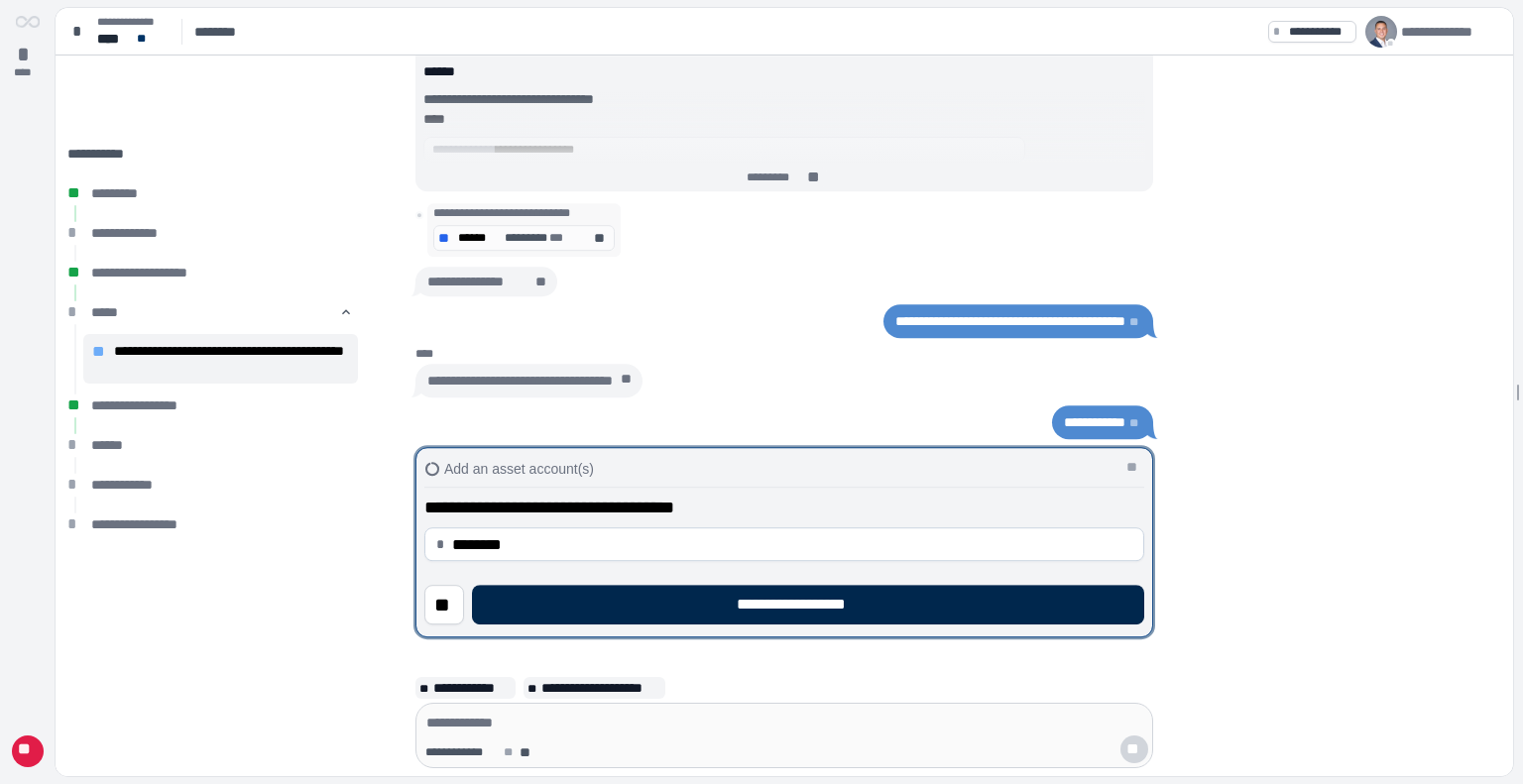 click on "**********" at bounding box center [808, 605] 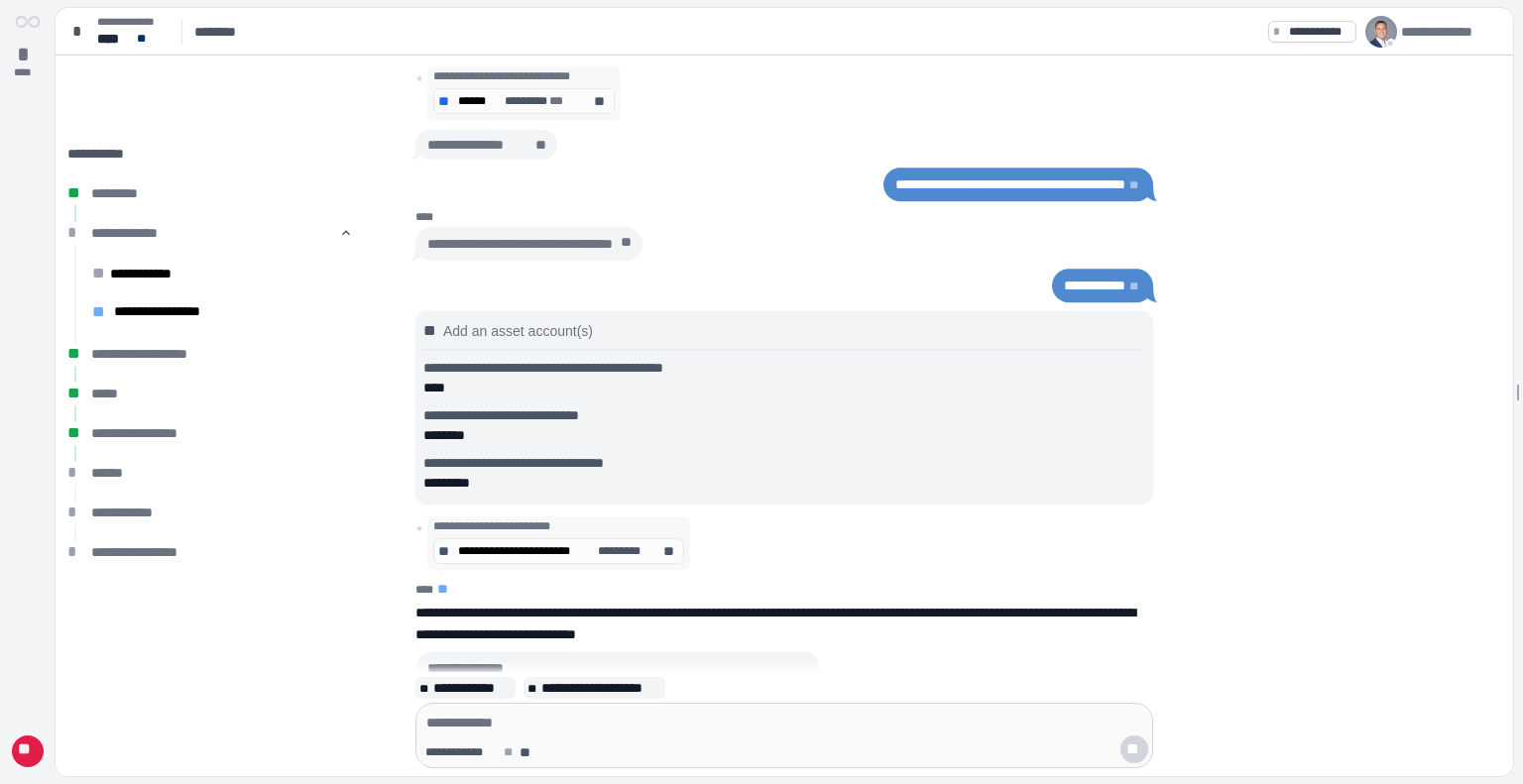 scroll, scrollTop: 0, scrollLeft: 0, axis: both 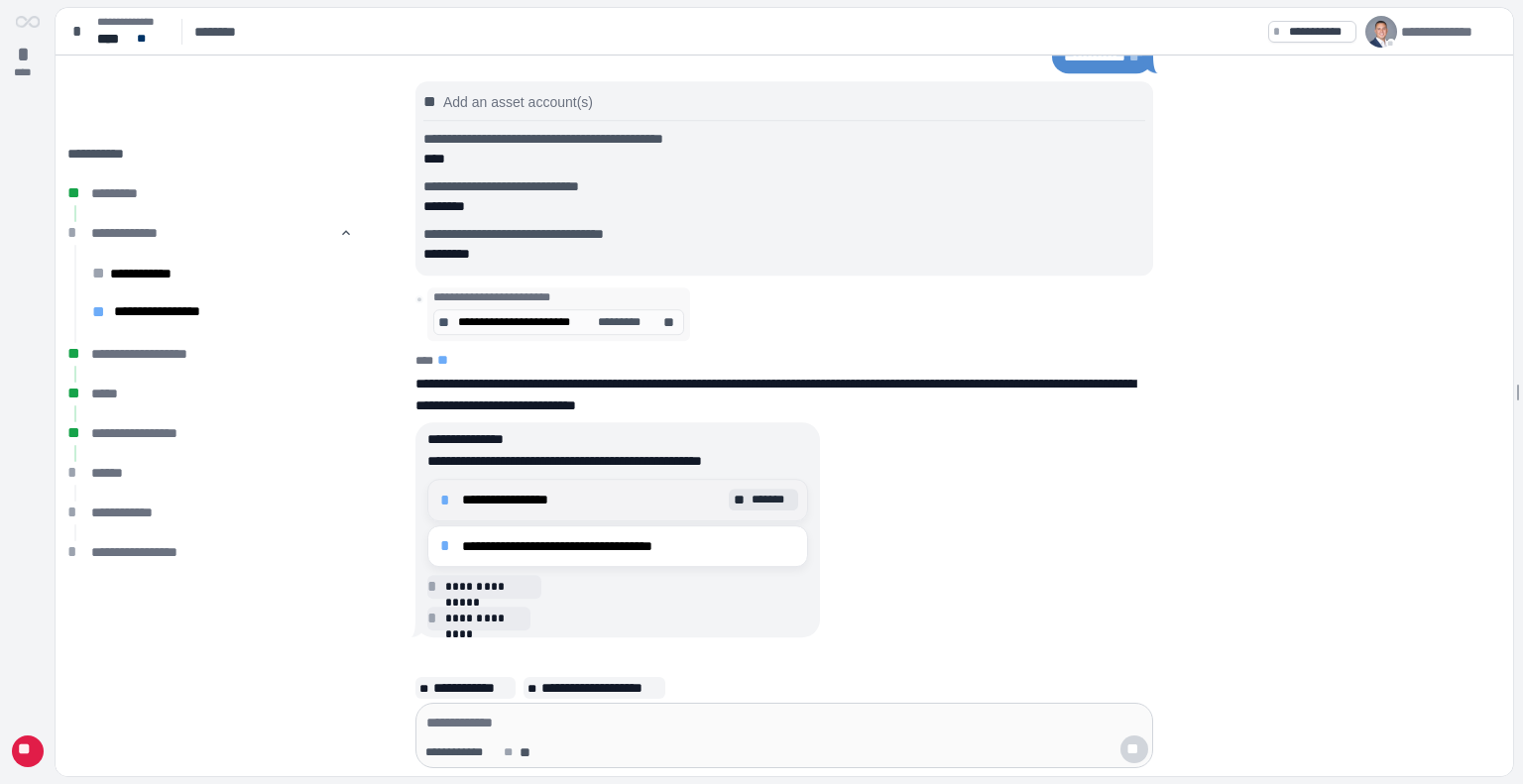 click on "**********" at bounding box center [593, 500] 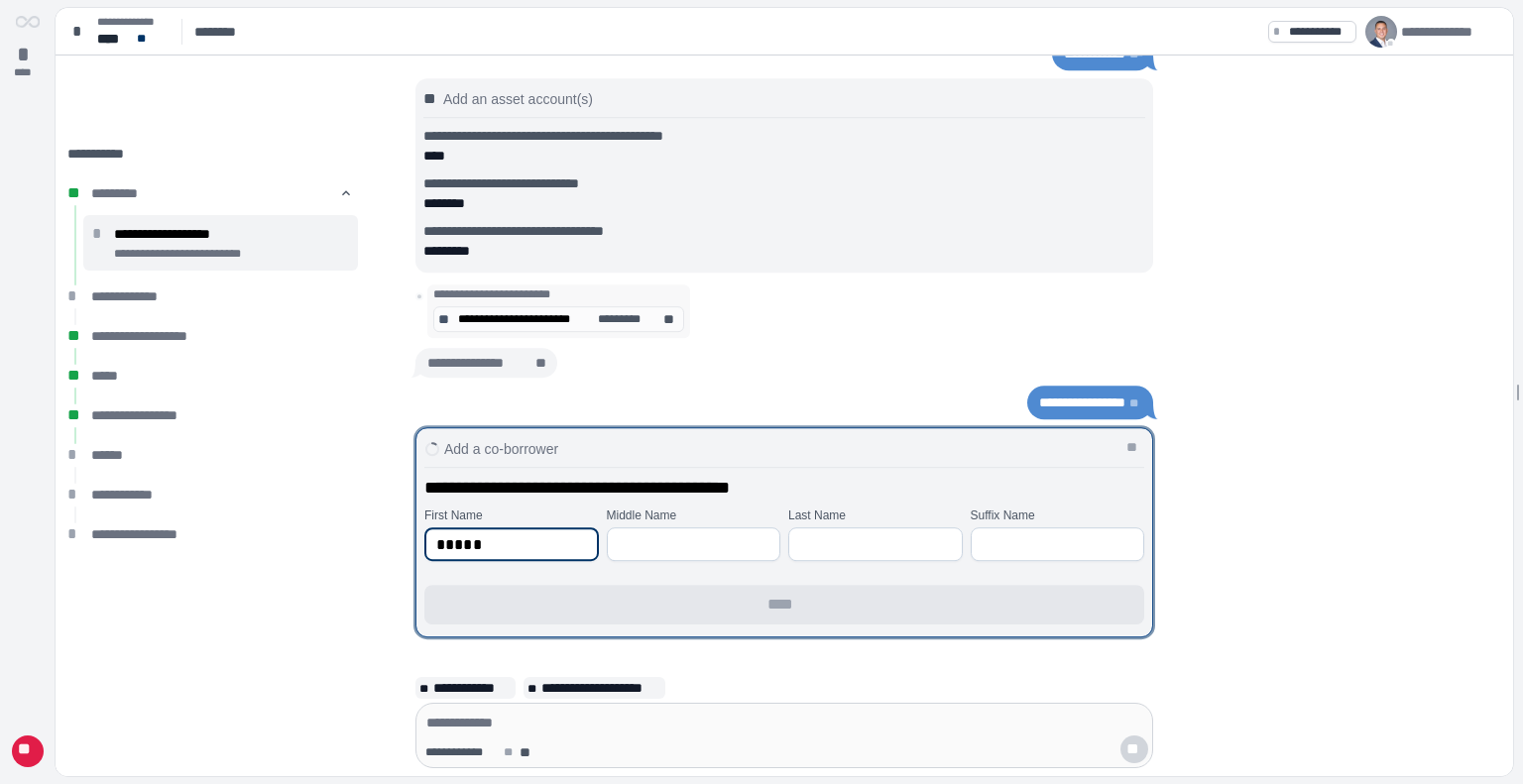 type on "*****" 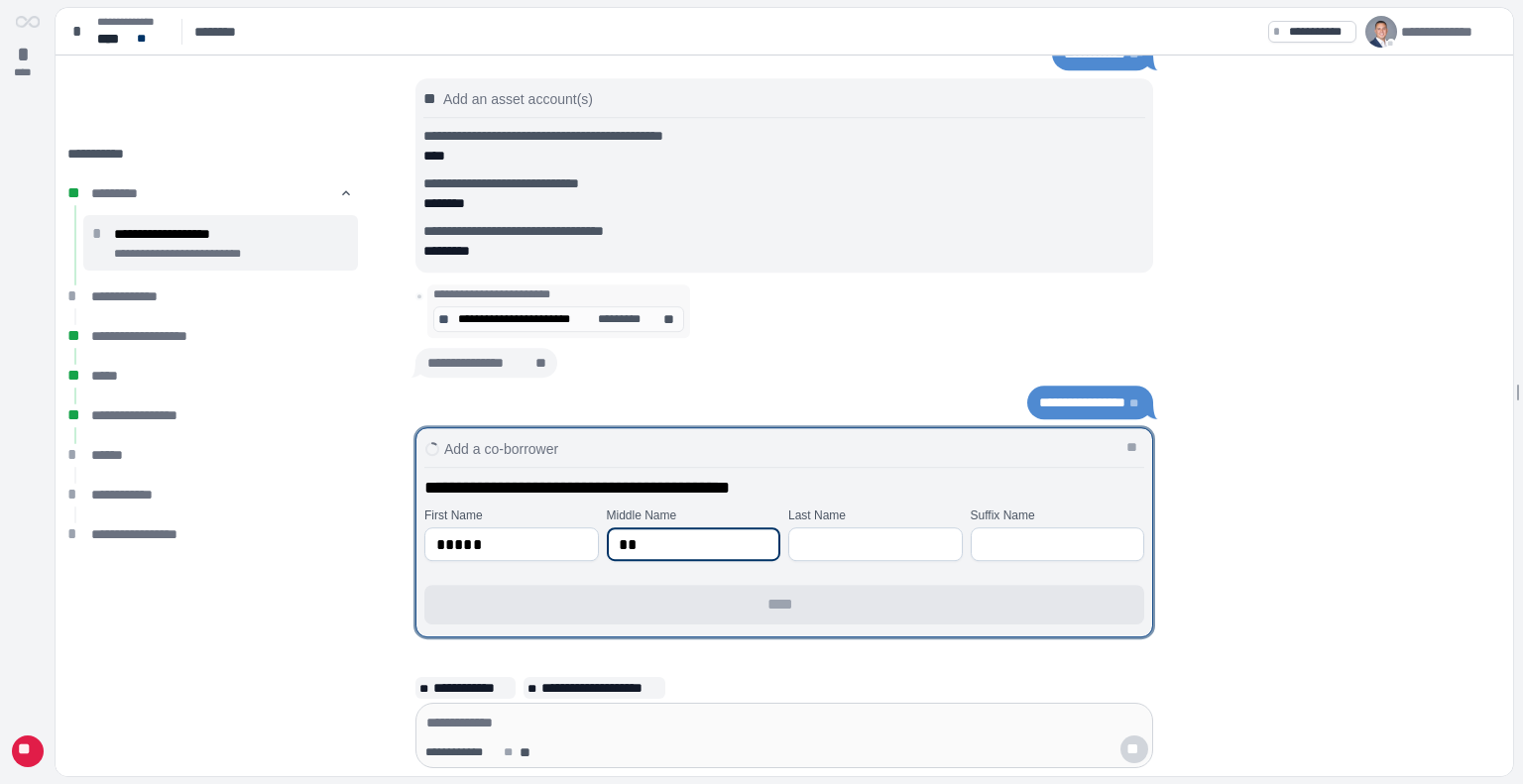 type on "*" 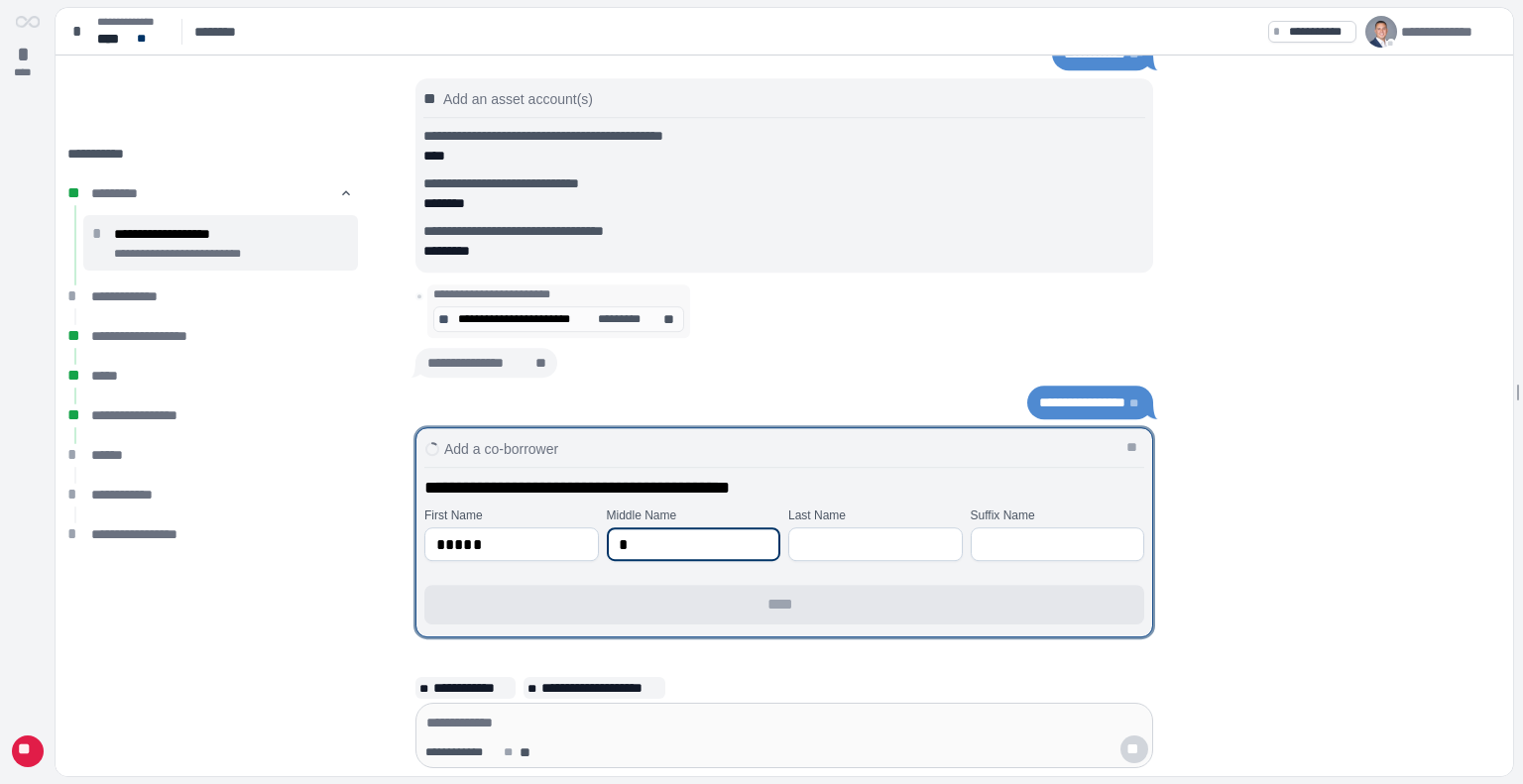 type 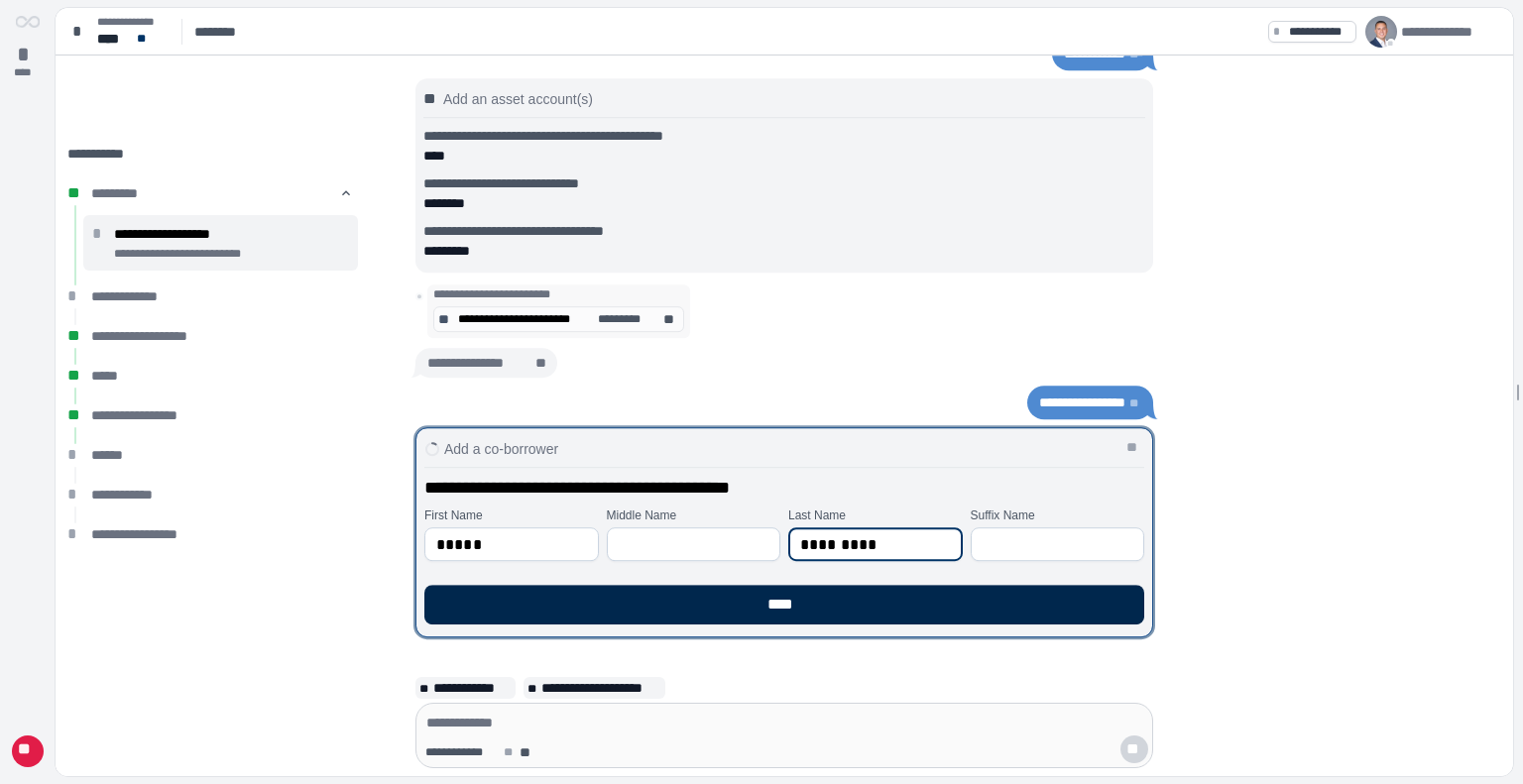 type on "*********" 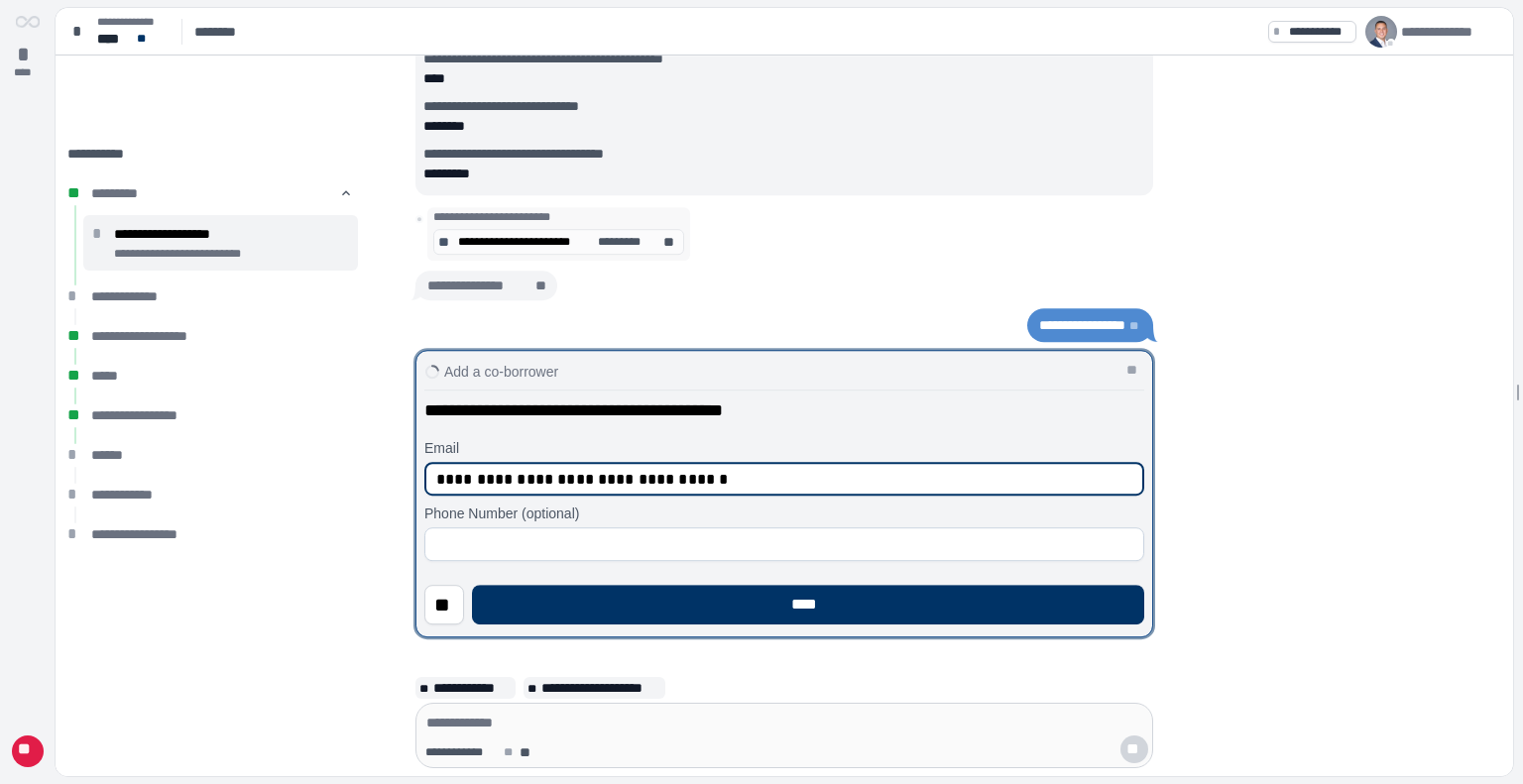 click on "**********" at bounding box center (784, 479) 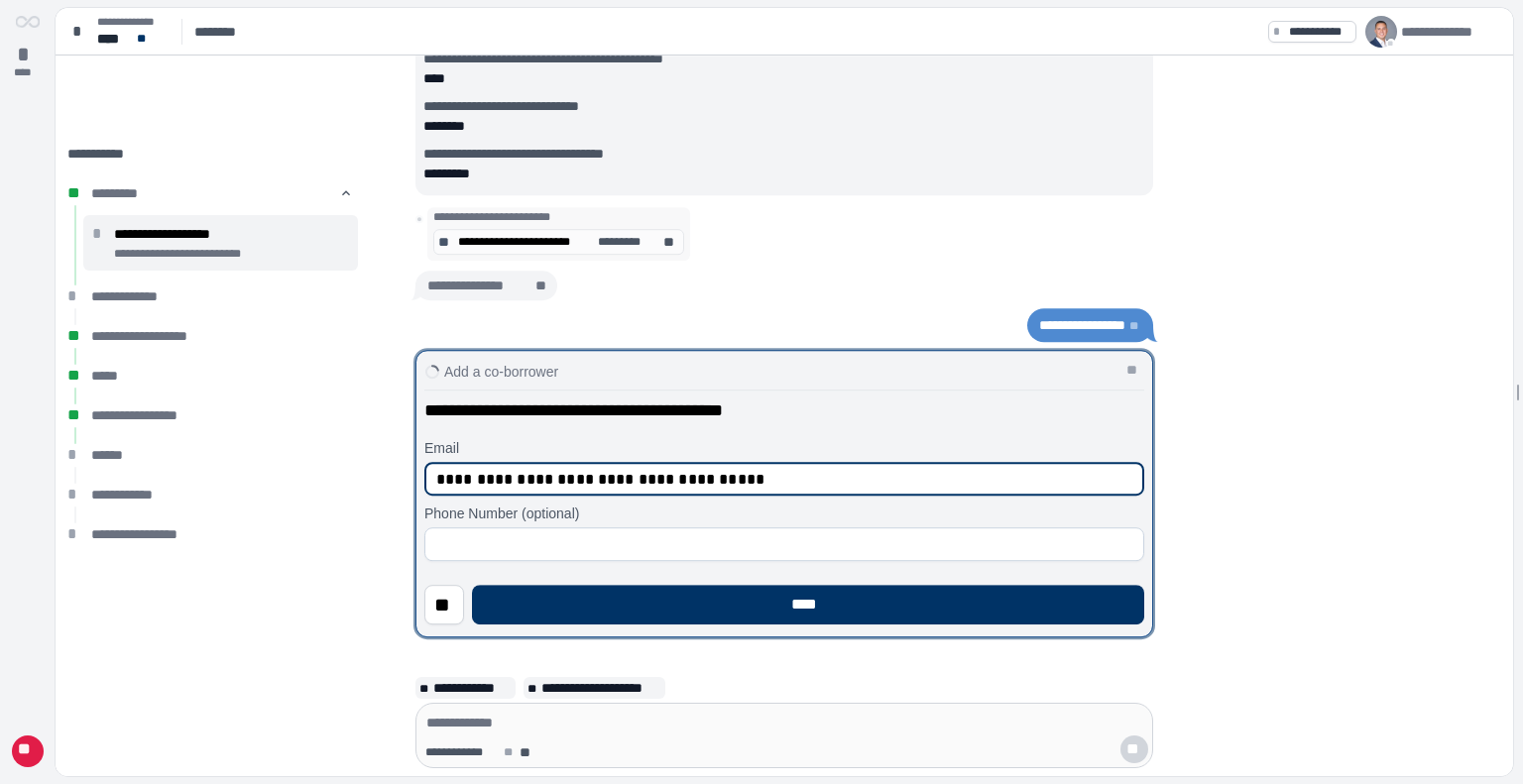 type on "**********" 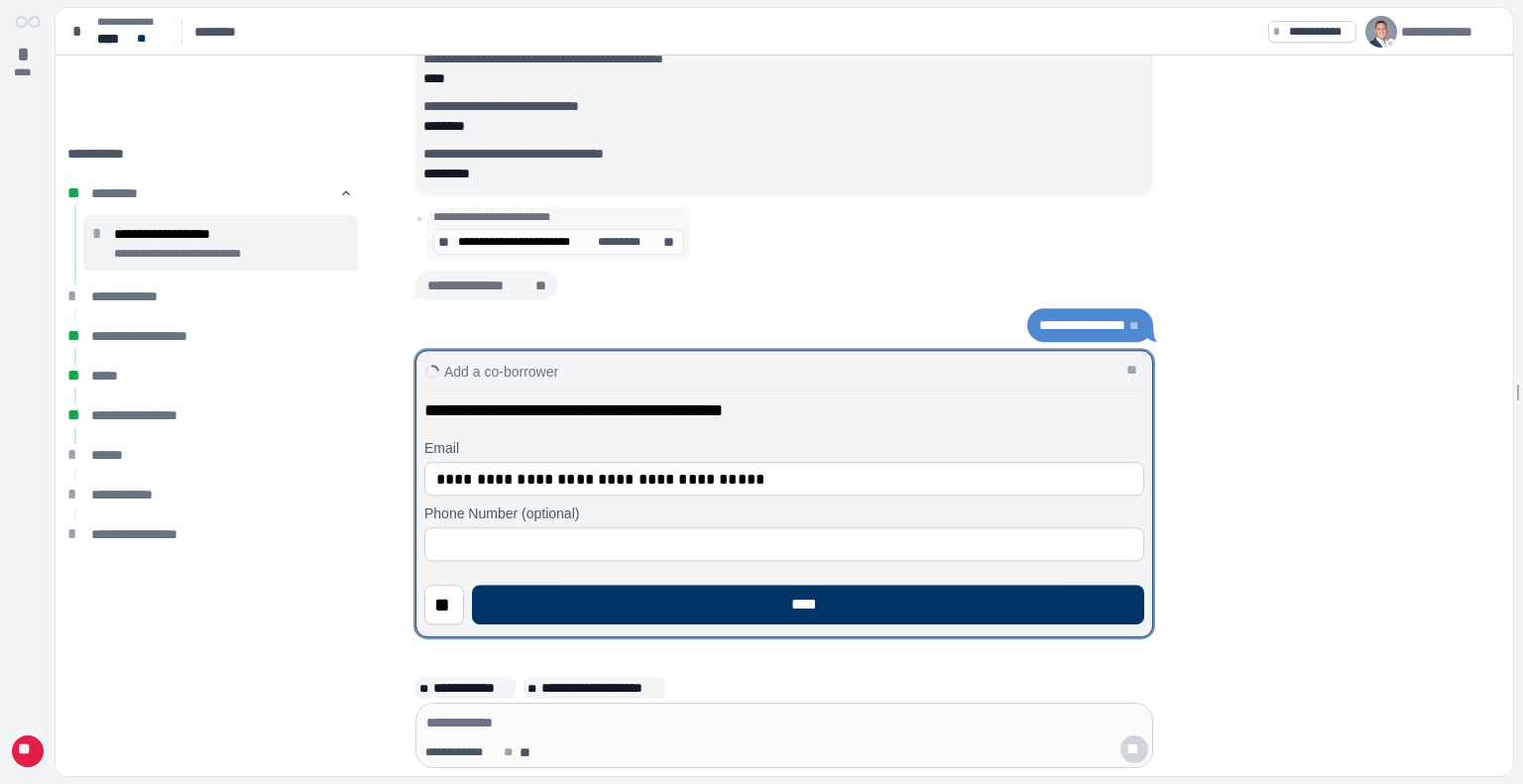 click on "Phone Number (optional)" at bounding box center (502, 513) 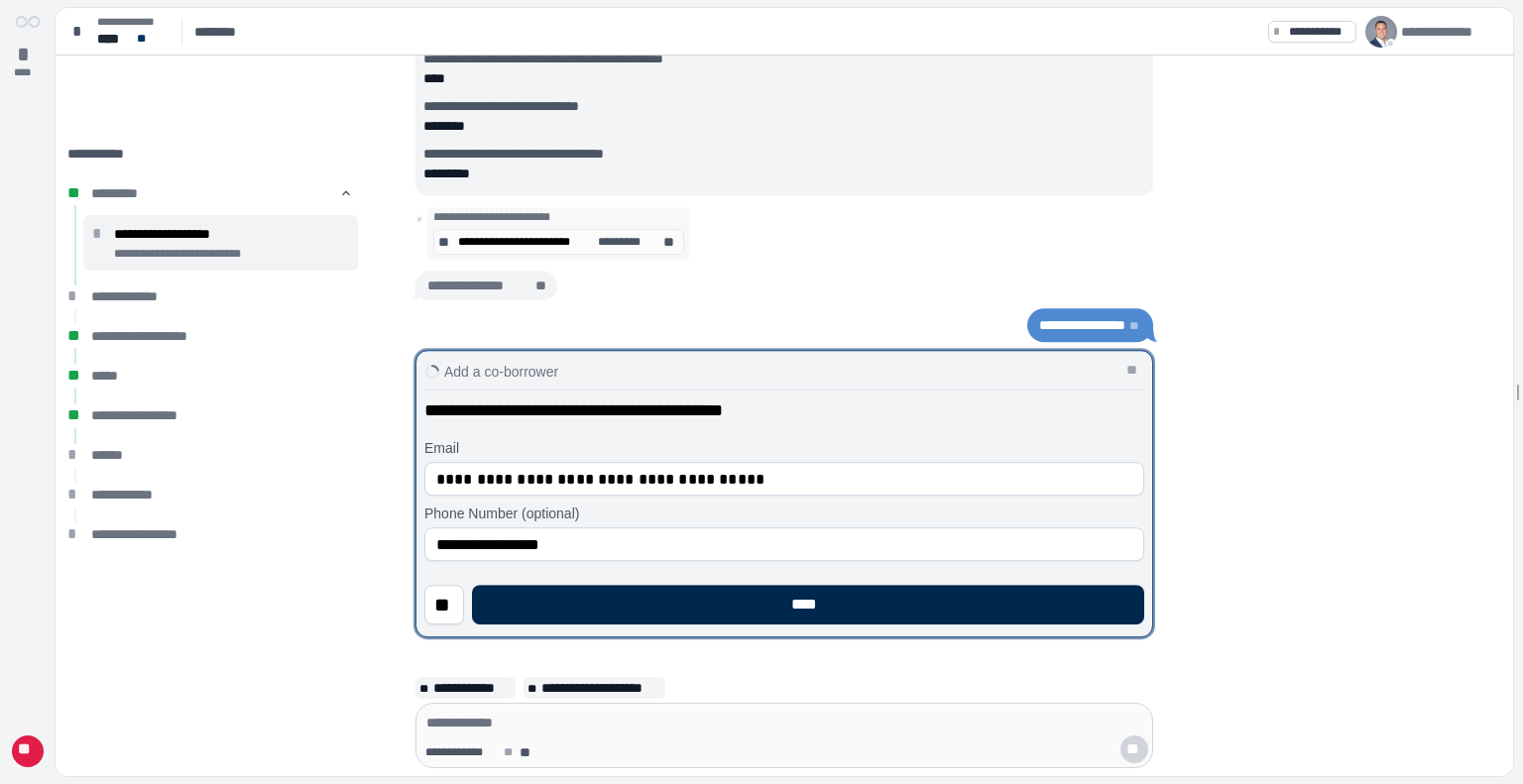 type on "**********" 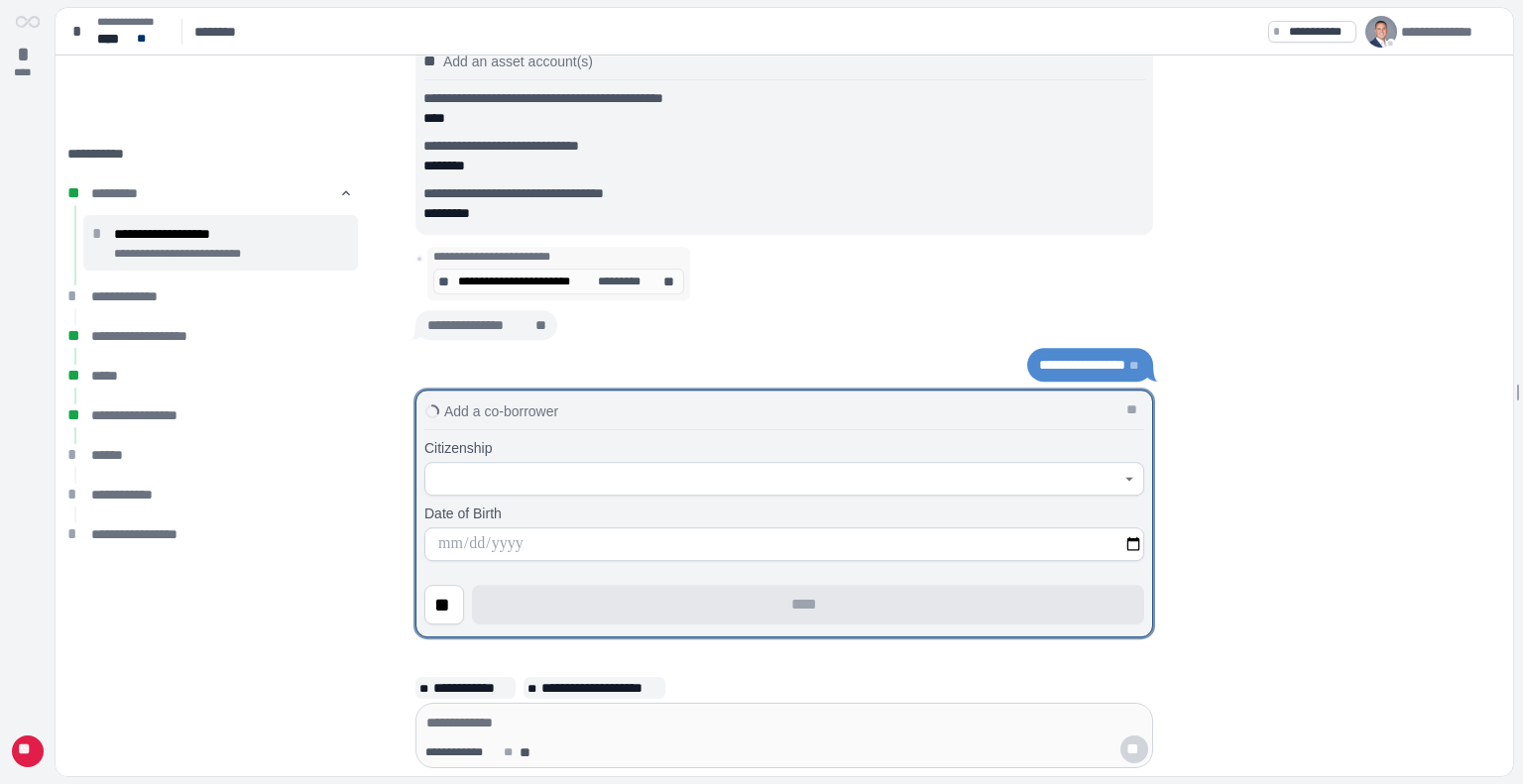 click at bounding box center (773, 479) 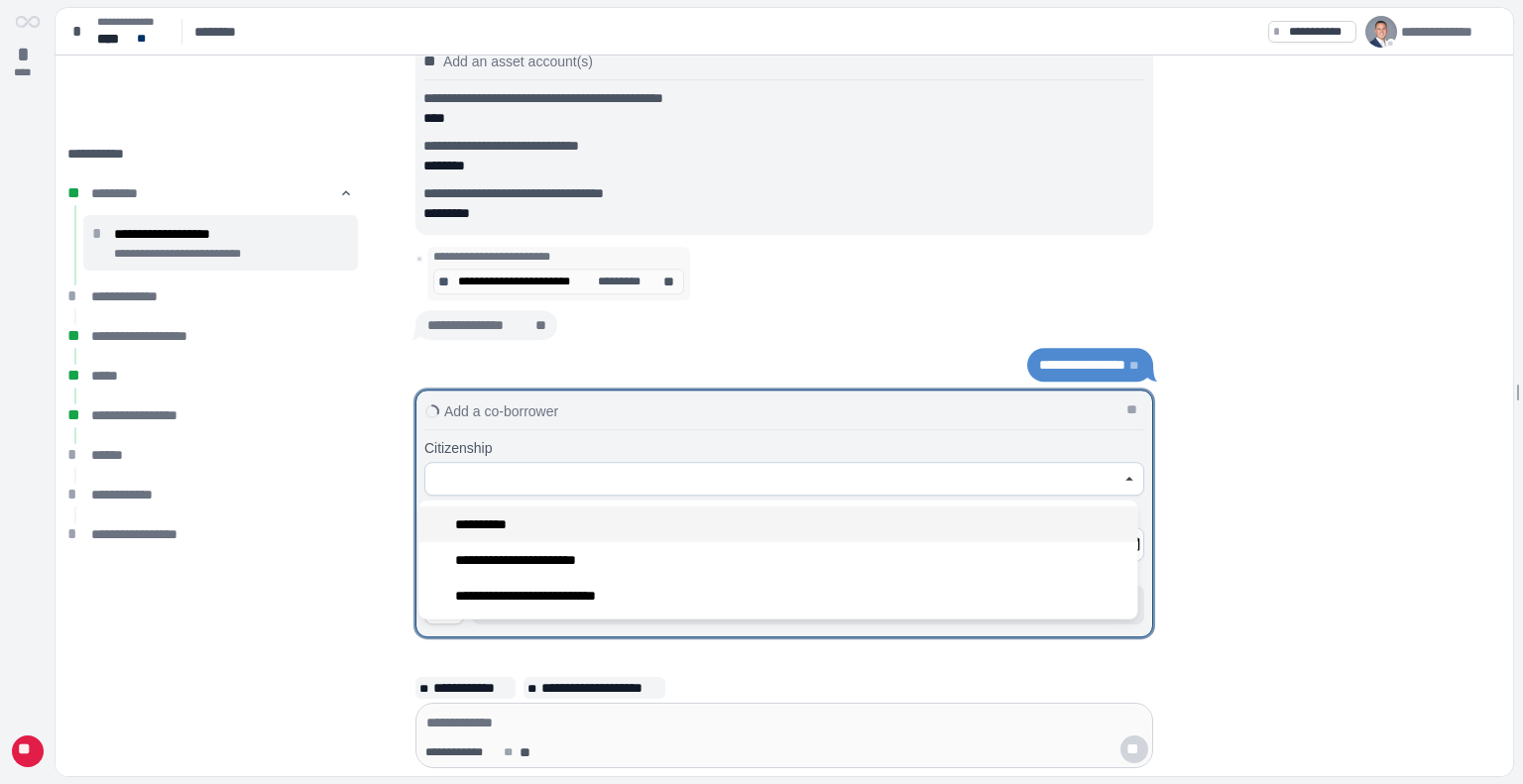 click on "**********" at bounding box center [777, 524] 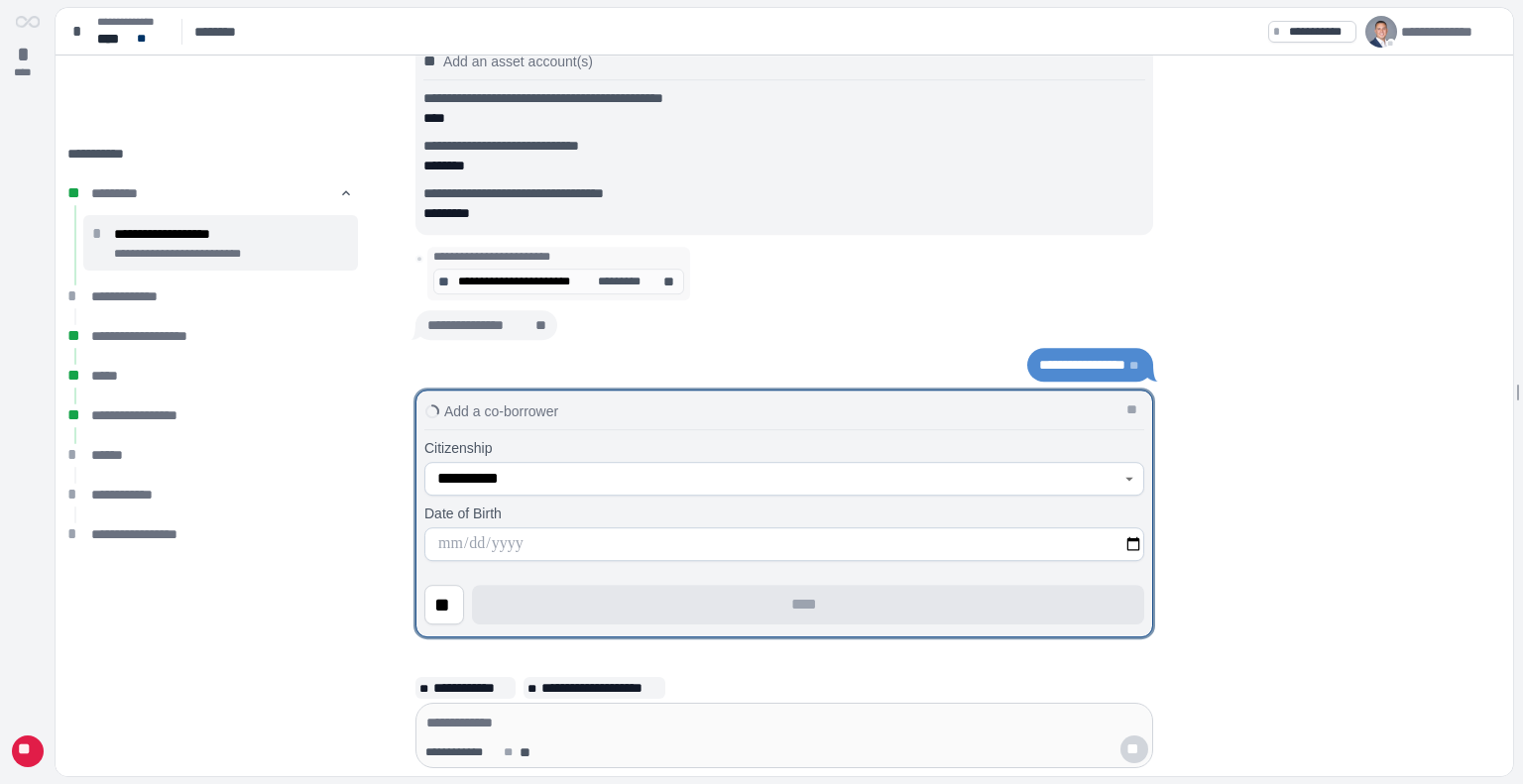 click at bounding box center (784, 544) 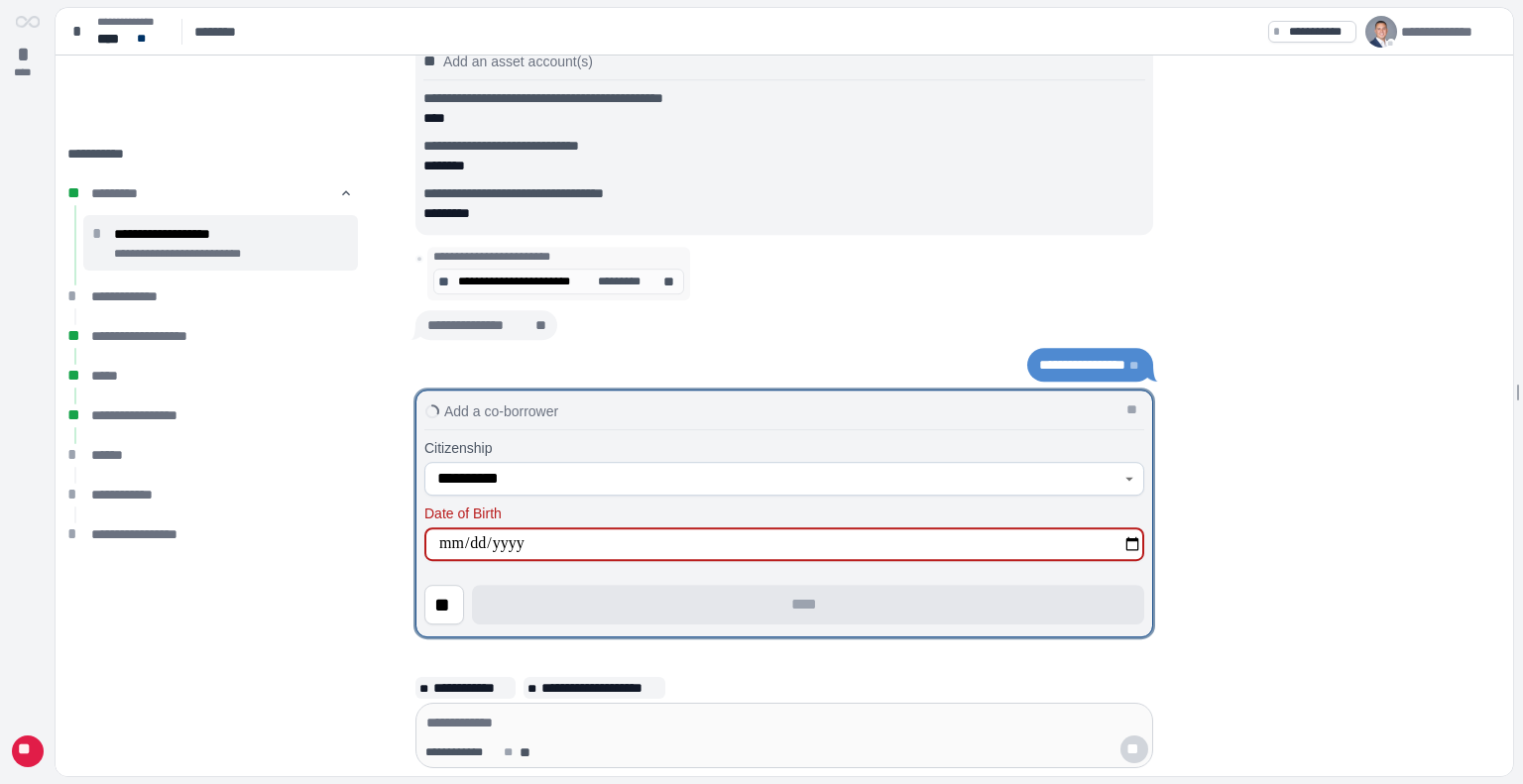 type on "**********" 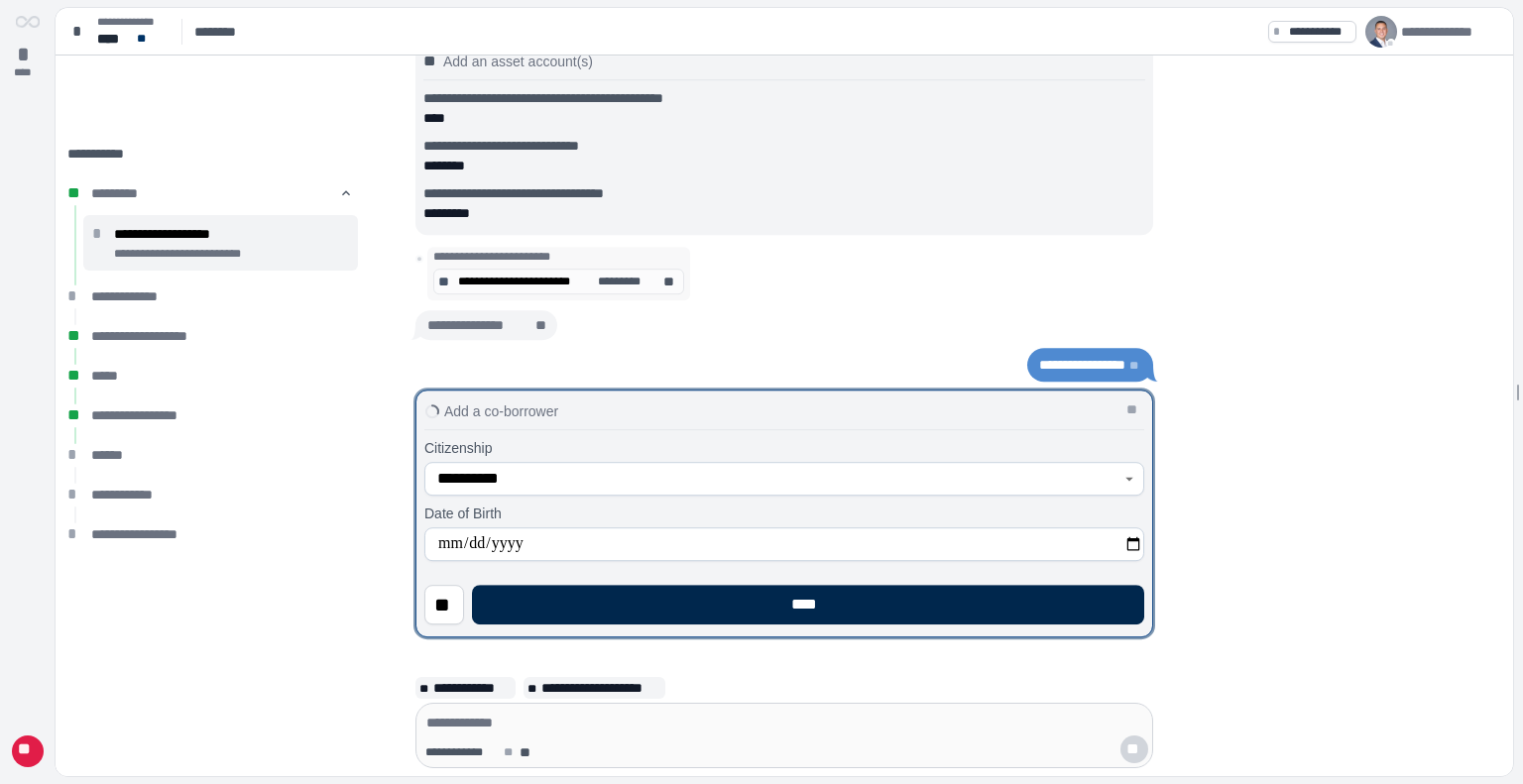 click on "****" at bounding box center [808, 605] 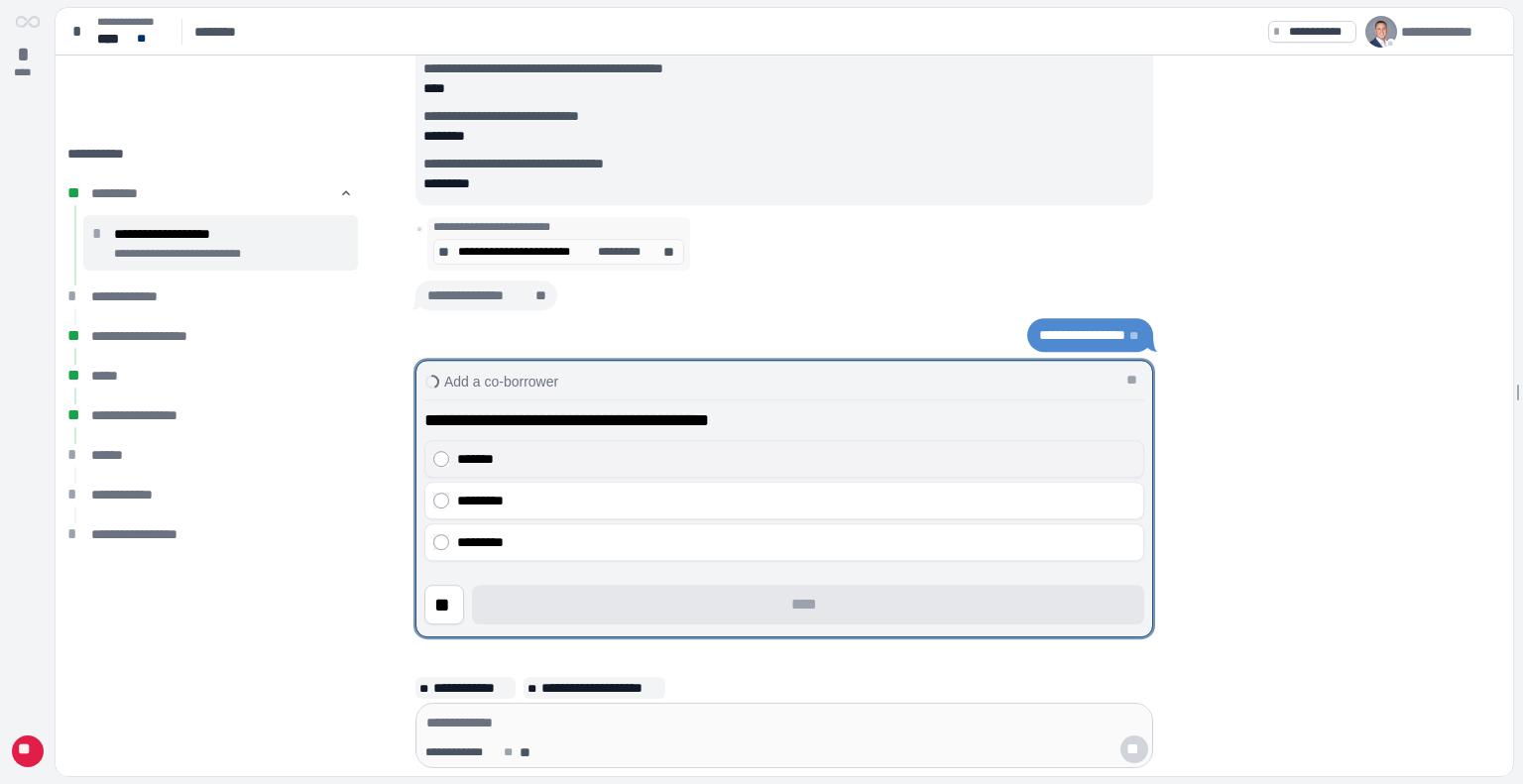 click on "*******" at bounding box center (796, 459) 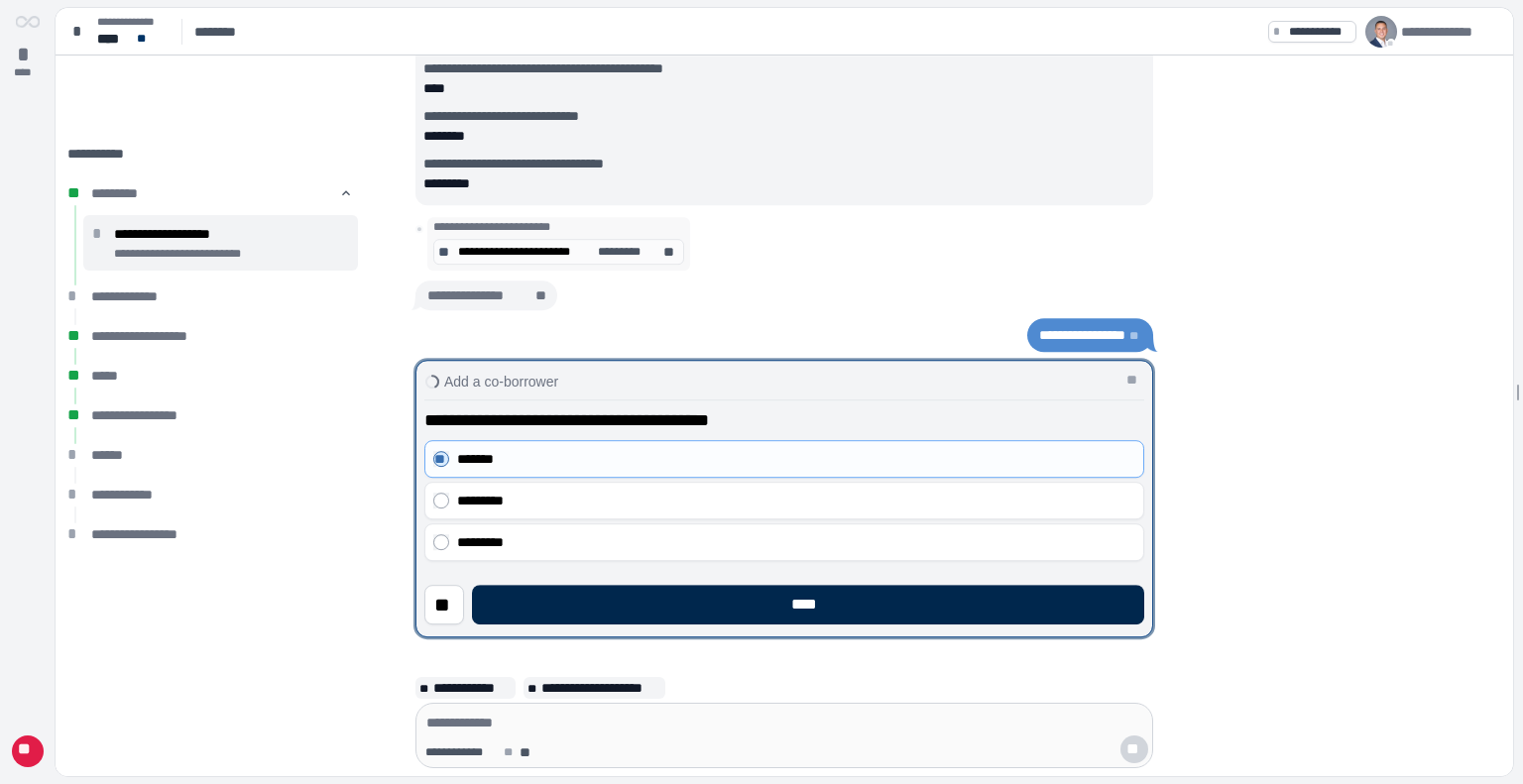 click on "****" at bounding box center [808, 605] 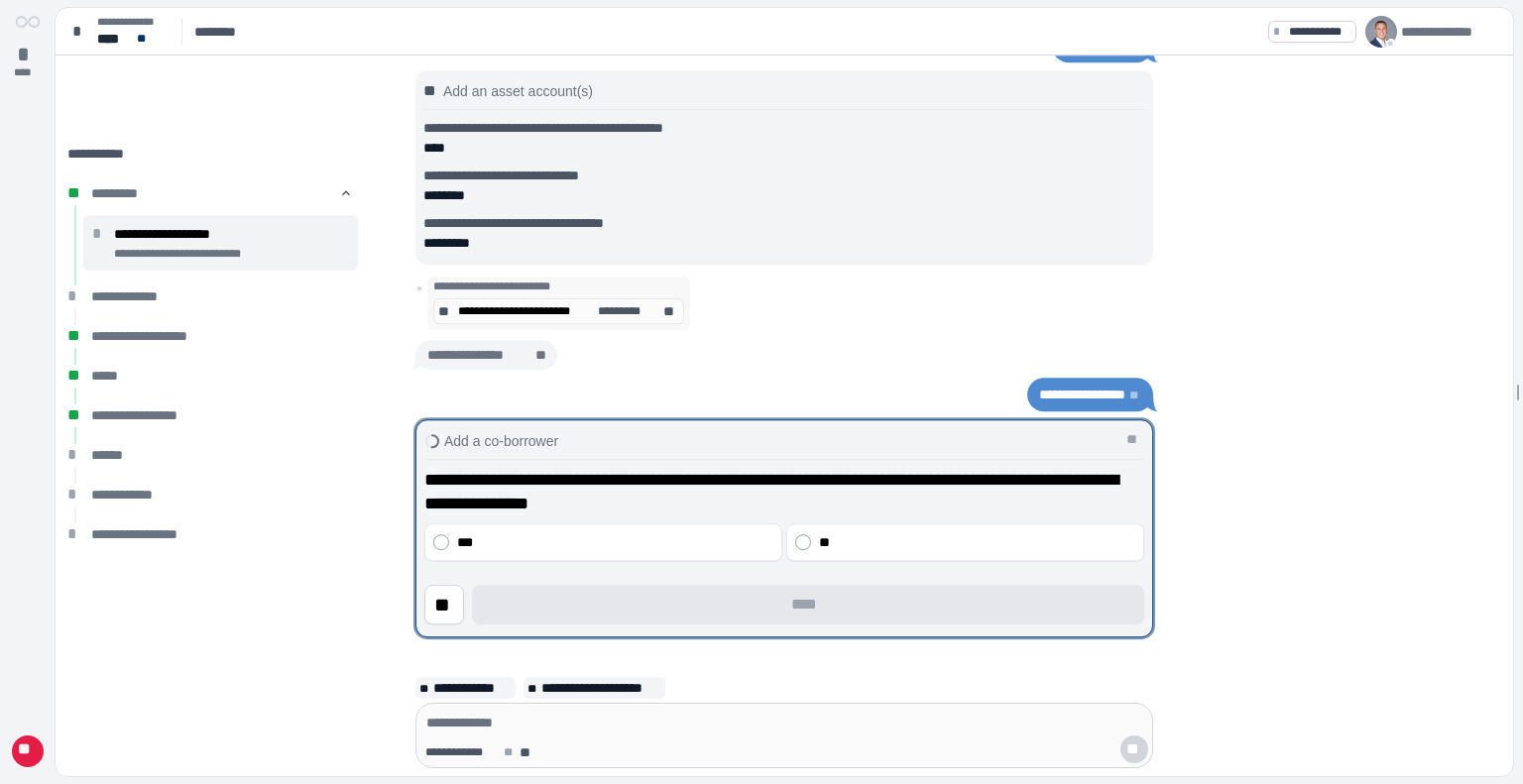 drag, startPoint x: 900, startPoint y: 542, endPoint x: 700, endPoint y: 589, distance: 205.44829 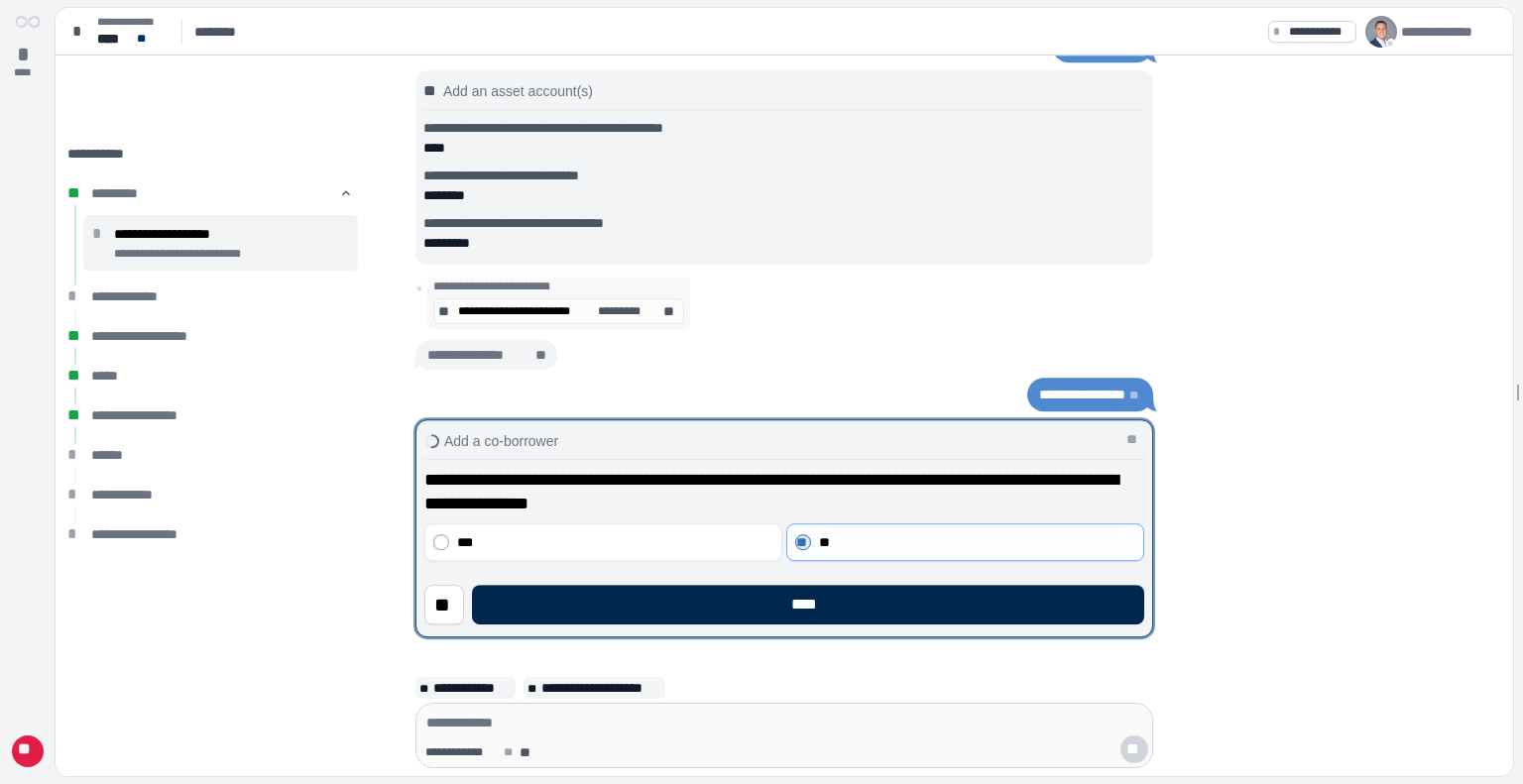 click on "****" at bounding box center [808, 605] 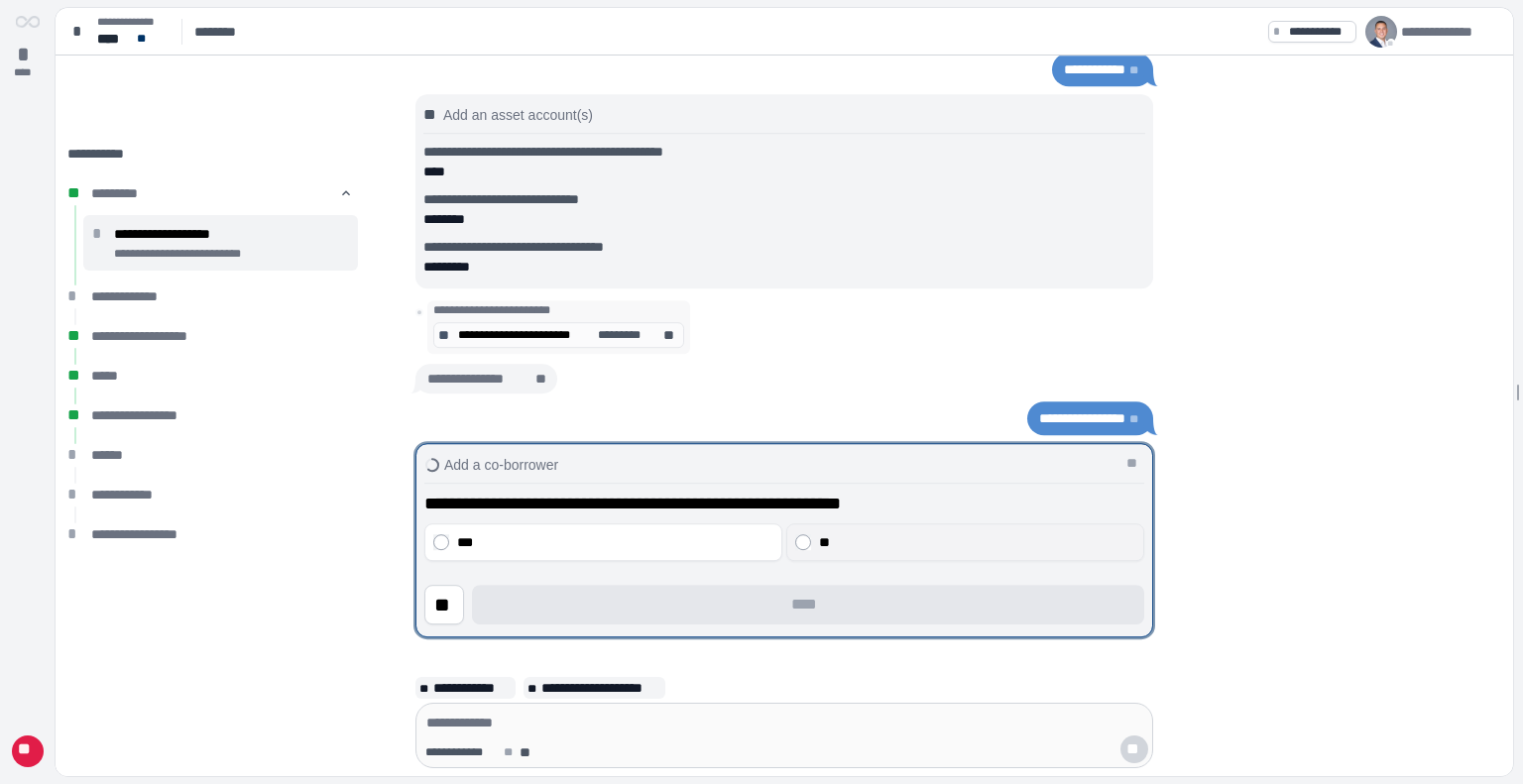 click on "**" at bounding box center [978, 542] 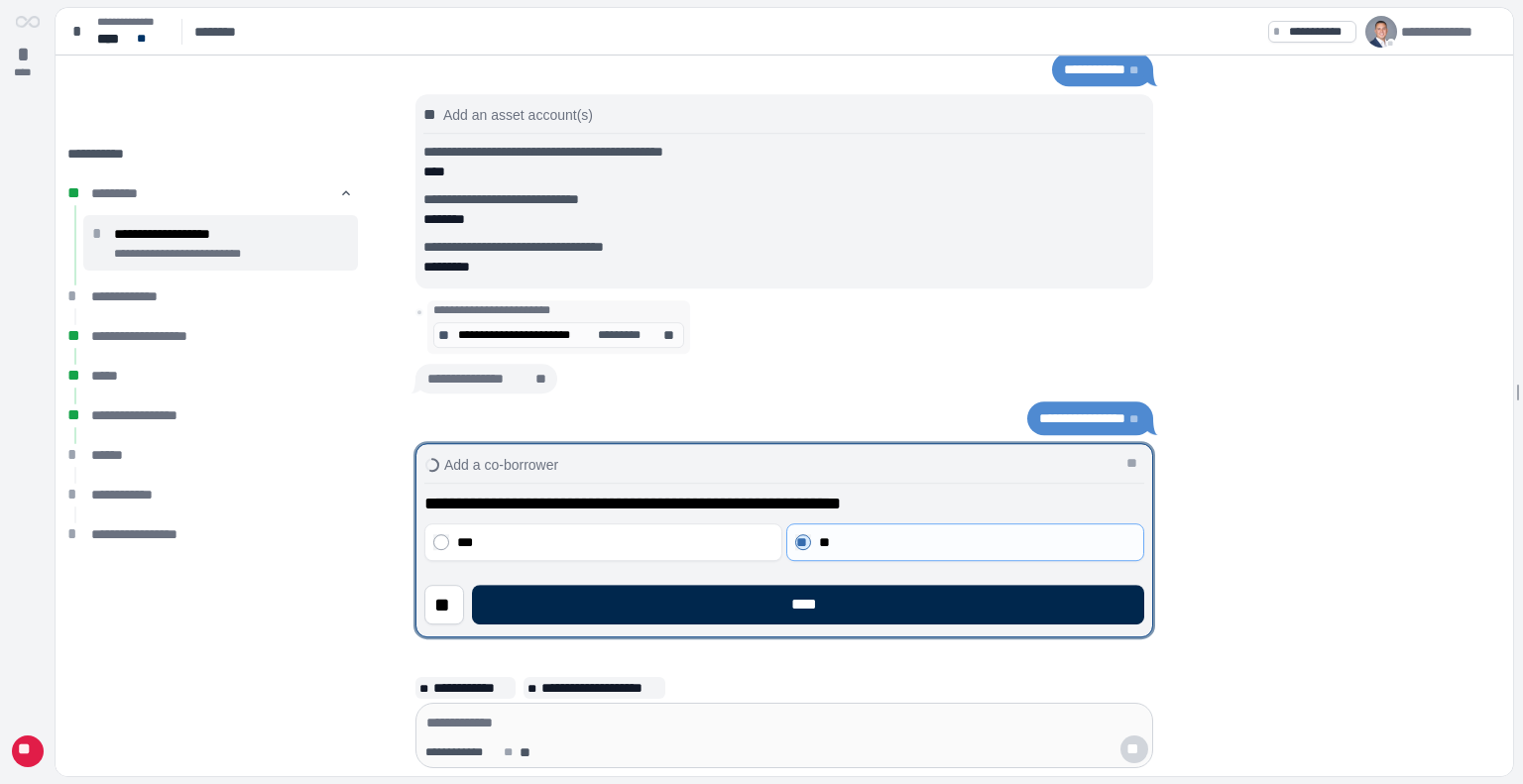 click on "****" at bounding box center (808, 605) 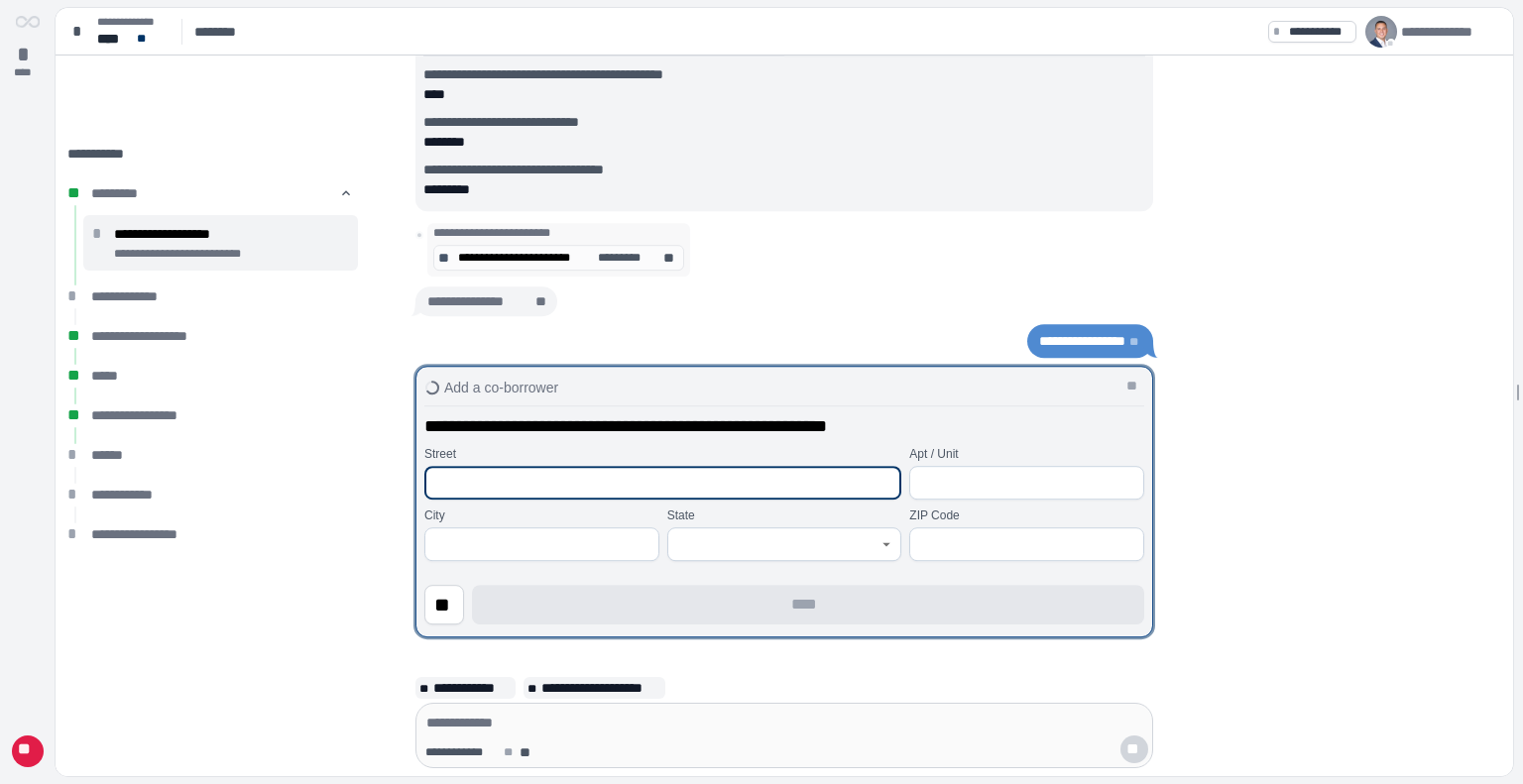 click at bounding box center (662, 483) 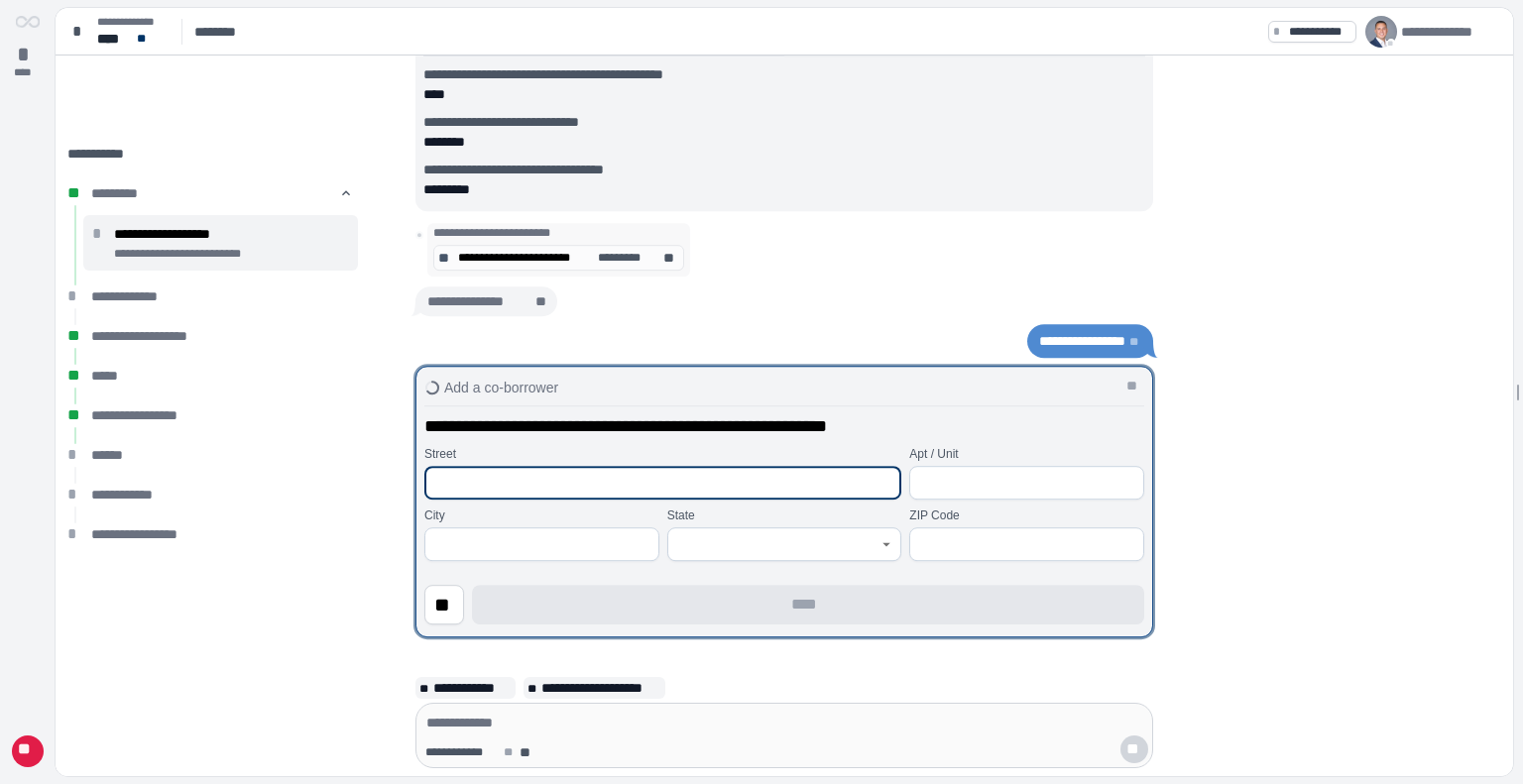 click at bounding box center (662, 483) 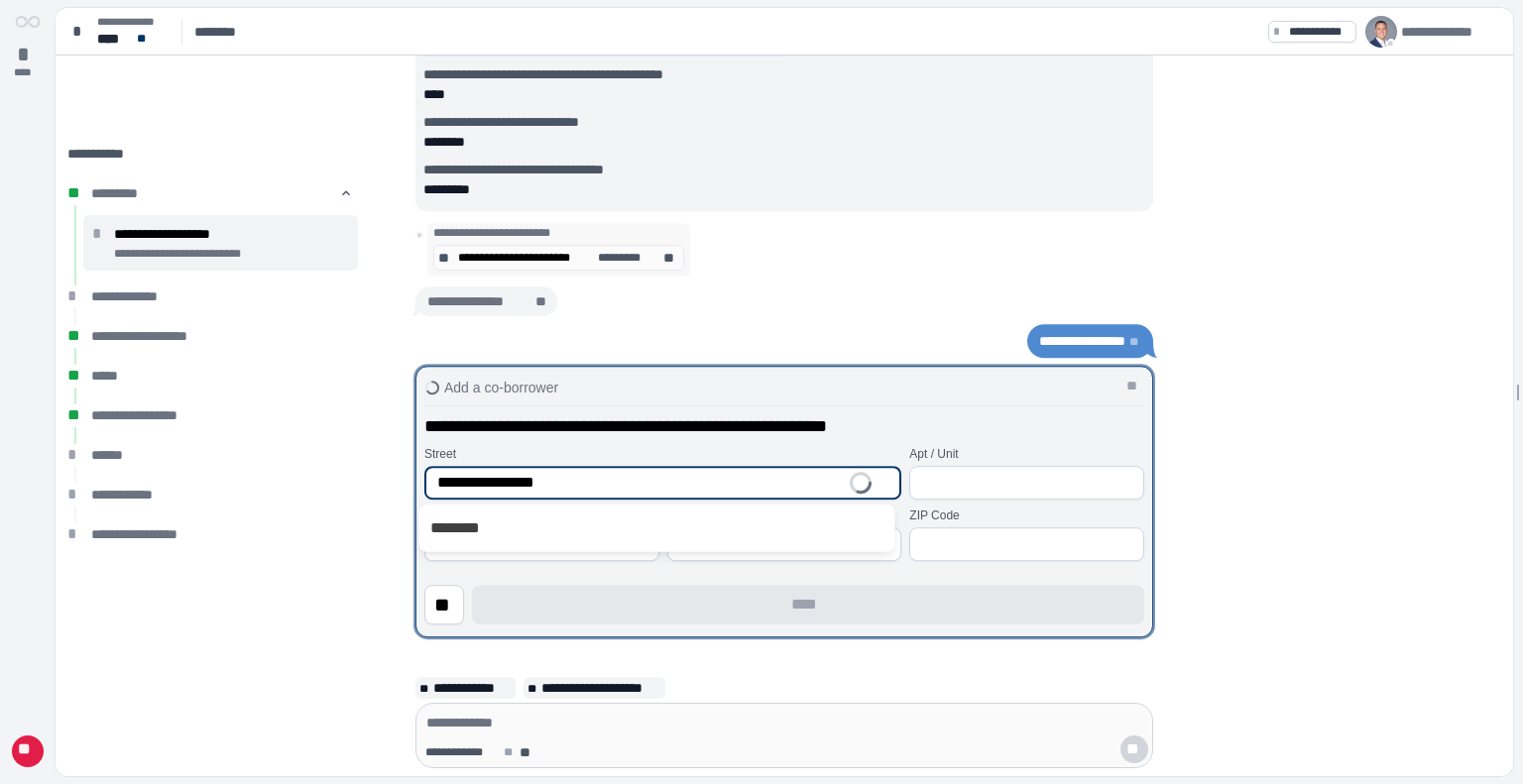 type on "**********" 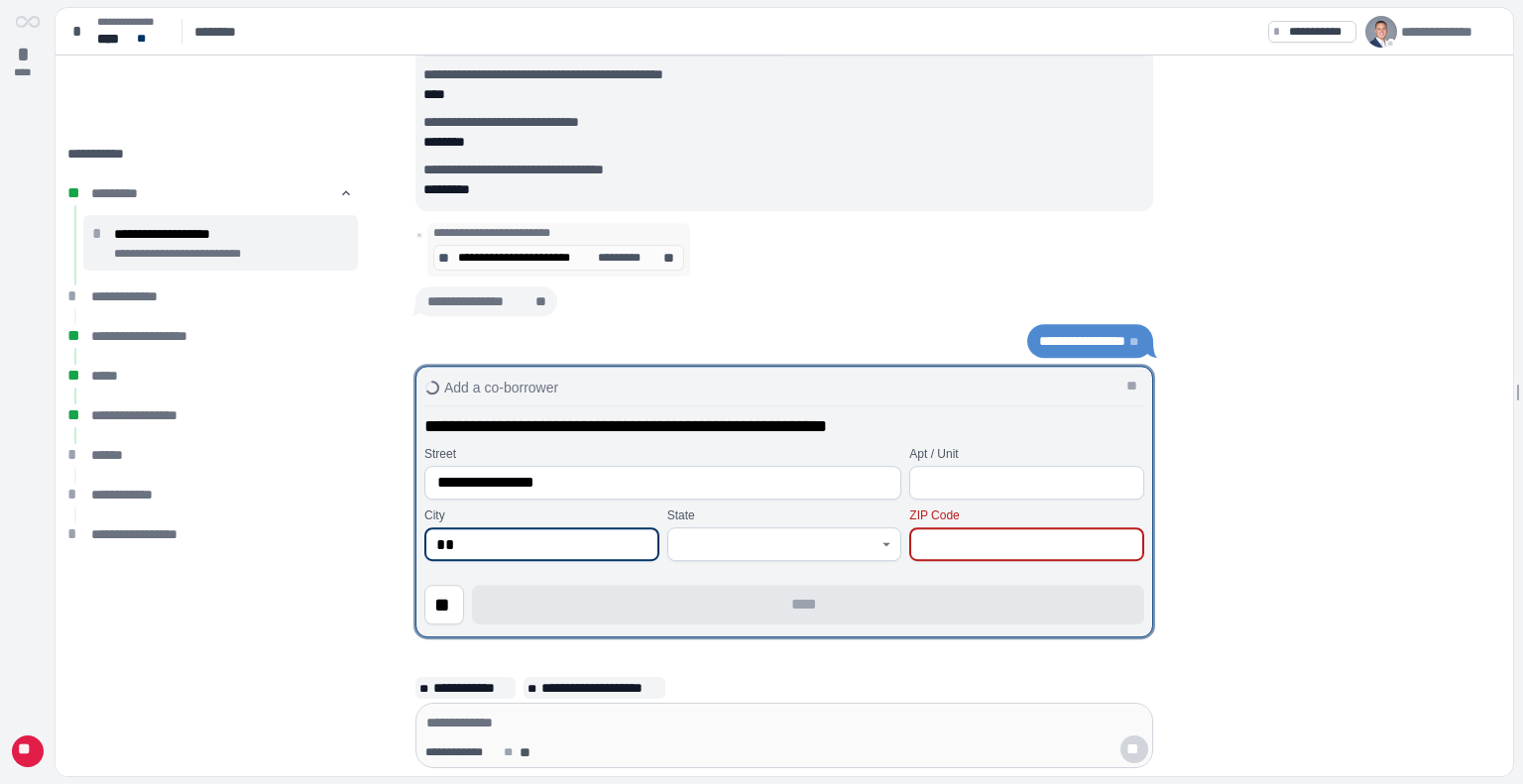 type on "*" 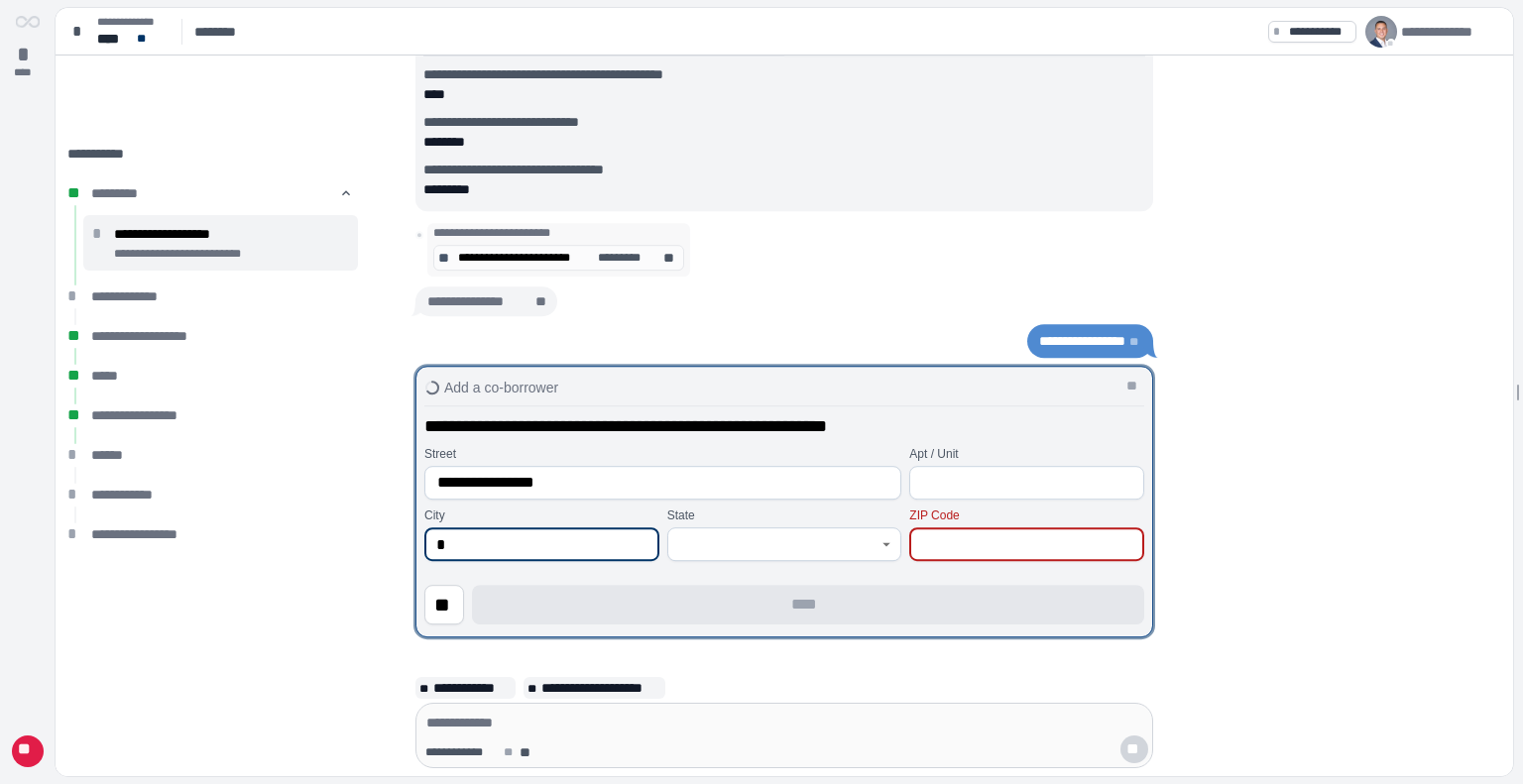type 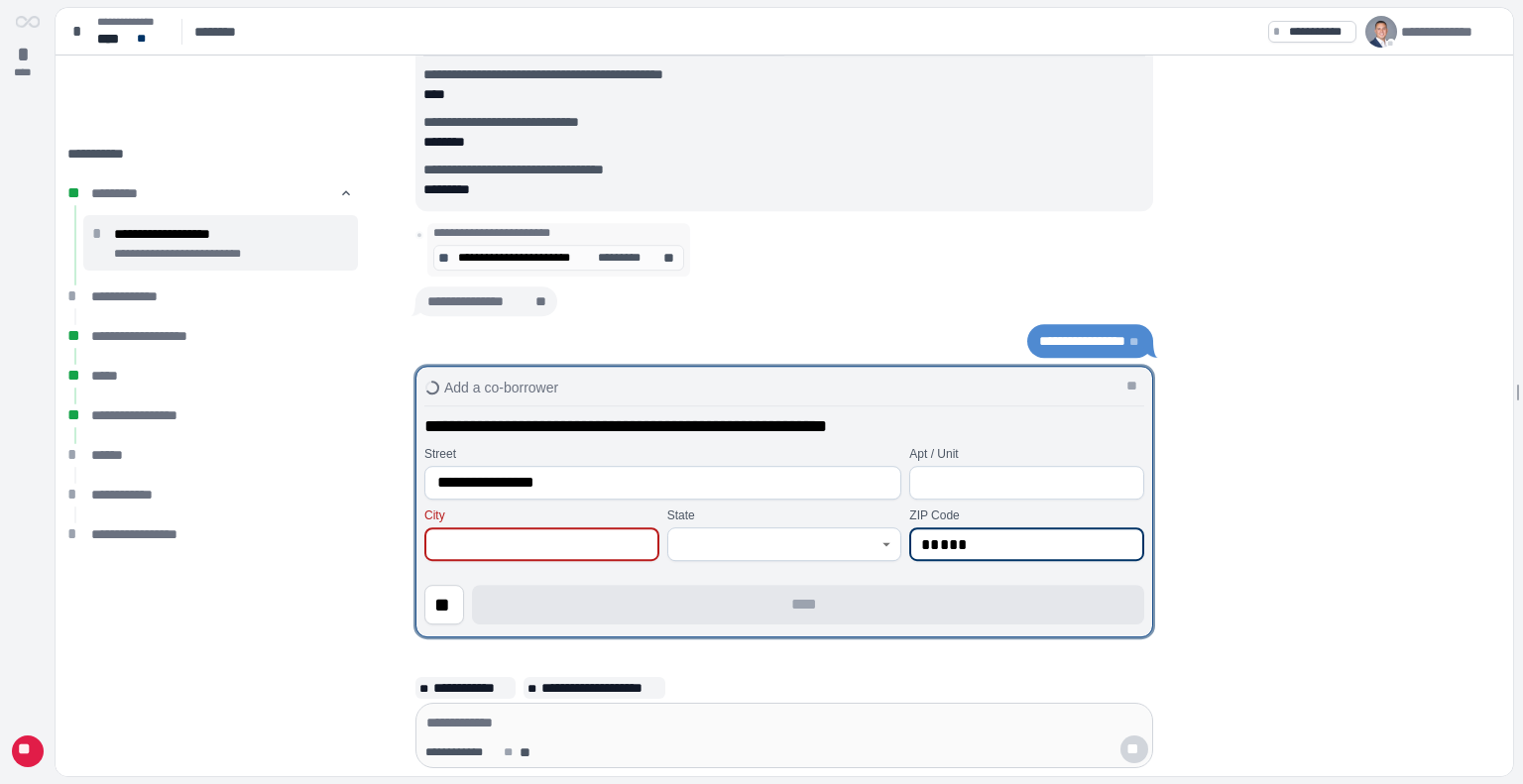 type on "*****" 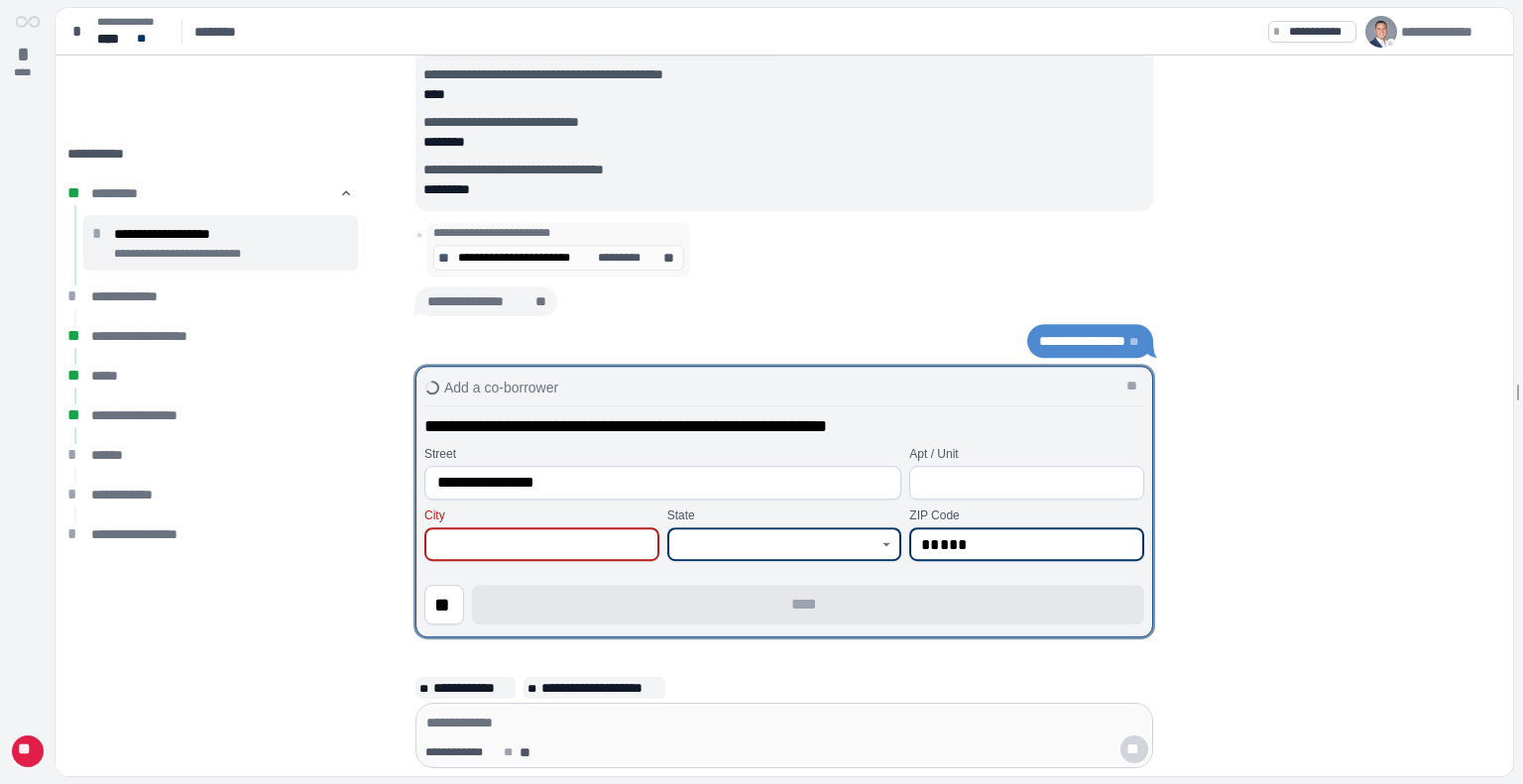click at bounding box center [773, 544] 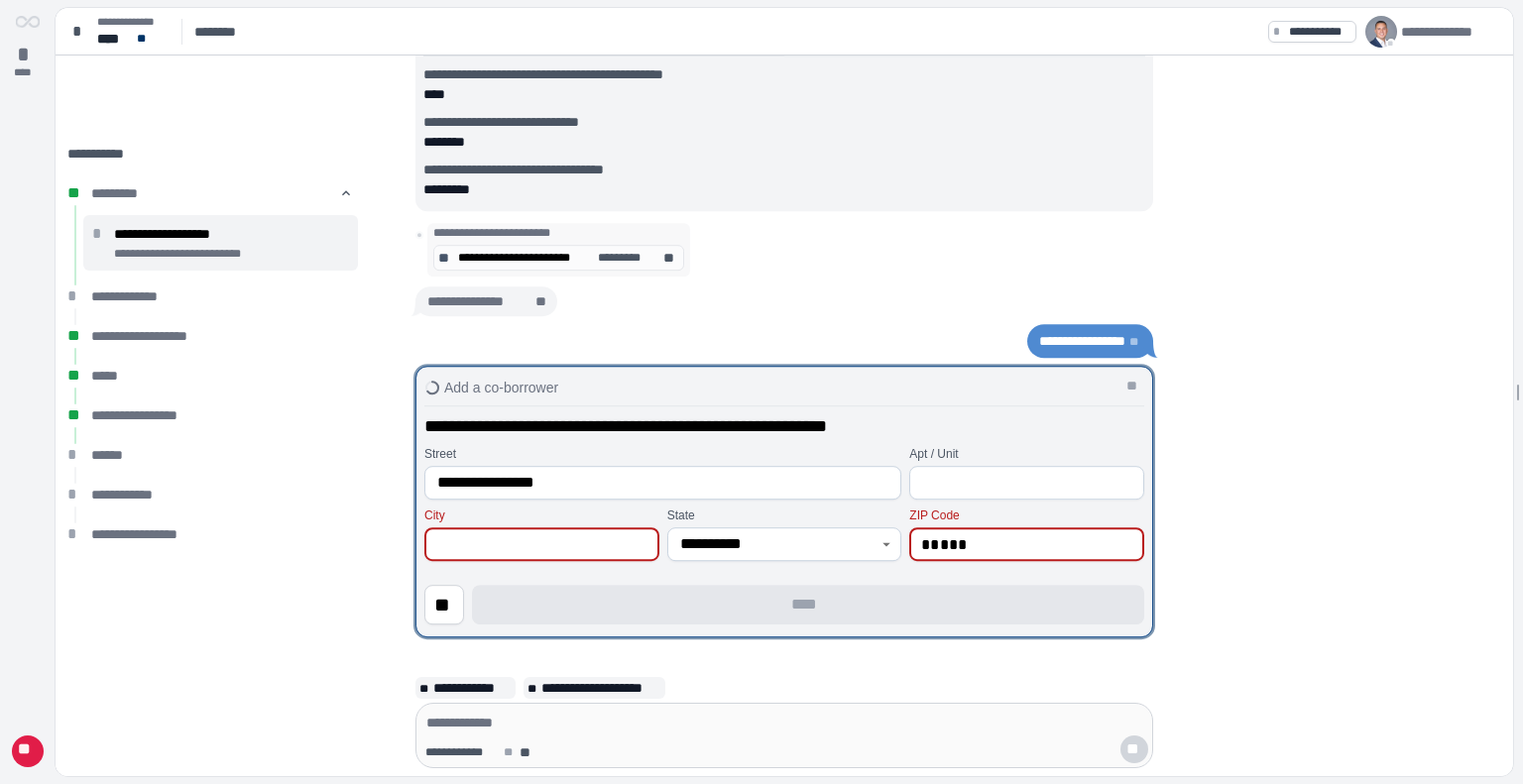 type on "**********" 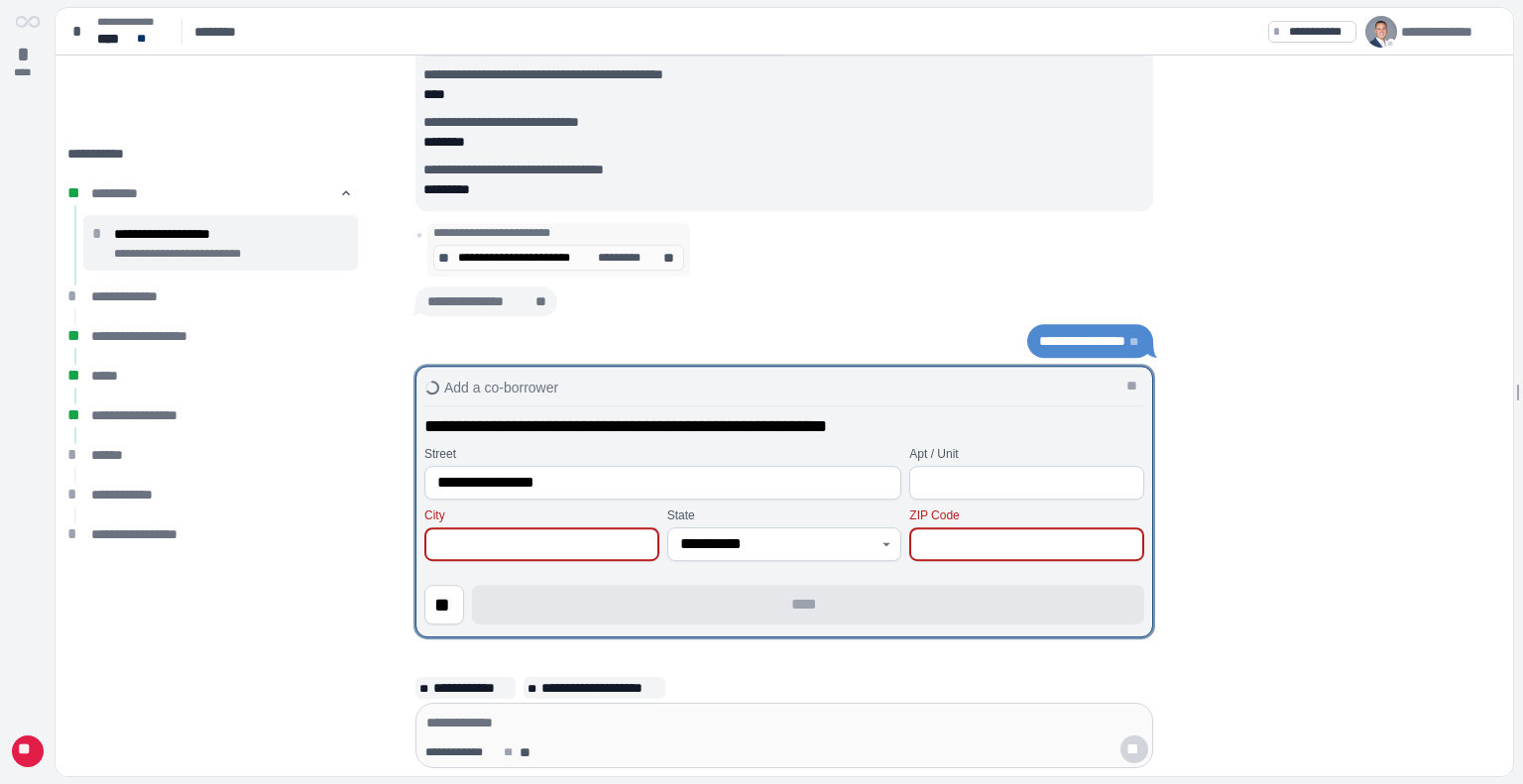 click at bounding box center [541, 544] 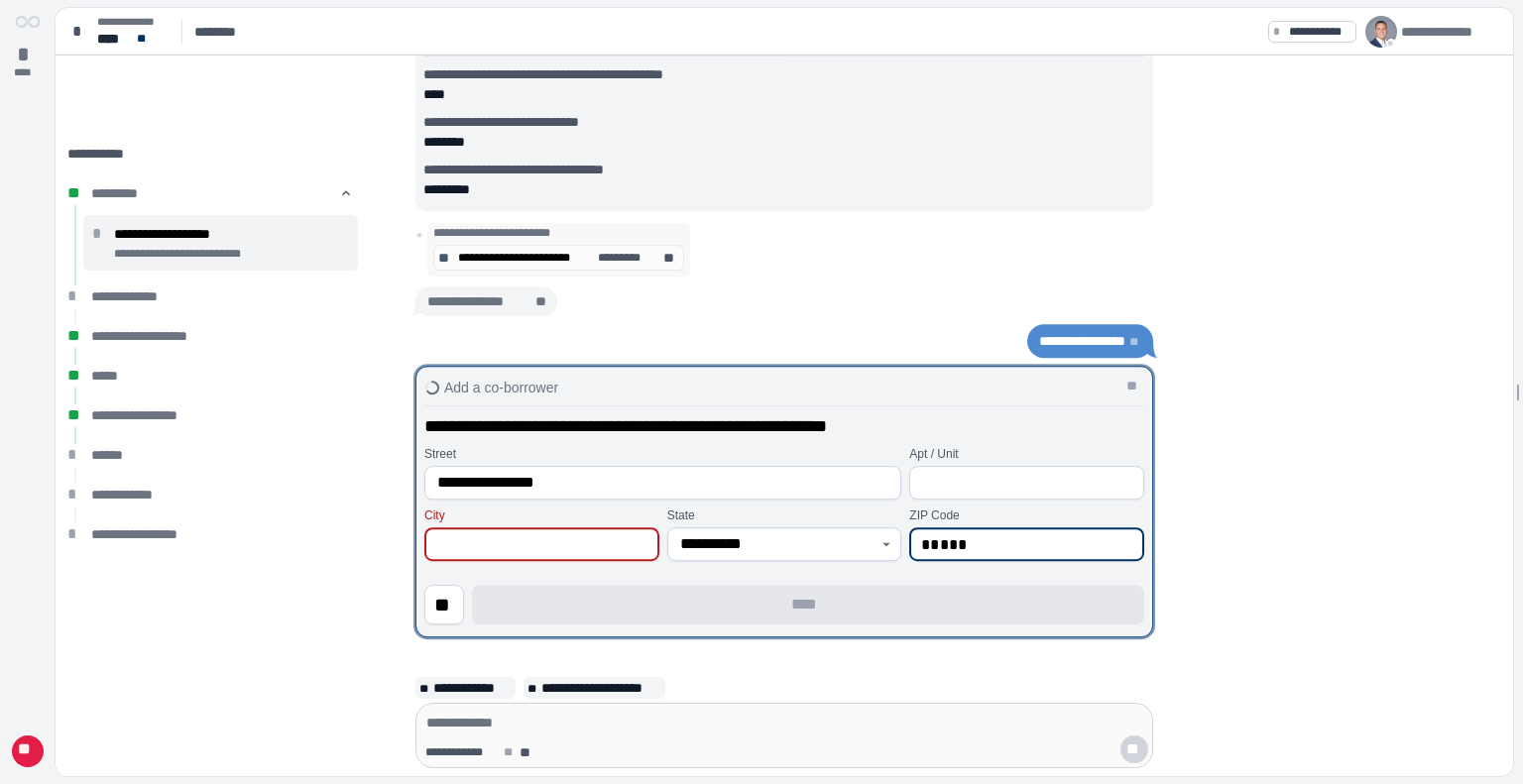 type on "*****" 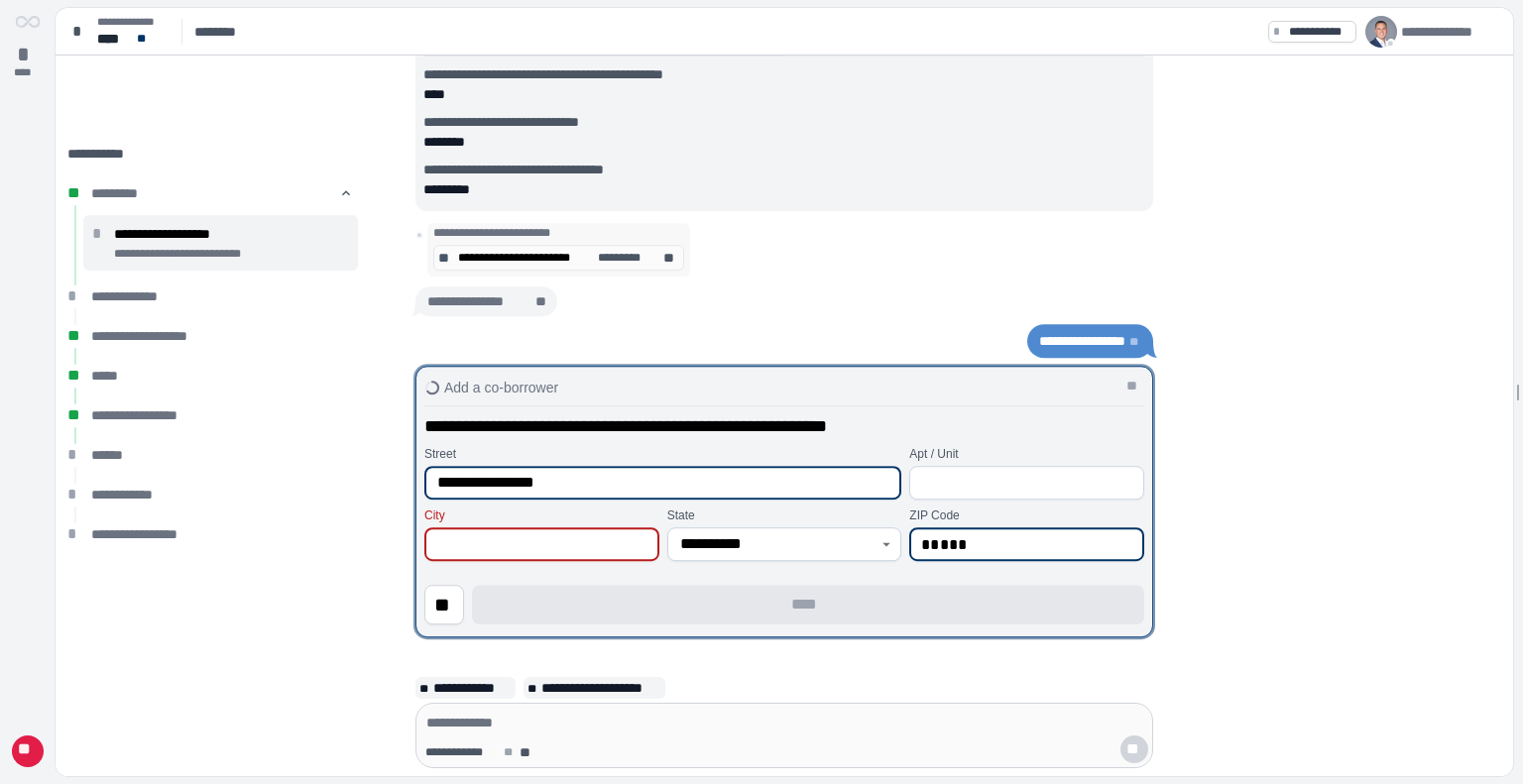 click on "**********" at bounding box center (662, 483) 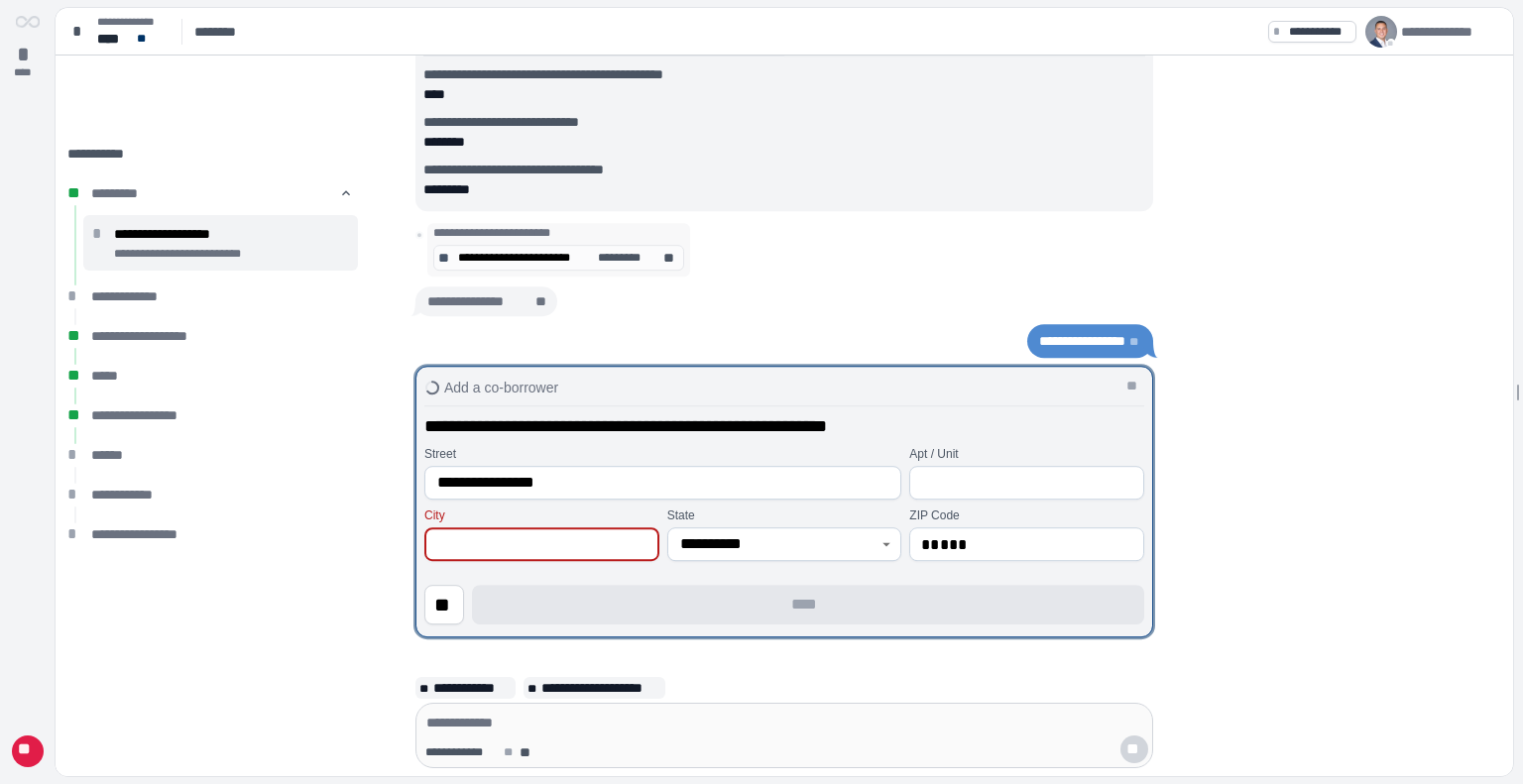 click at bounding box center [541, 544] 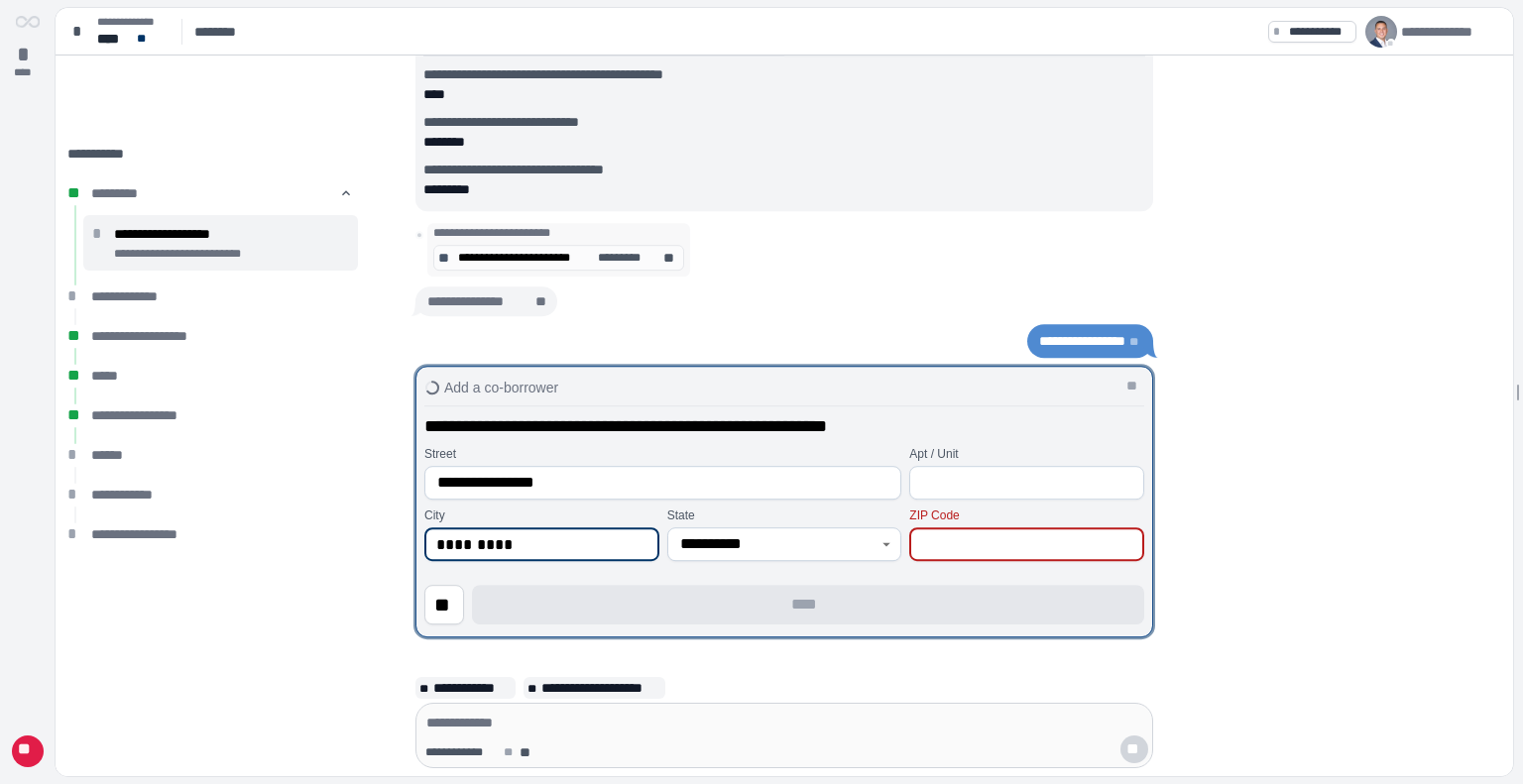 type on "*********" 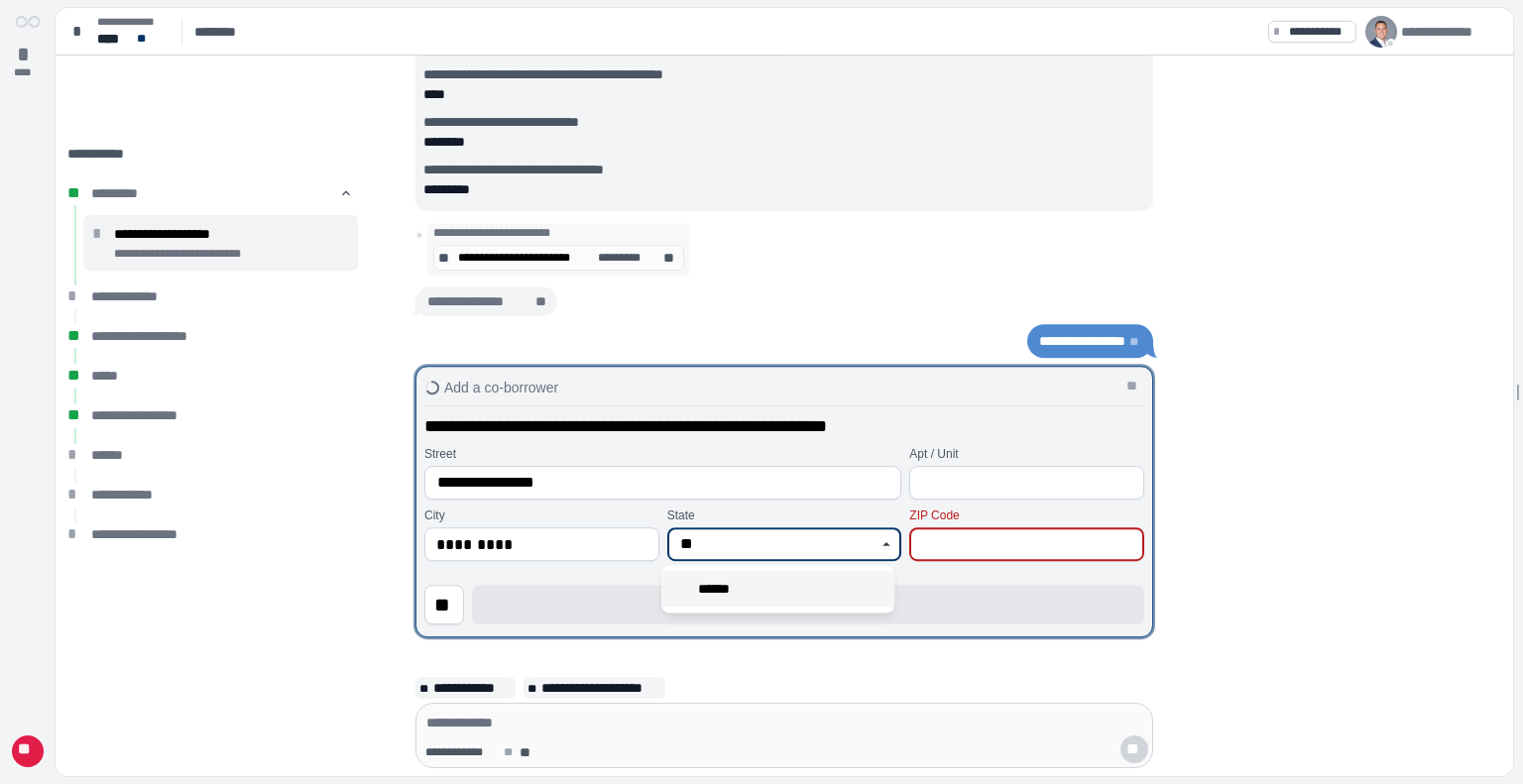 click on "******" at bounding box center [777, 589] 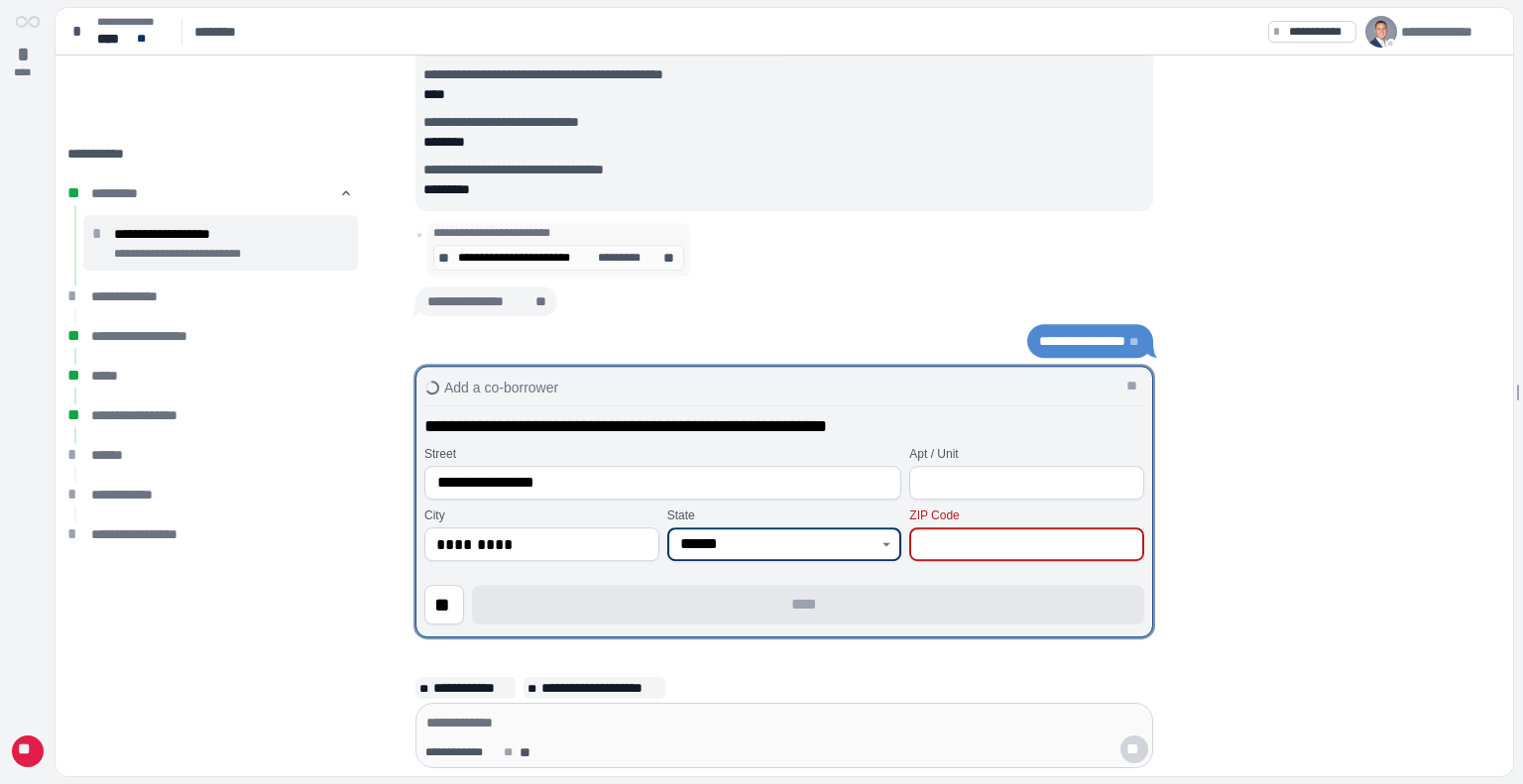 type on "******" 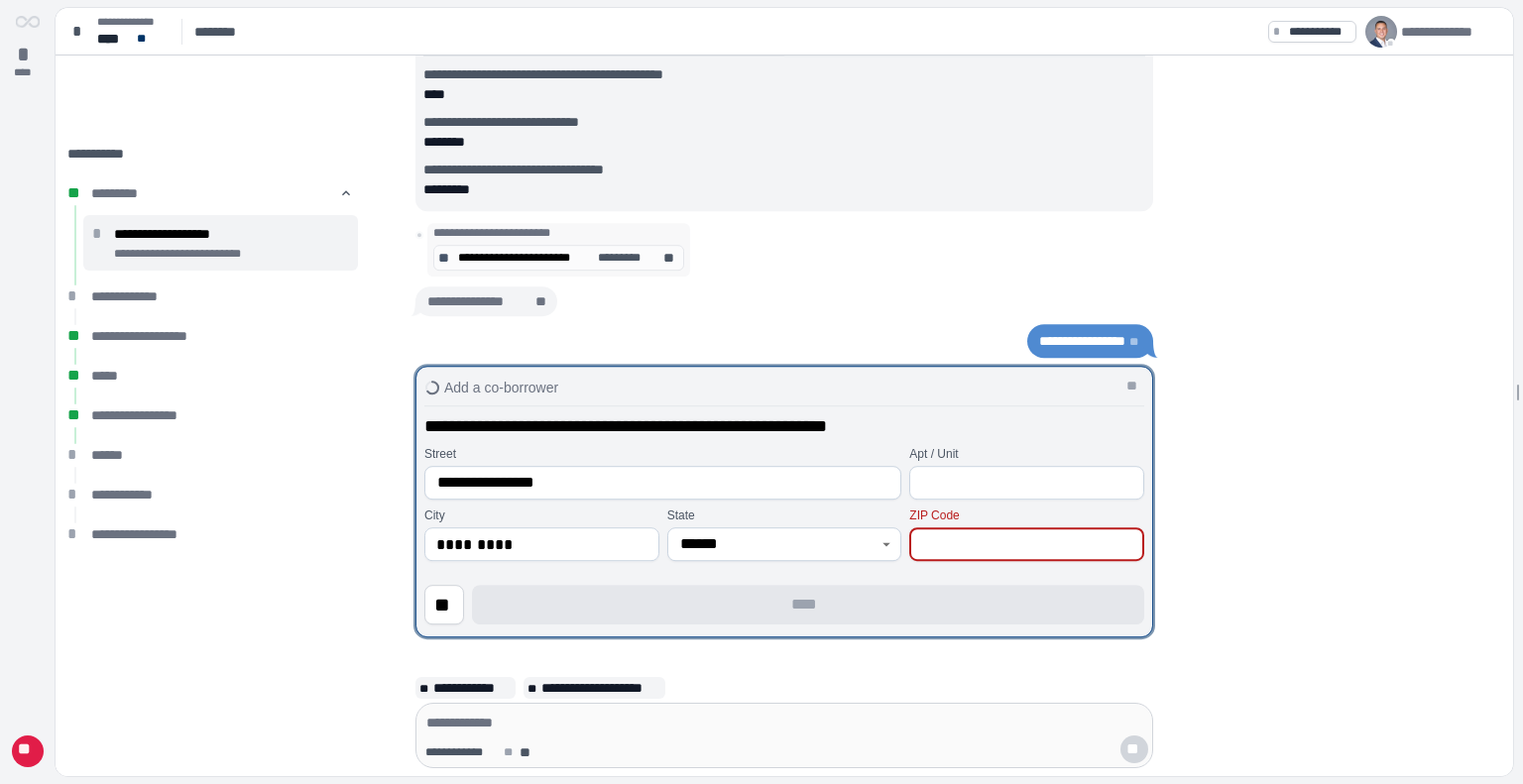 click at bounding box center [1026, 544] 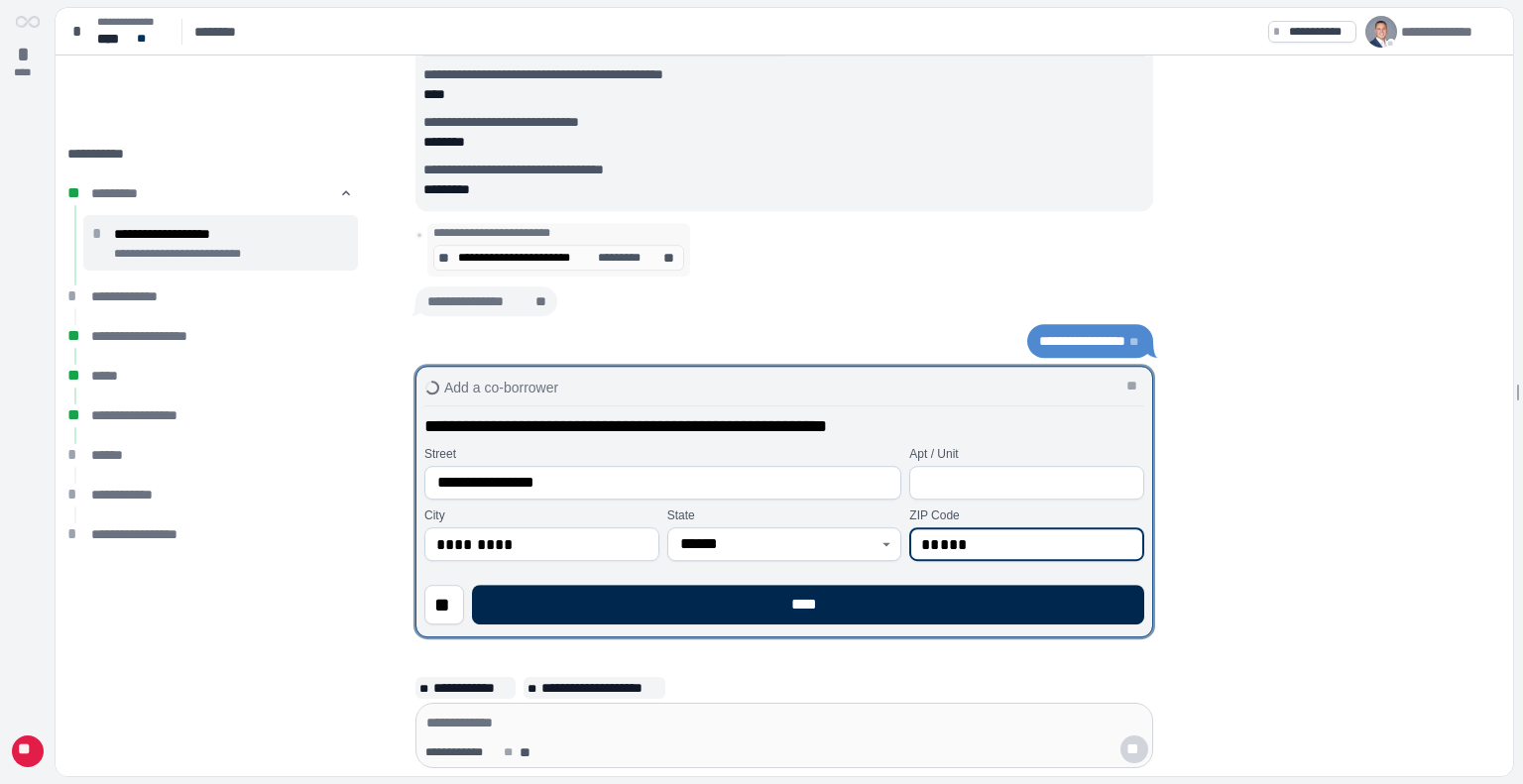 type on "*****" 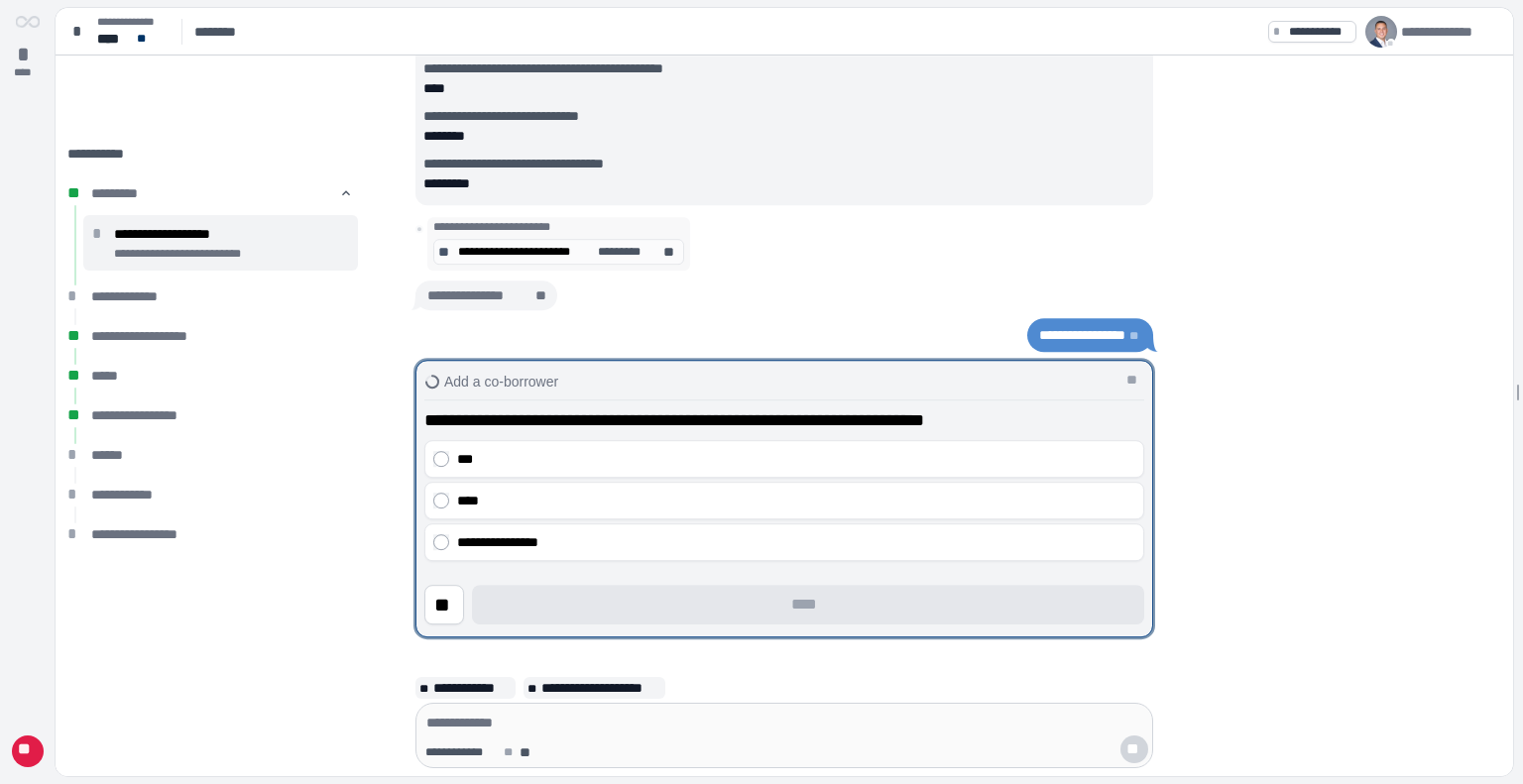 click on "**********" at bounding box center [784, 501] 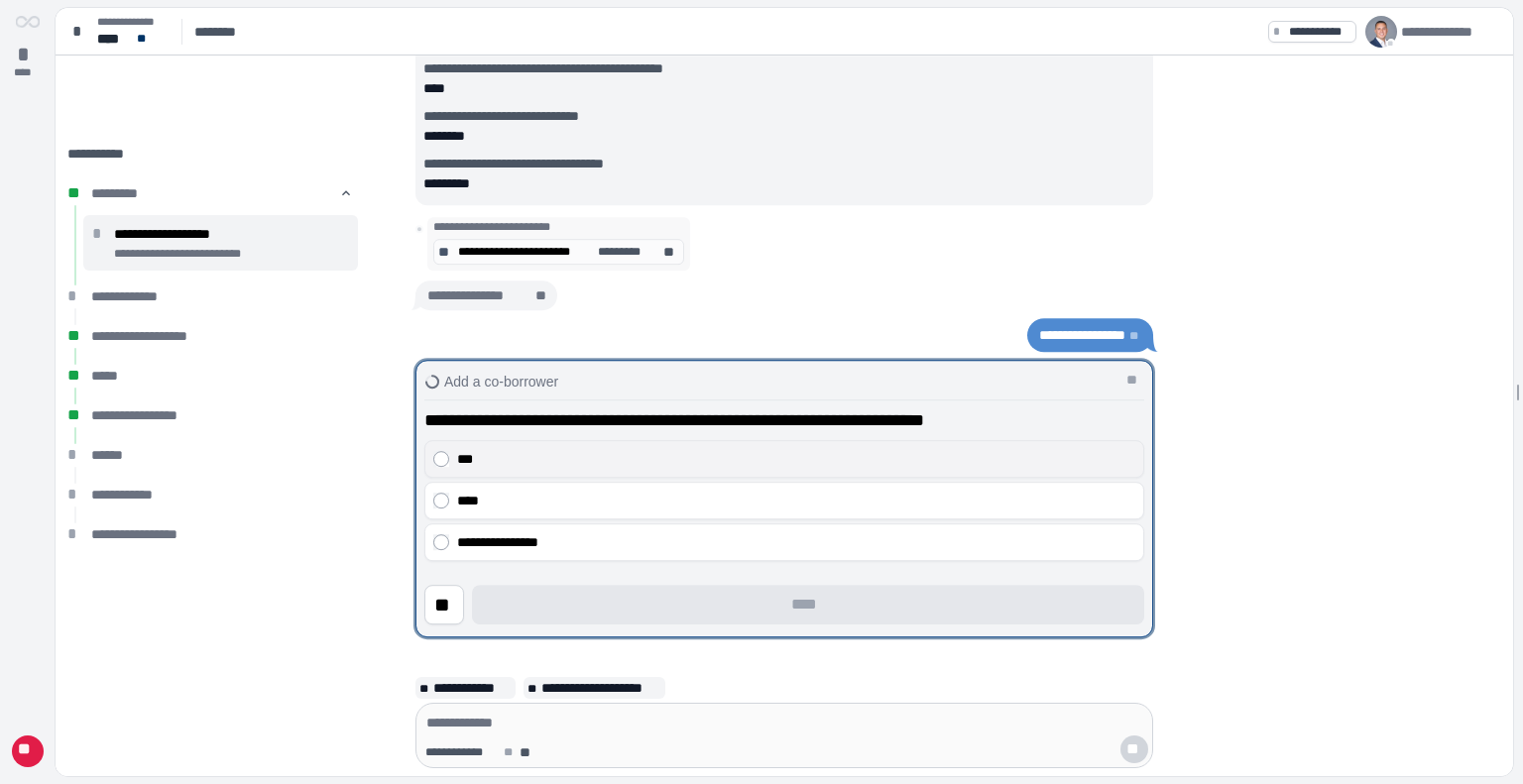 click on "***" at bounding box center (796, 459) 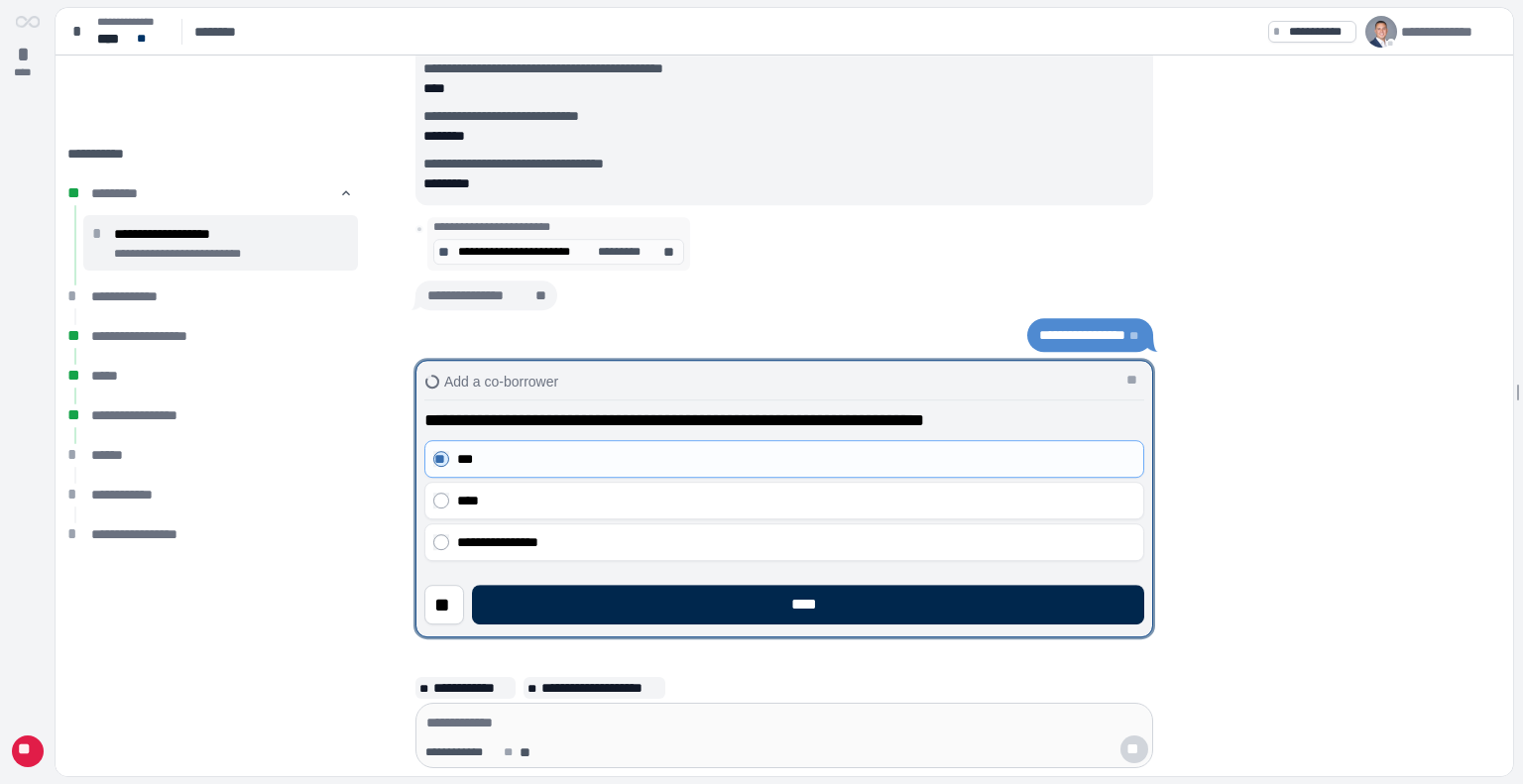 click on "****" at bounding box center (808, 605) 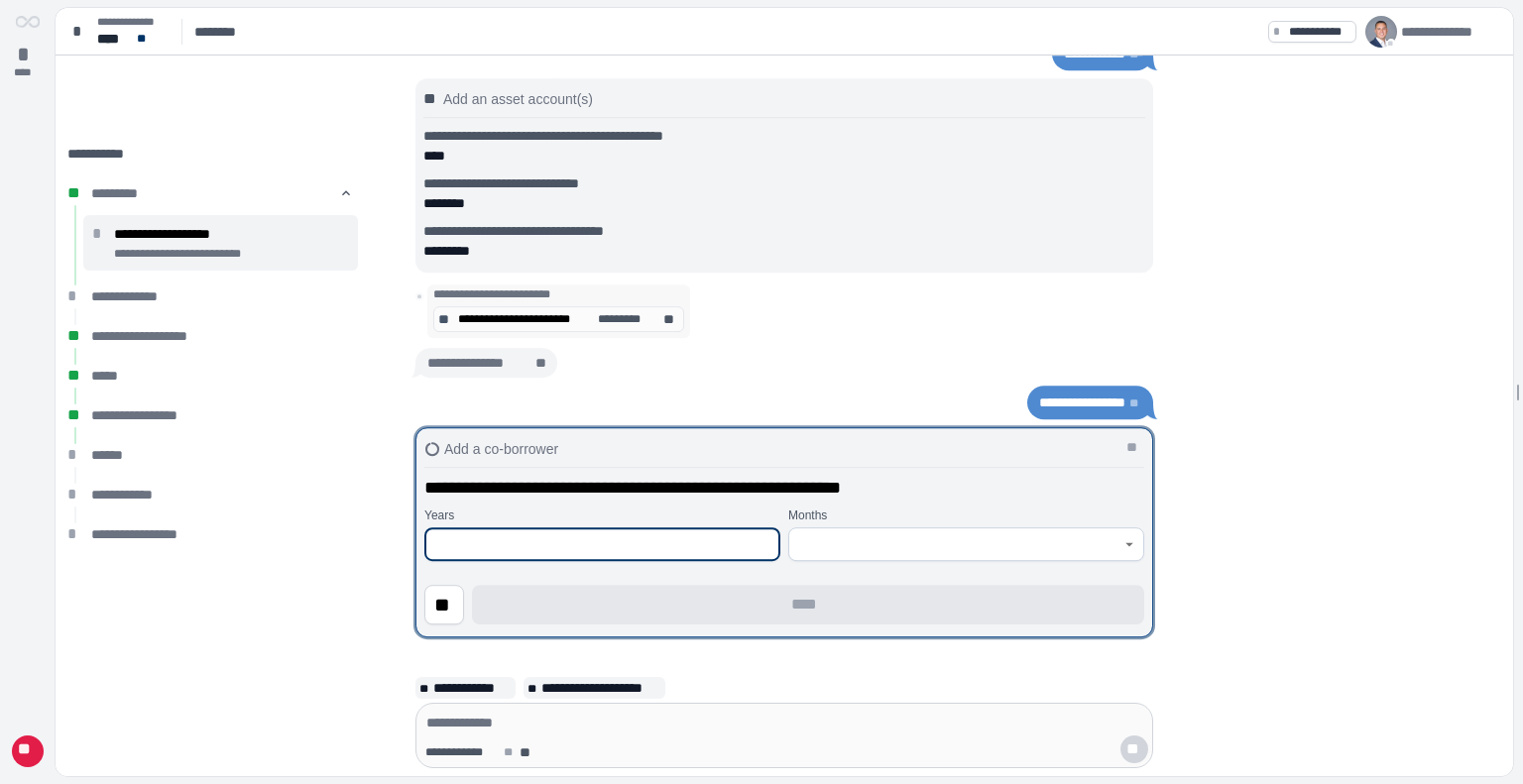 click on "**********" at bounding box center [784, 550] 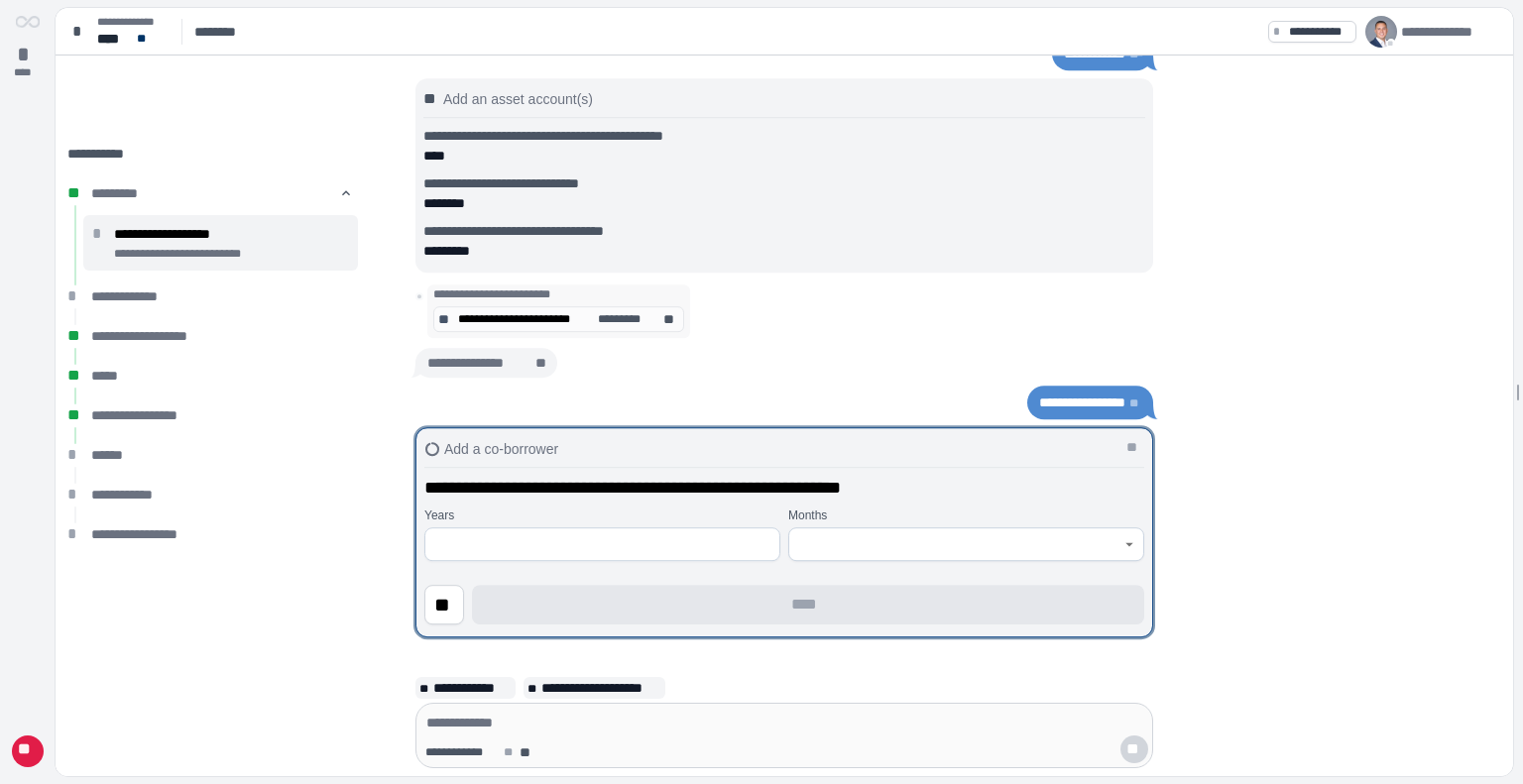 click at bounding box center (602, 544) 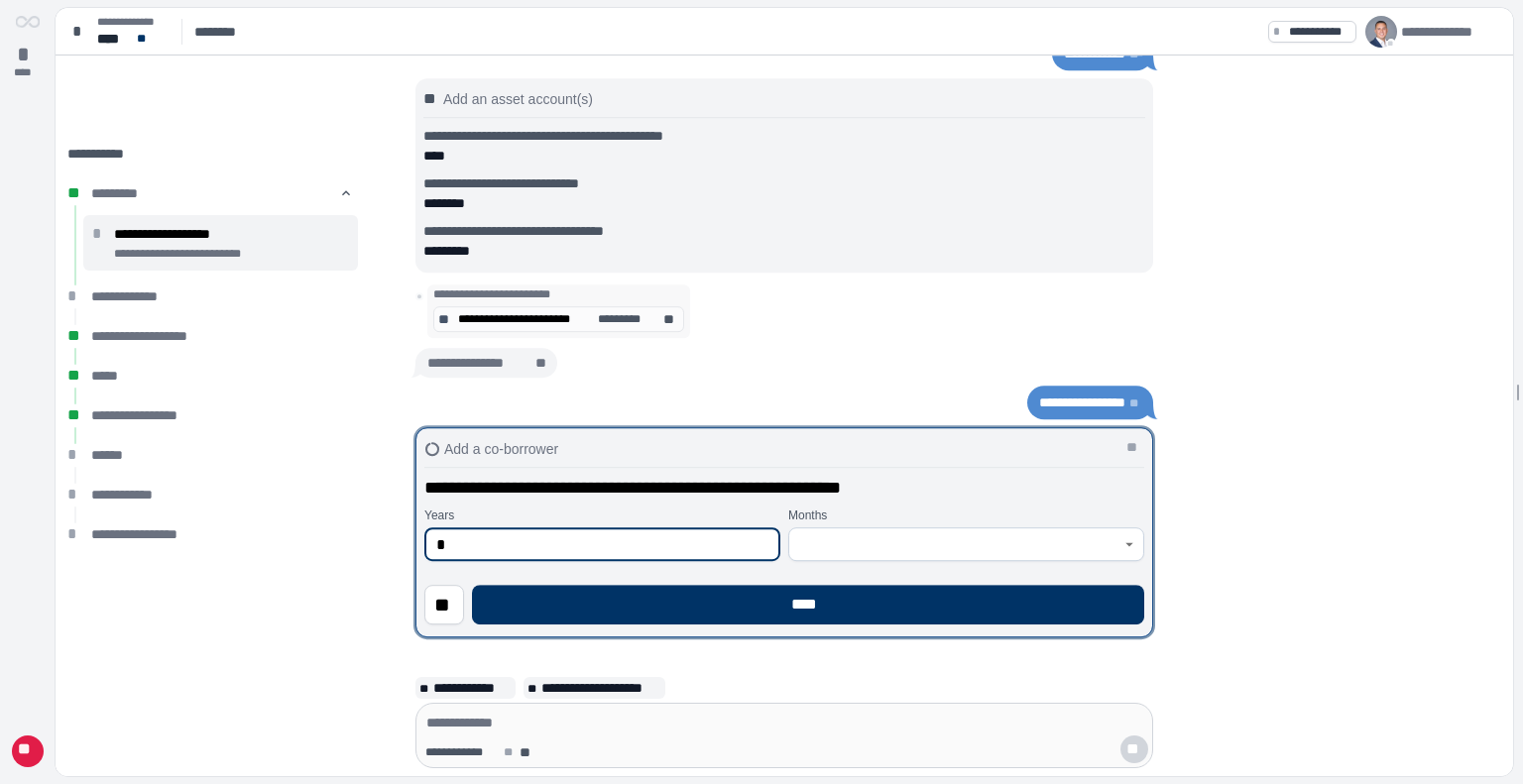 type on "*" 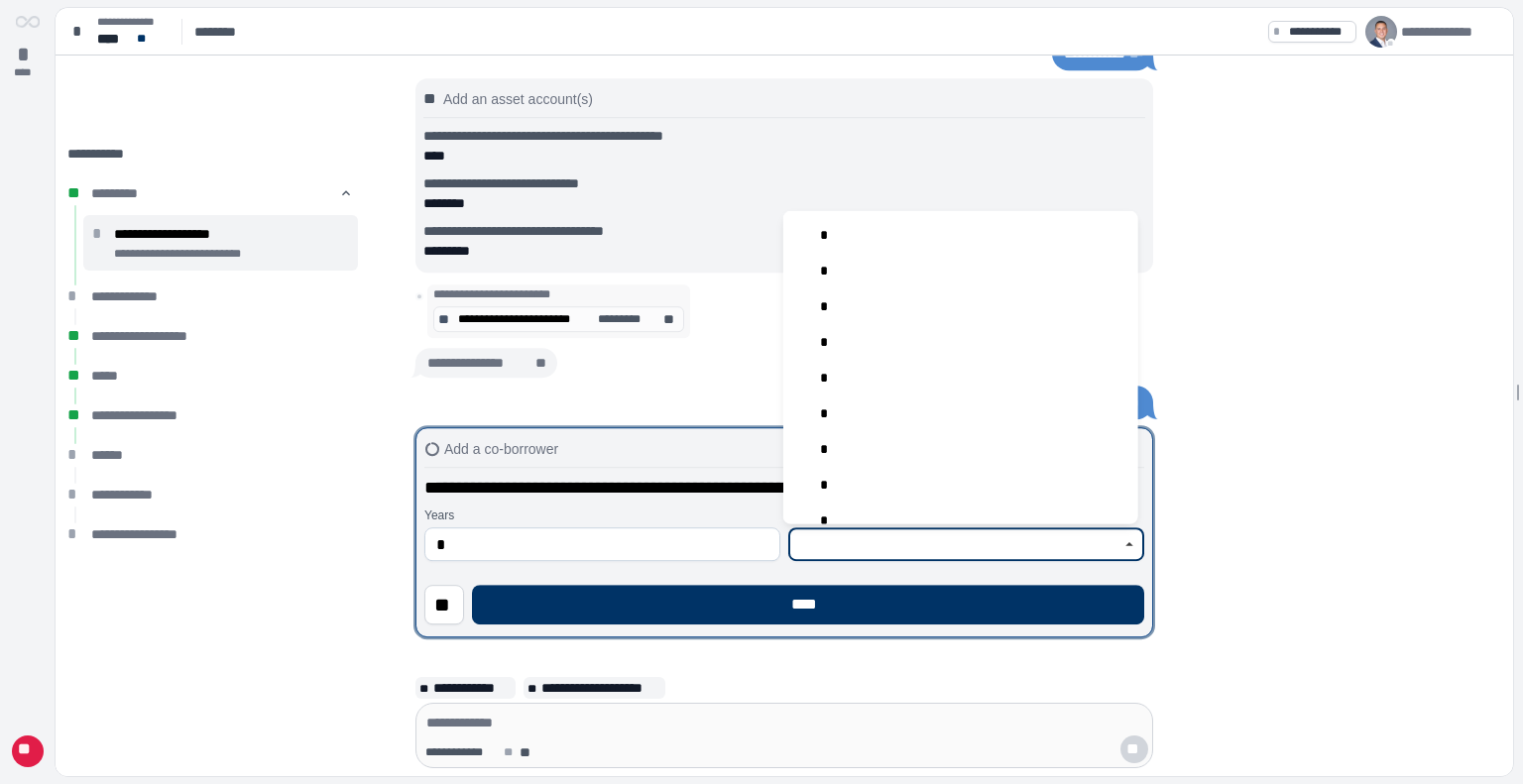 click at bounding box center [955, 544] 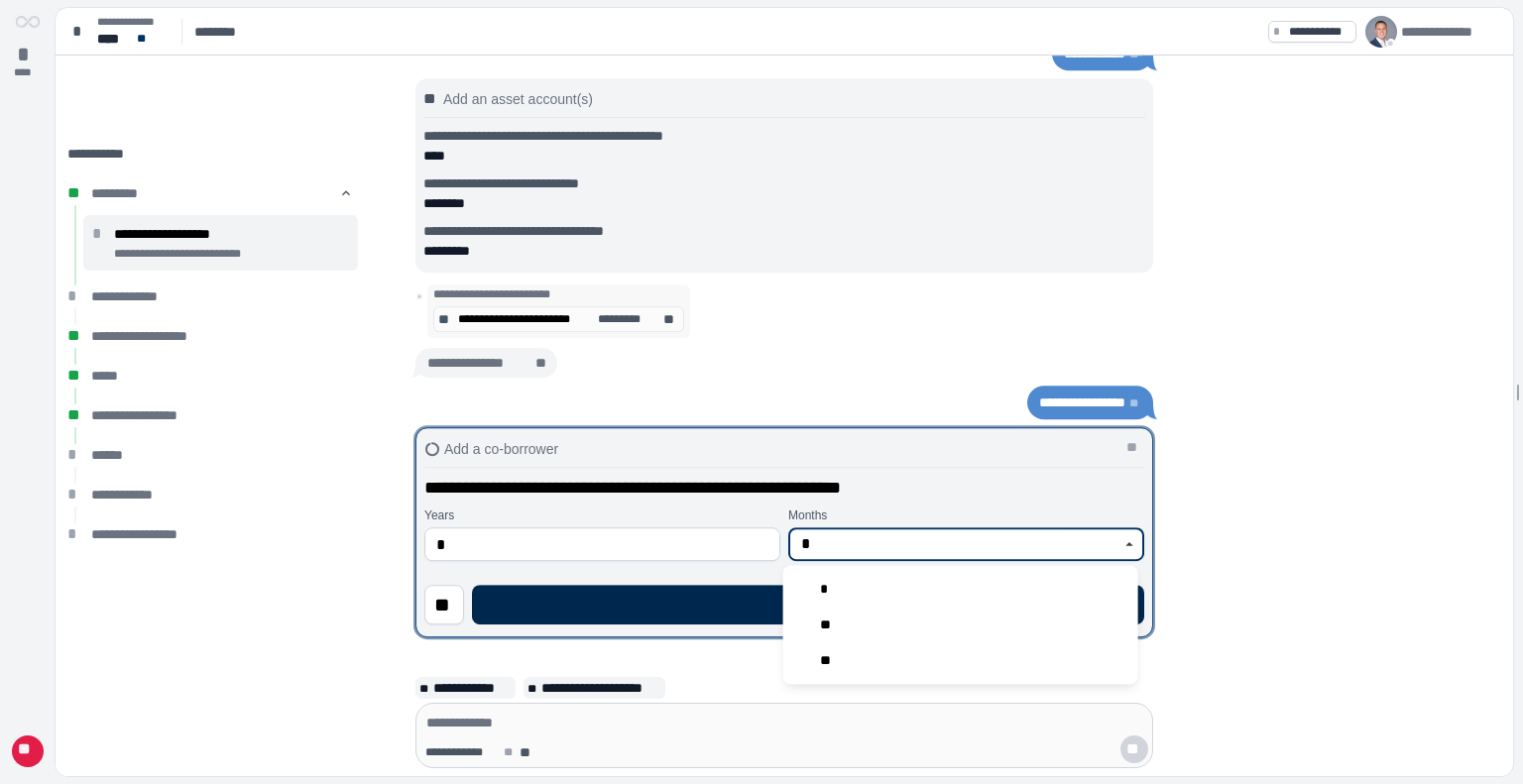 type on "*" 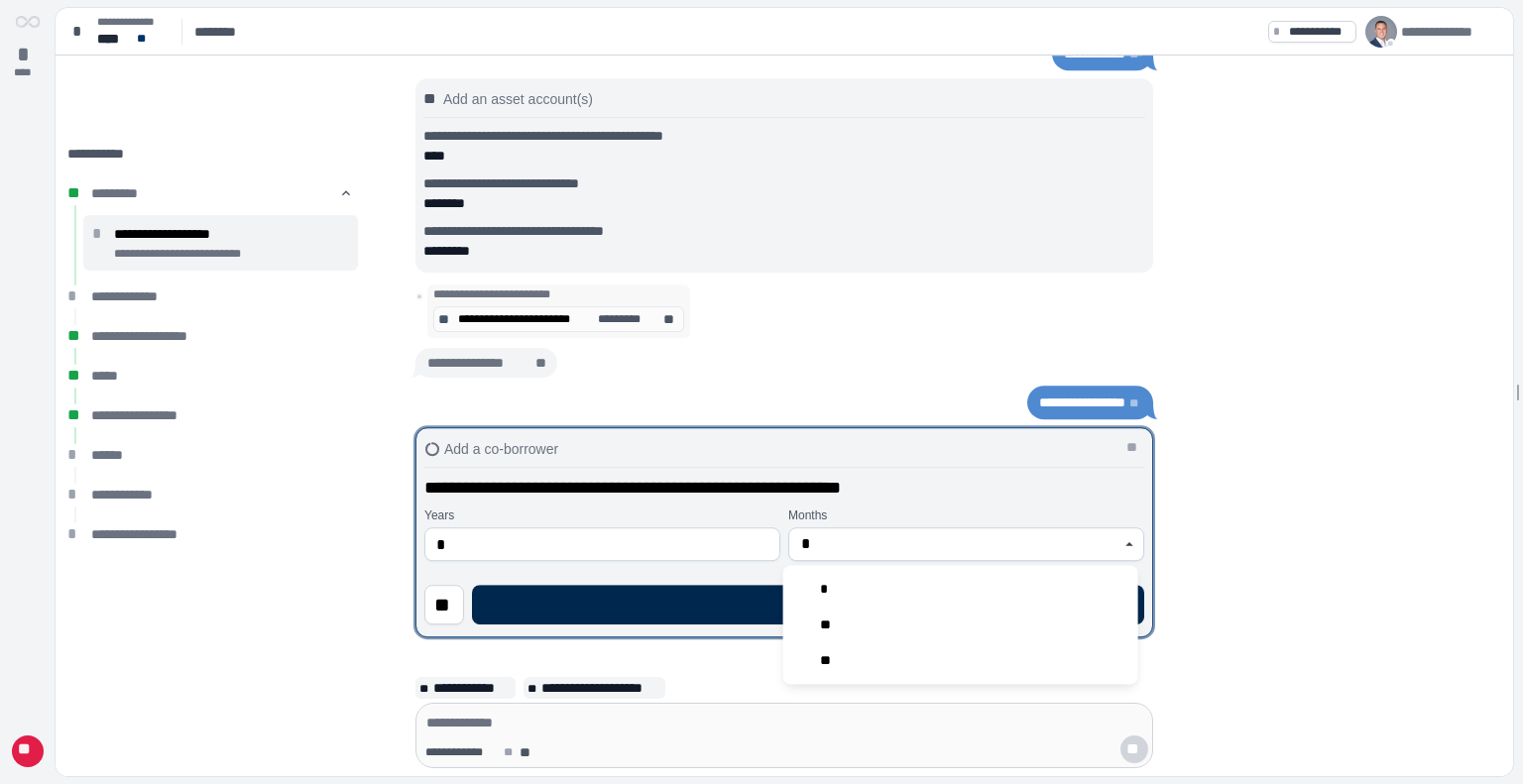 click on "****" at bounding box center (808, 605) 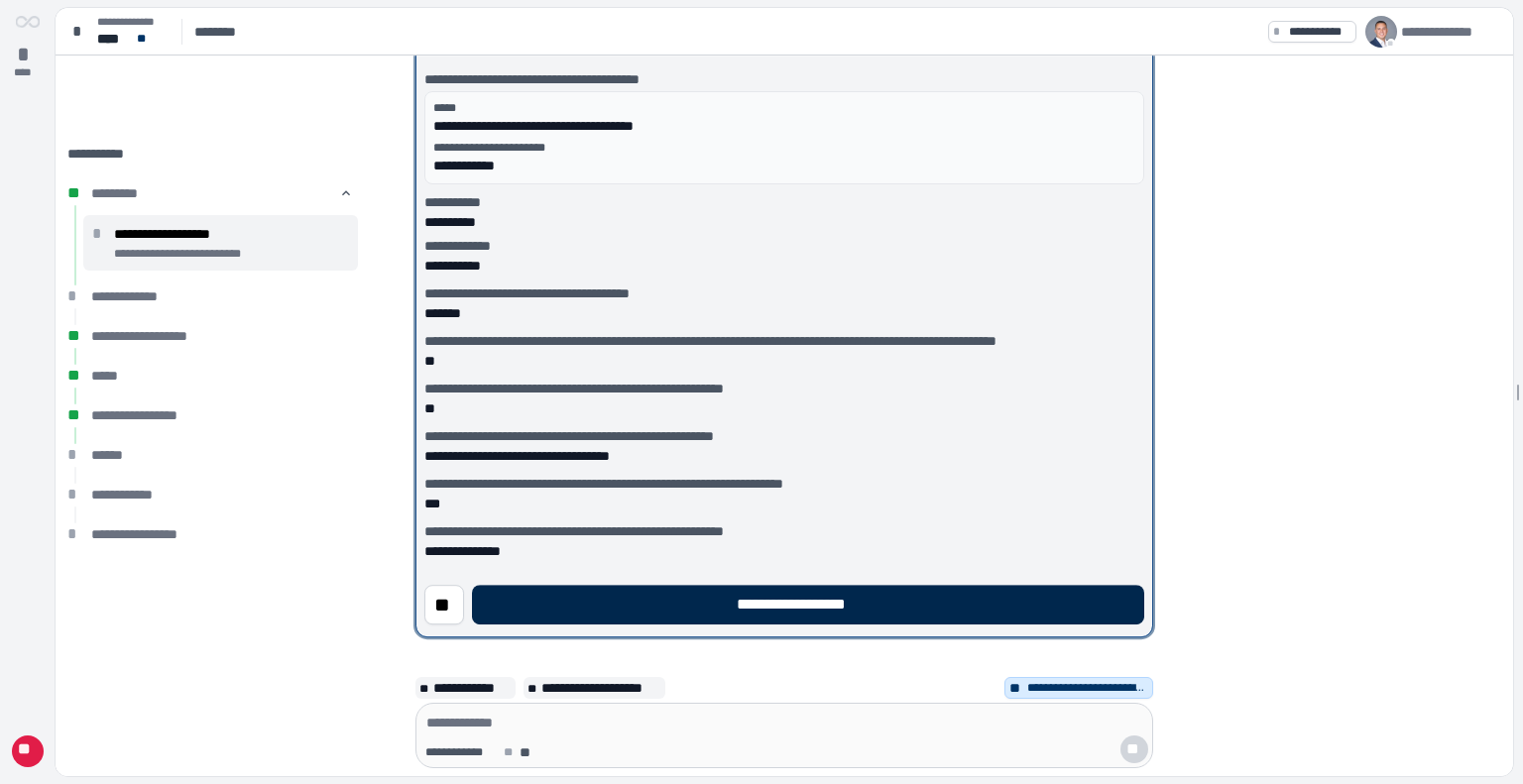 click on "**********" at bounding box center (808, 605) 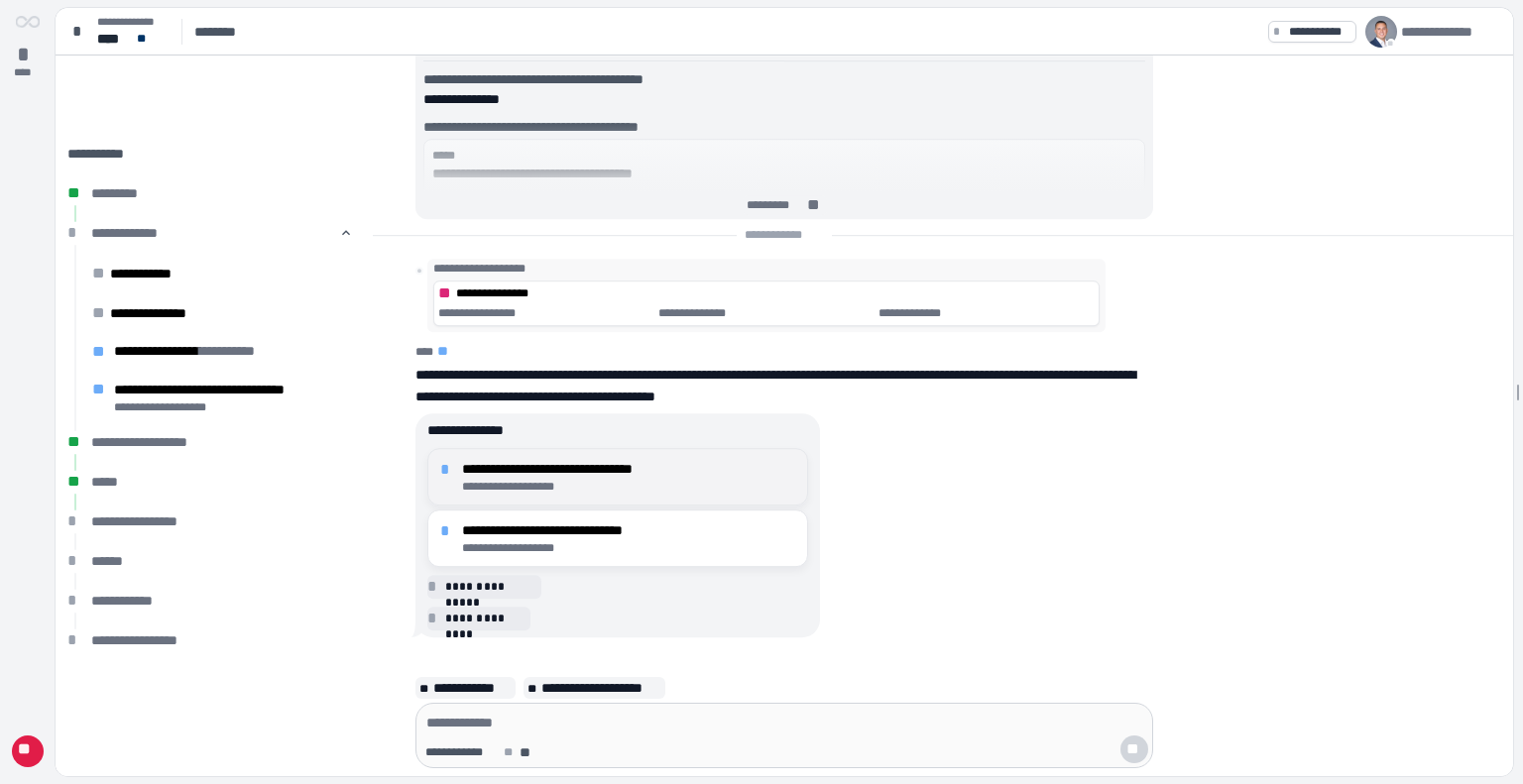 click on "**********" at bounding box center [629, 469] 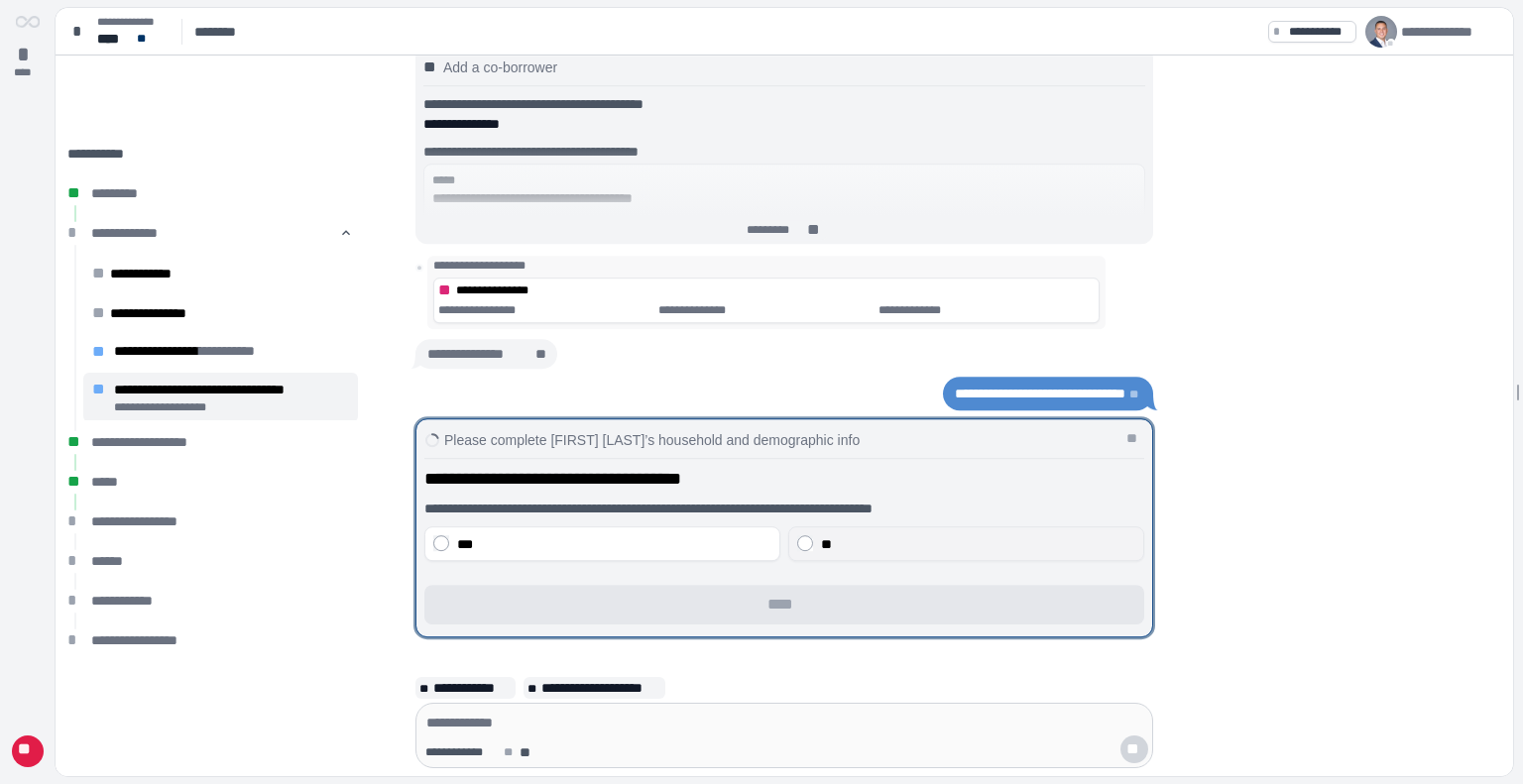 click on "**" at bounding box center [978, 544] 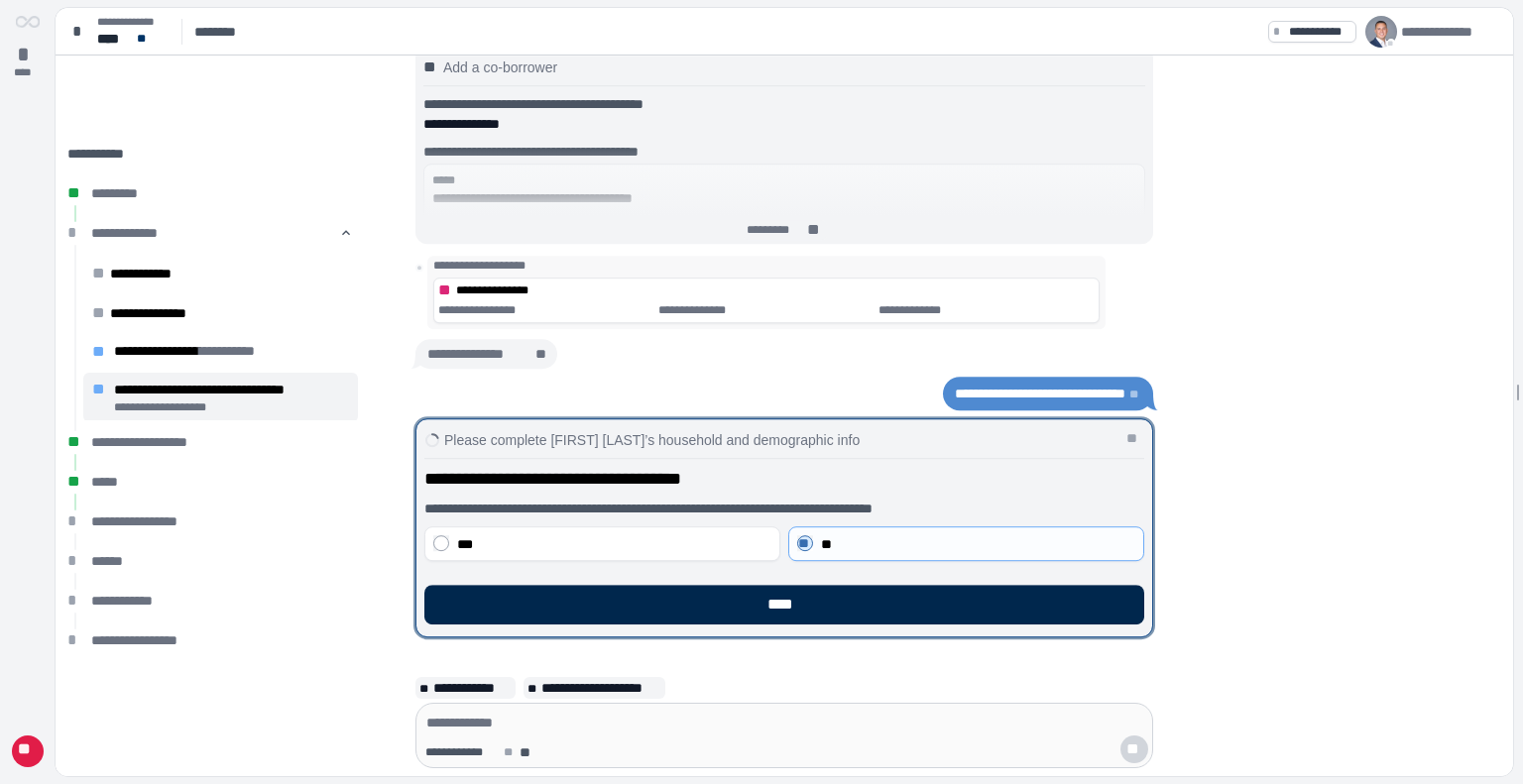 click on "****" at bounding box center (784, 605) 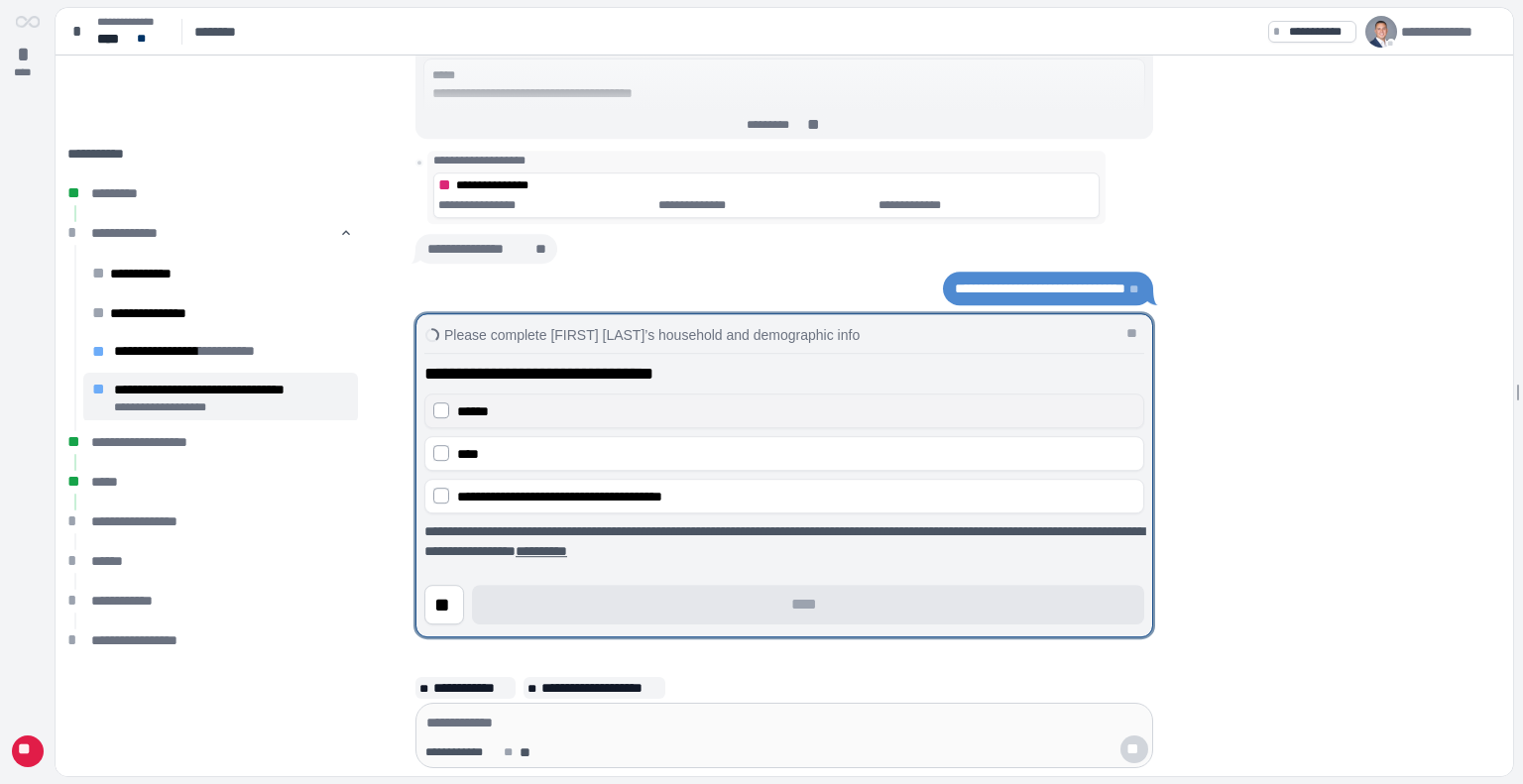 click on "******" at bounding box center [796, 411] 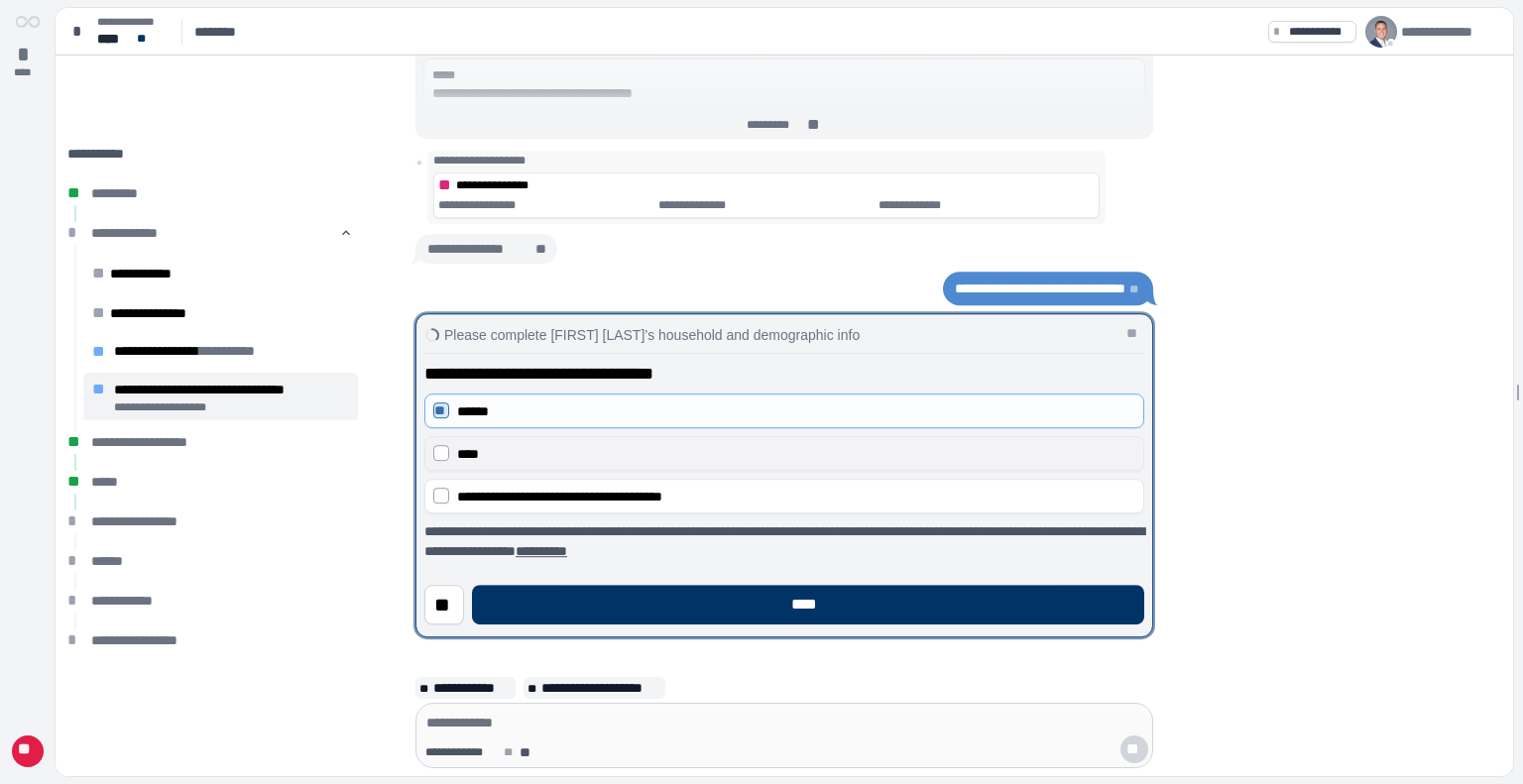 click on "****" at bounding box center (796, 454) 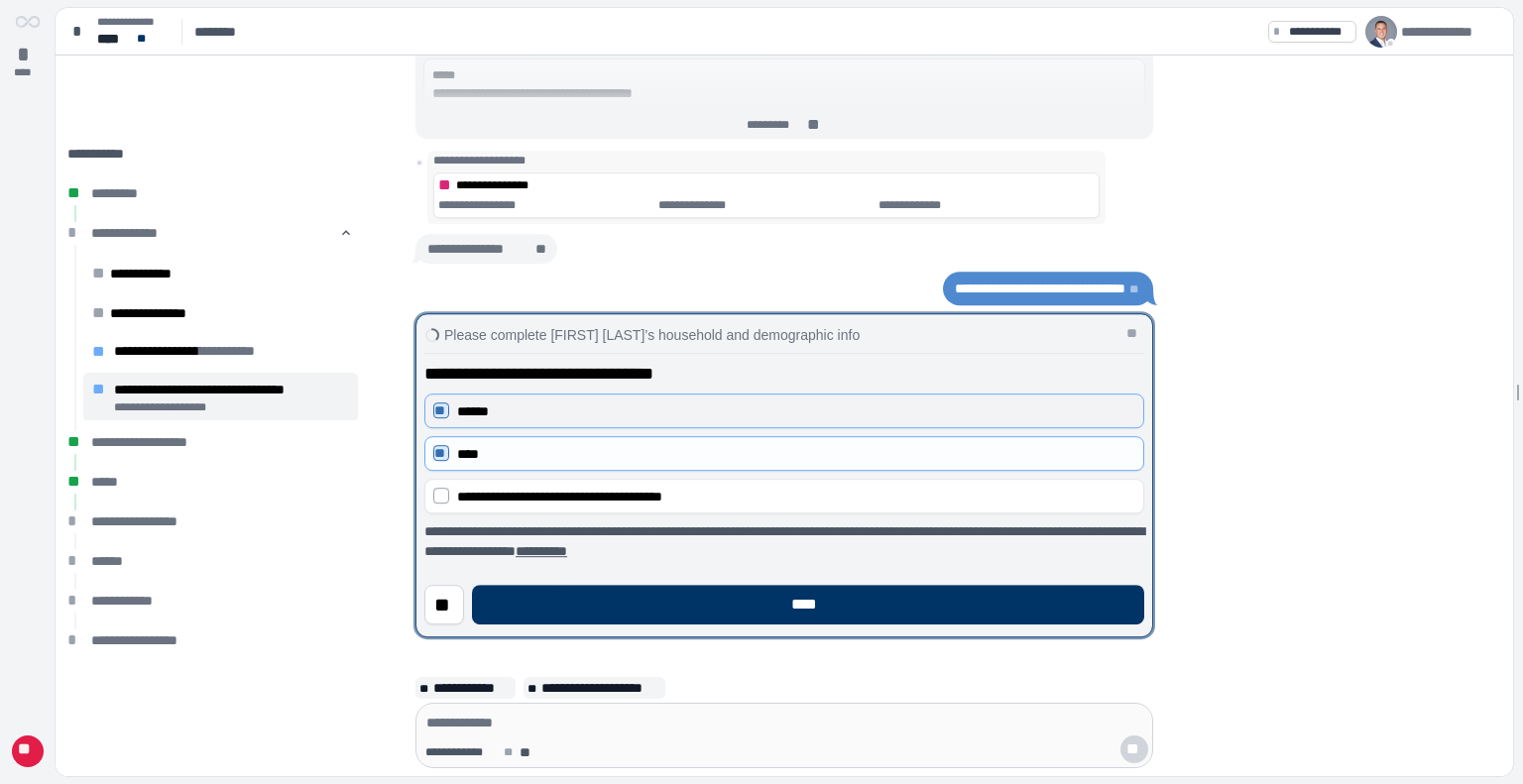 click on "******" at bounding box center (796, 411) 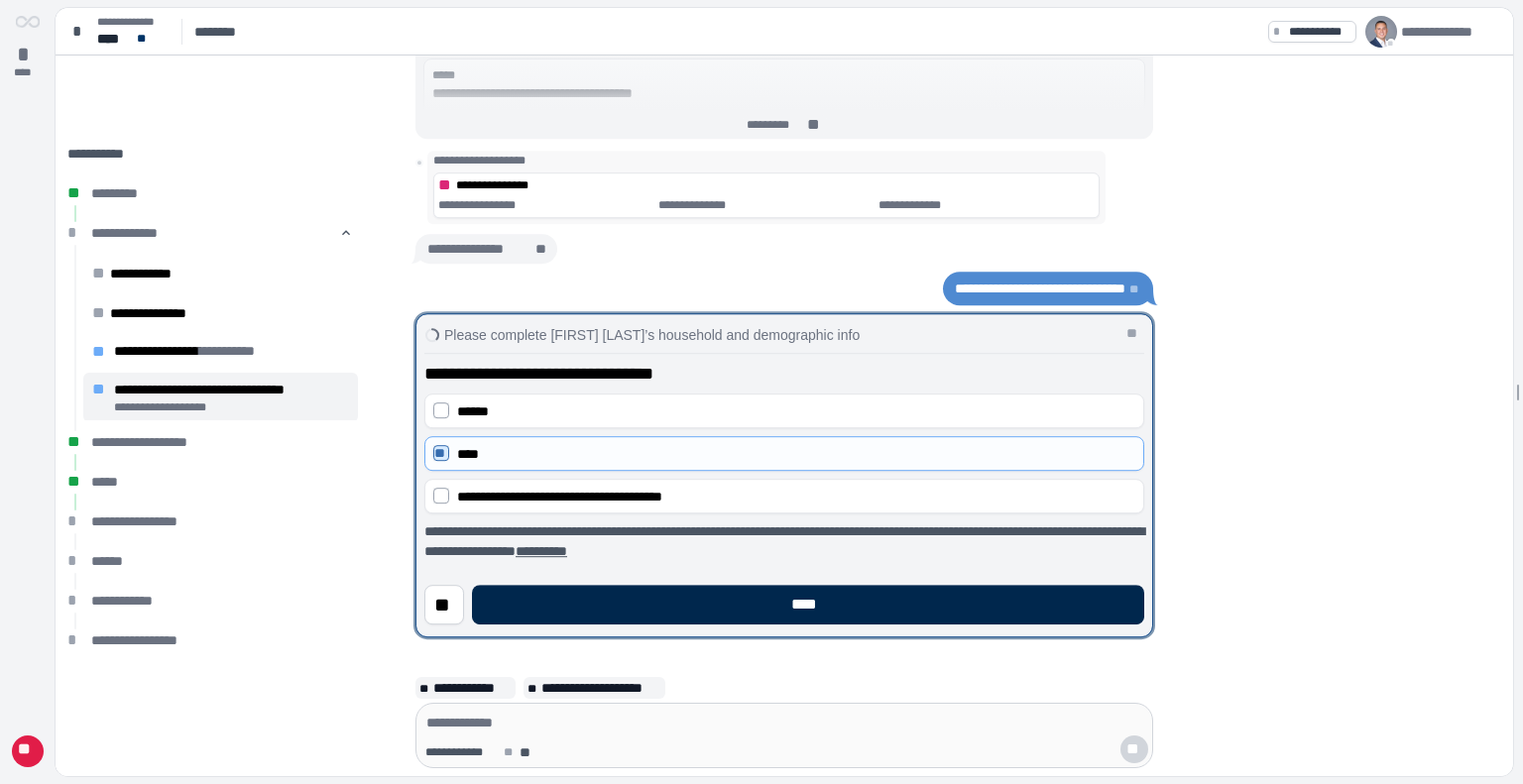 click on "****" at bounding box center [808, 605] 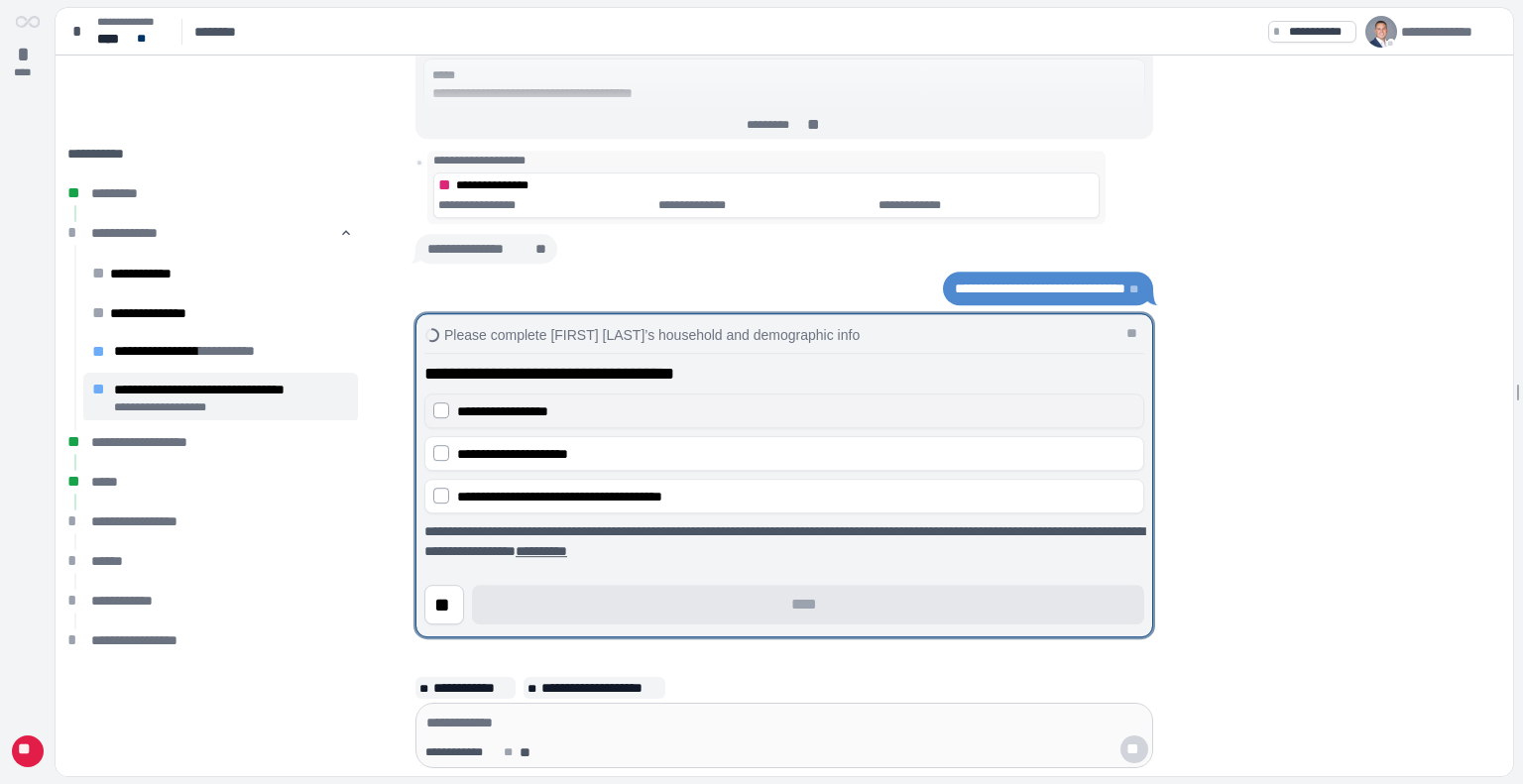 click on "**********" at bounding box center [503, 411] 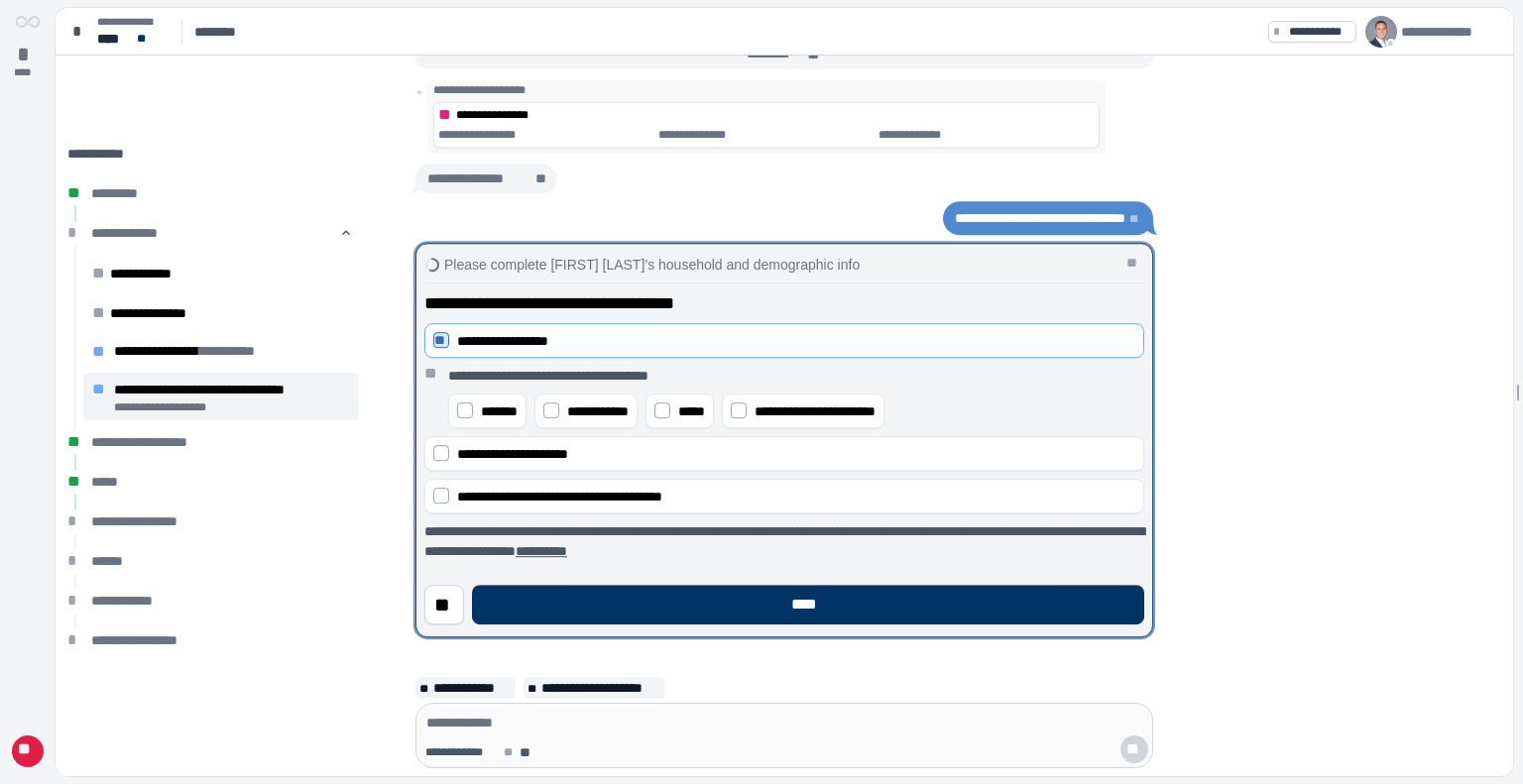 click on "**********" at bounding box center [784, 442] 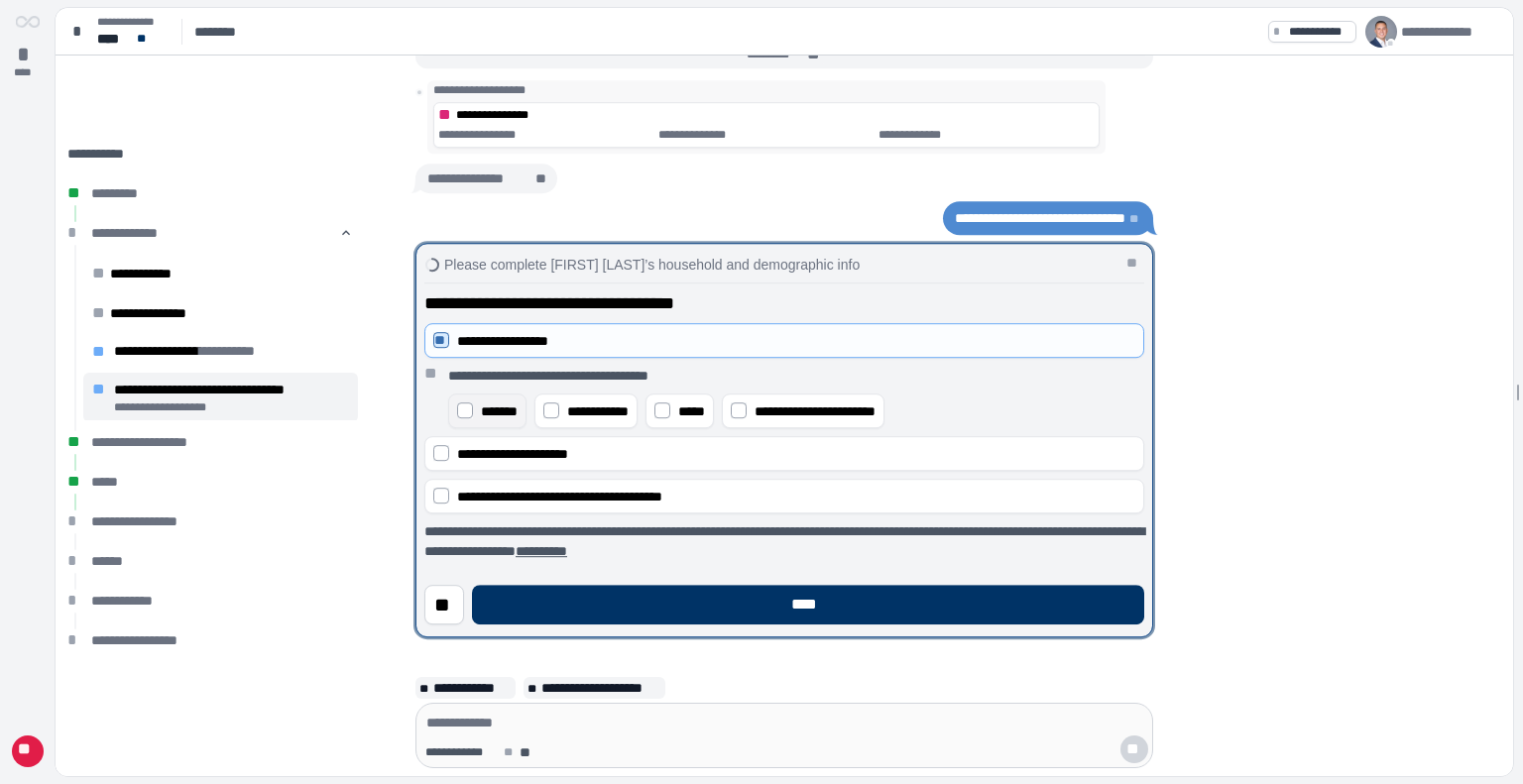 click on "*******" at bounding box center [499, 411] 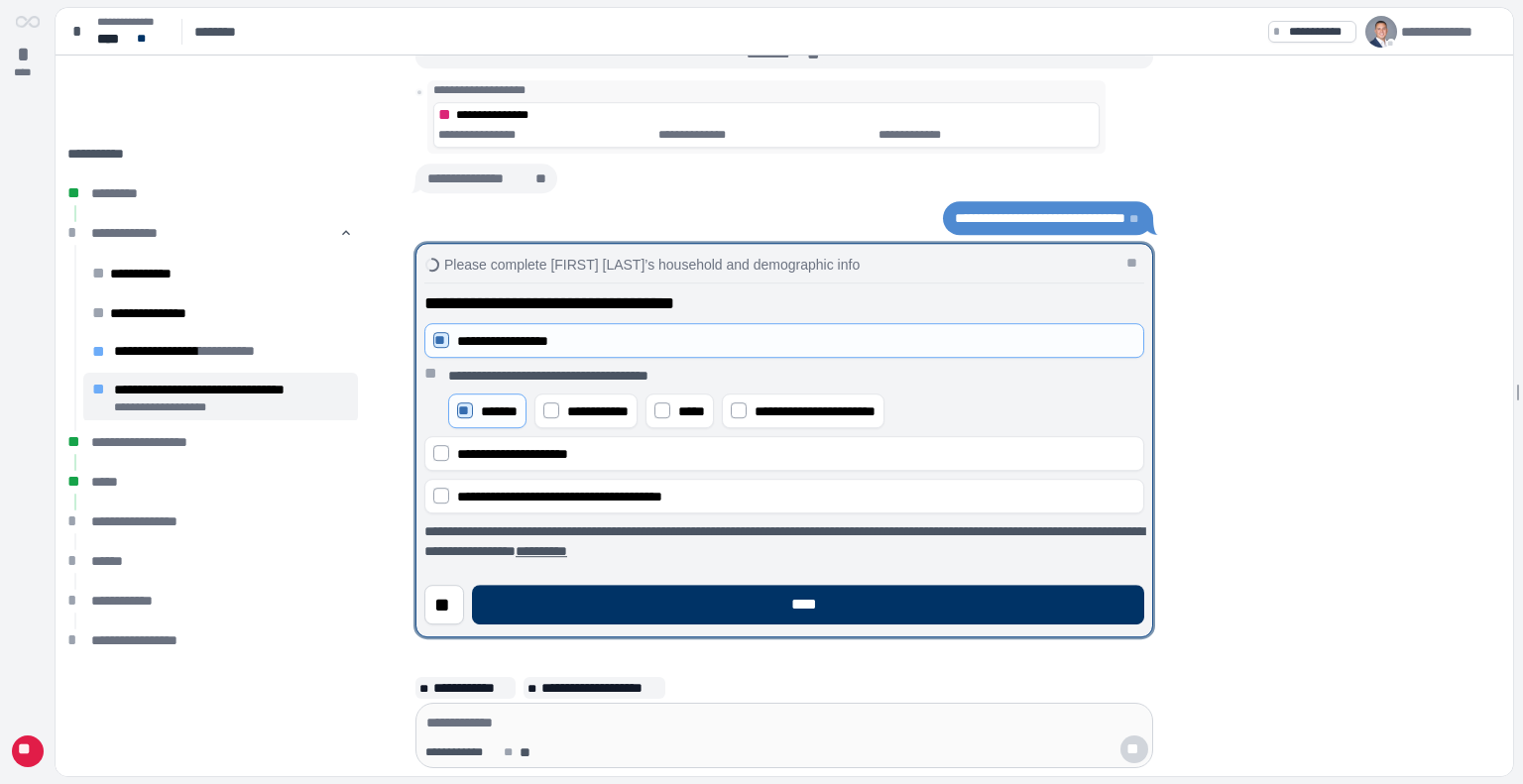 click on "**********" at bounding box center (784, 442) 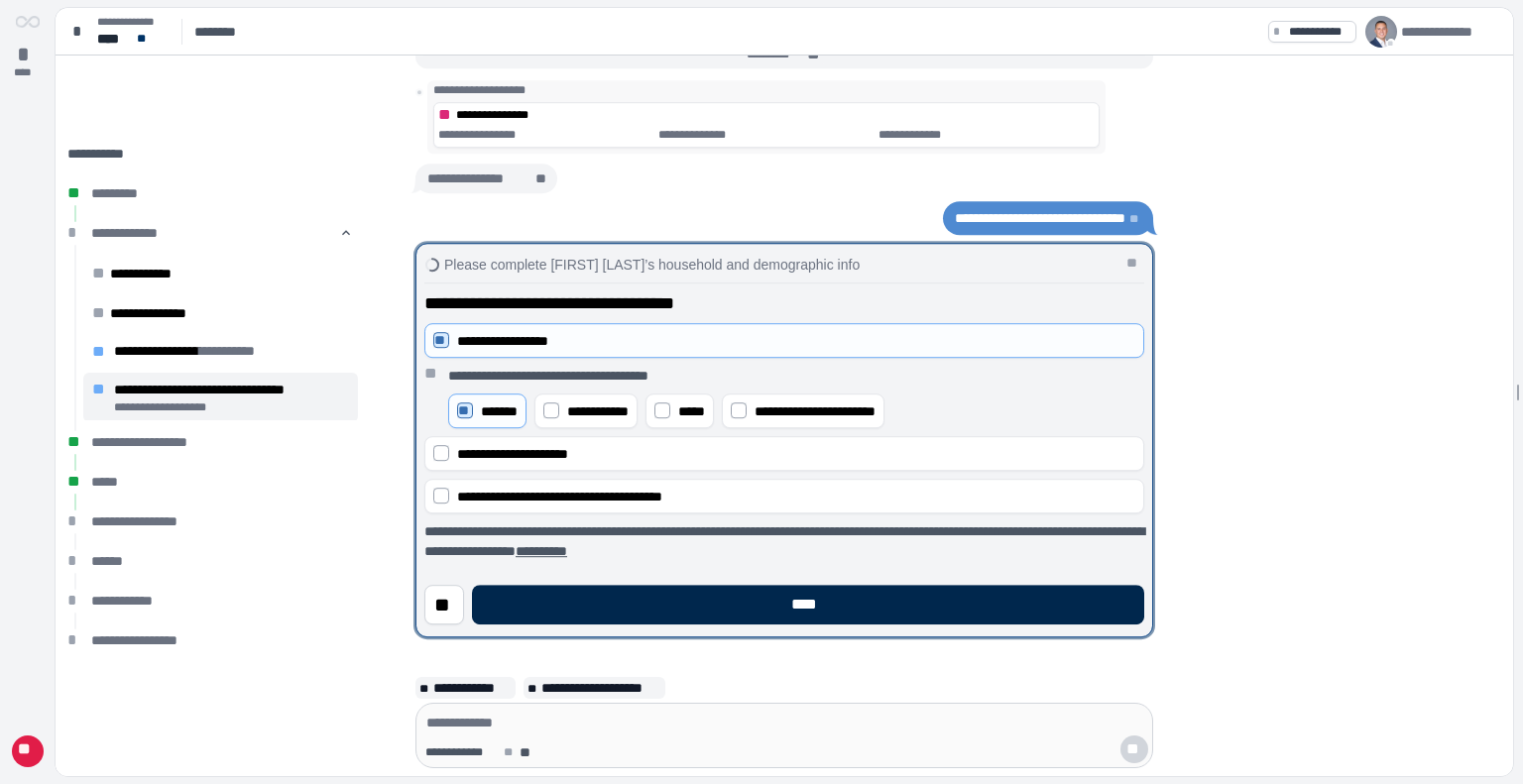 click on "****" at bounding box center (808, 605) 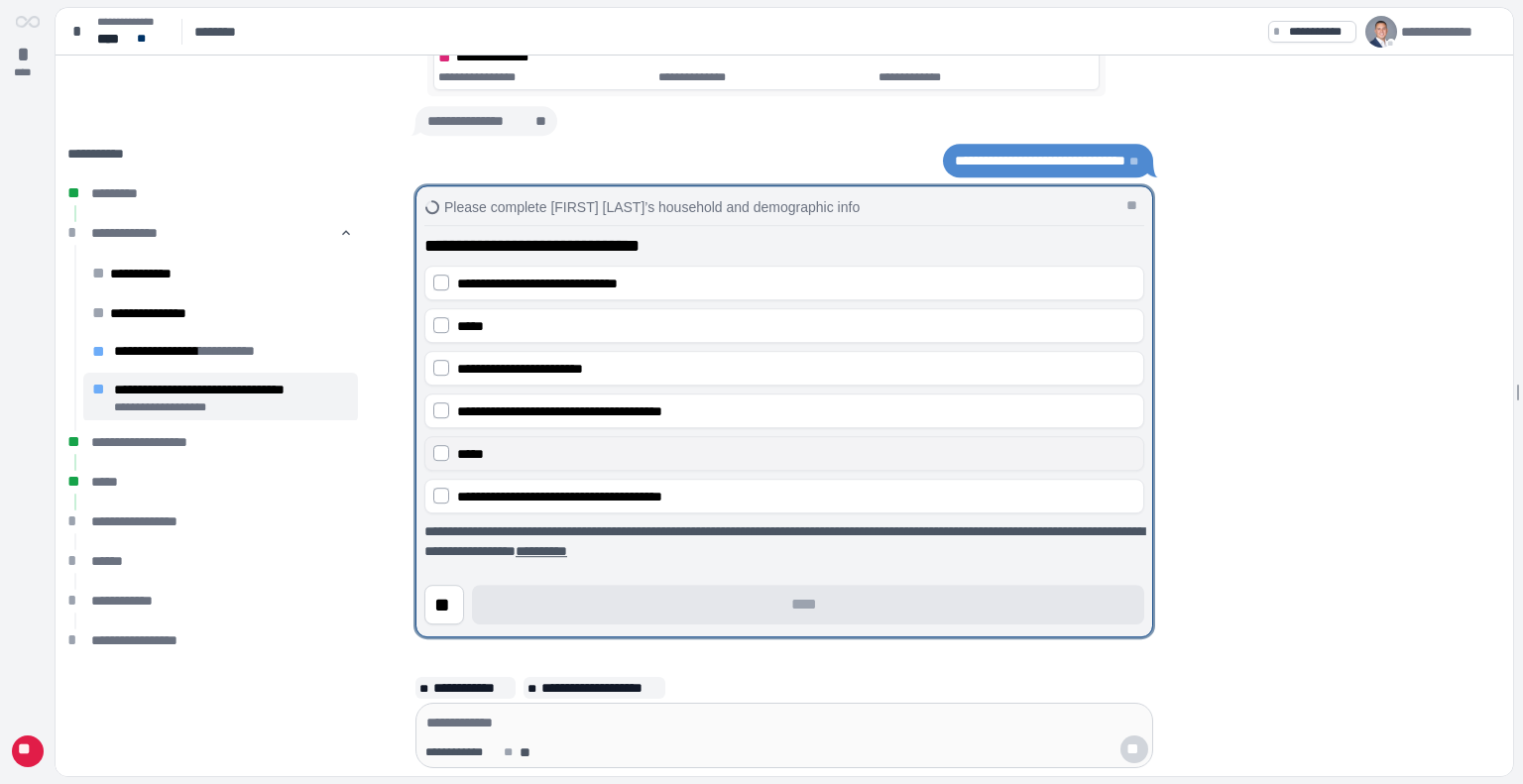click on "*****" at bounding box center [784, 453] 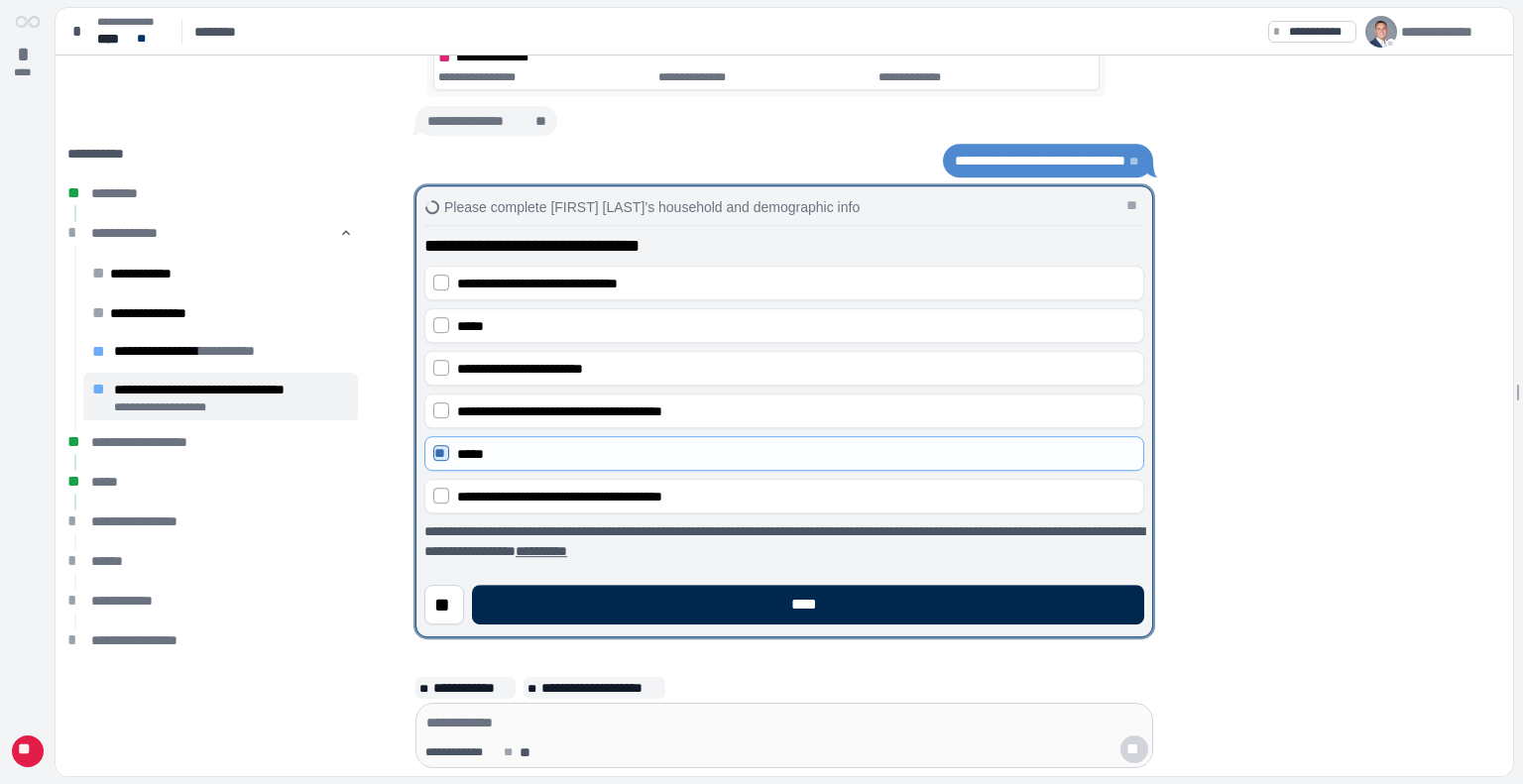 drag, startPoint x: 565, startPoint y: 586, endPoint x: 571, endPoint y: 605, distance: 19.924859 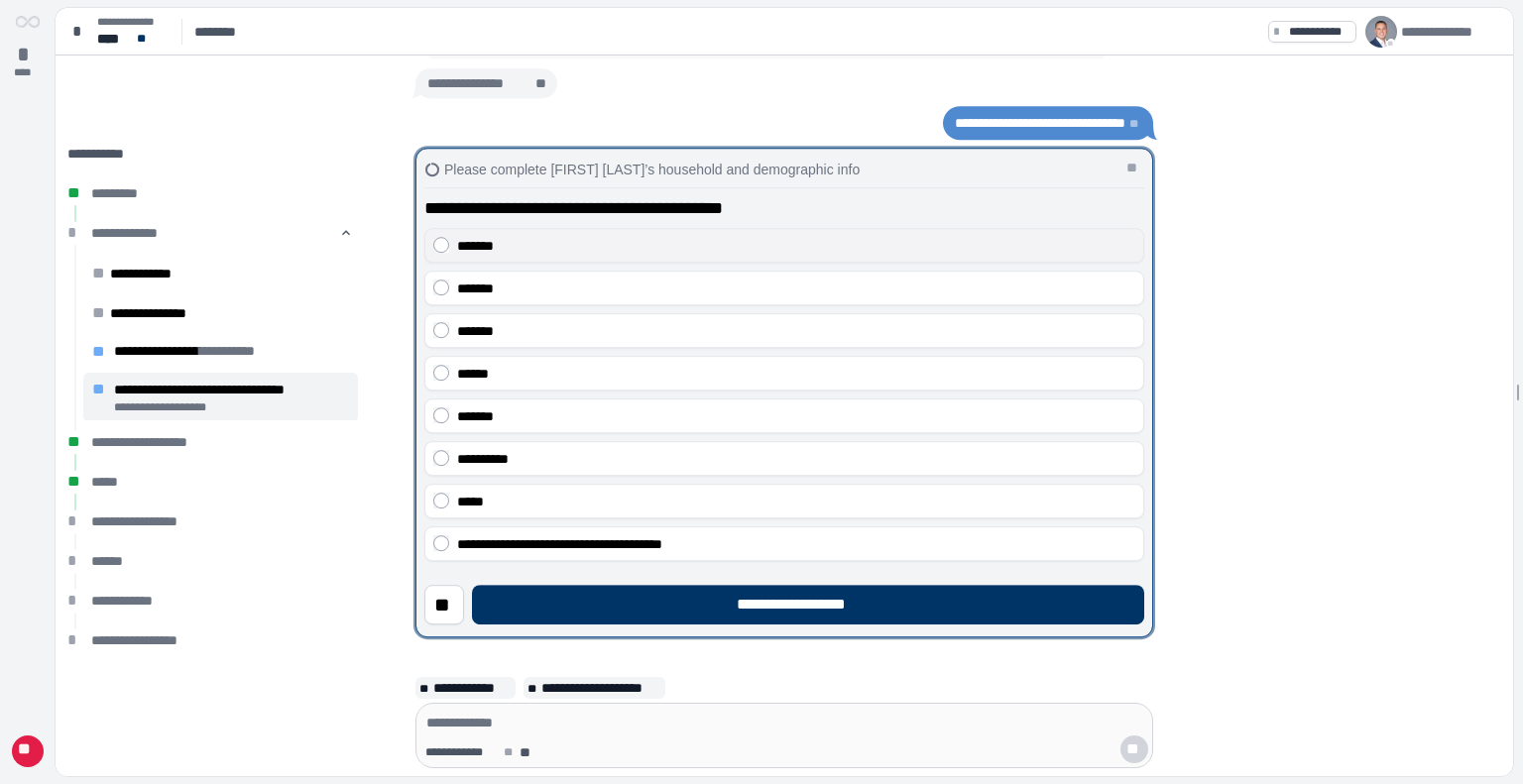 click on "*******" at bounding box center [796, 246] 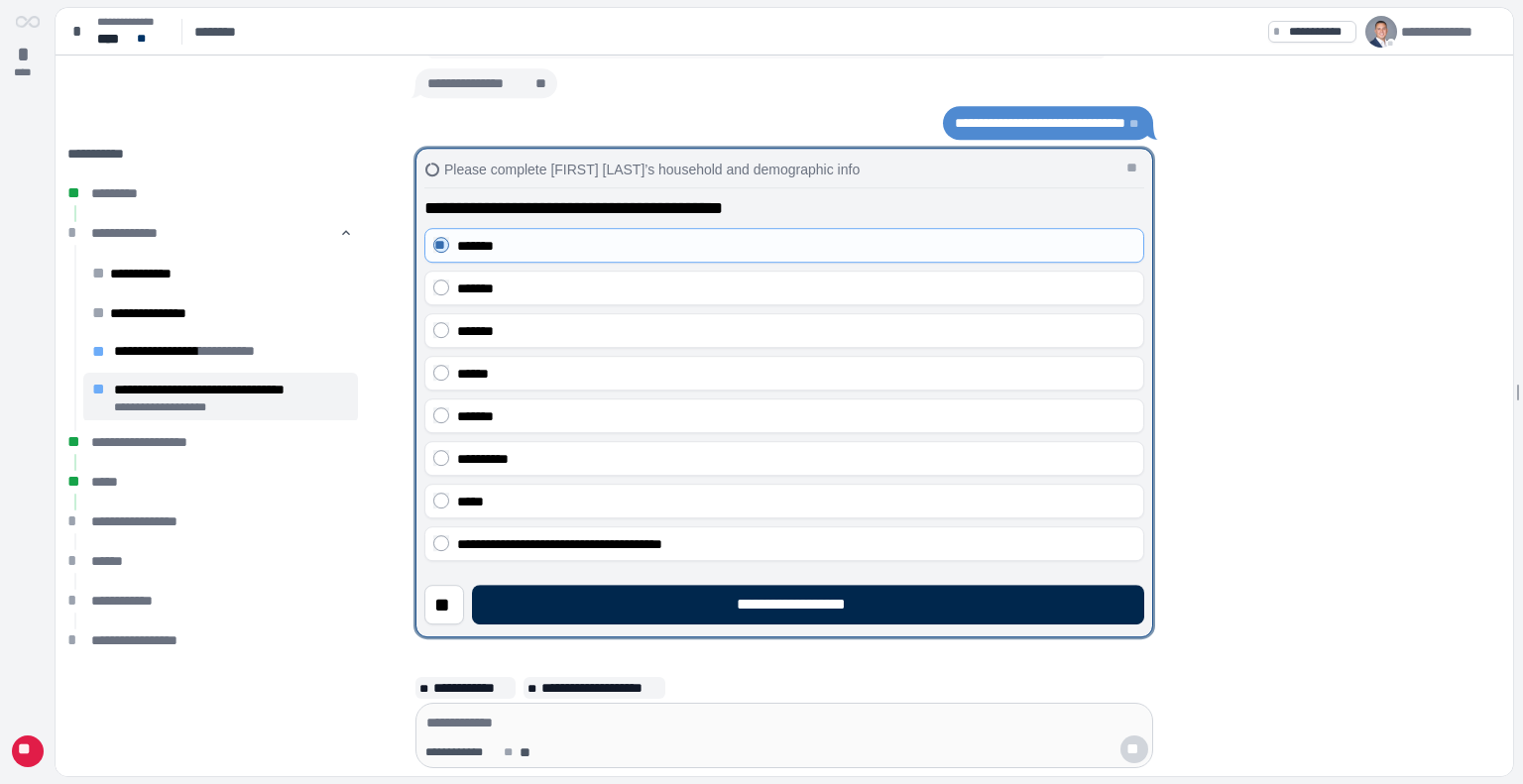 click on "**********" at bounding box center [808, 605] 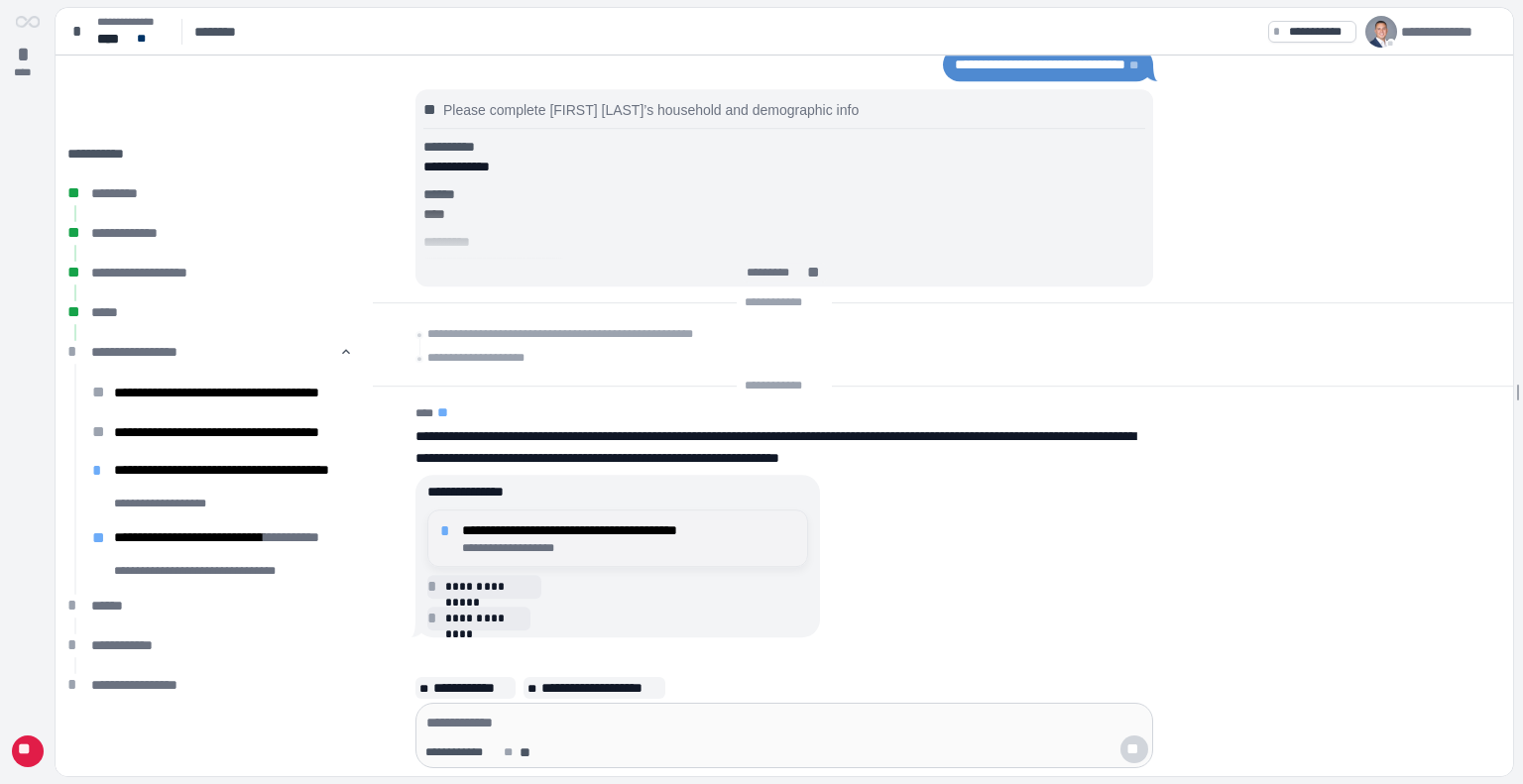 click on "**********" at bounding box center (629, 548) 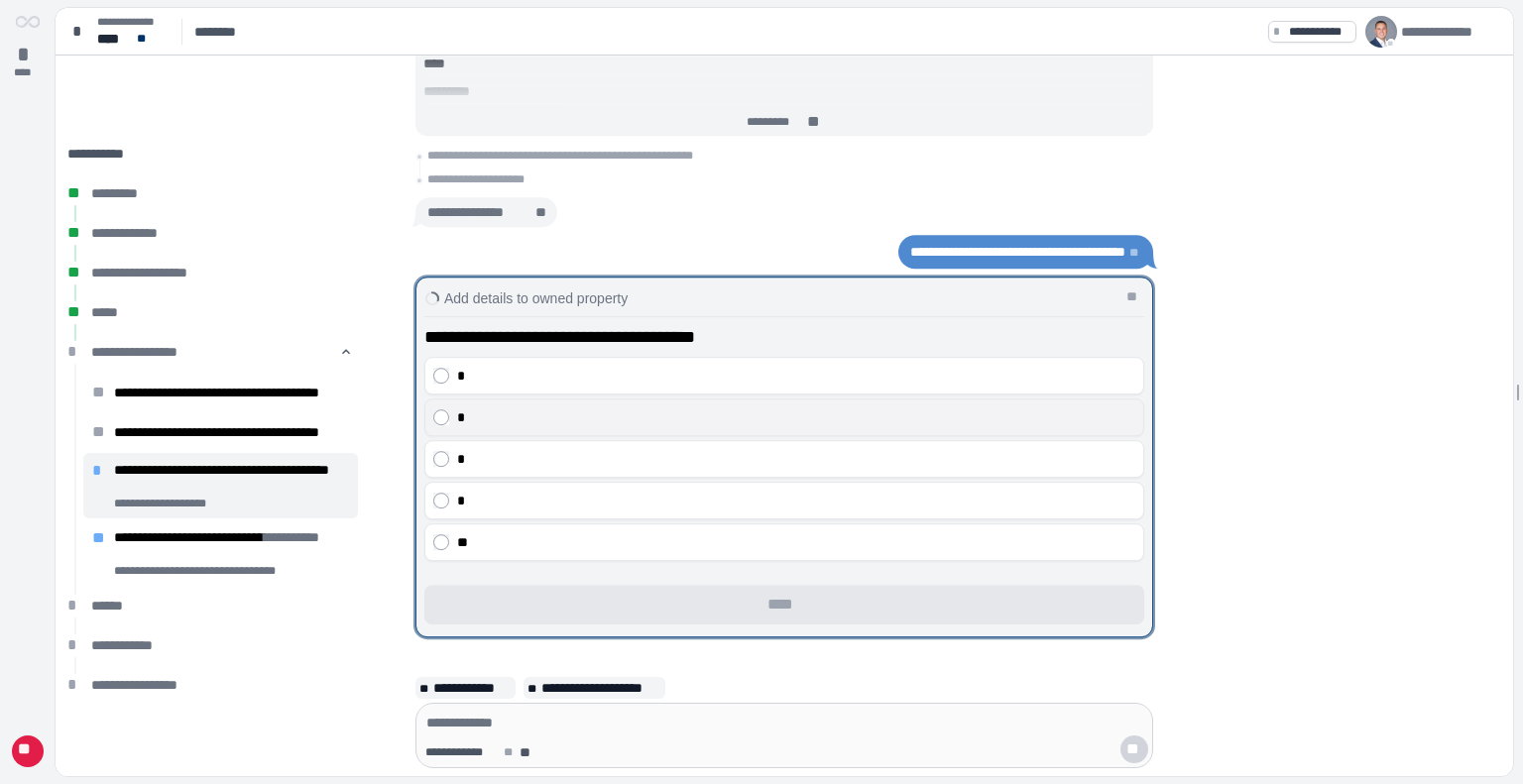 drag, startPoint x: 498, startPoint y: 367, endPoint x: 559, endPoint y: 409, distance: 74.06079 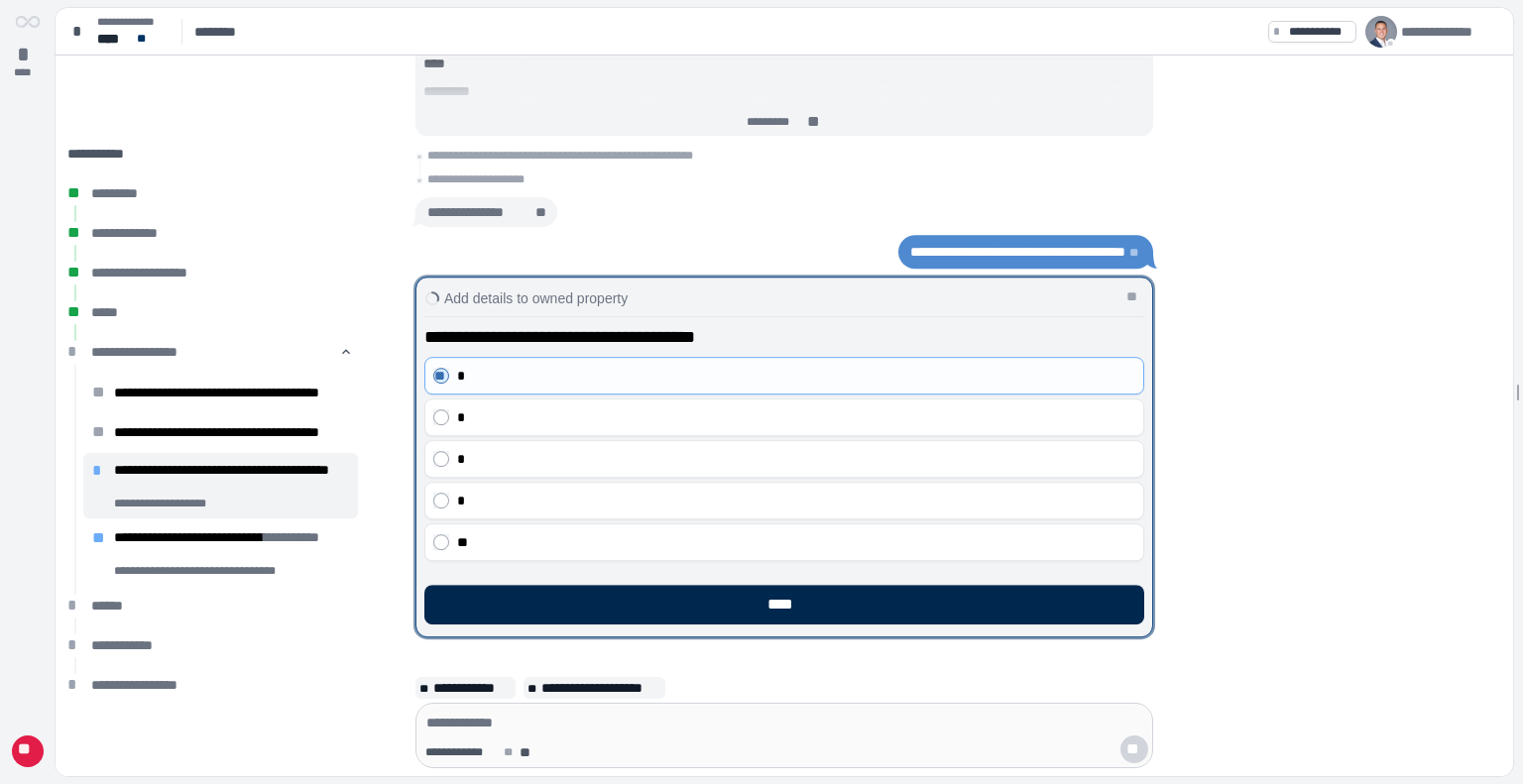 click on "****" at bounding box center [784, 605] 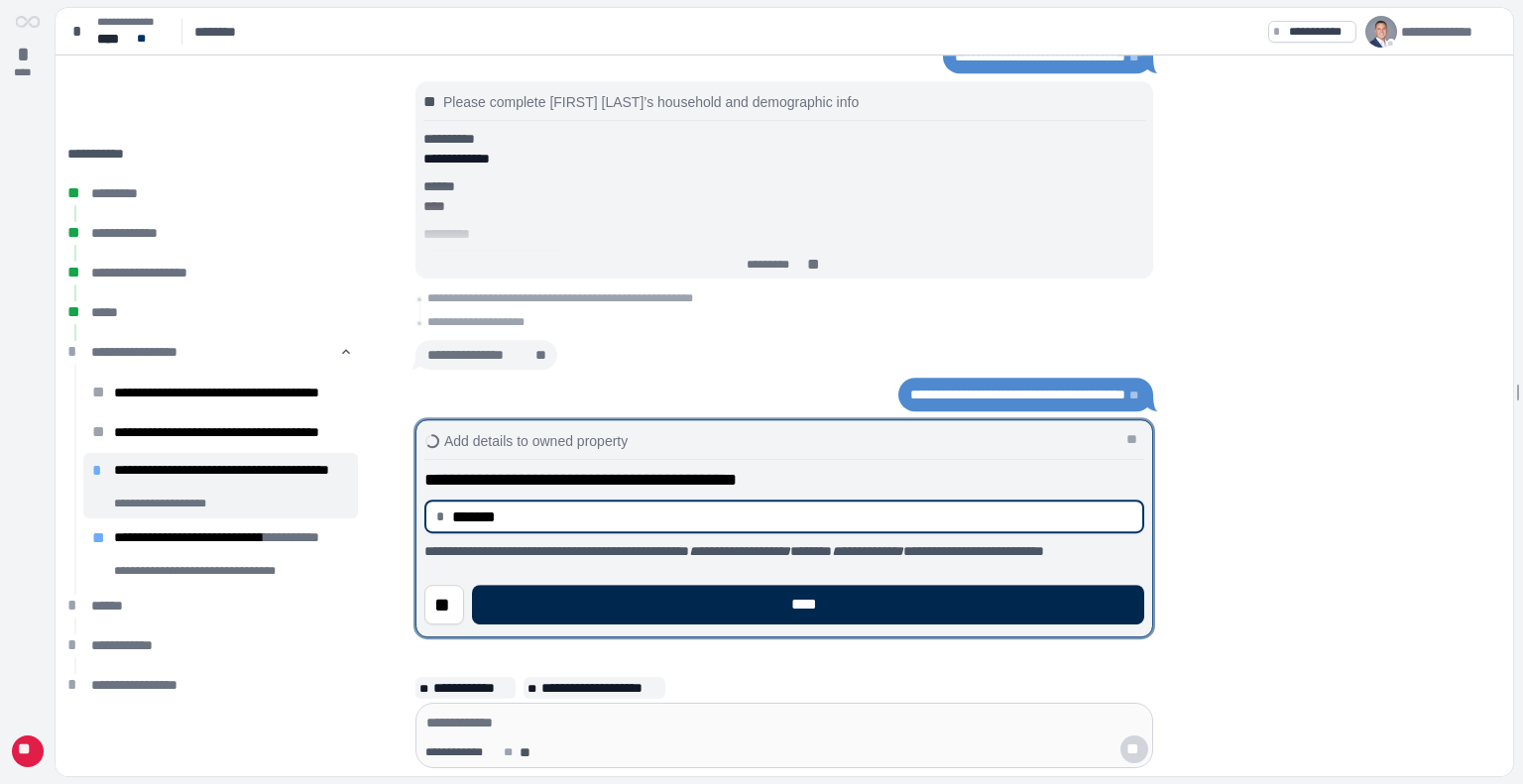 type on "**********" 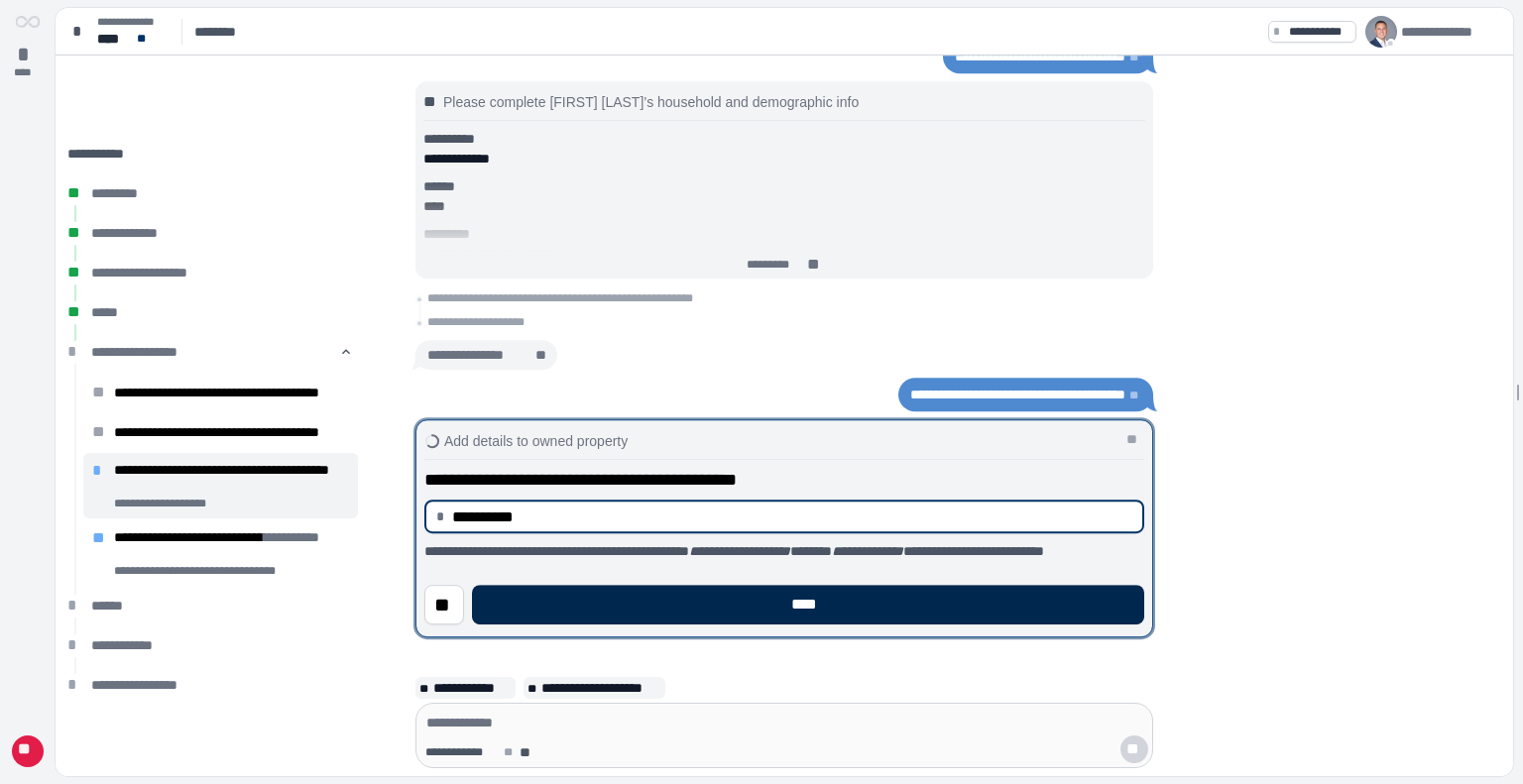 click on "****" at bounding box center [808, 605] 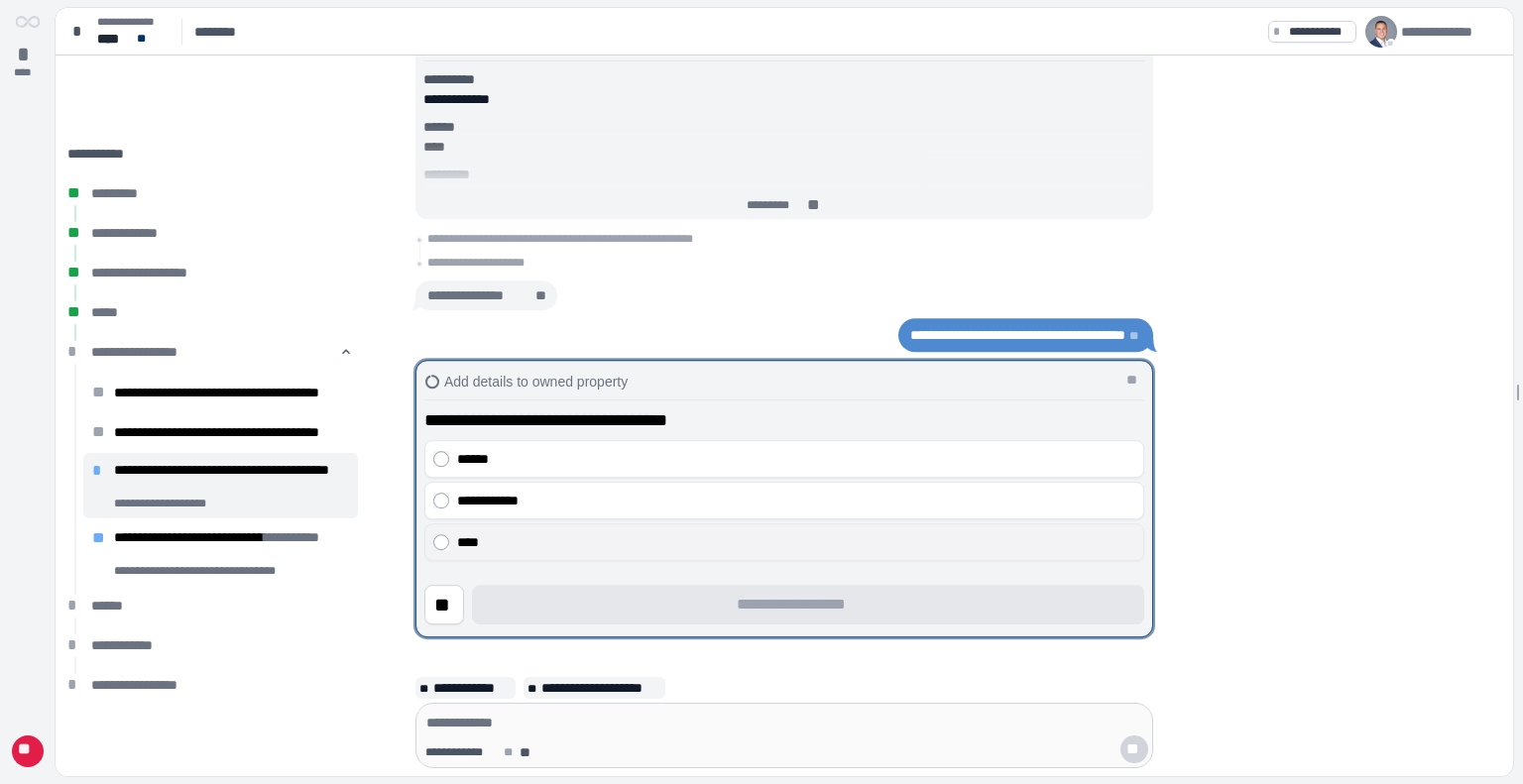 drag, startPoint x: 520, startPoint y: 459, endPoint x: 559, endPoint y: 538, distance: 88.10221 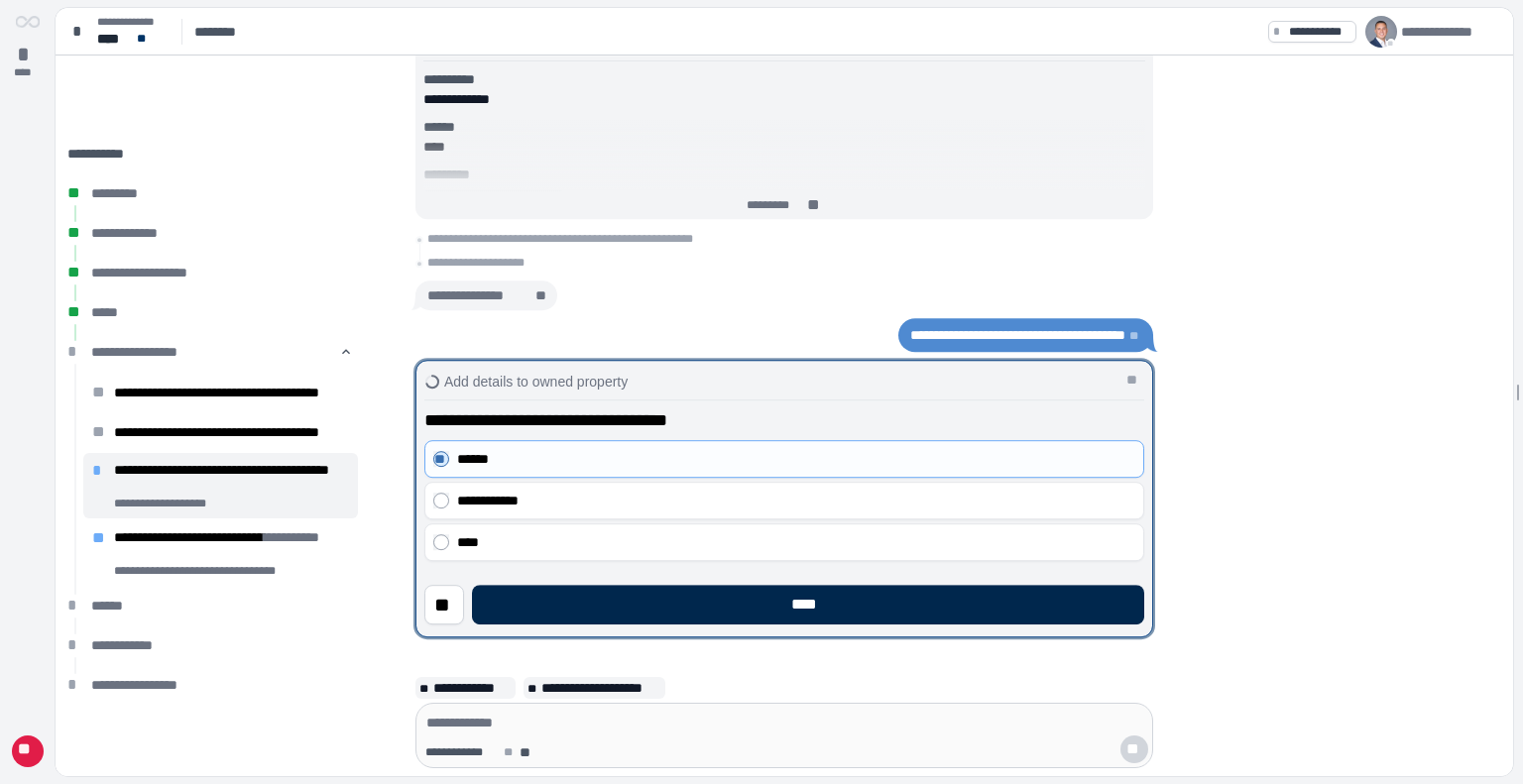 click on "****" at bounding box center (808, 605) 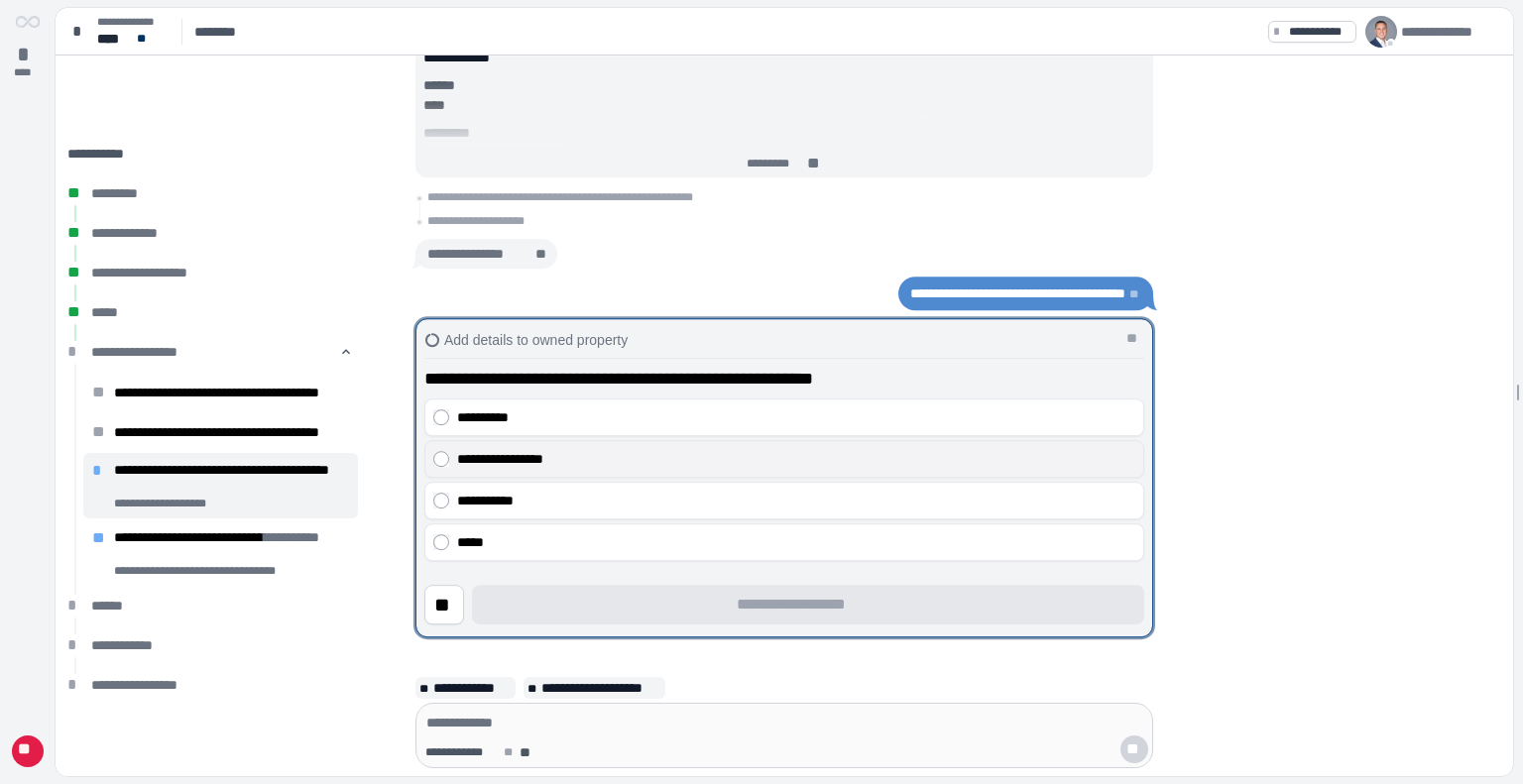 drag, startPoint x: 514, startPoint y: 418, endPoint x: 528, endPoint y: 467, distance: 50.96077 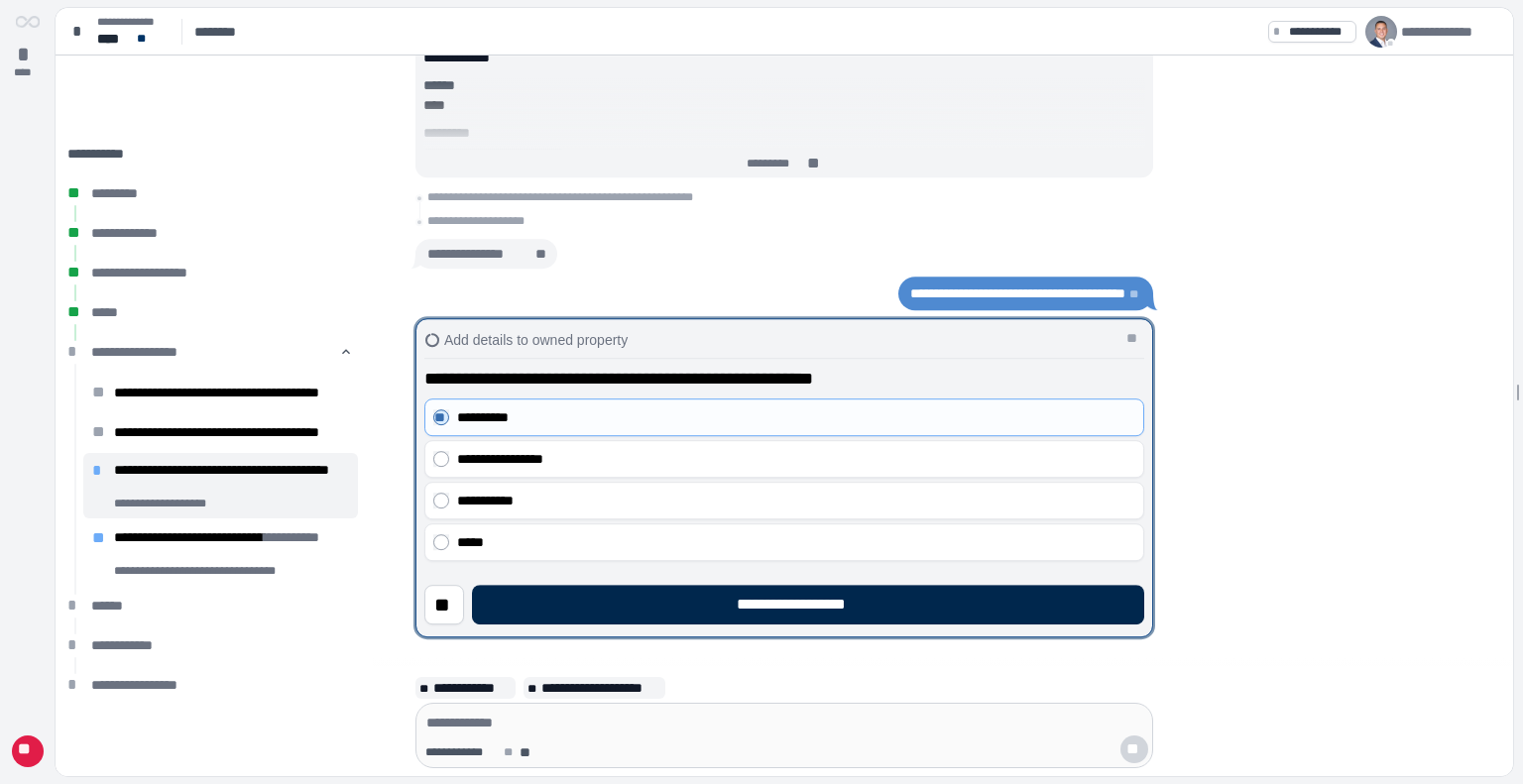 scroll, scrollTop: 21, scrollLeft: 0, axis: vertical 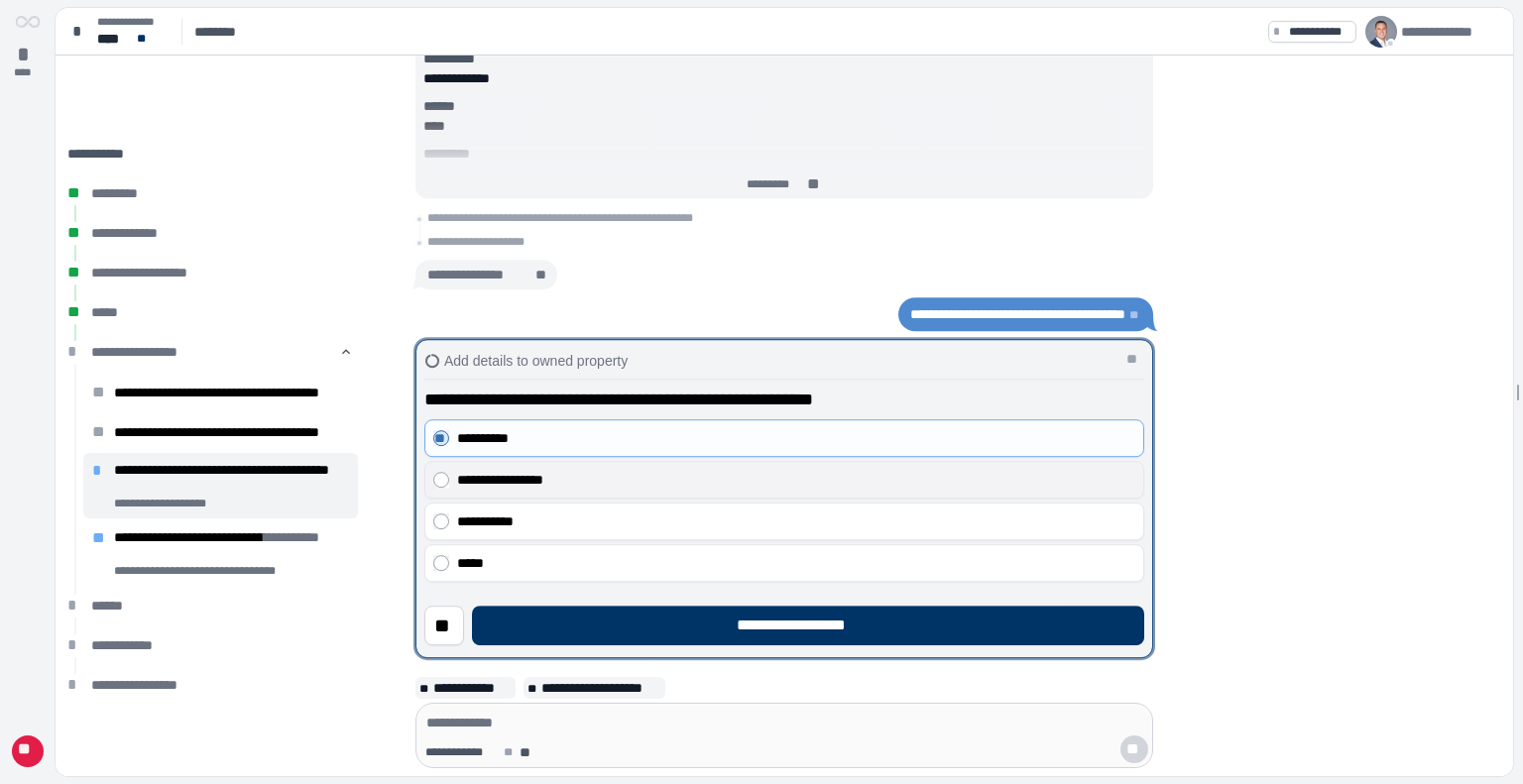 click on "**********" at bounding box center (796, 480) 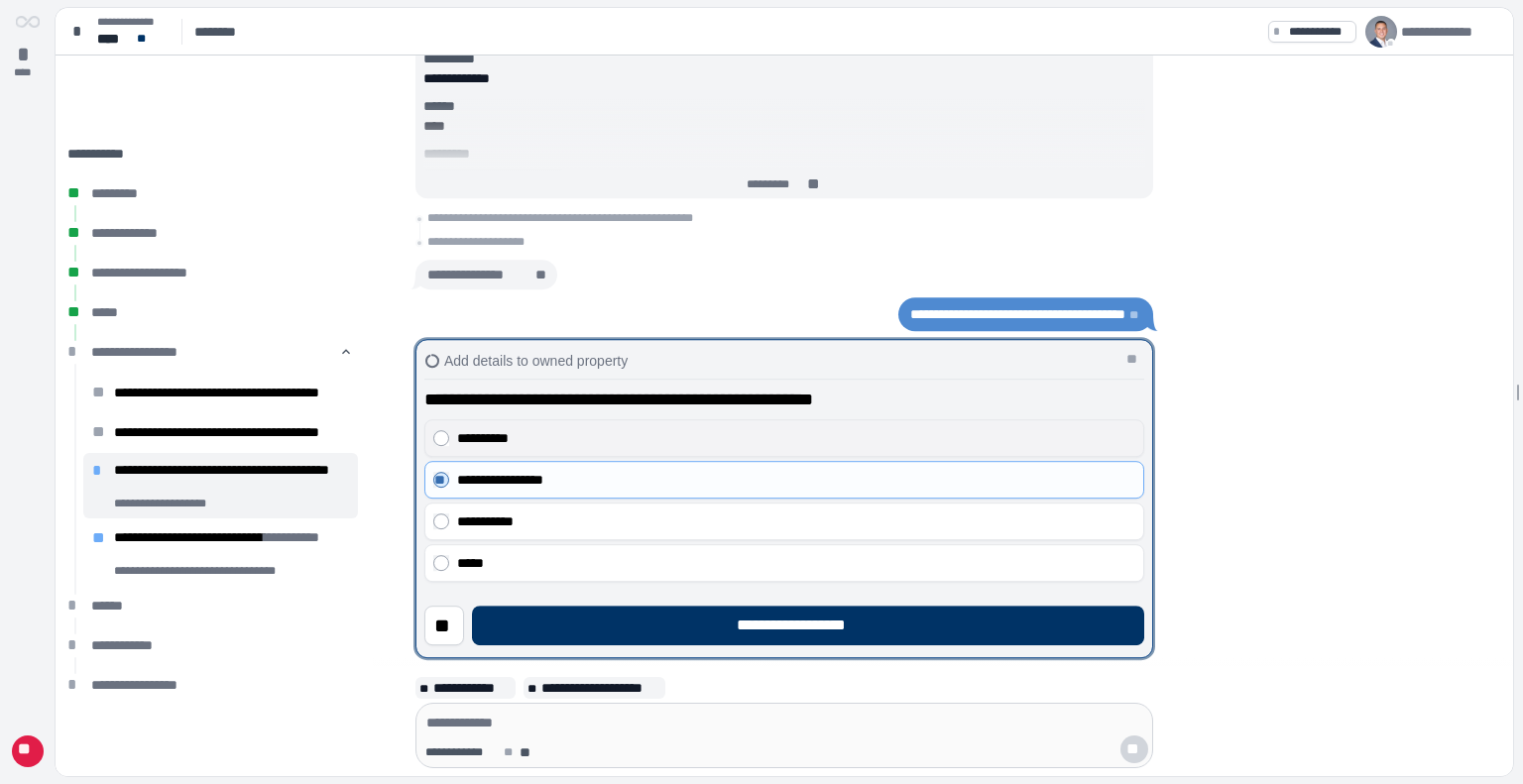 click on "**********" at bounding box center (796, 438) 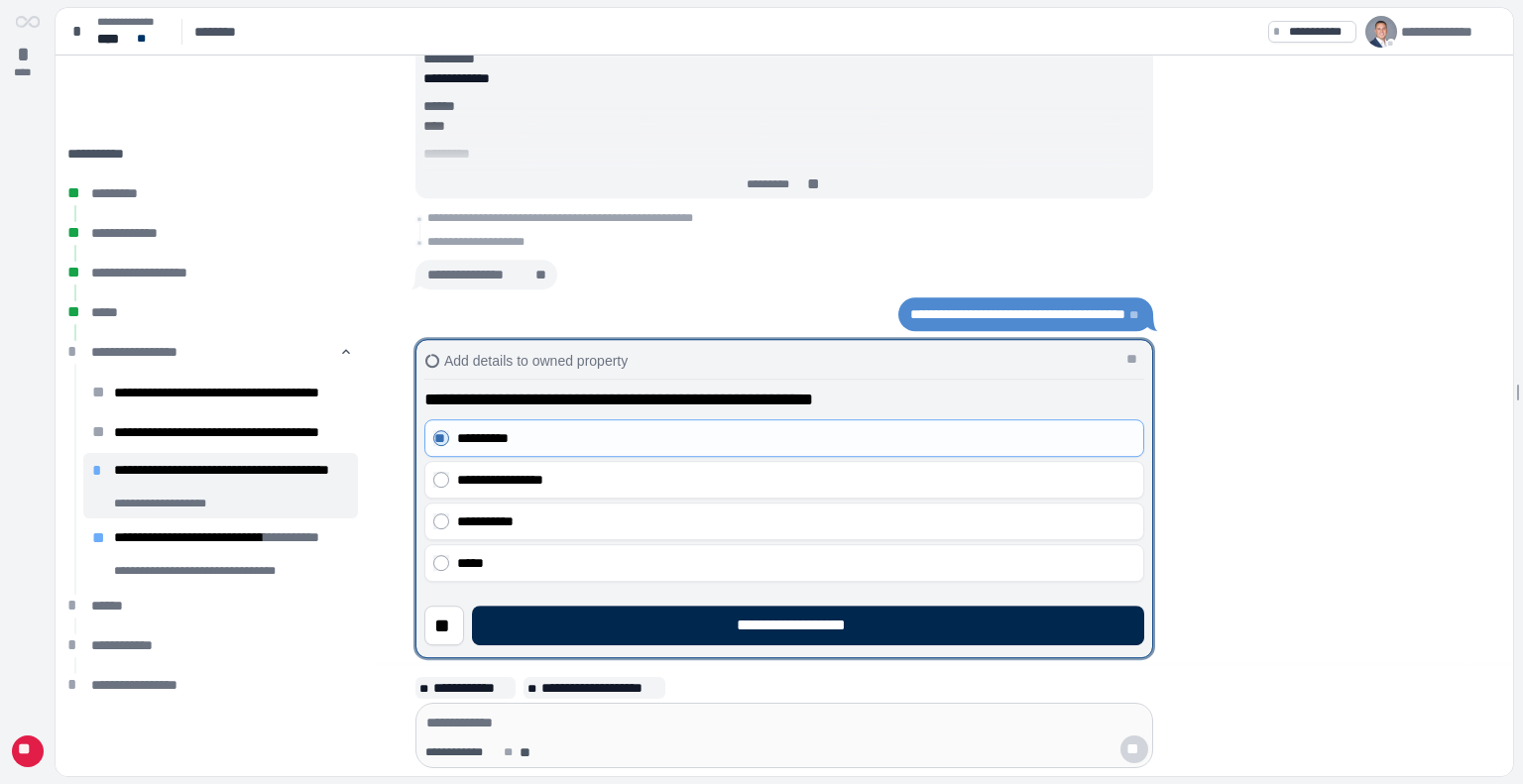 click on "**********" at bounding box center (808, 625) 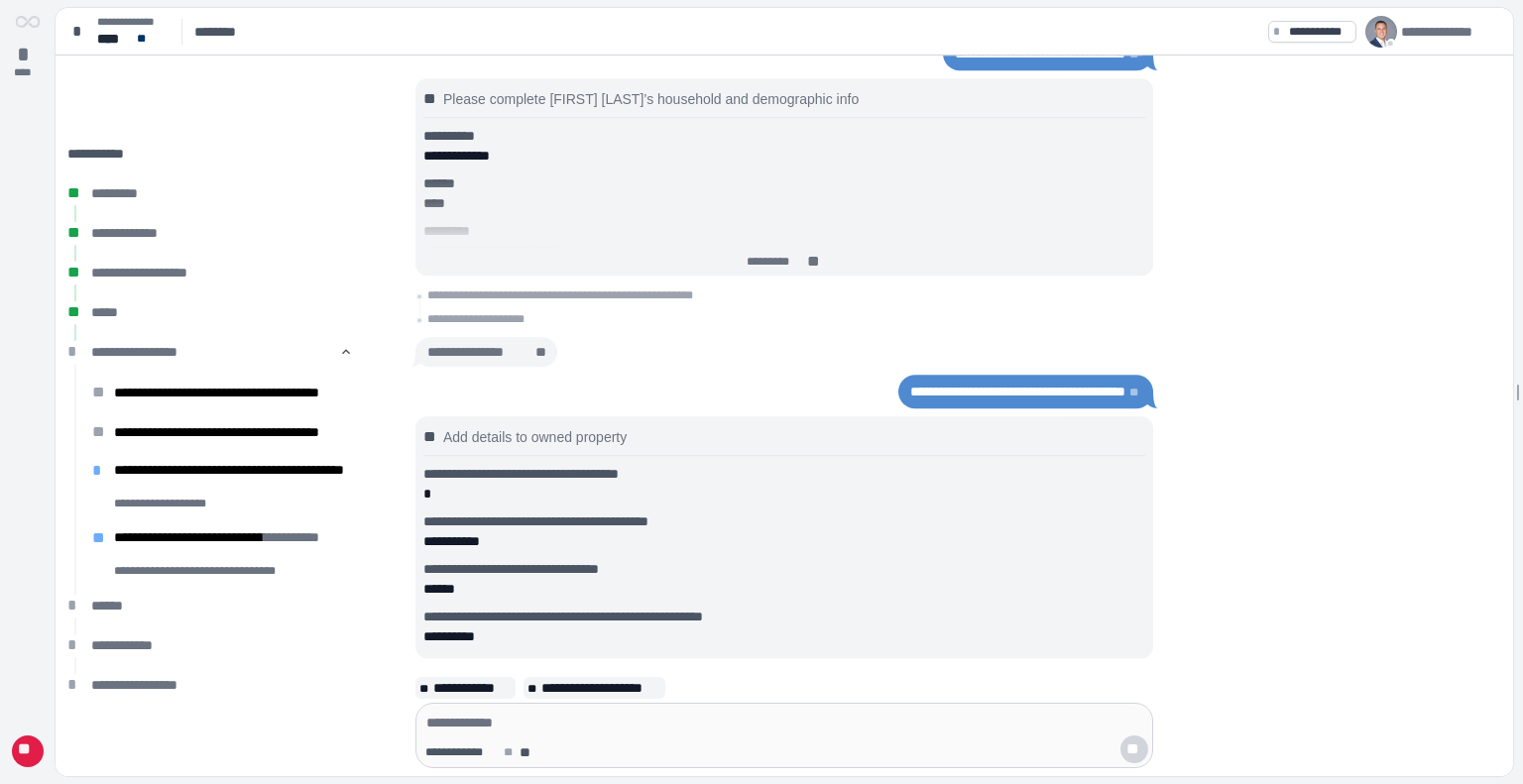 scroll, scrollTop: 0, scrollLeft: 0, axis: both 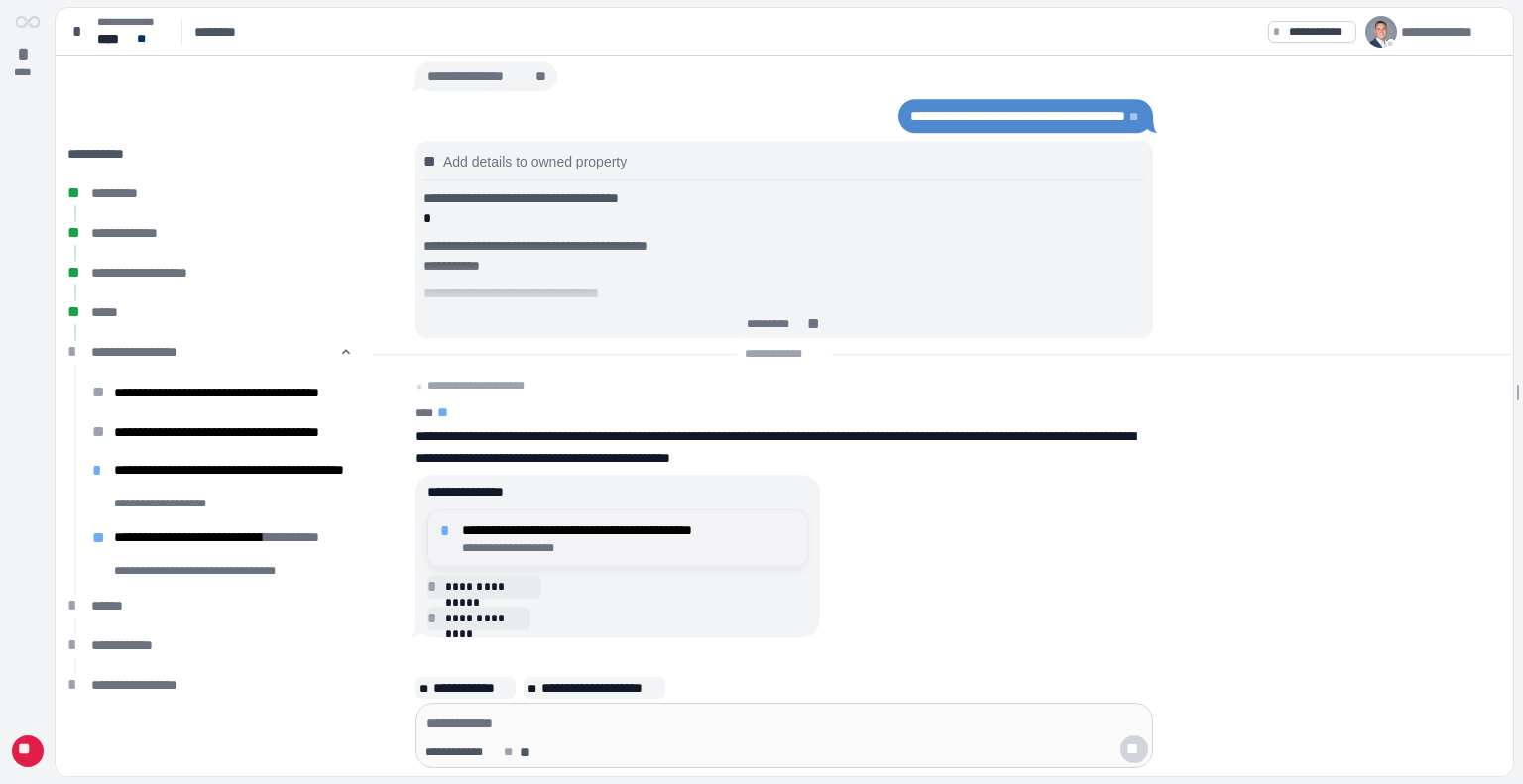 click on "**********" at bounding box center (629, 530) 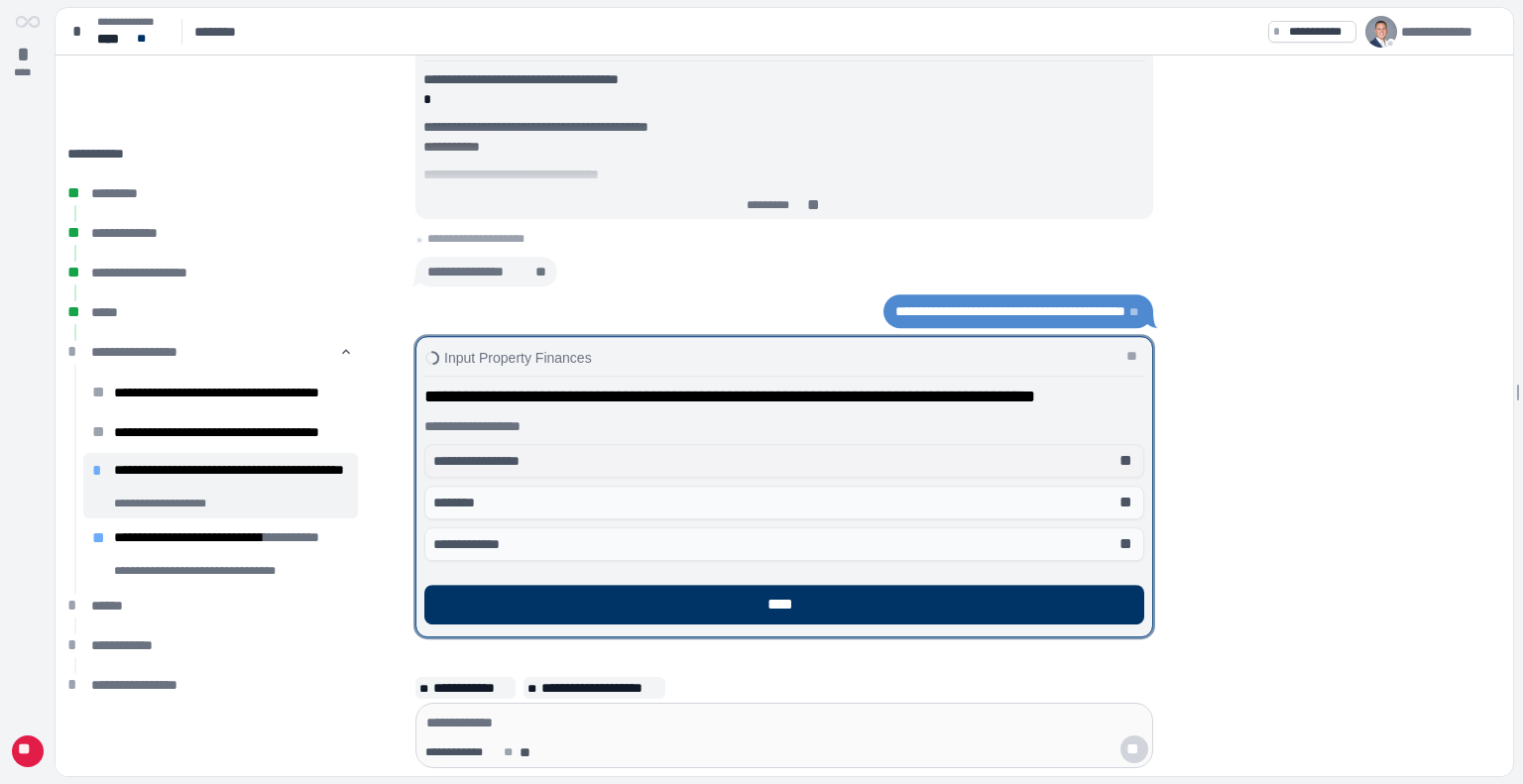 click on "**********" at bounding box center (489, 461) 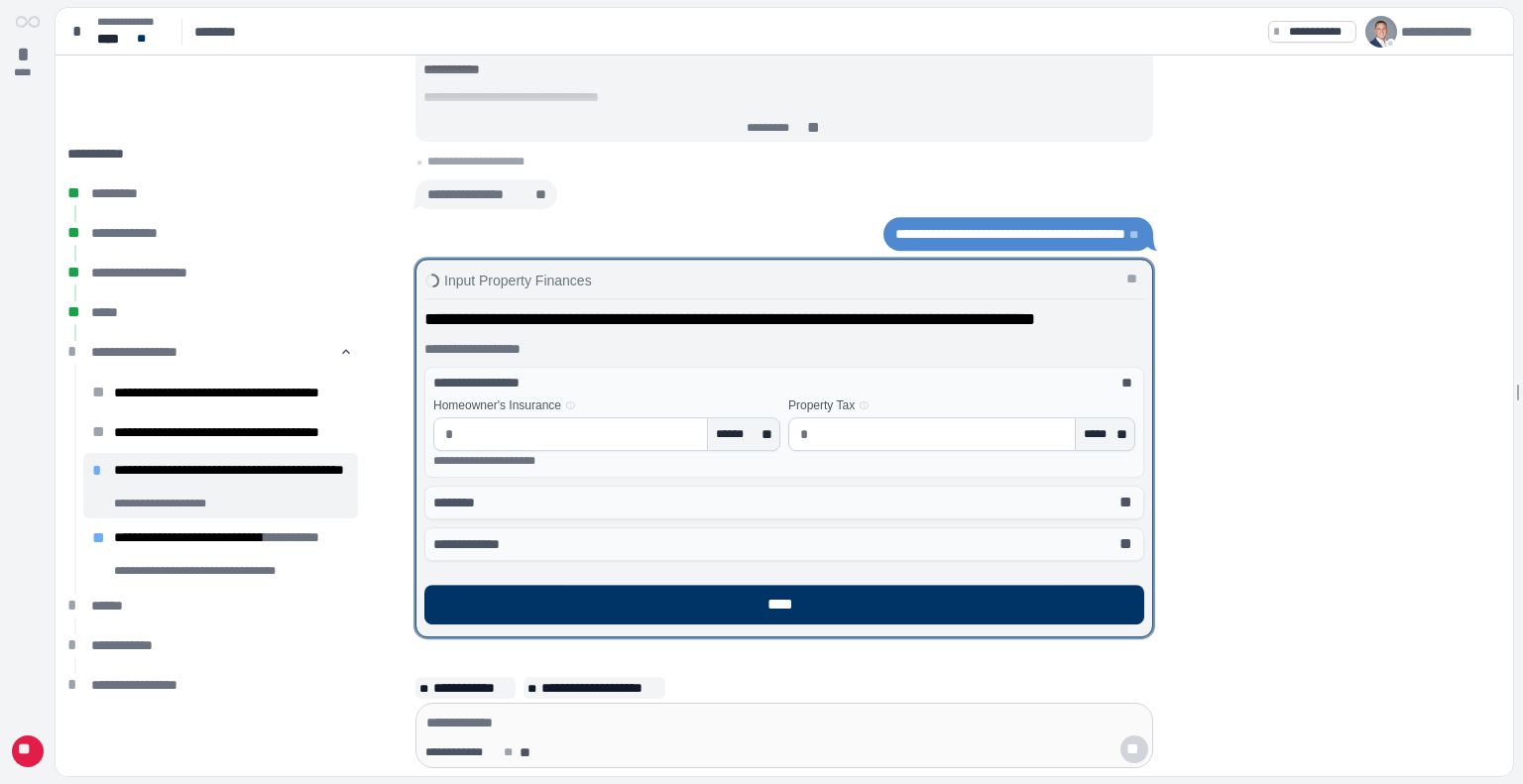 click at bounding box center [580, 434] 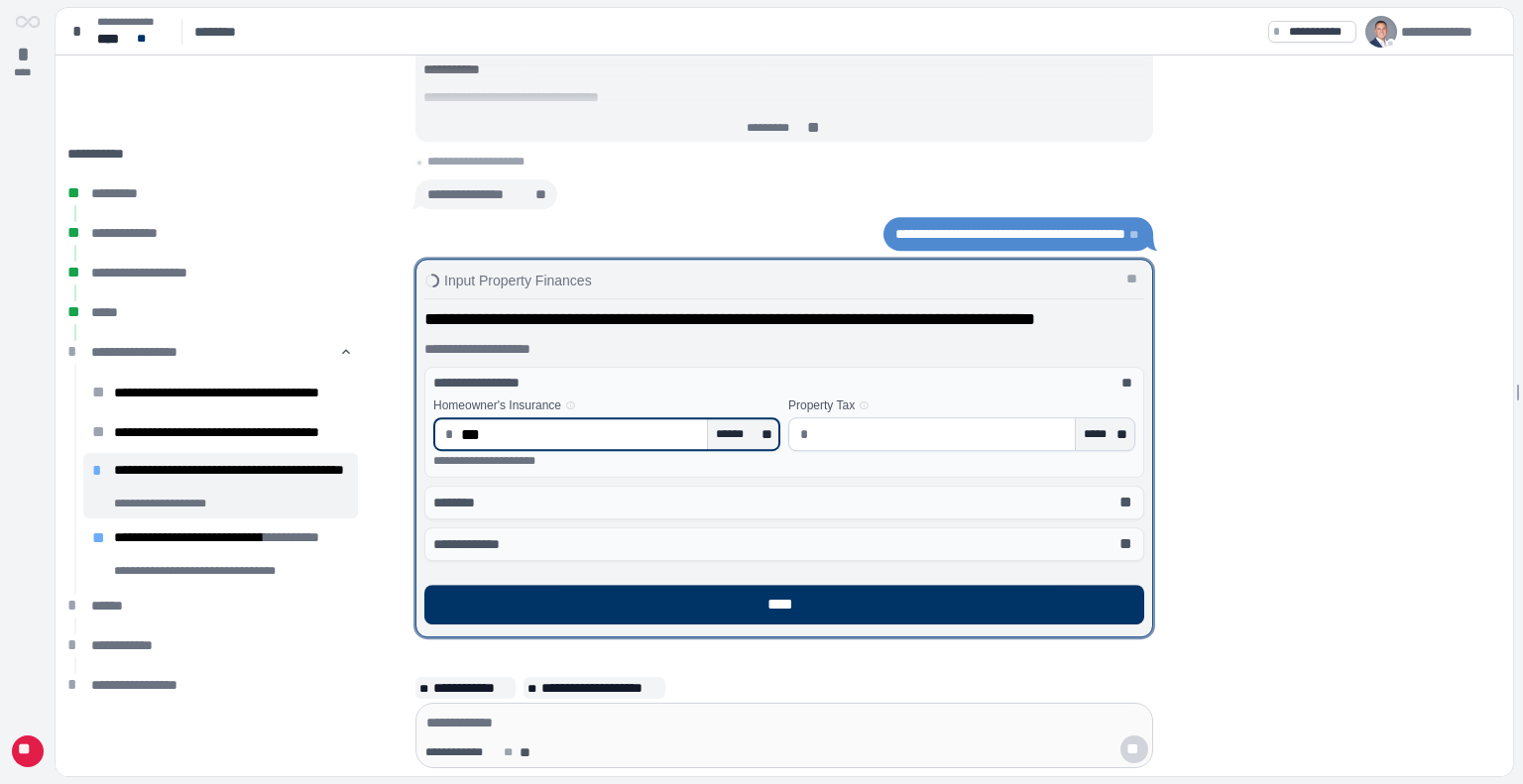 type on "******" 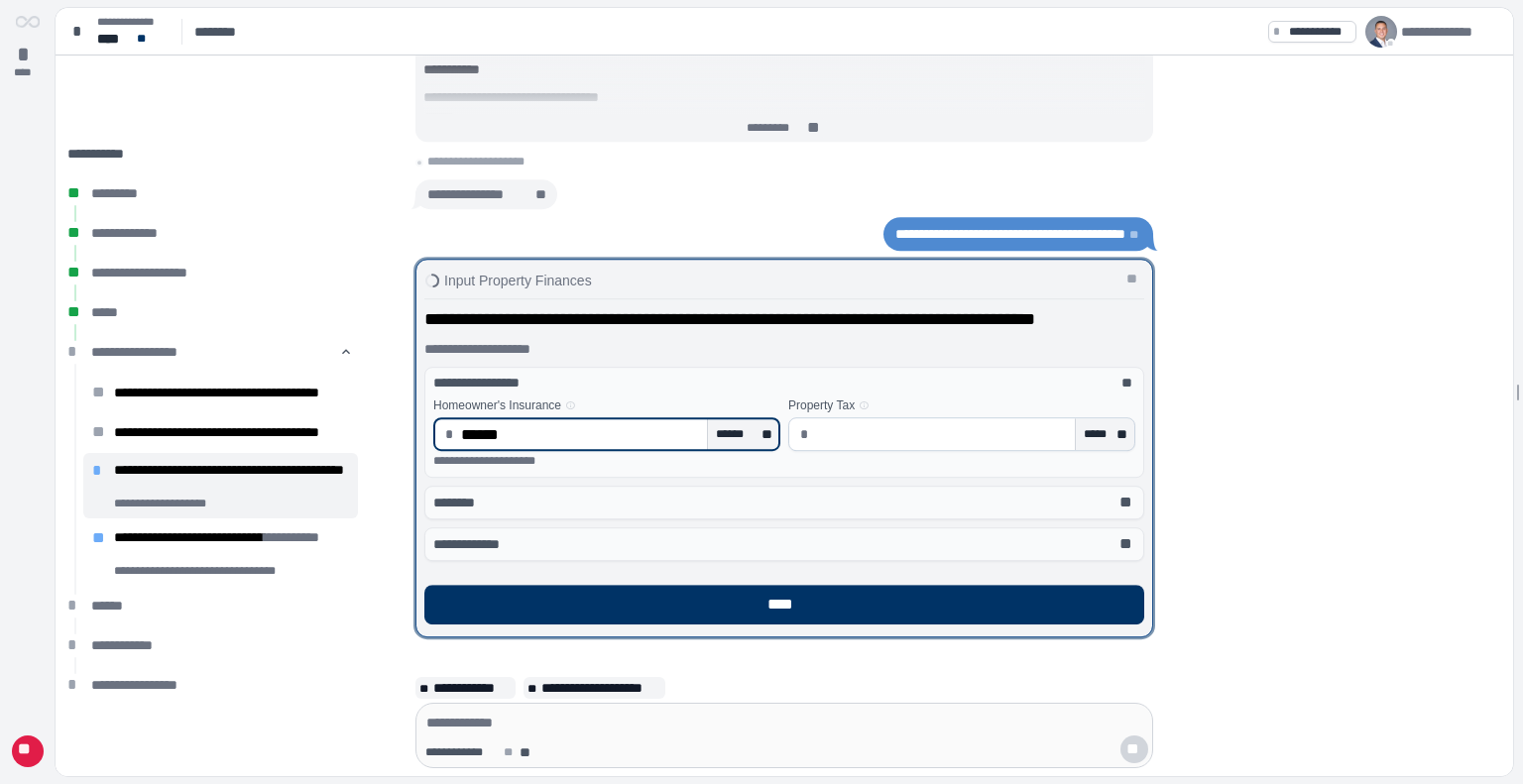 click at bounding box center [942, 434] 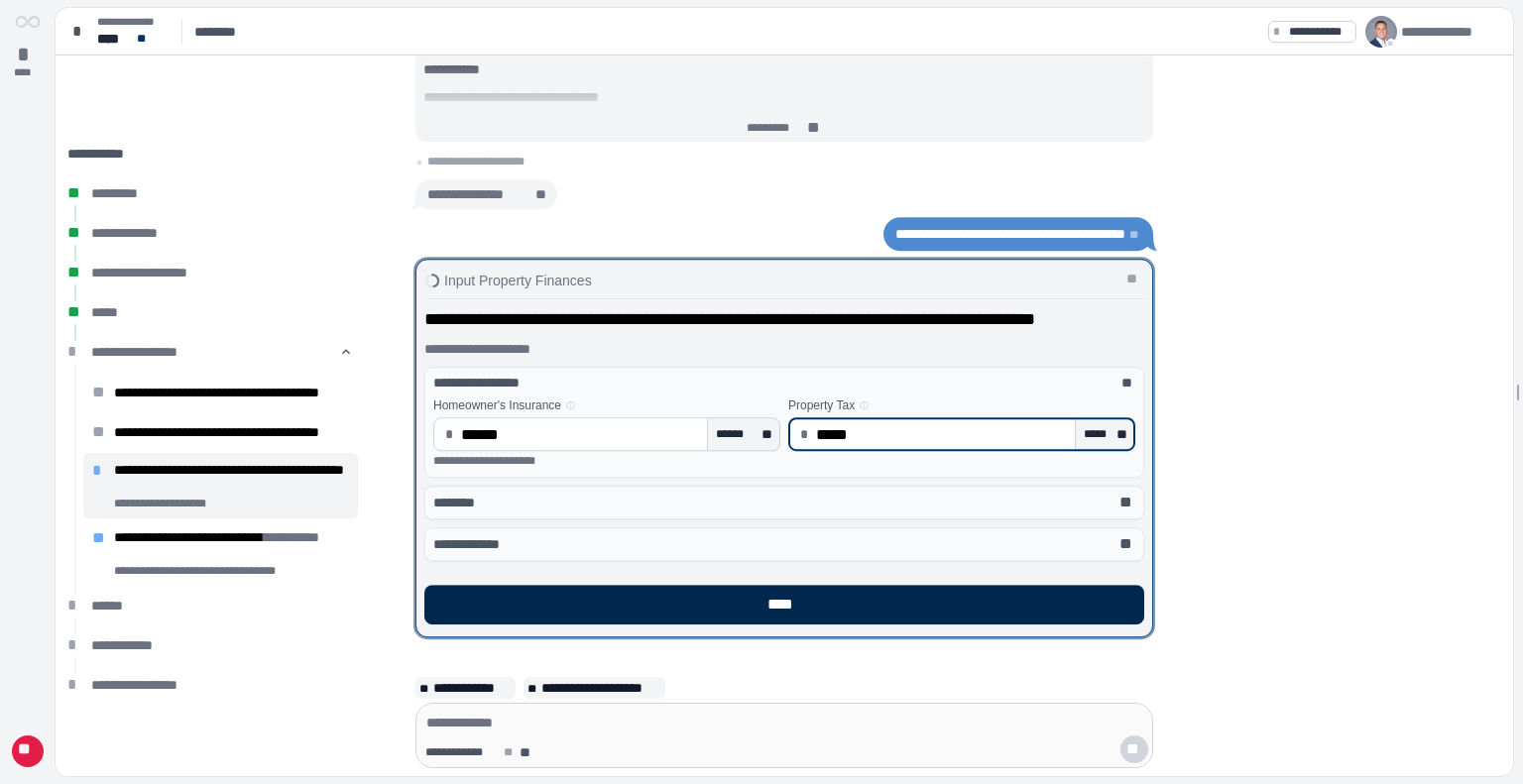 type on "********" 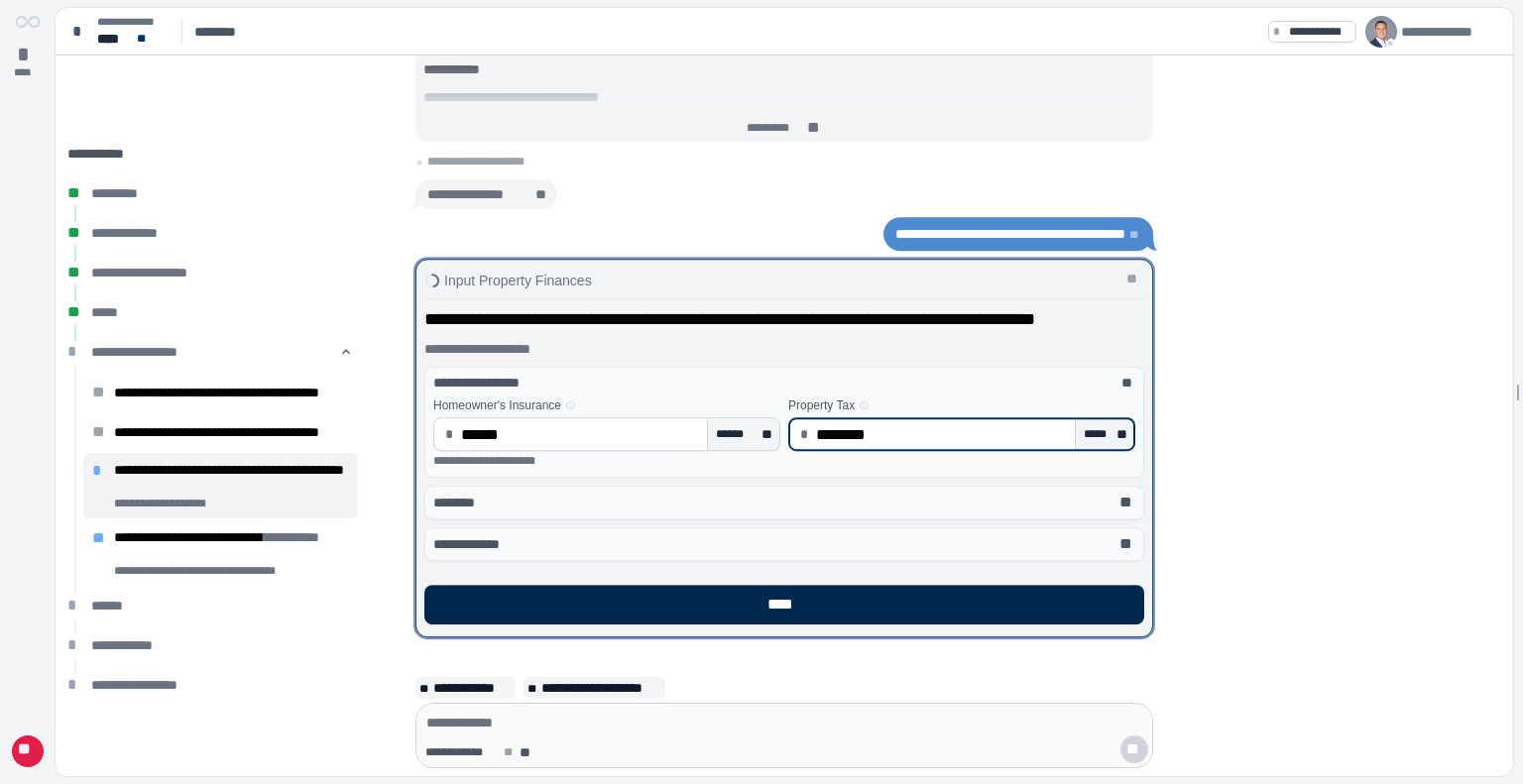 click on "****" at bounding box center [784, 605] 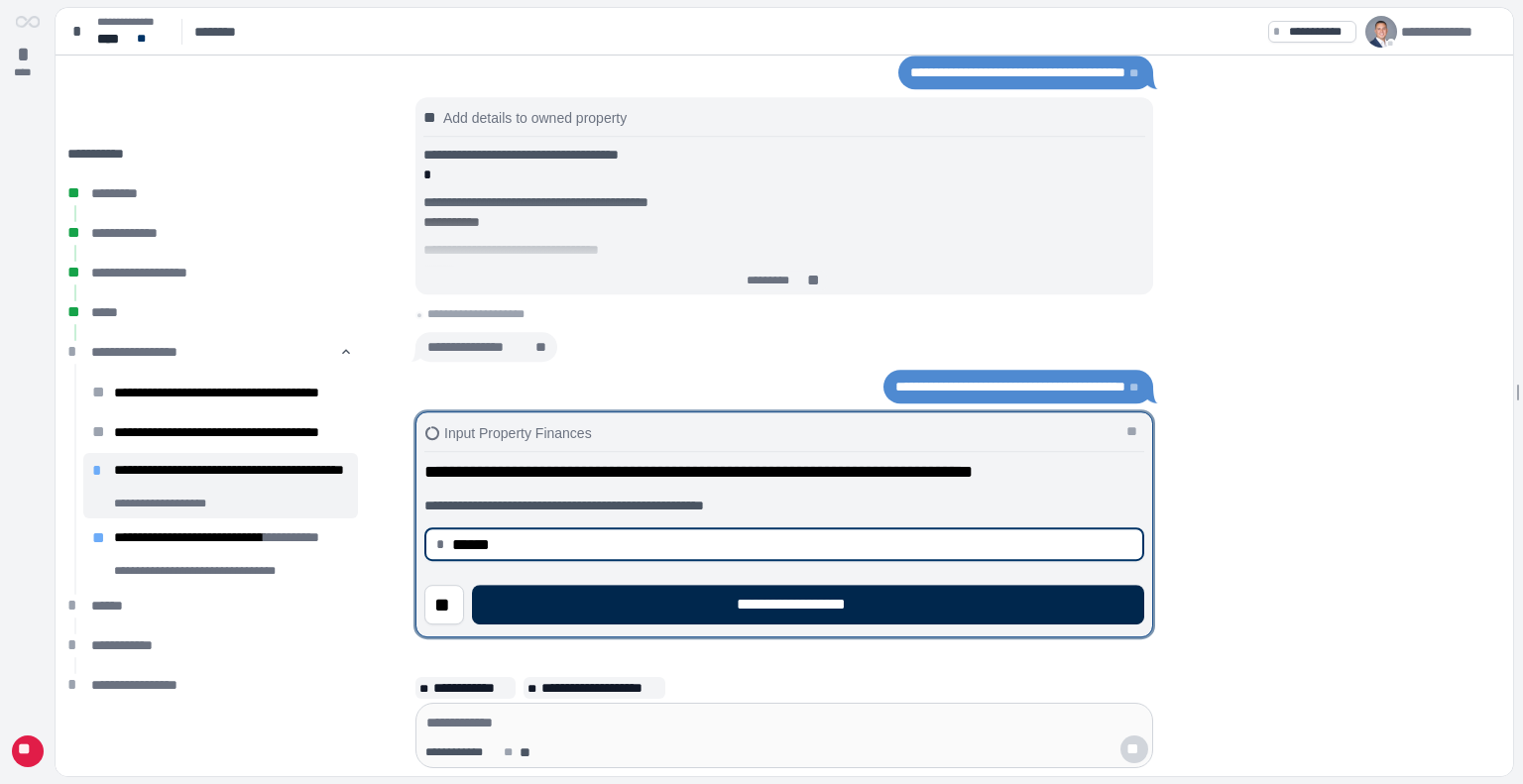 type on "******" 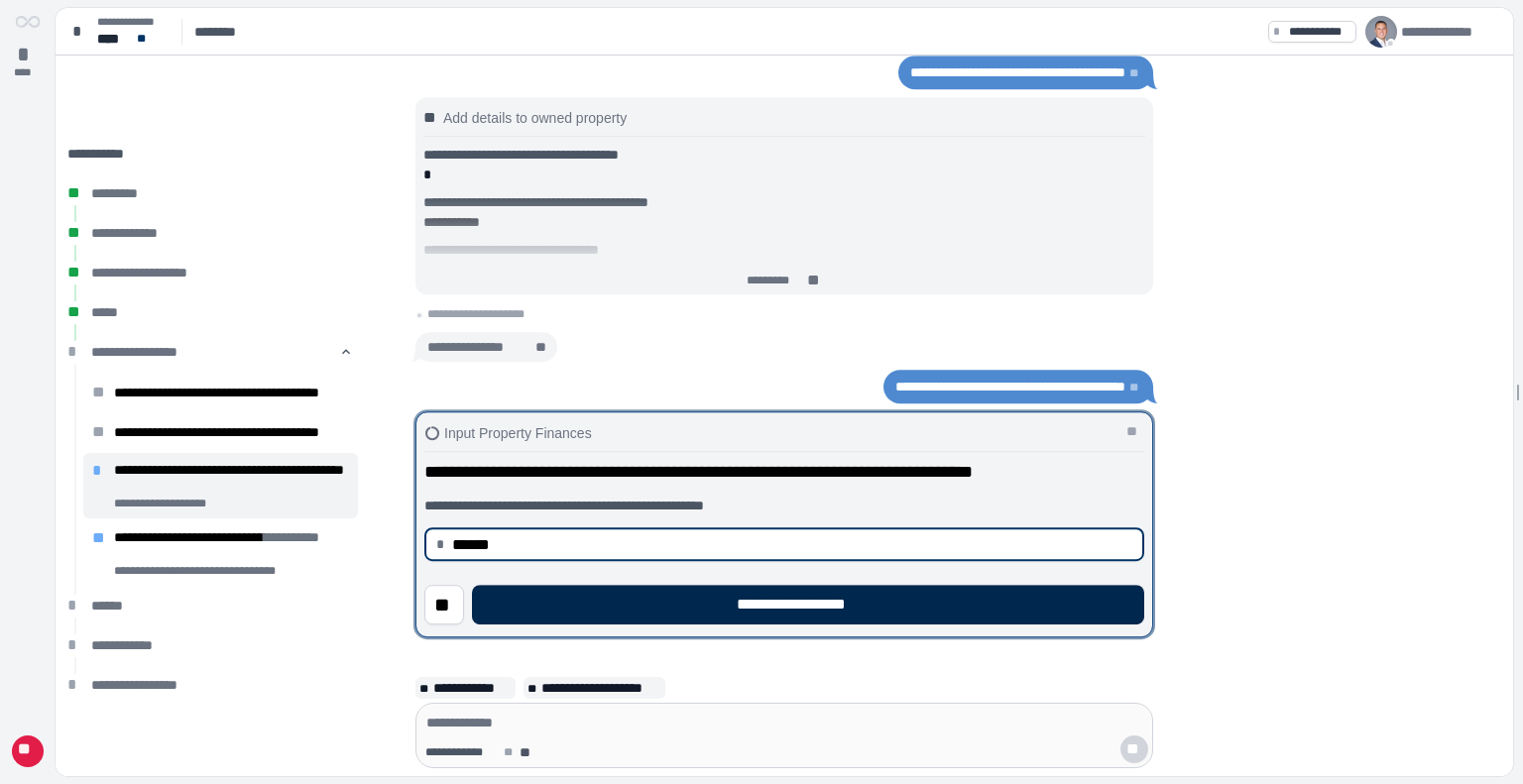 click on "**********" at bounding box center (808, 605) 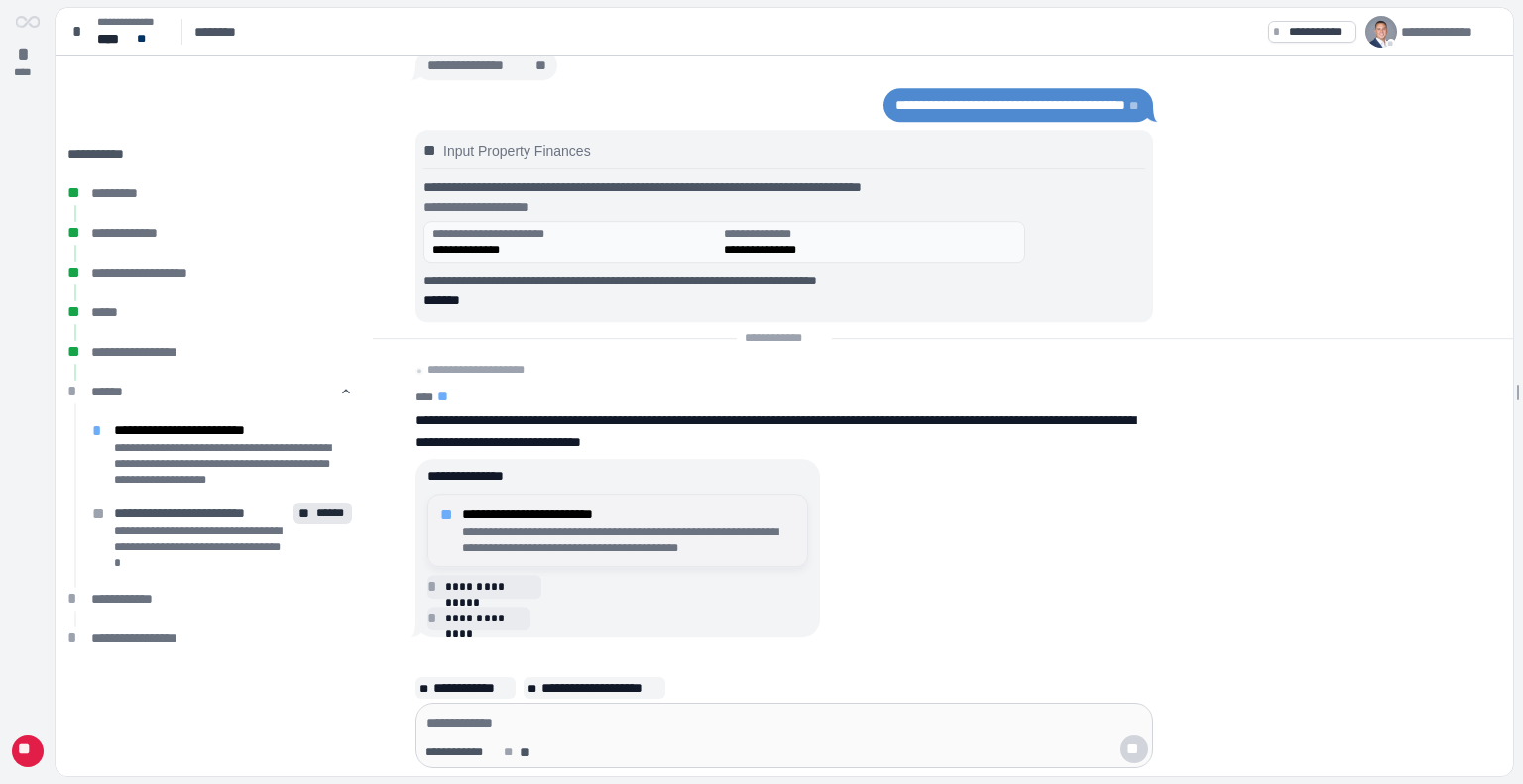 click on "**********" at bounding box center [629, 540] 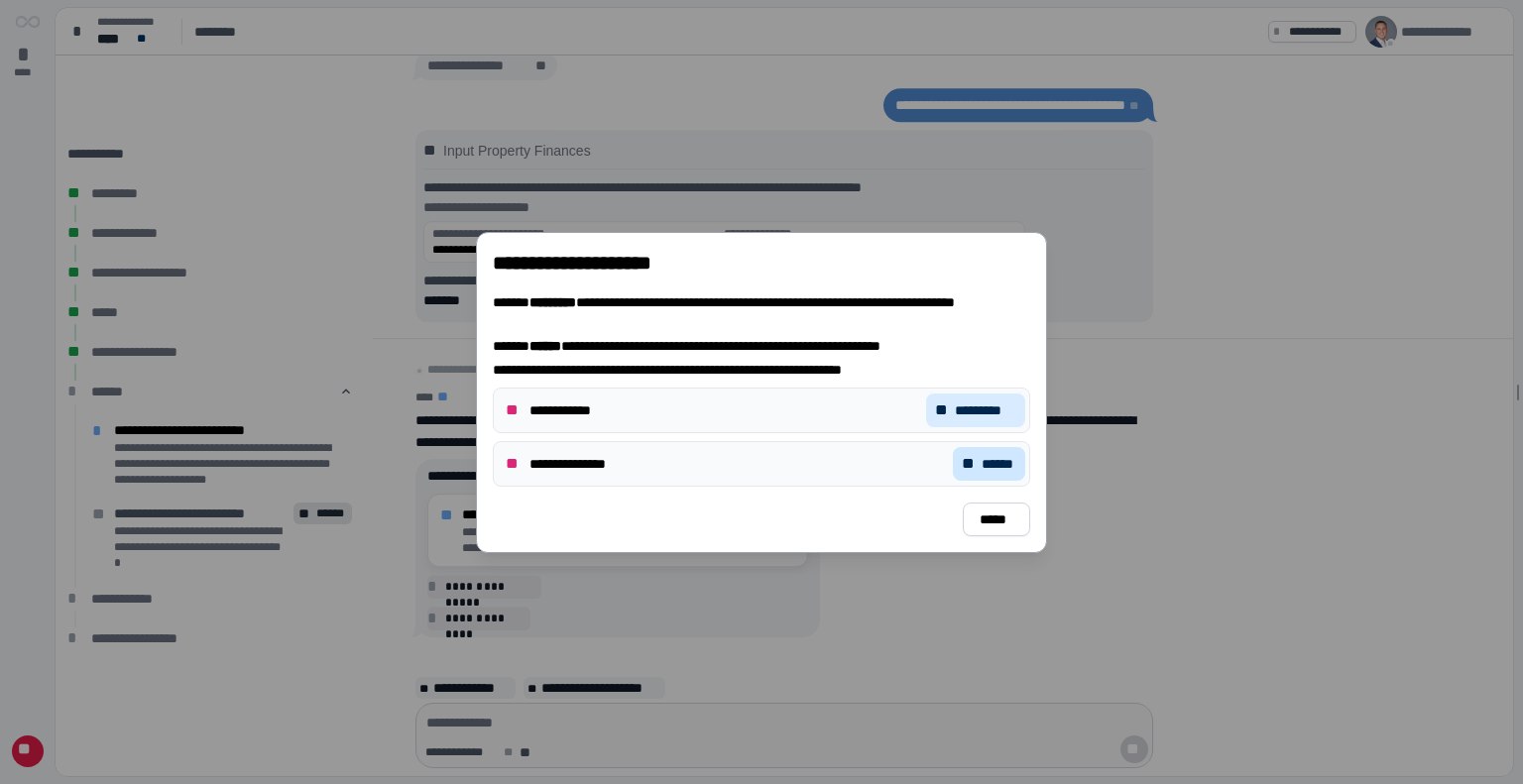 click on "** ******" at bounding box center [989, 464] 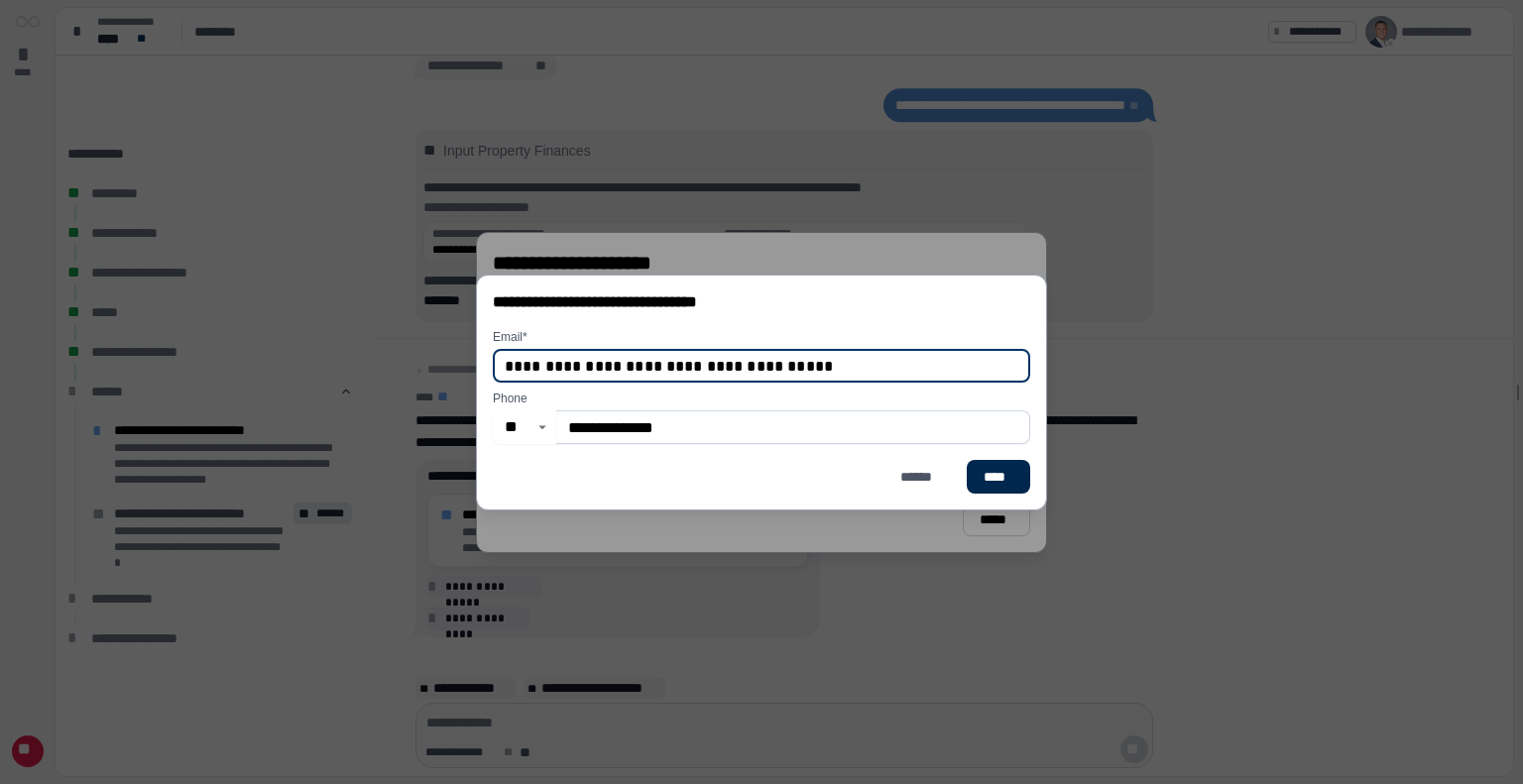 click on "****" at bounding box center (998, 477) 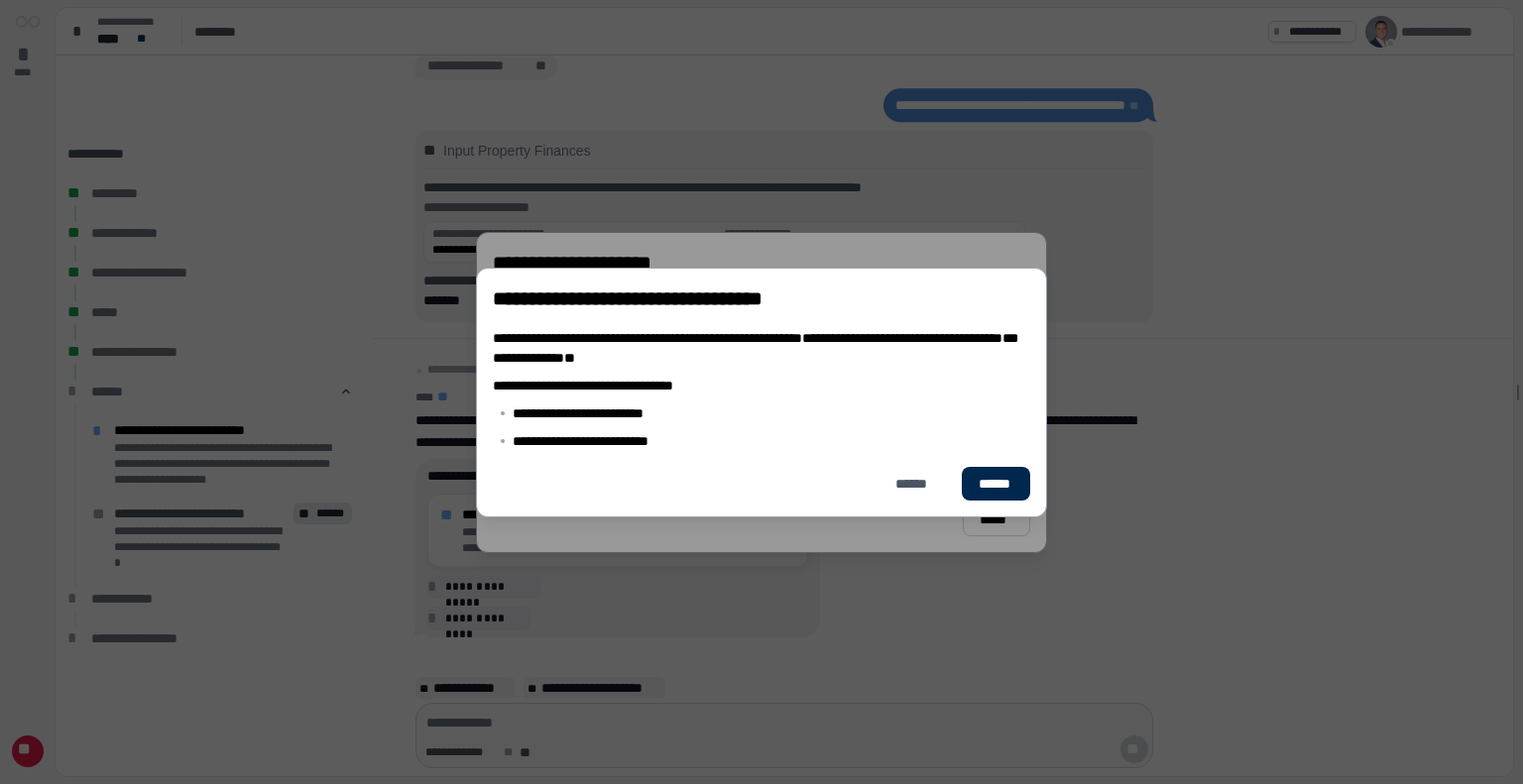 click on "******" at bounding box center [996, 484] 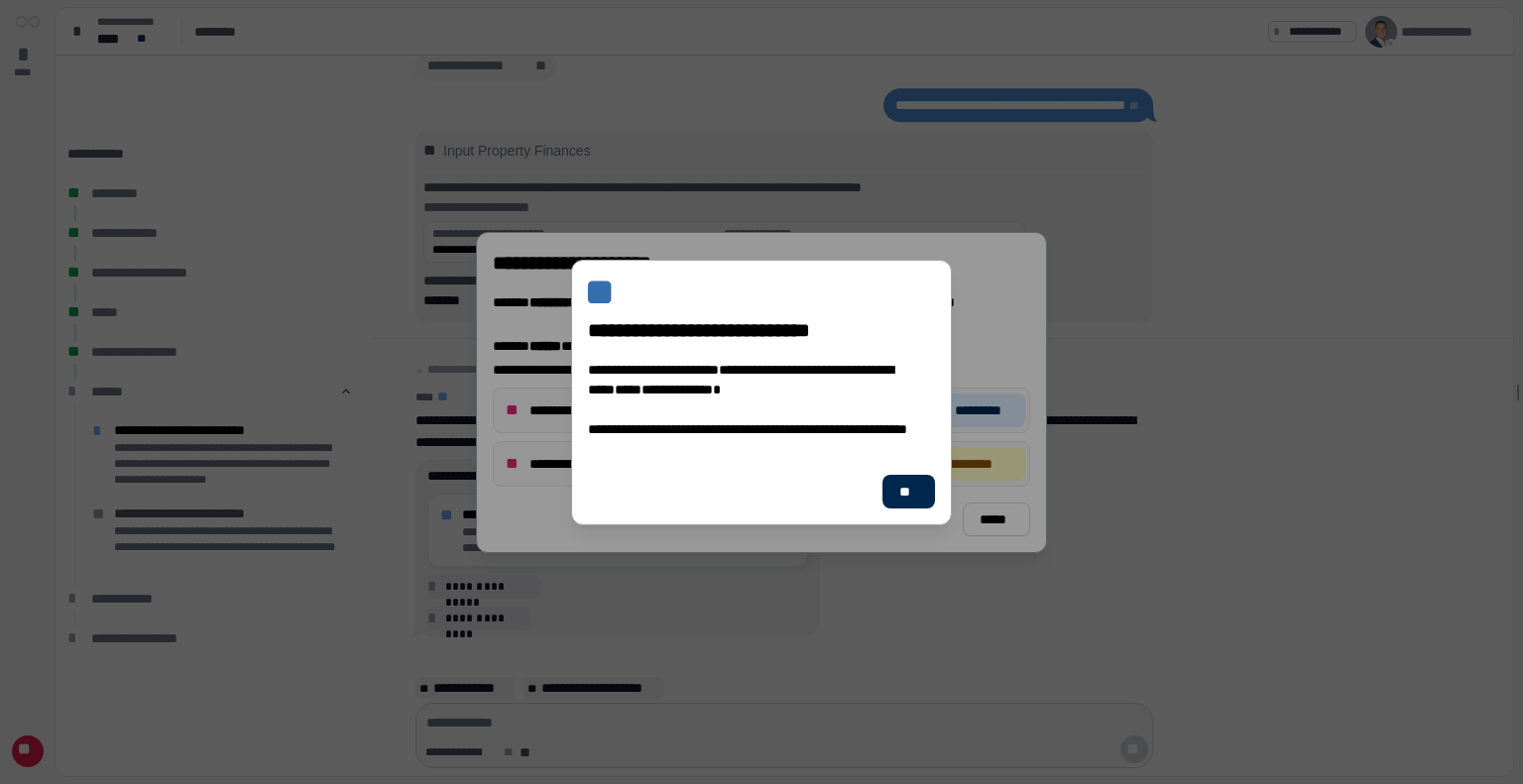 click on "**" at bounding box center (908, 492) 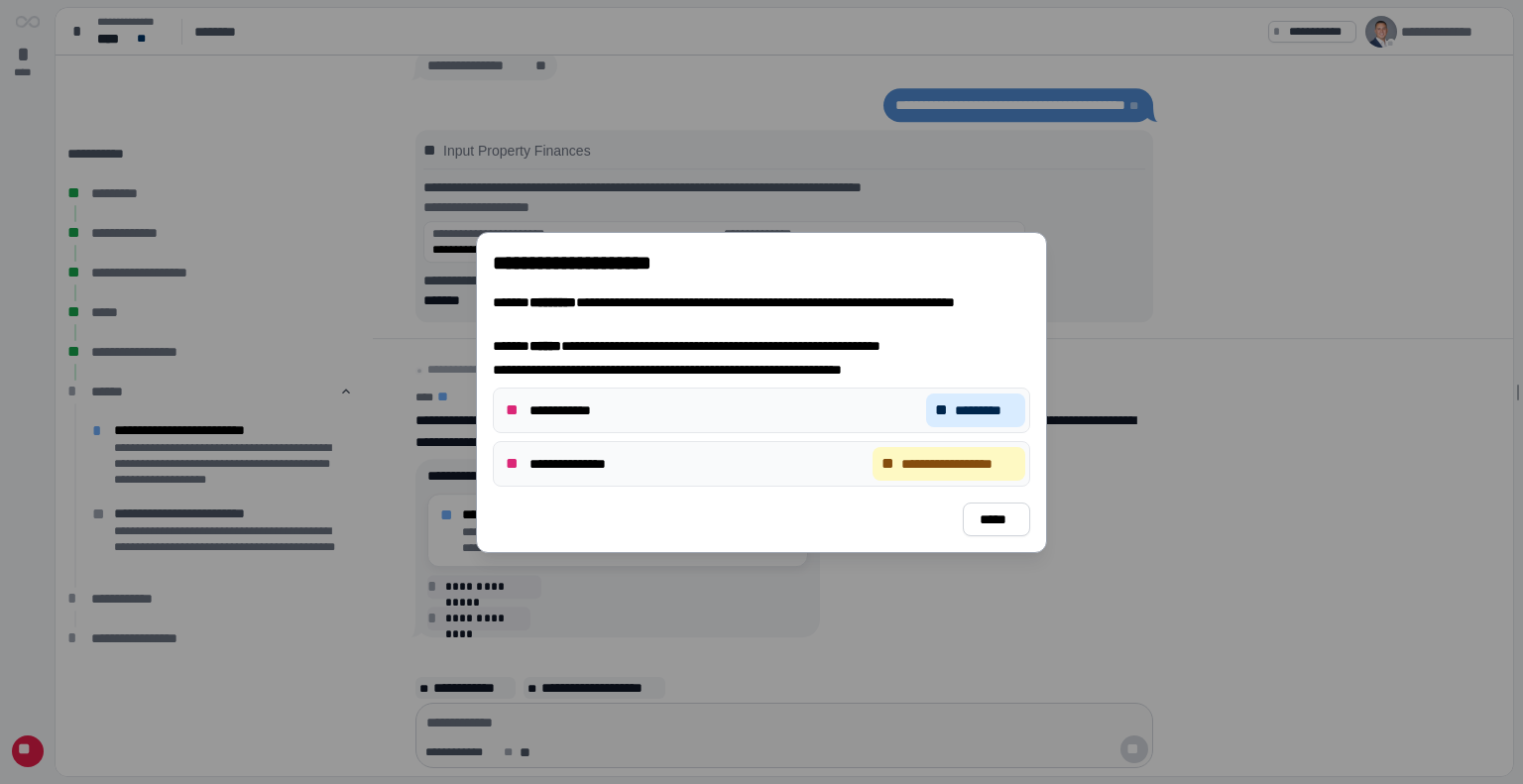 drag, startPoint x: 992, startPoint y: 511, endPoint x: 992, endPoint y: 532, distance: 21 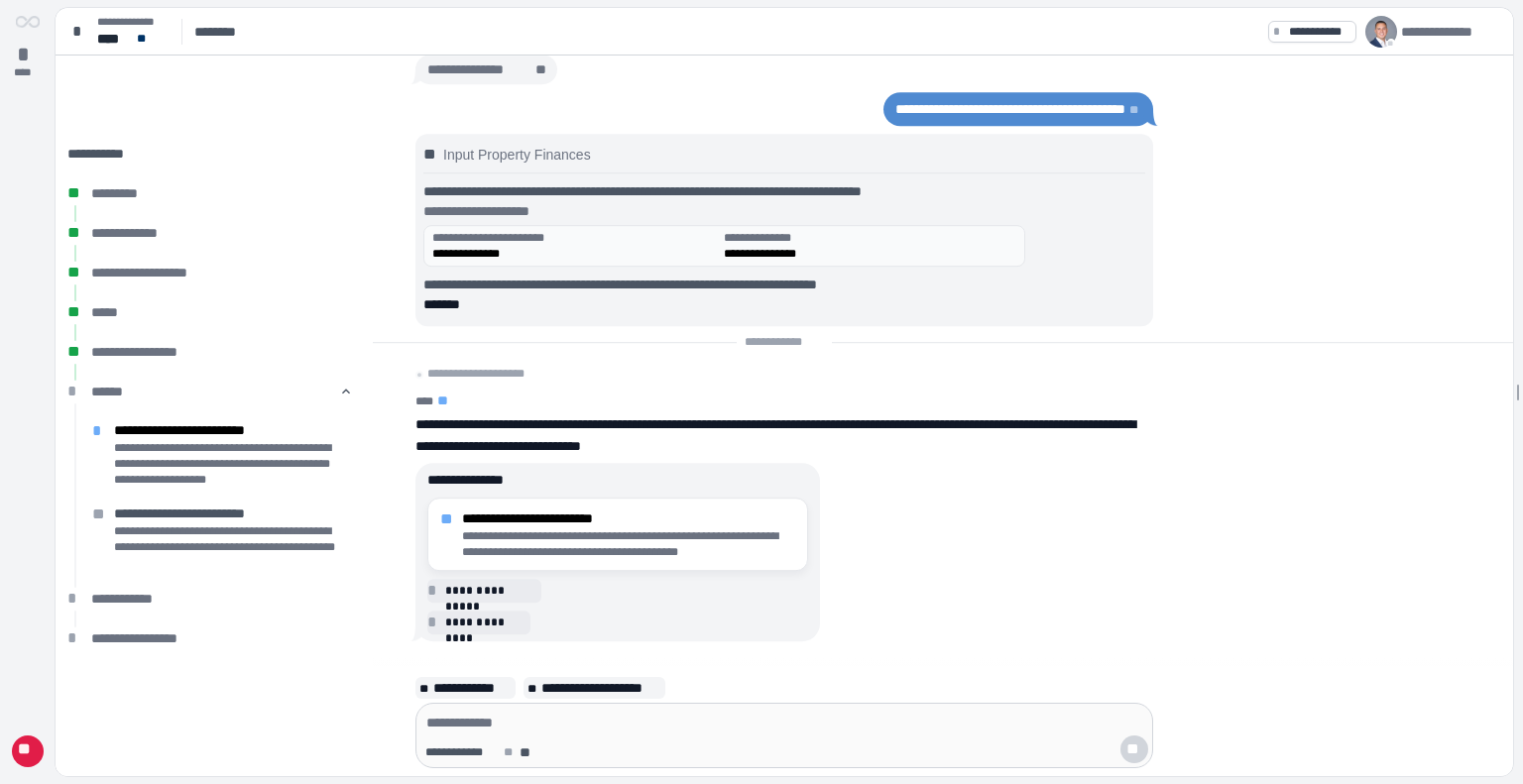 scroll, scrollTop: 0, scrollLeft: 0, axis: both 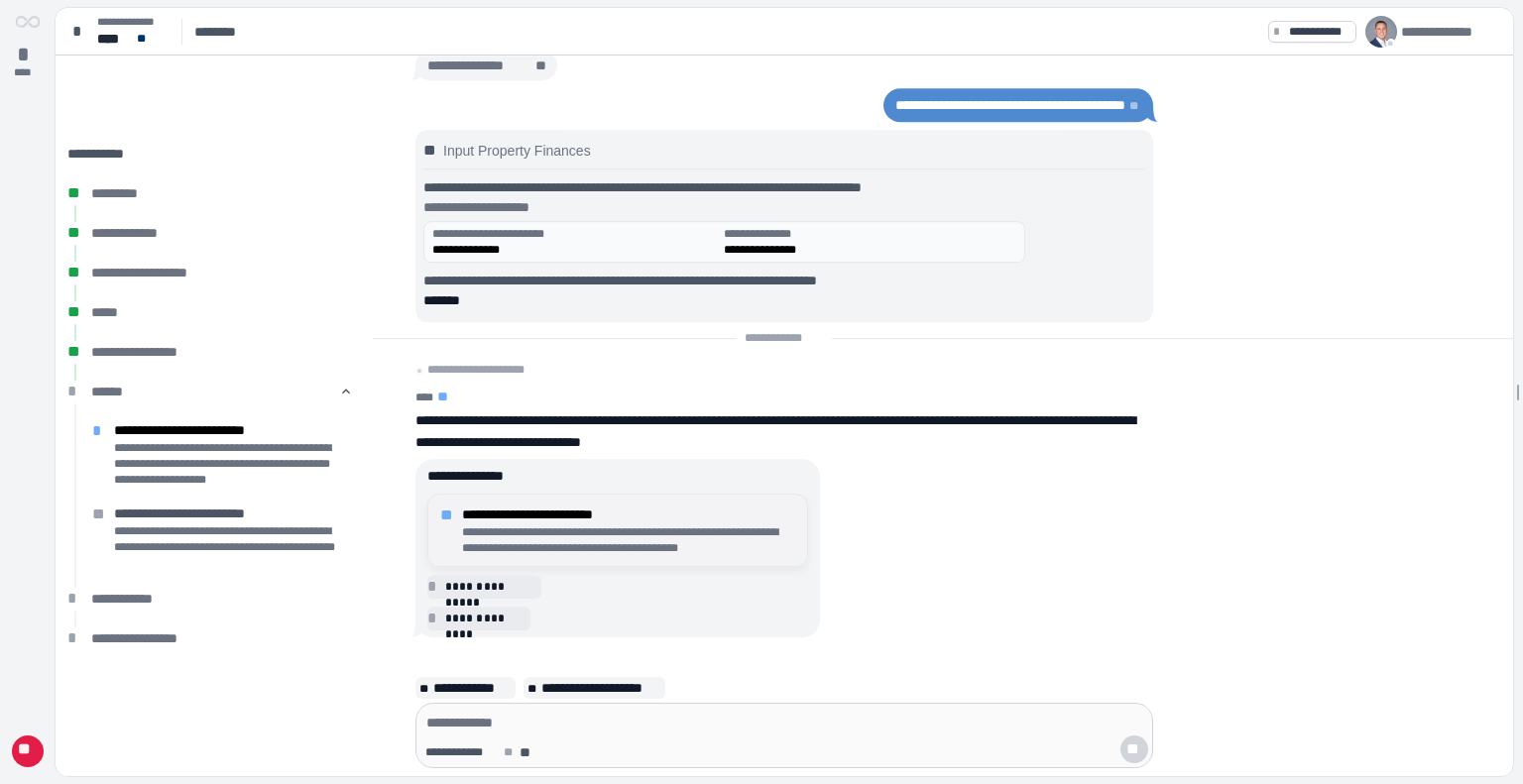 click on "**********" at bounding box center [629, 540] 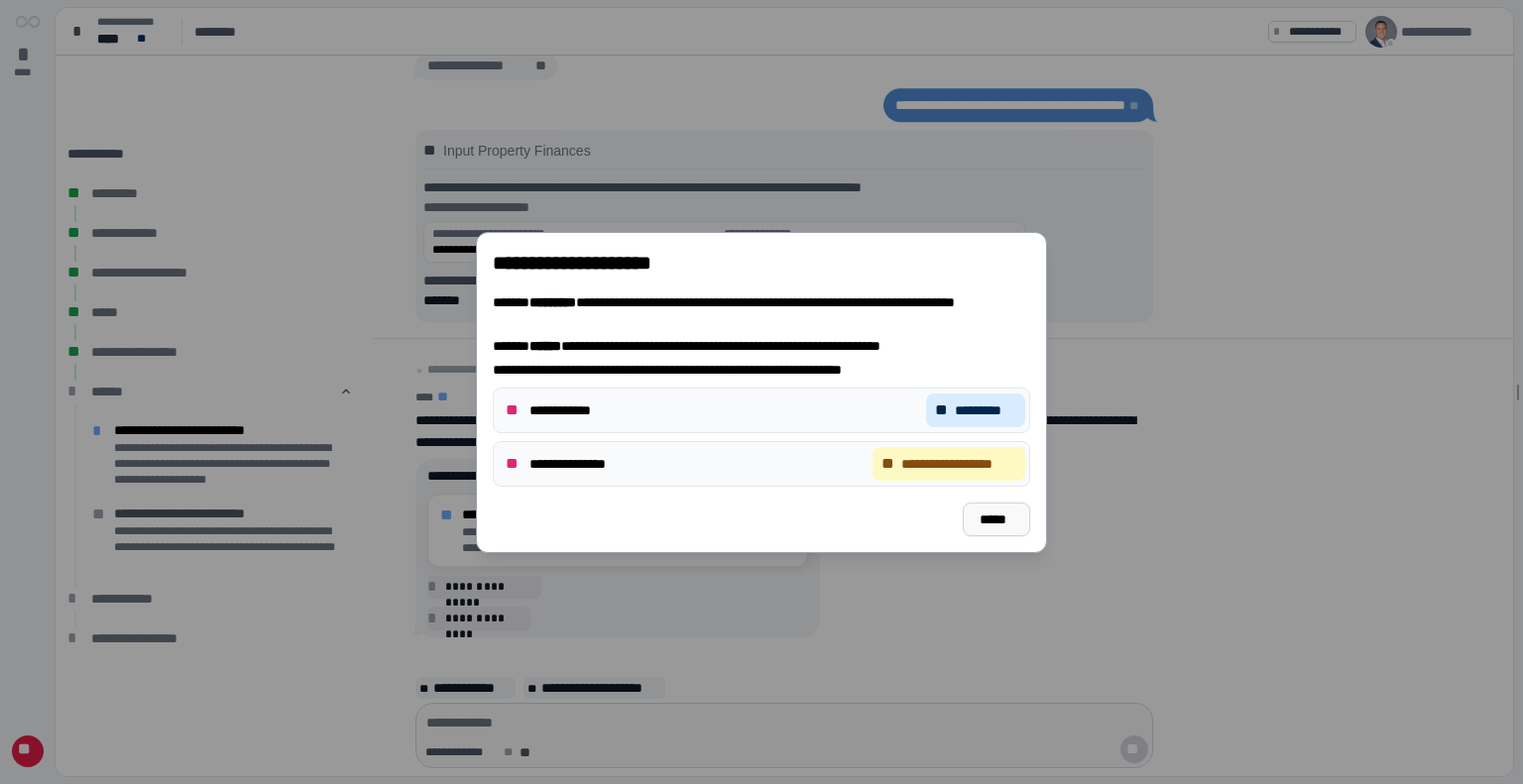 click on "*****" at bounding box center (996, 519) 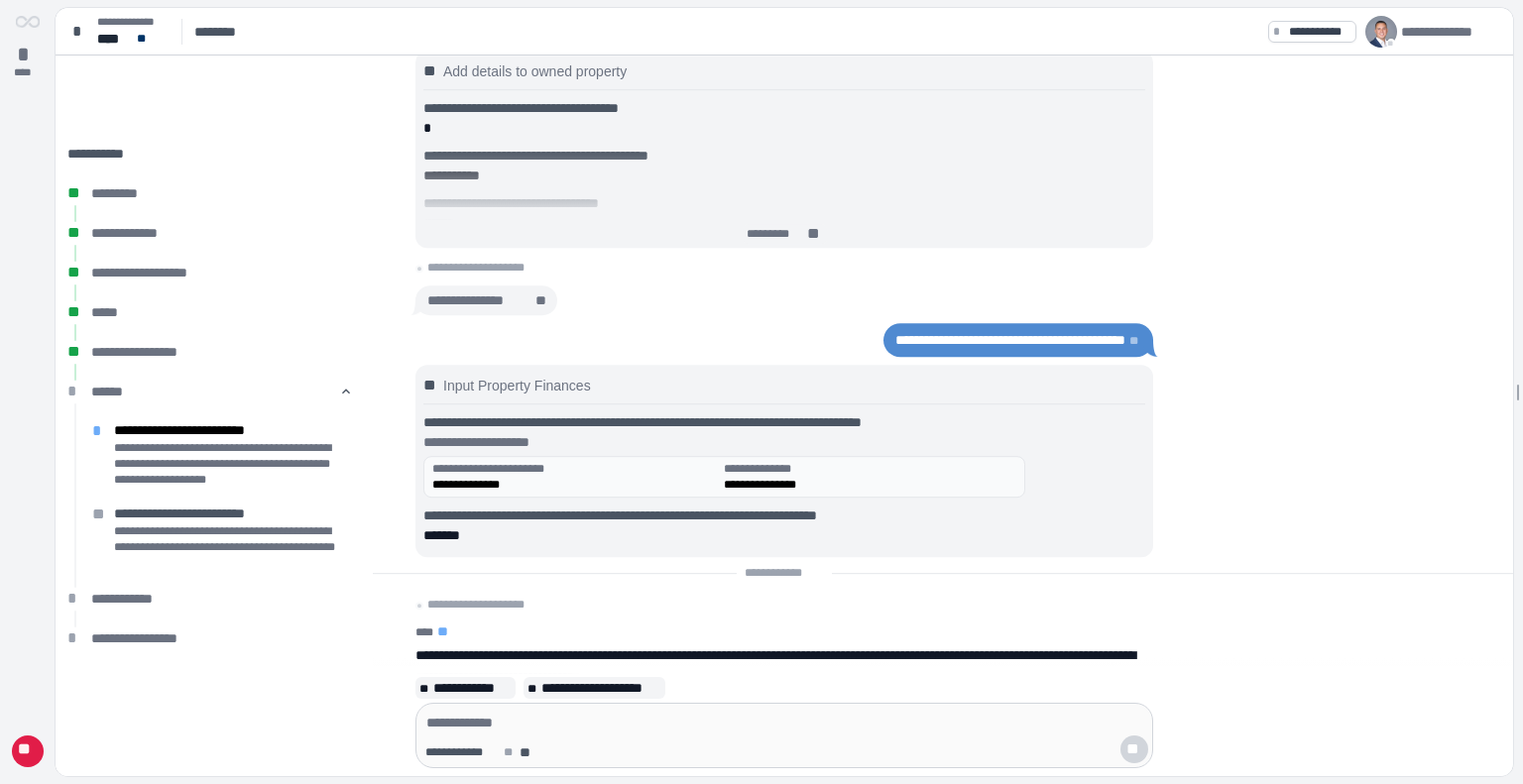 scroll, scrollTop: 0, scrollLeft: 0, axis: both 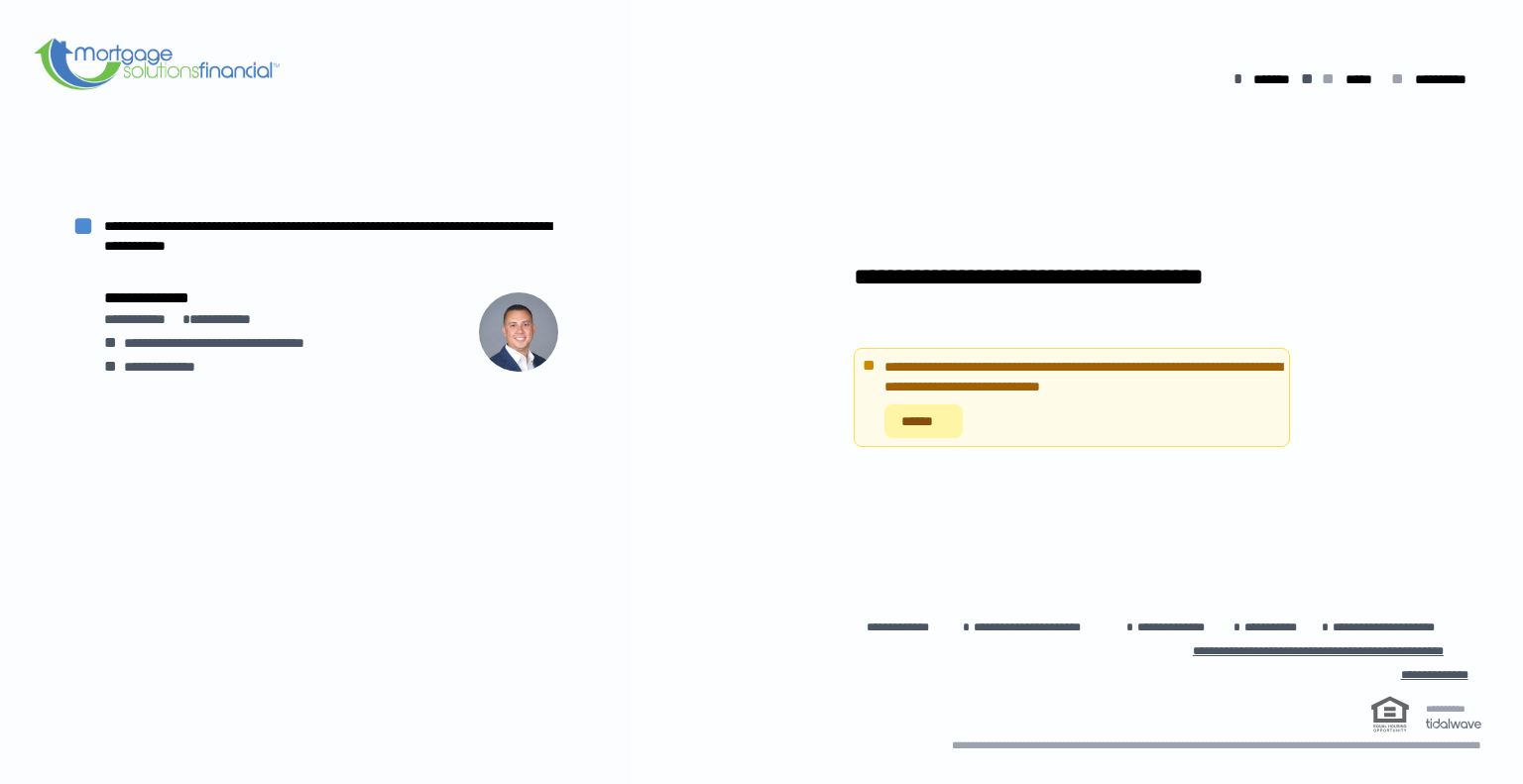 click on "******" at bounding box center (923, 421) 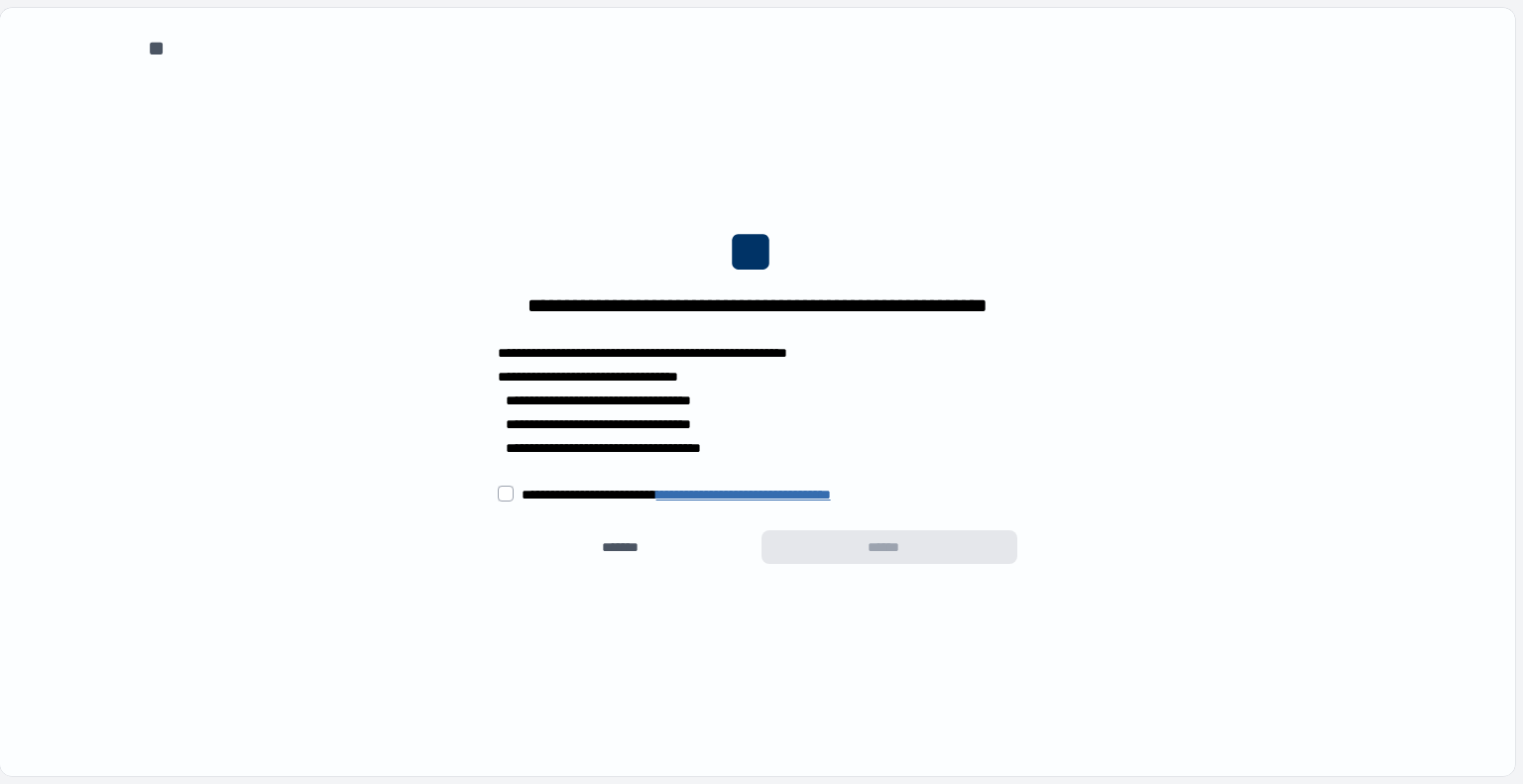 scroll, scrollTop: 0, scrollLeft: 0, axis: both 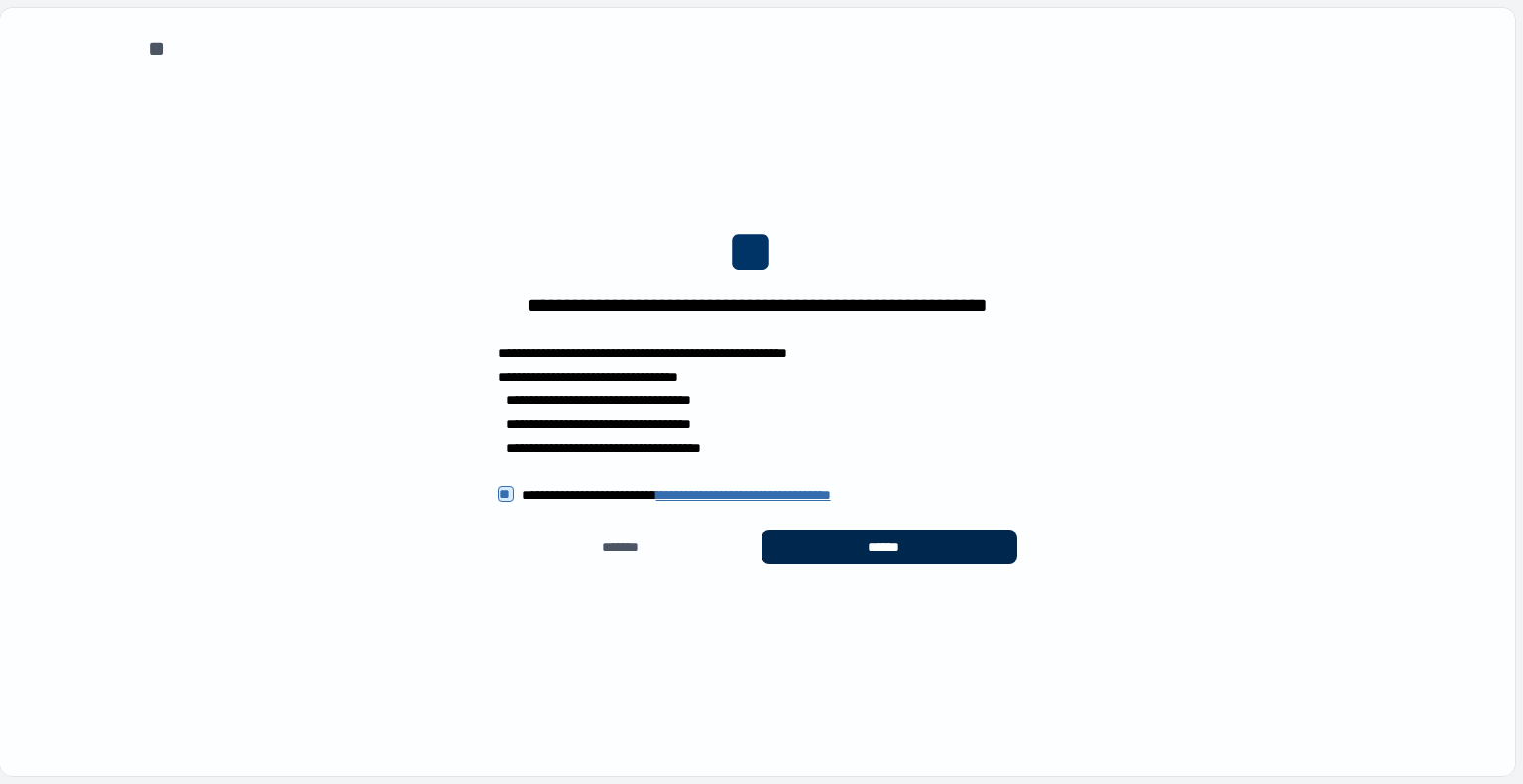 click on "******" at bounding box center (889, 547) 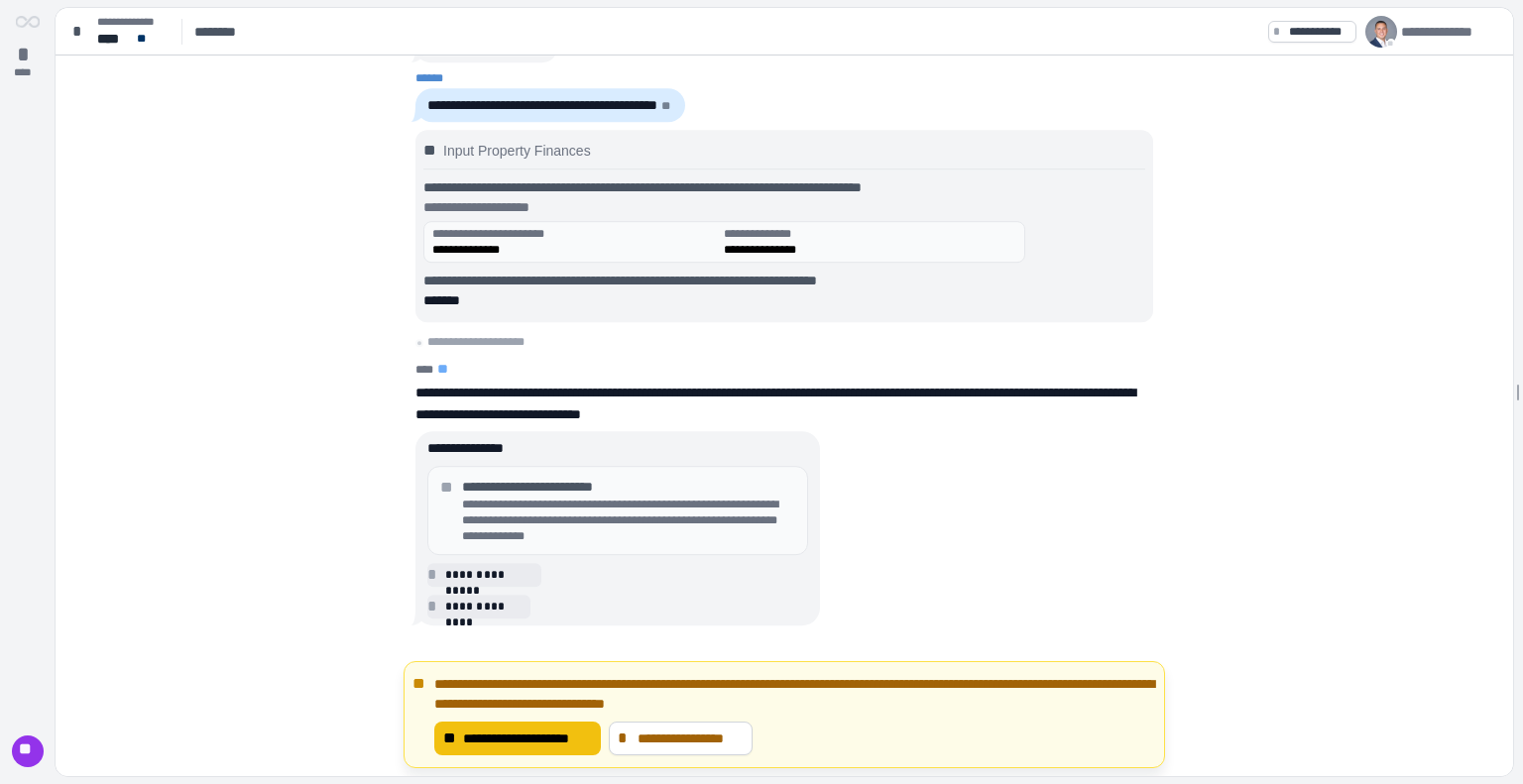 click on "**********" at bounding box center (527, 738) 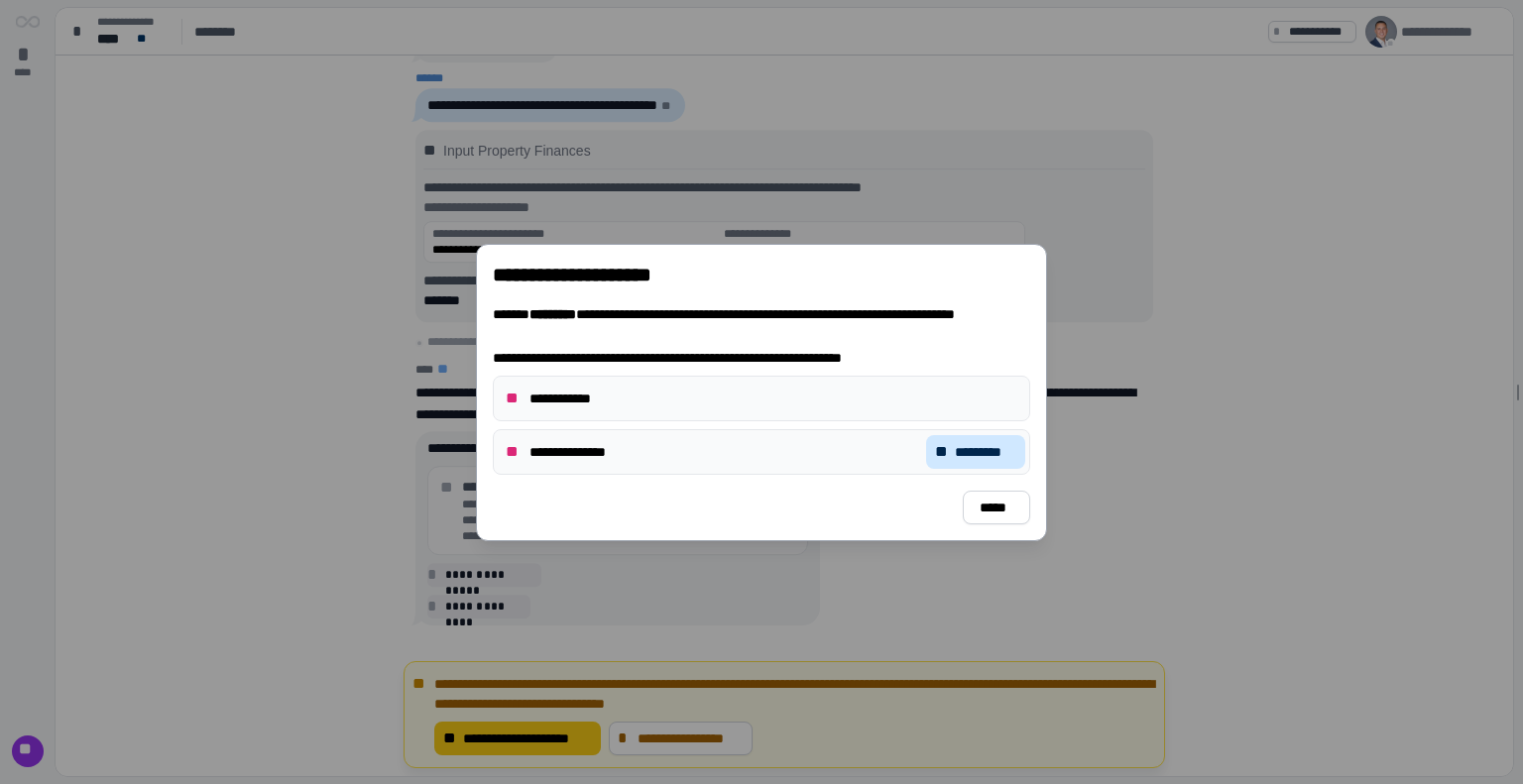 click on "*********" at bounding box center [986, 452] 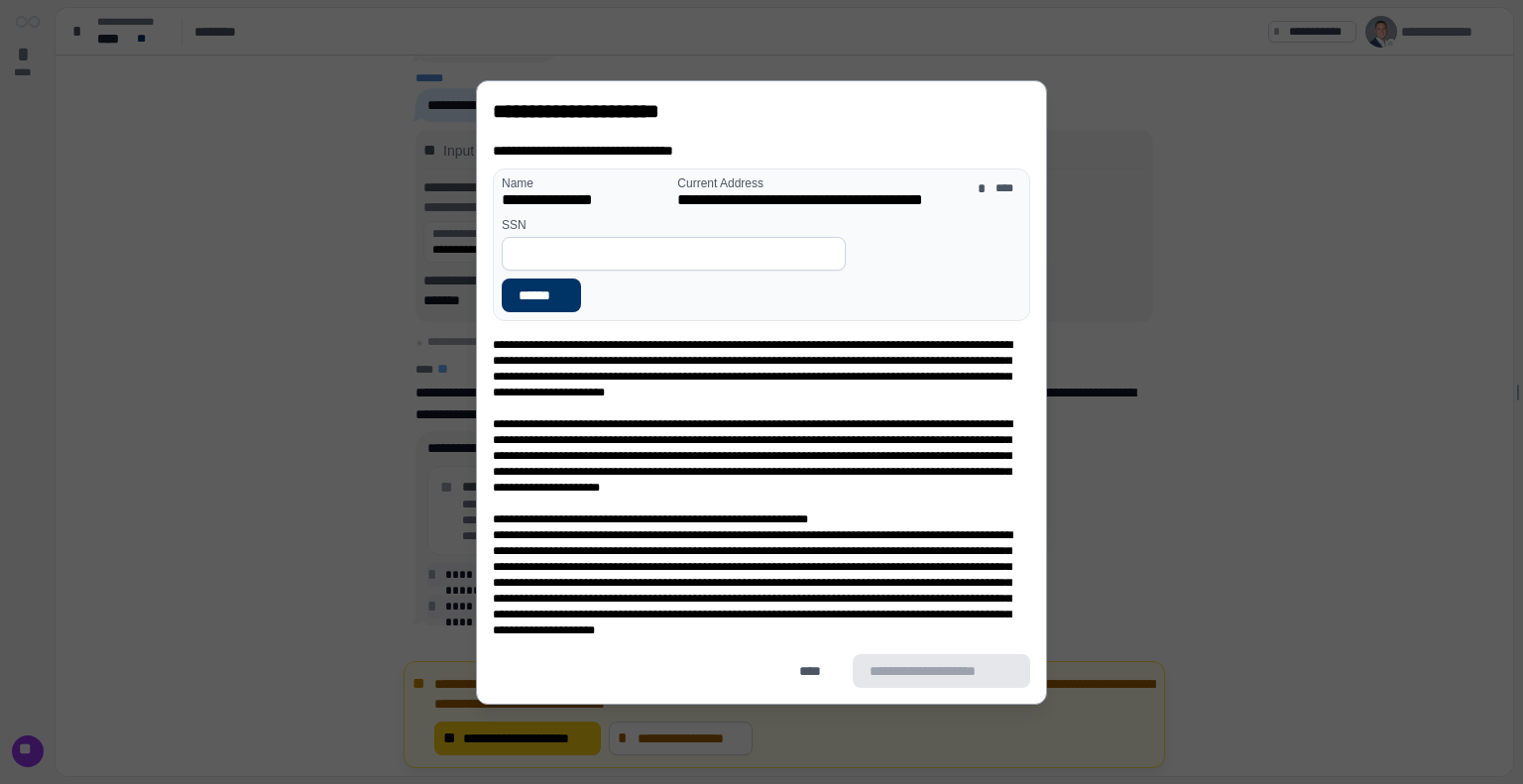 click at bounding box center [673, 254] 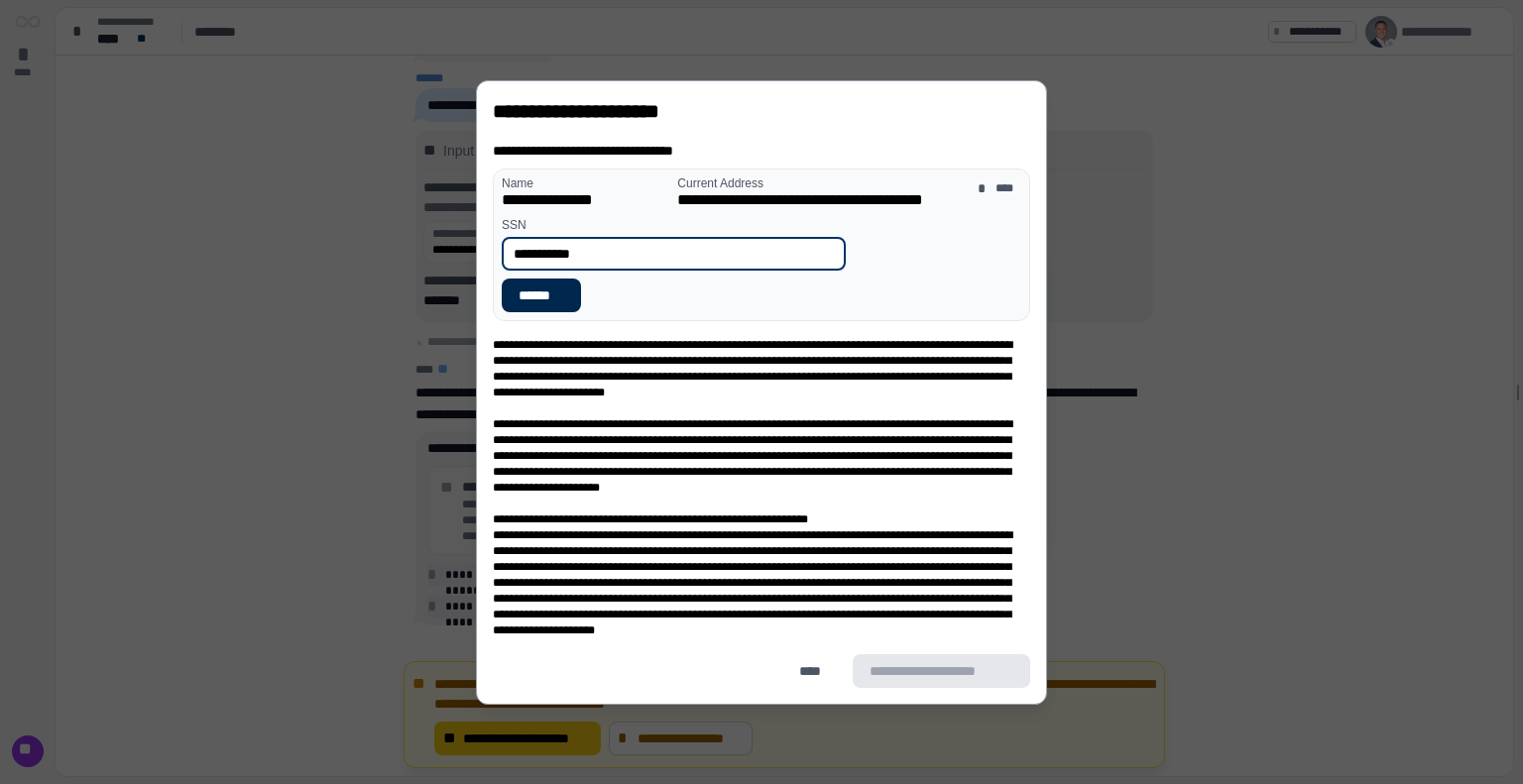 type on "**********" 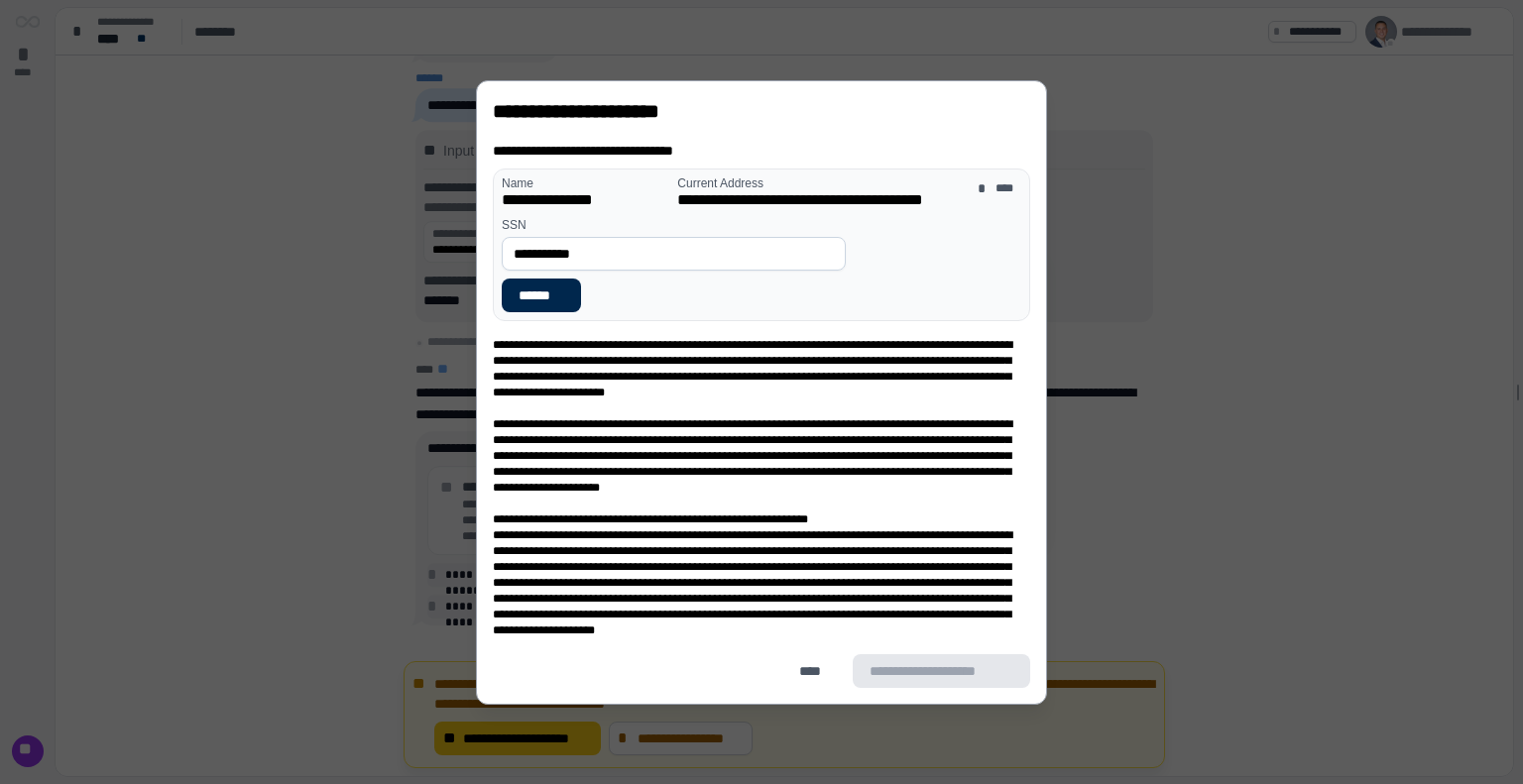 click on "******" at bounding box center [541, 295] 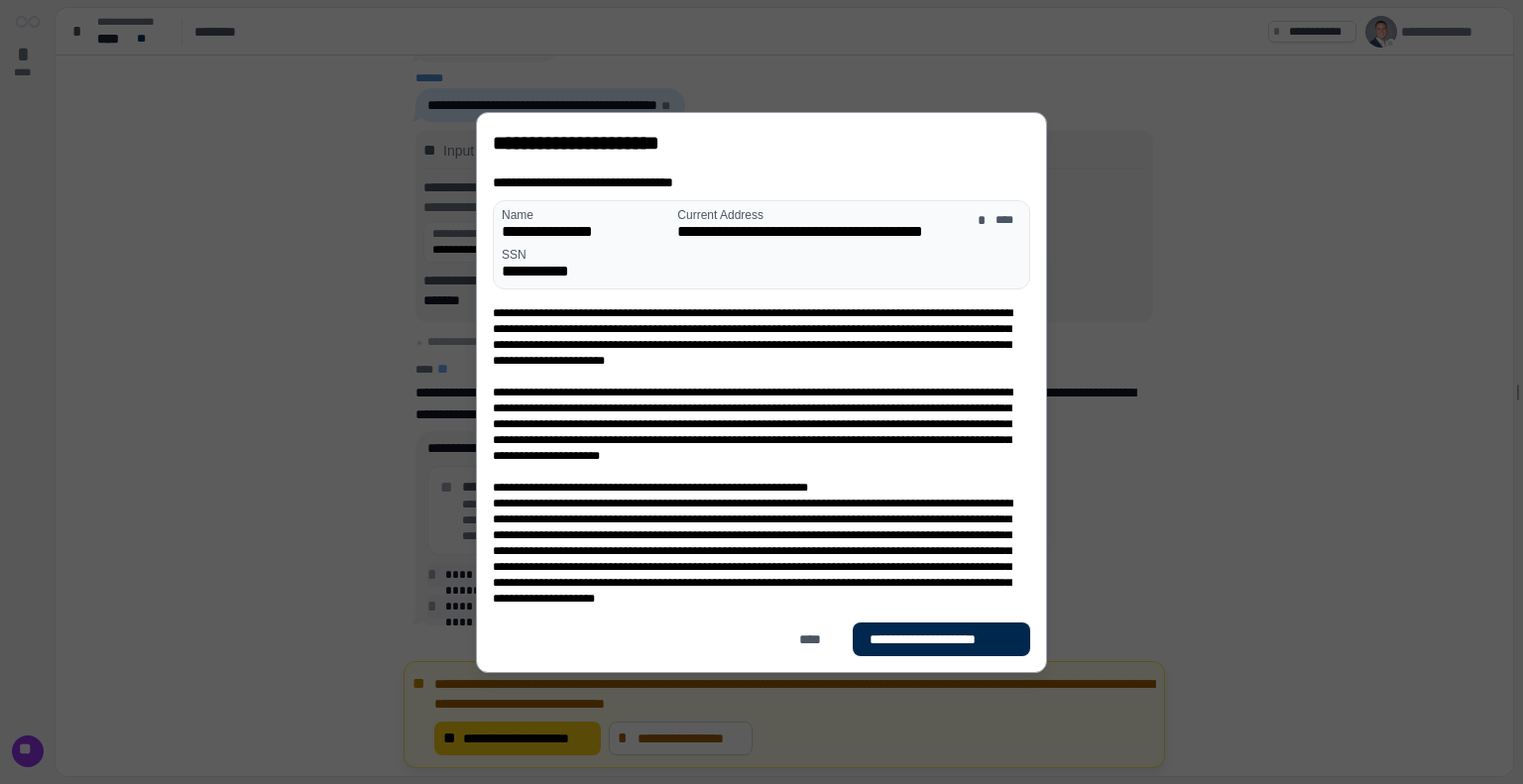 click on "**********" at bounding box center [941, 639] 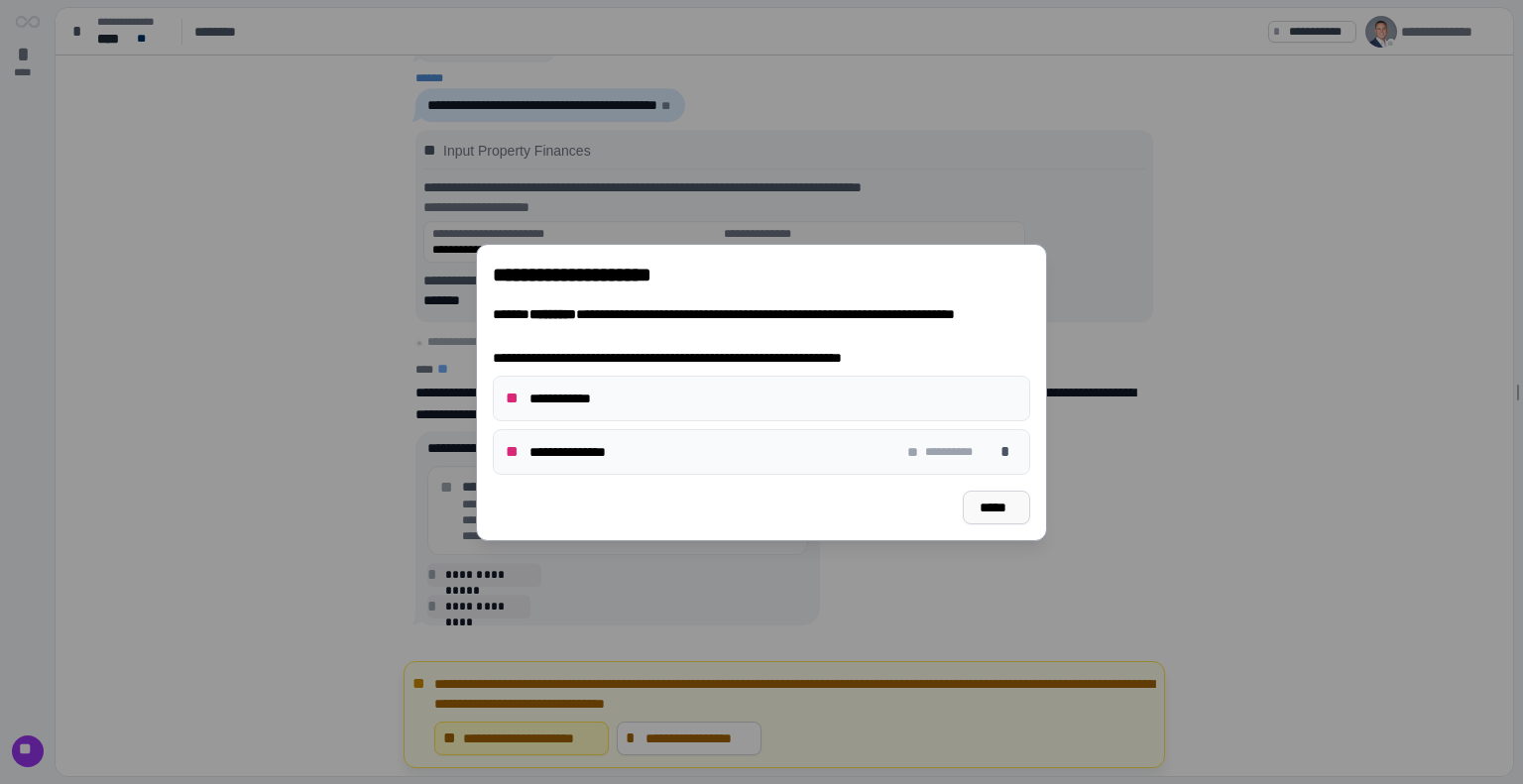 click on "*****" at bounding box center [996, 507] 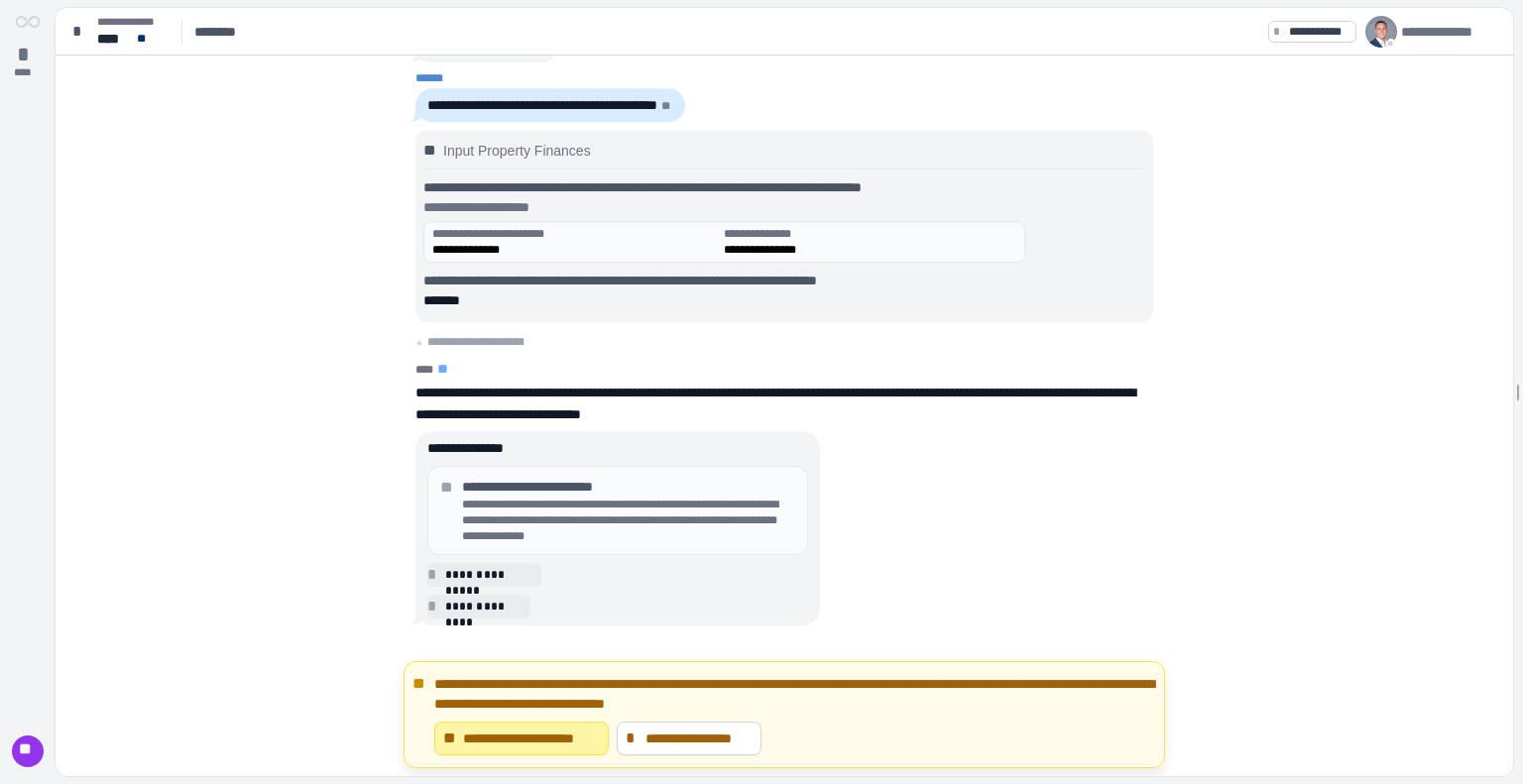 click on "**********" at bounding box center (531, 738) 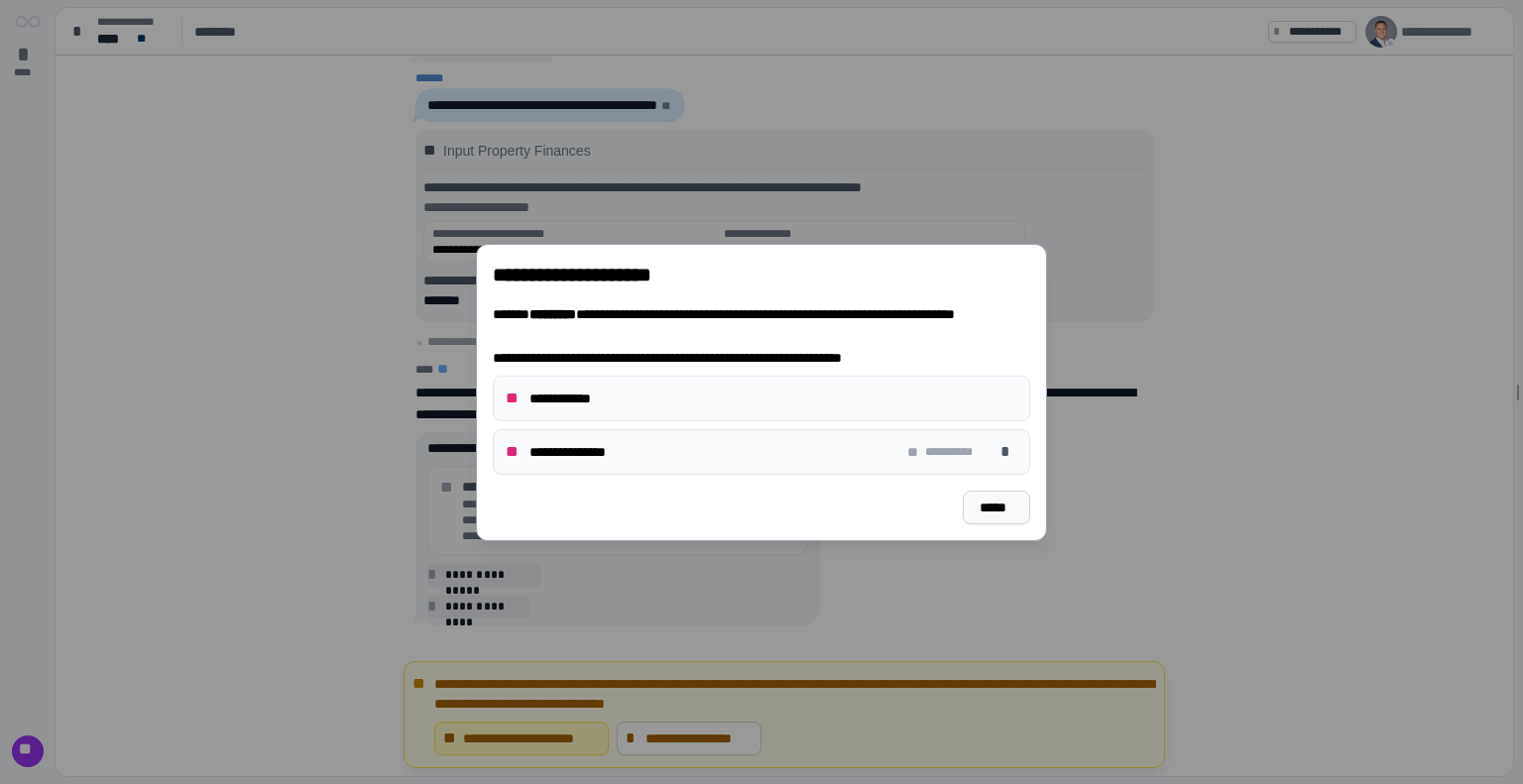 click on "*****" at bounding box center (996, 507) 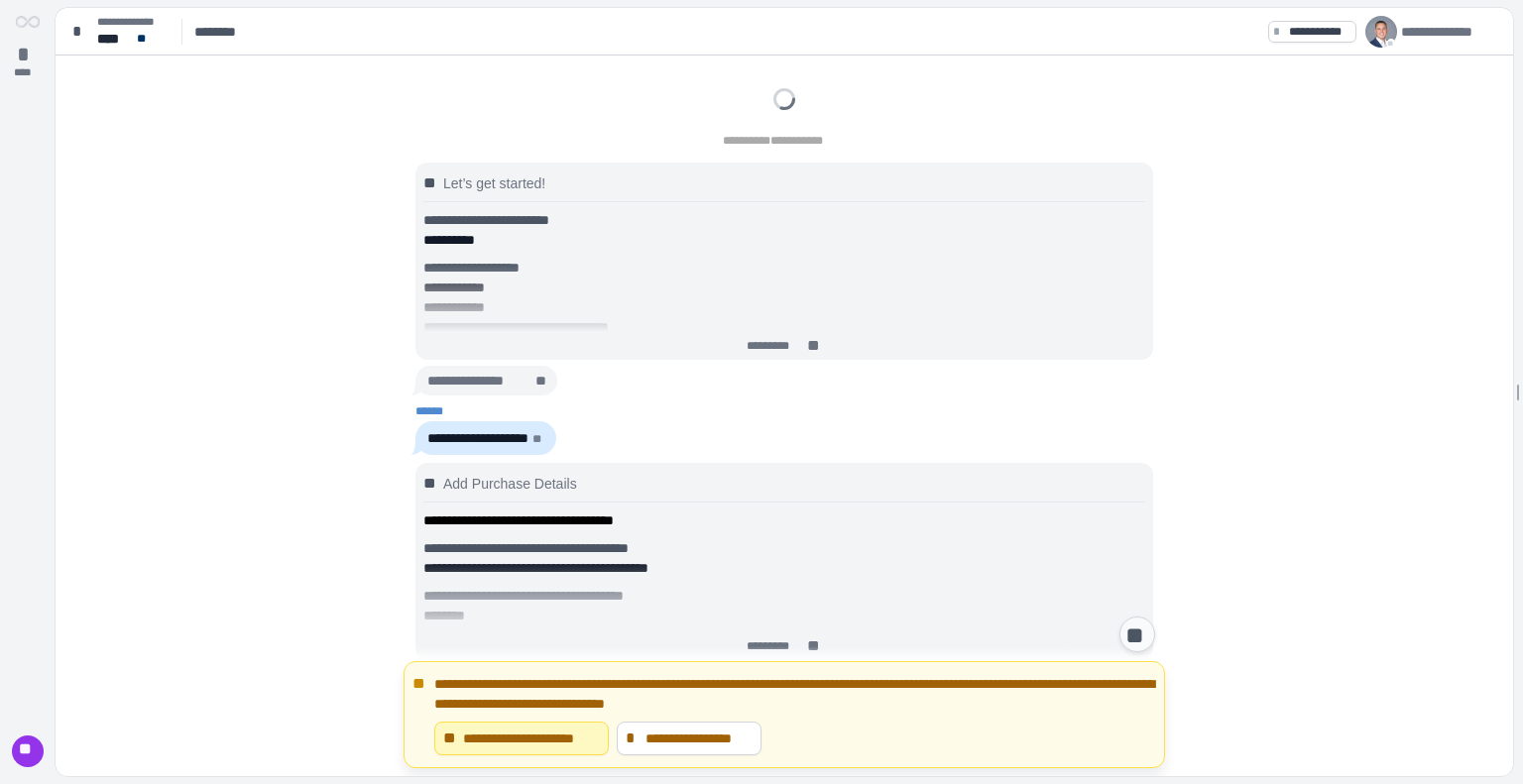 scroll, scrollTop: 3909, scrollLeft: 0, axis: vertical 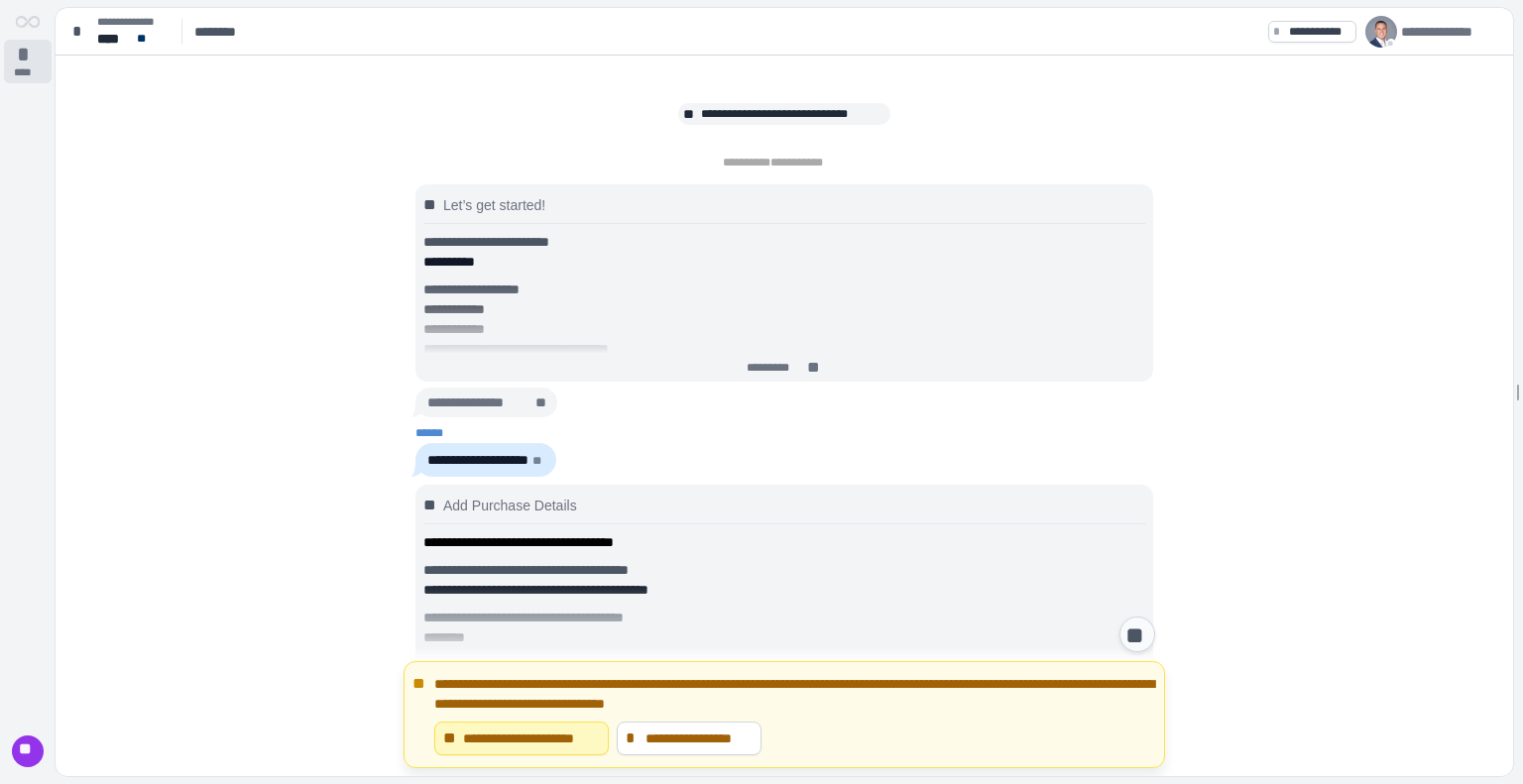 click on "*" at bounding box center (28, 55) 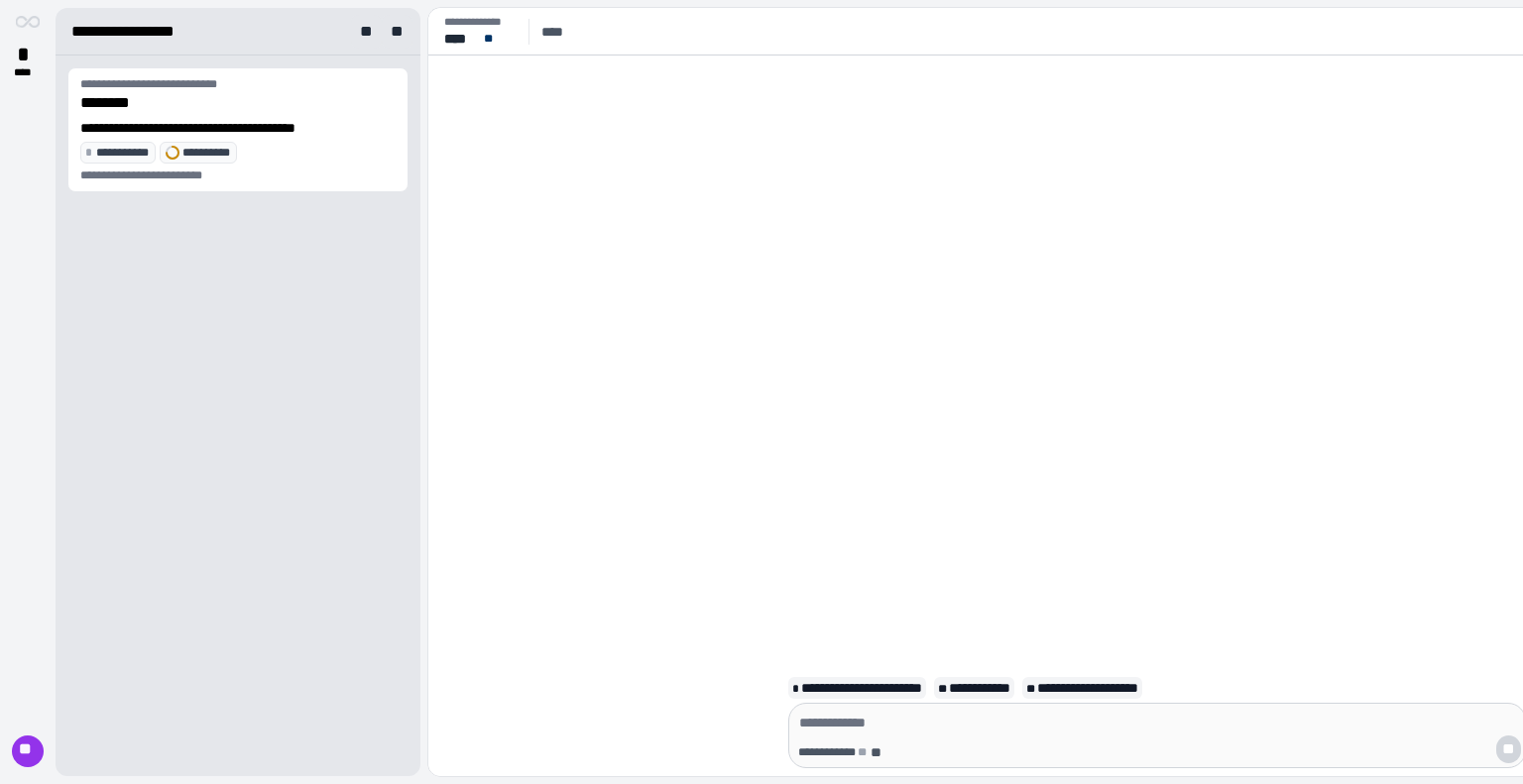 scroll, scrollTop: 0, scrollLeft: 0, axis: both 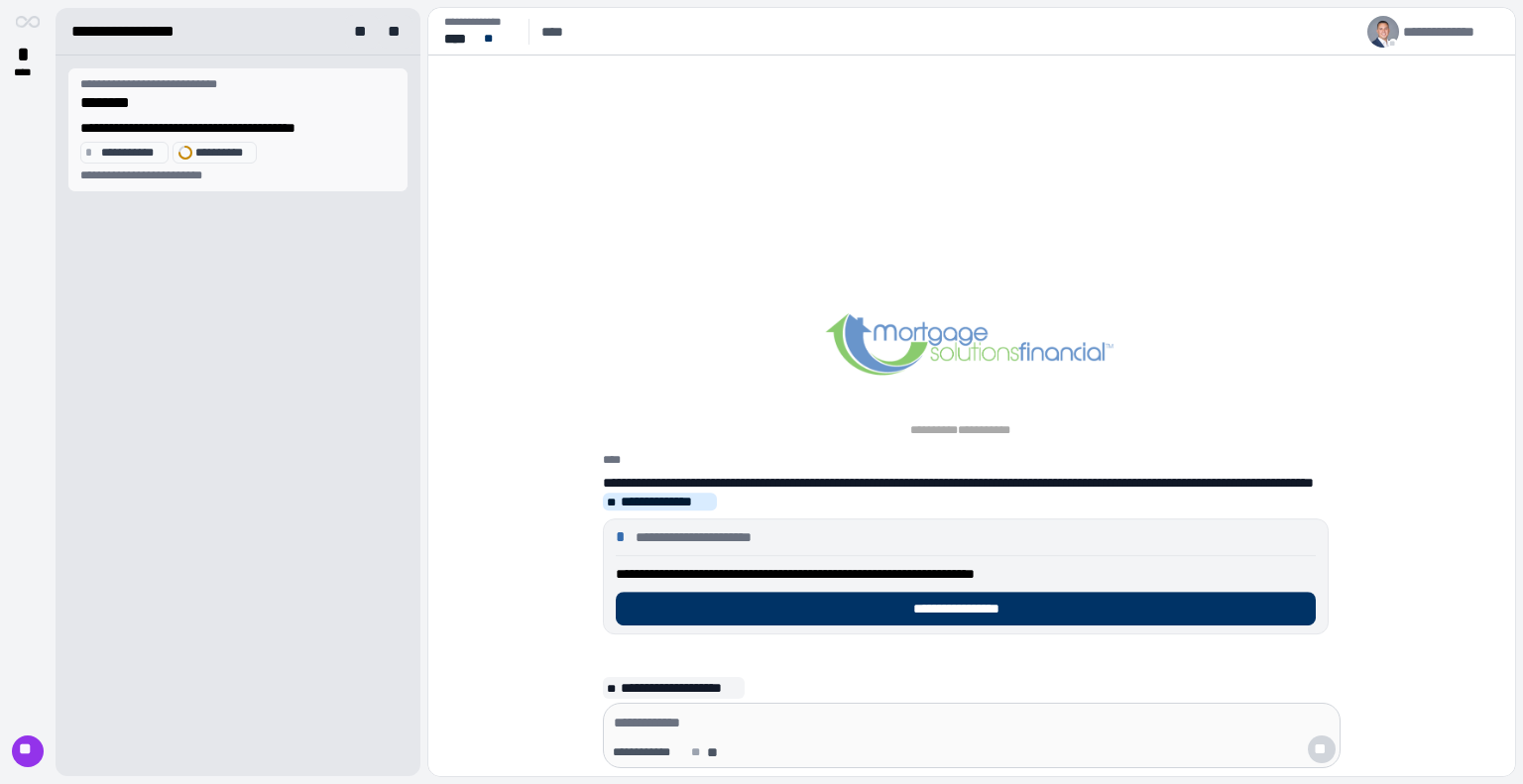 click on "********" at bounding box center (238, 103) 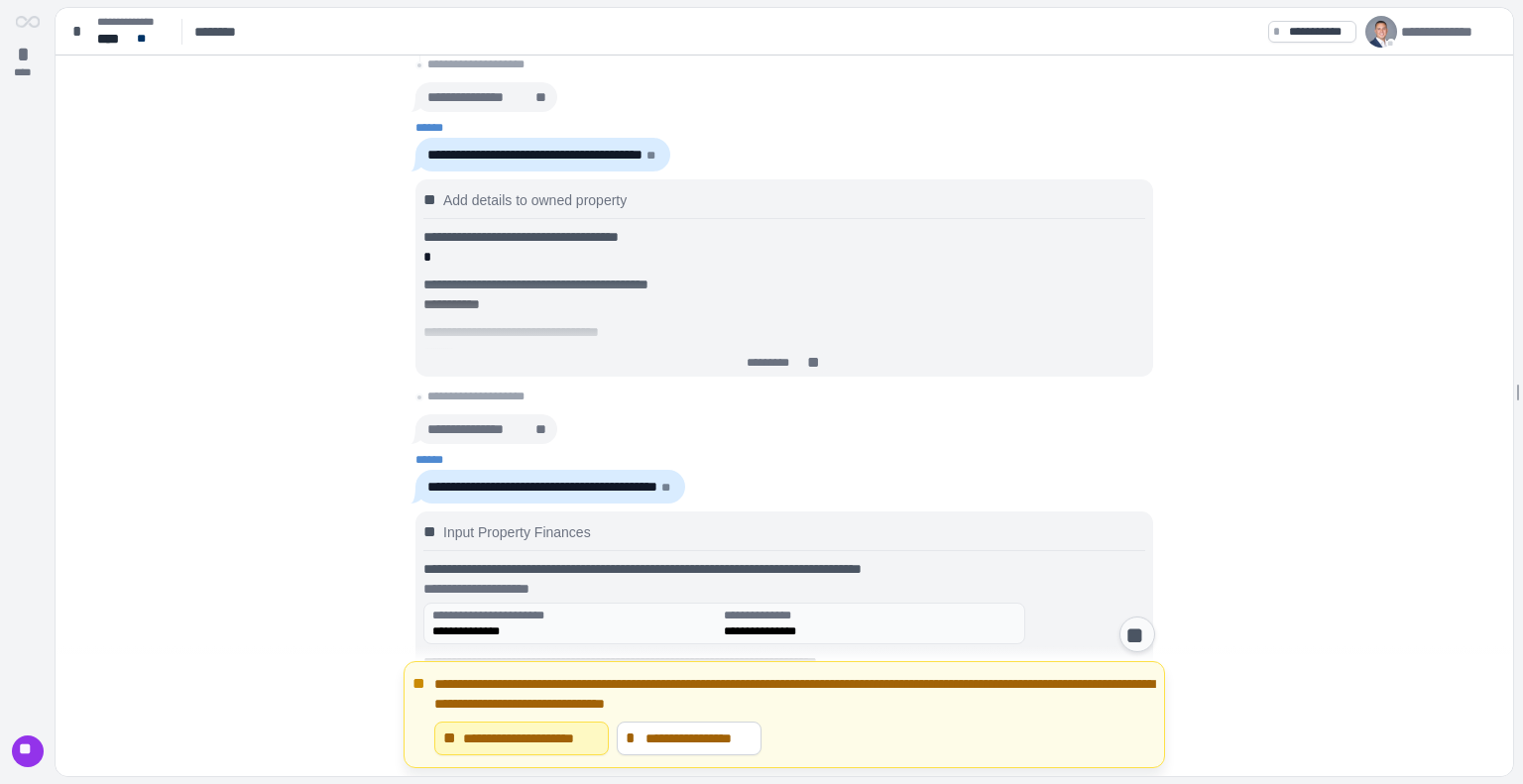 scroll, scrollTop: 0, scrollLeft: 0, axis: both 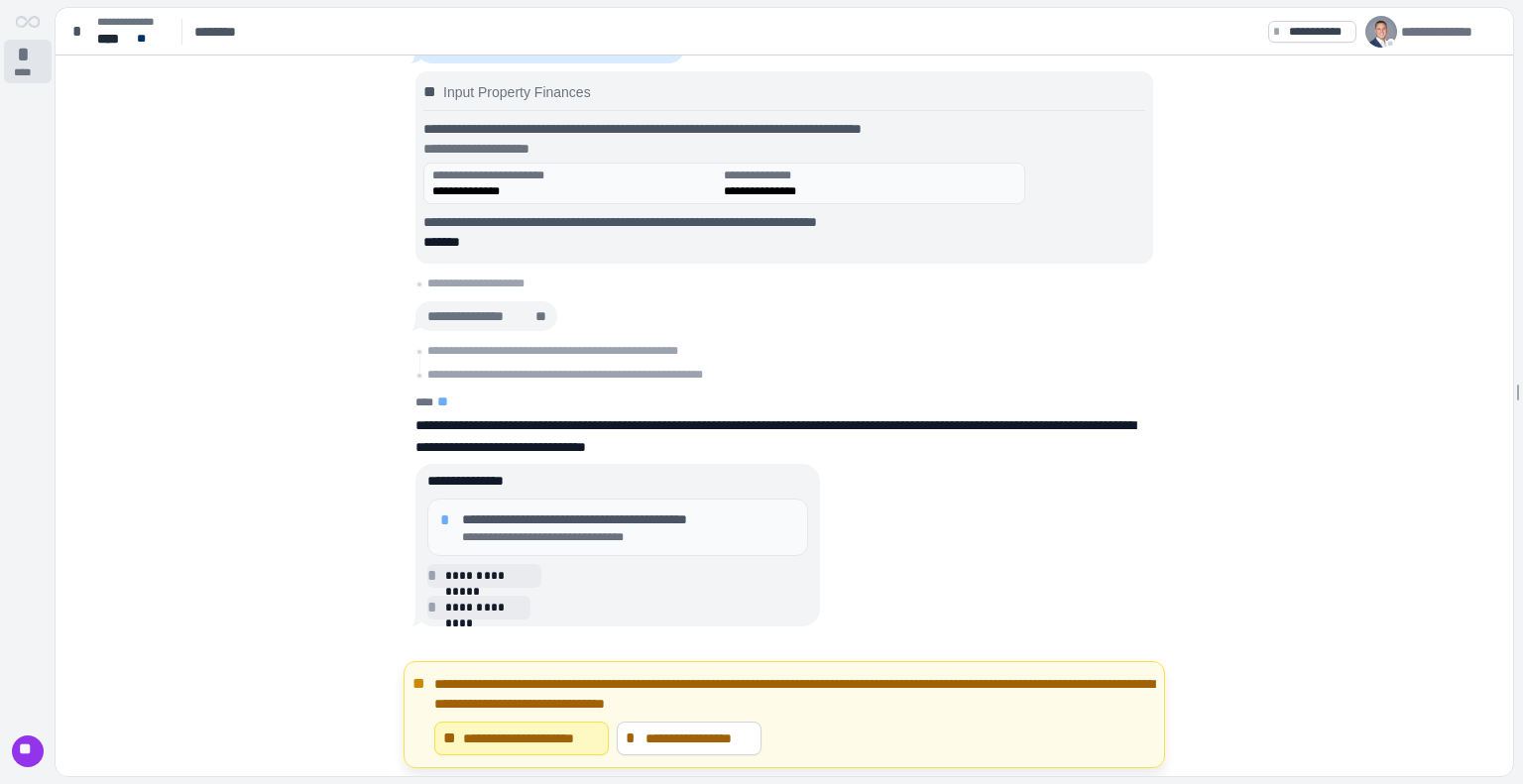 click on "*" at bounding box center (28, 55) 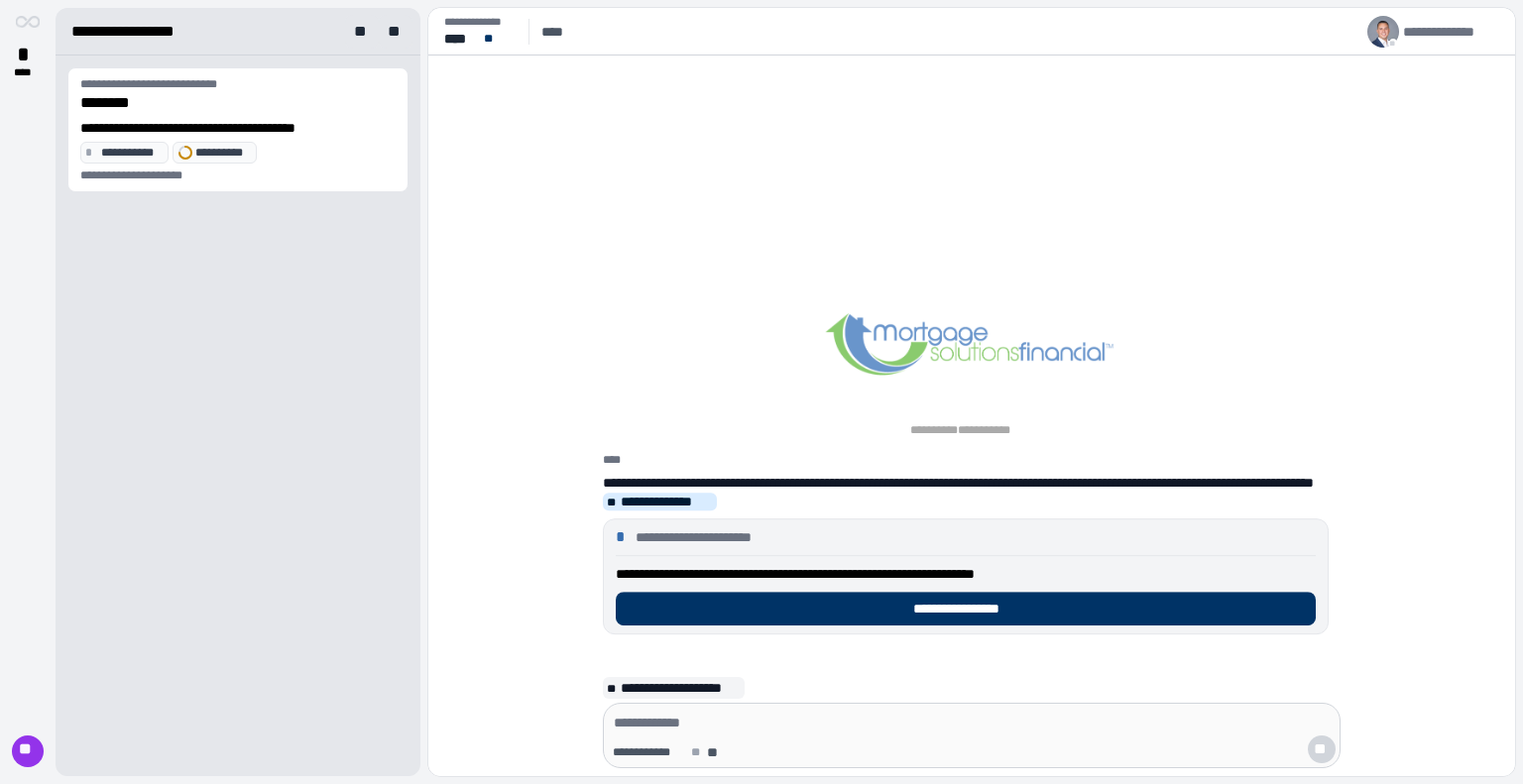scroll, scrollTop: 0, scrollLeft: 0, axis: both 